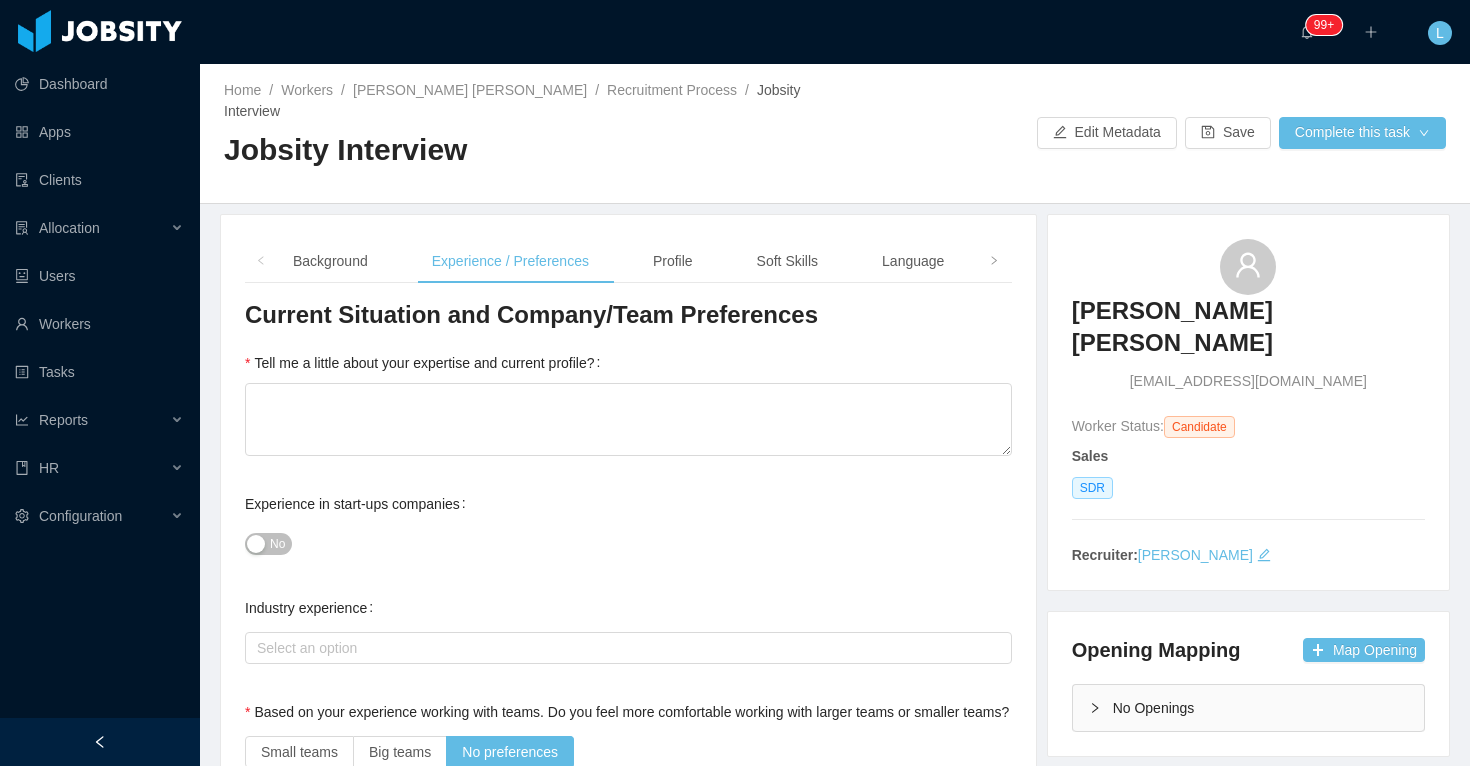 scroll, scrollTop: 0, scrollLeft: 0, axis: both 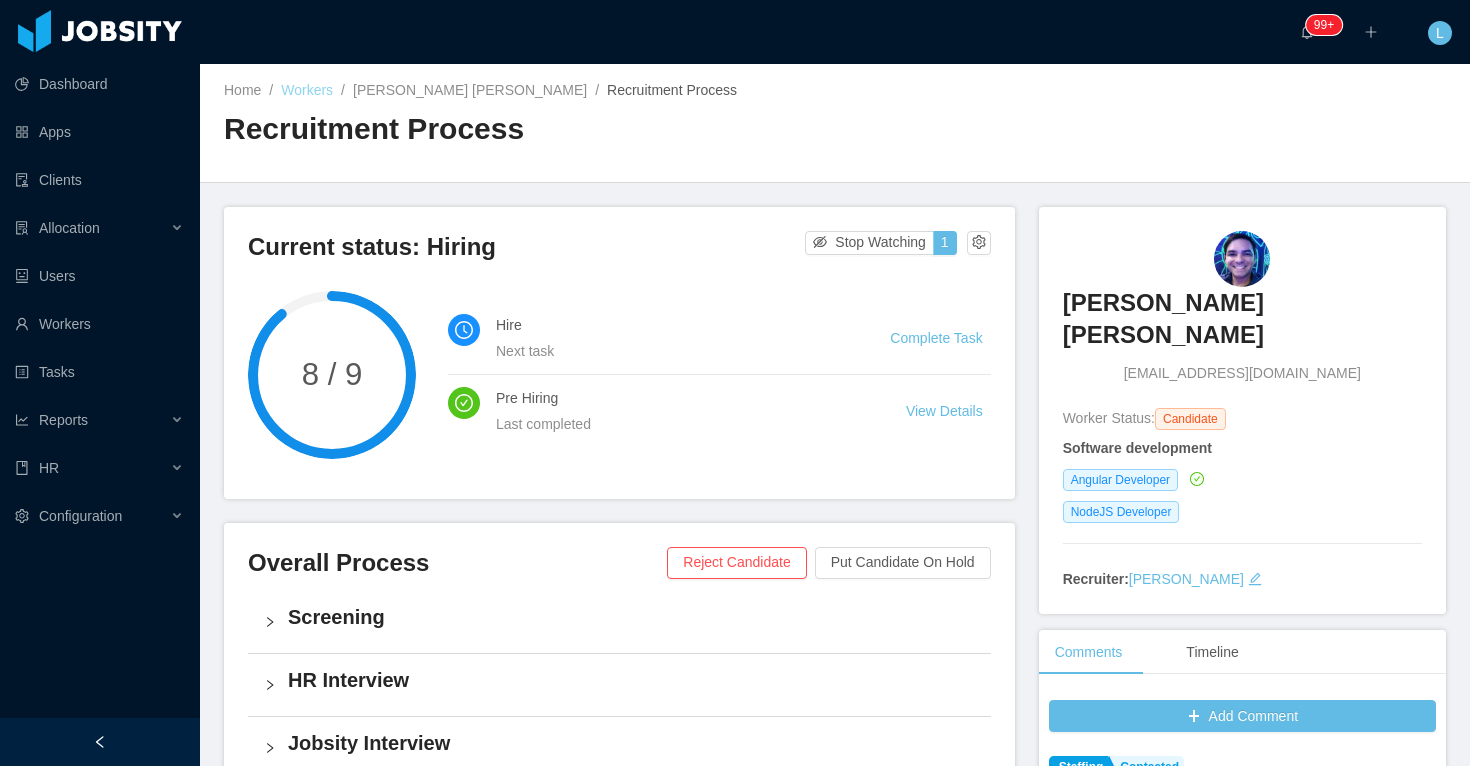 click on "Workers" at bounding box center [307, 90] 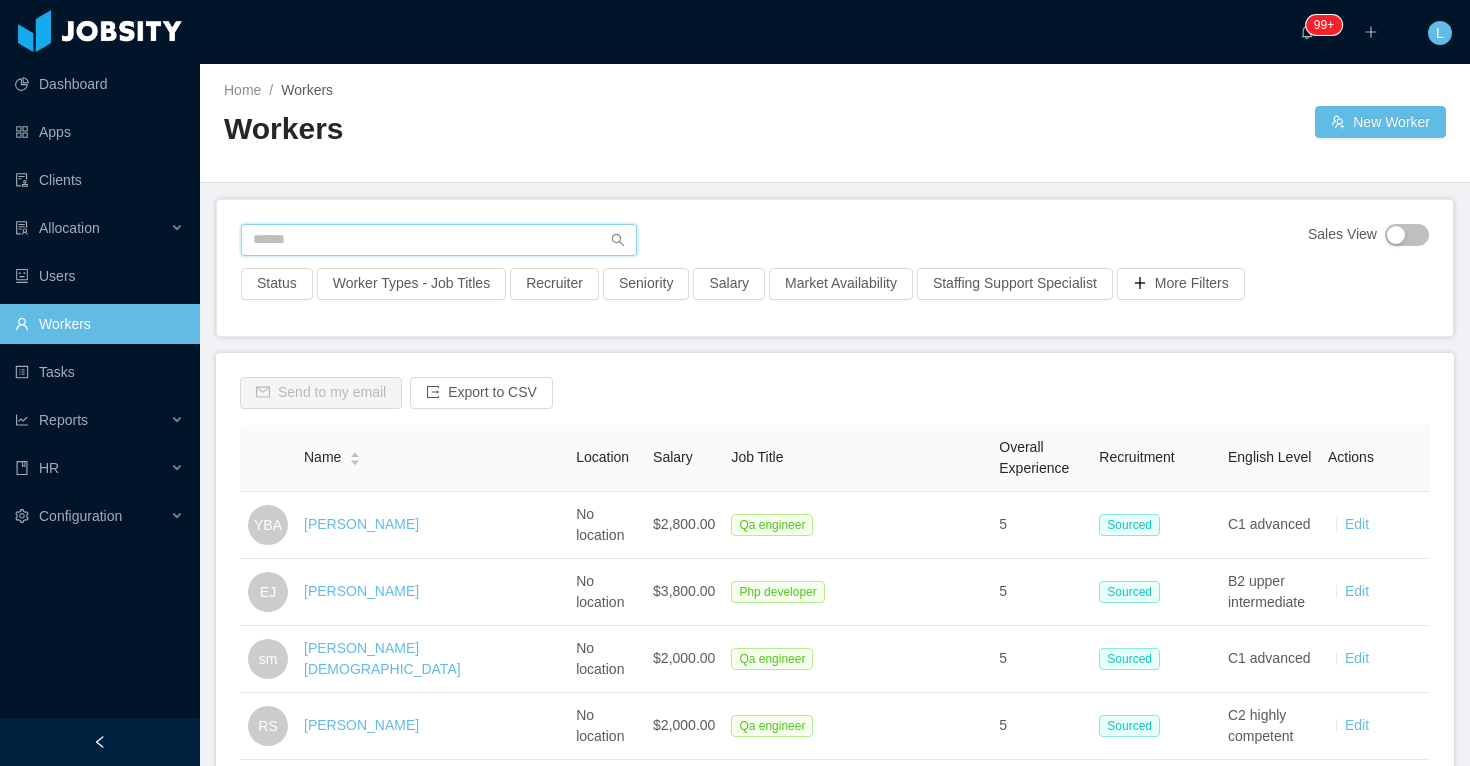 click at bounding box center [439, 240] 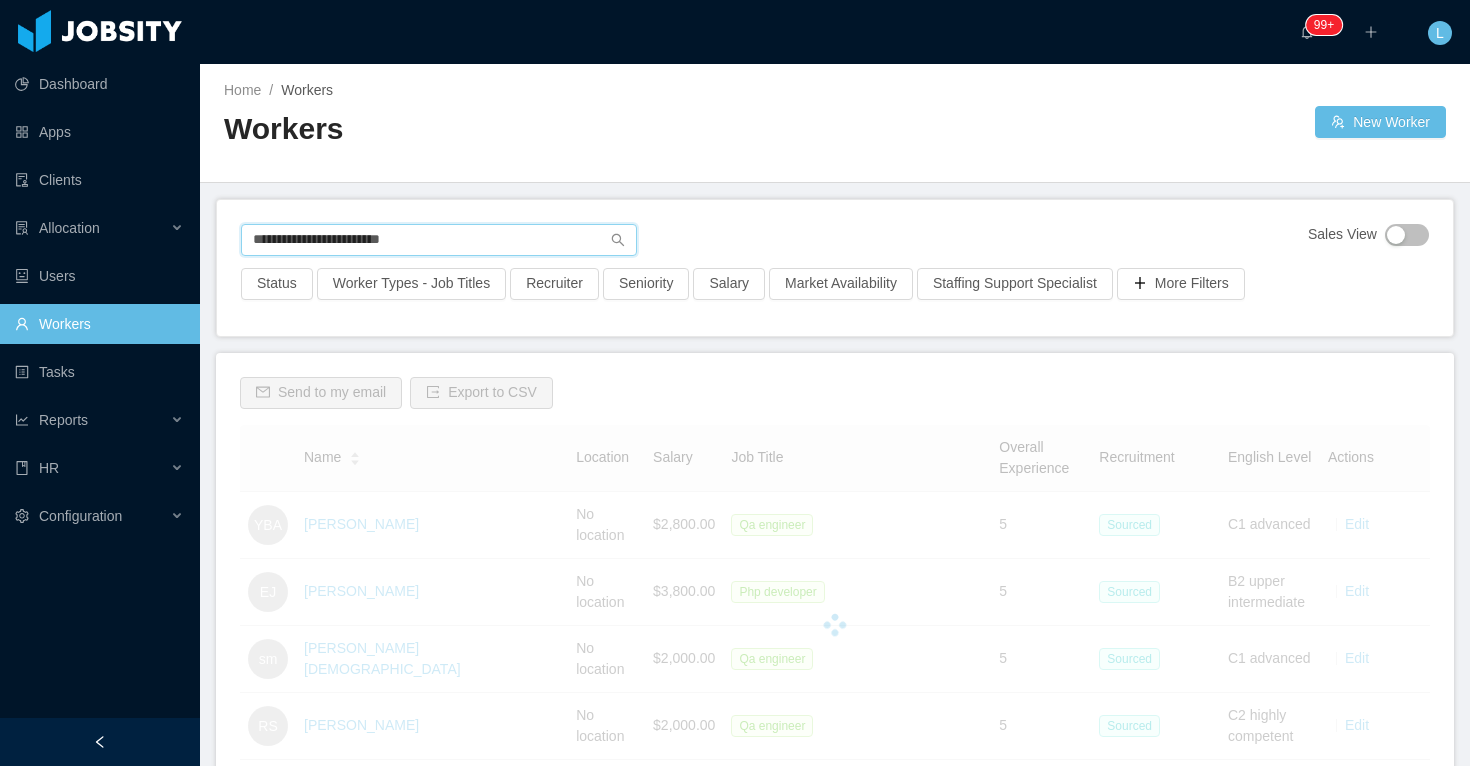 type on "**********" 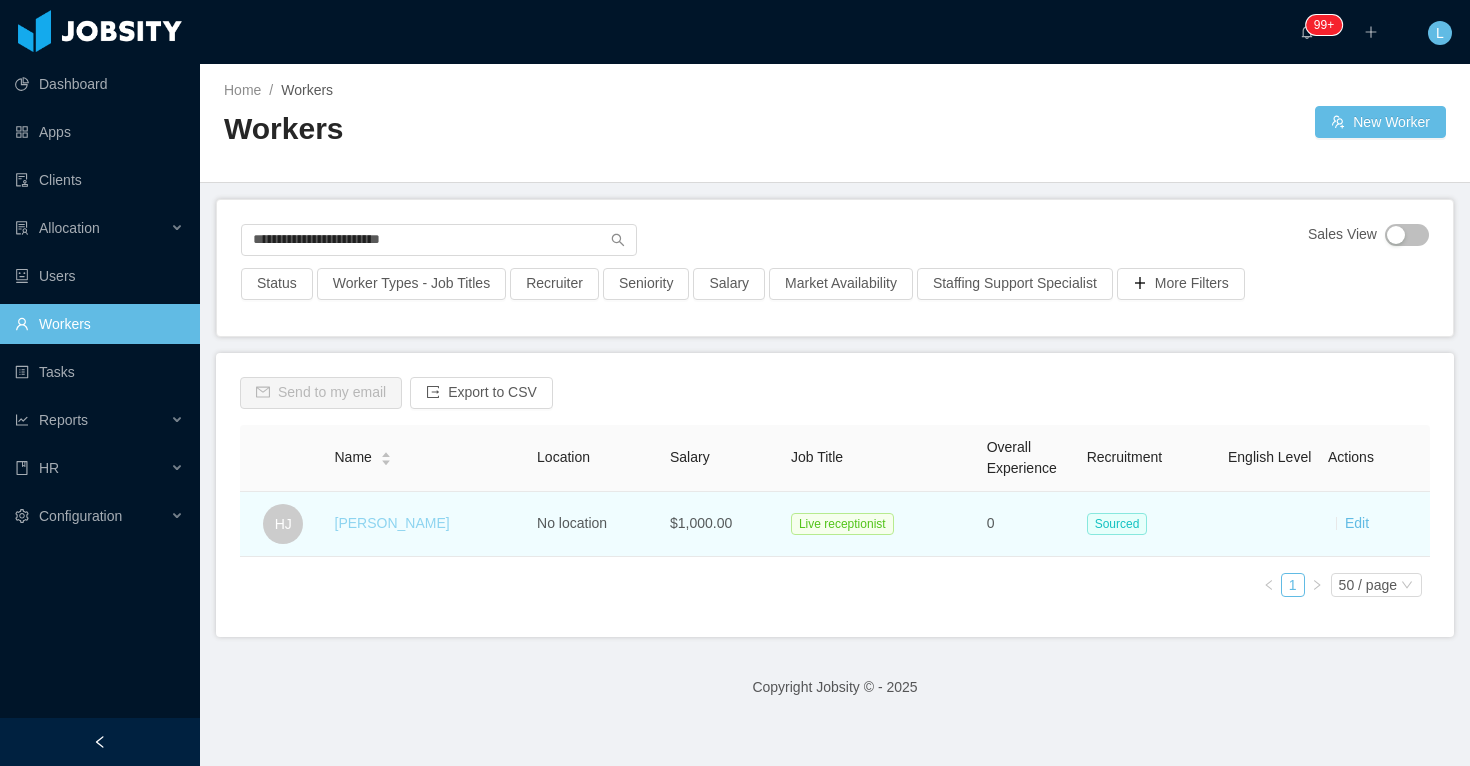 click on "Hector Jaimes" at bounding box center (392, 523) 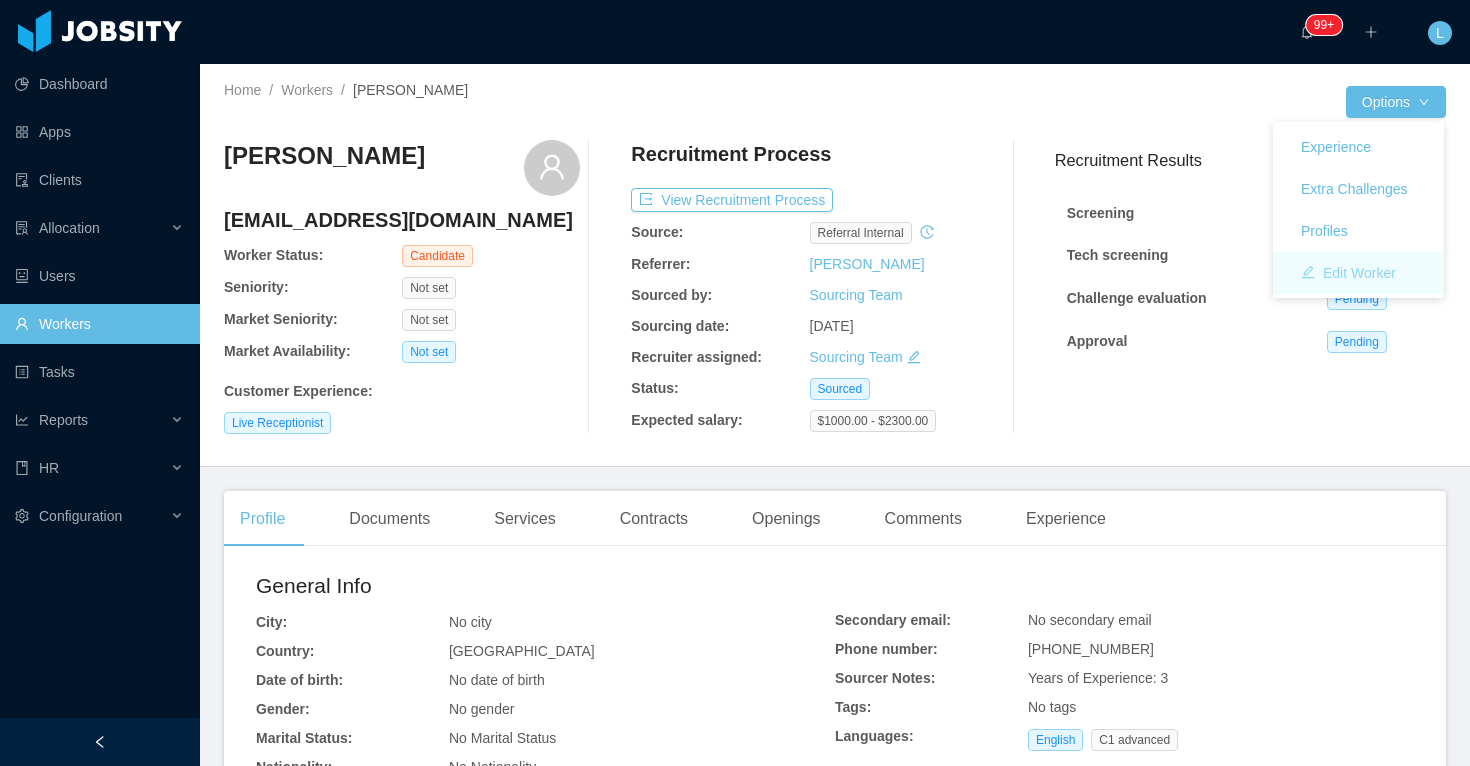 click on "Edit Worker" at bounding box center (1348, 273) 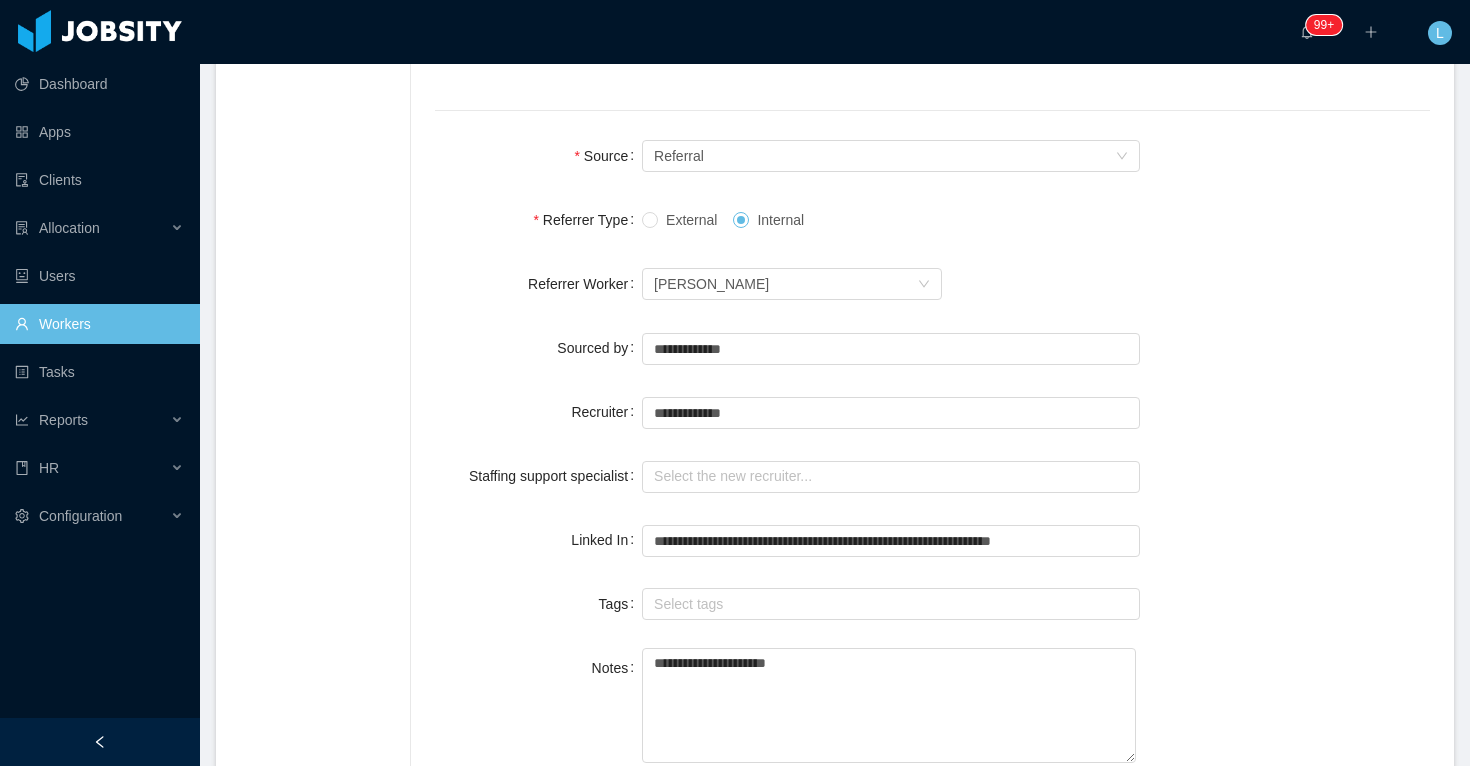 scroll, scrollTop: 1470, scrollLeft: 0, axis: vertical 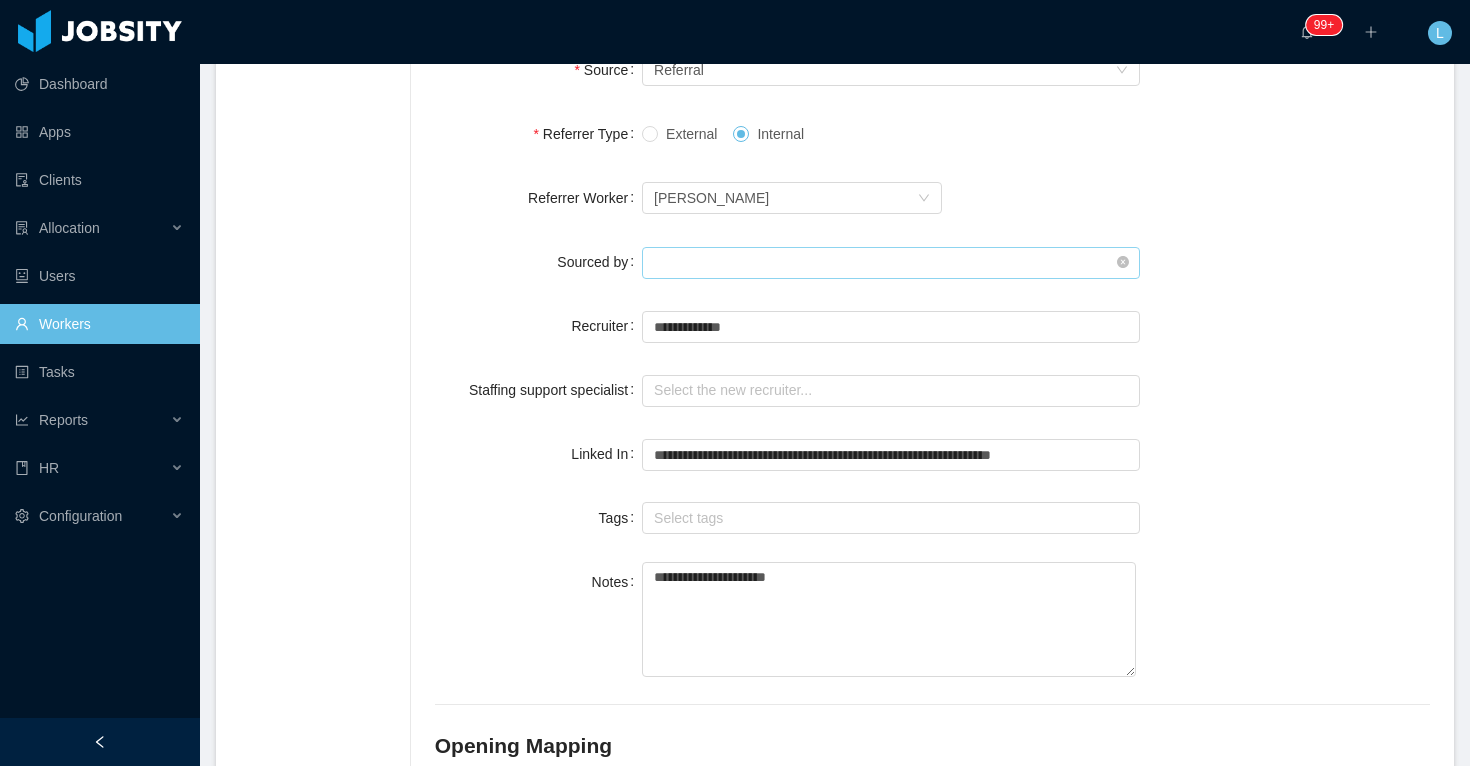click at bounding box center (891, 263) 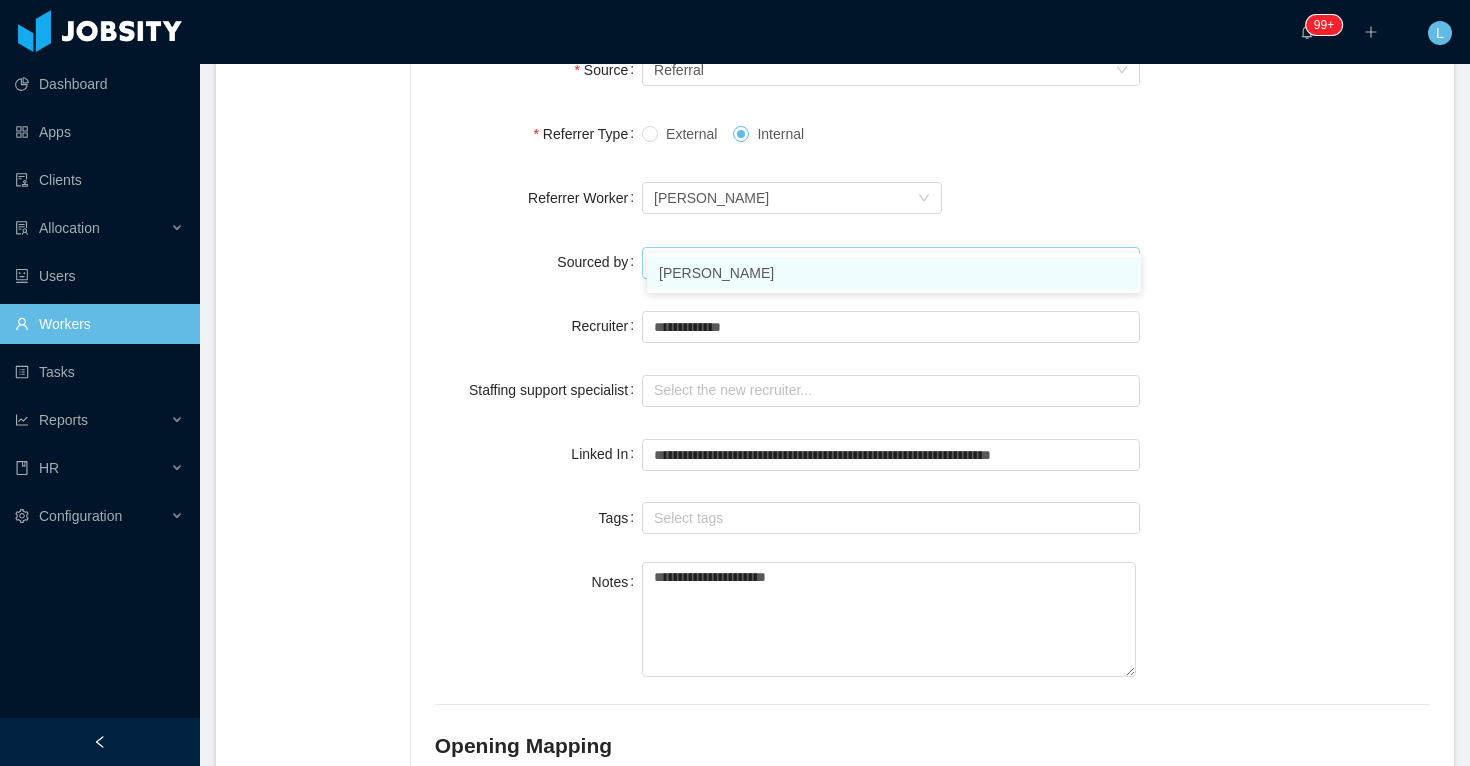 click on "[PERSON_NAME]" at bounding box center (894, 273) 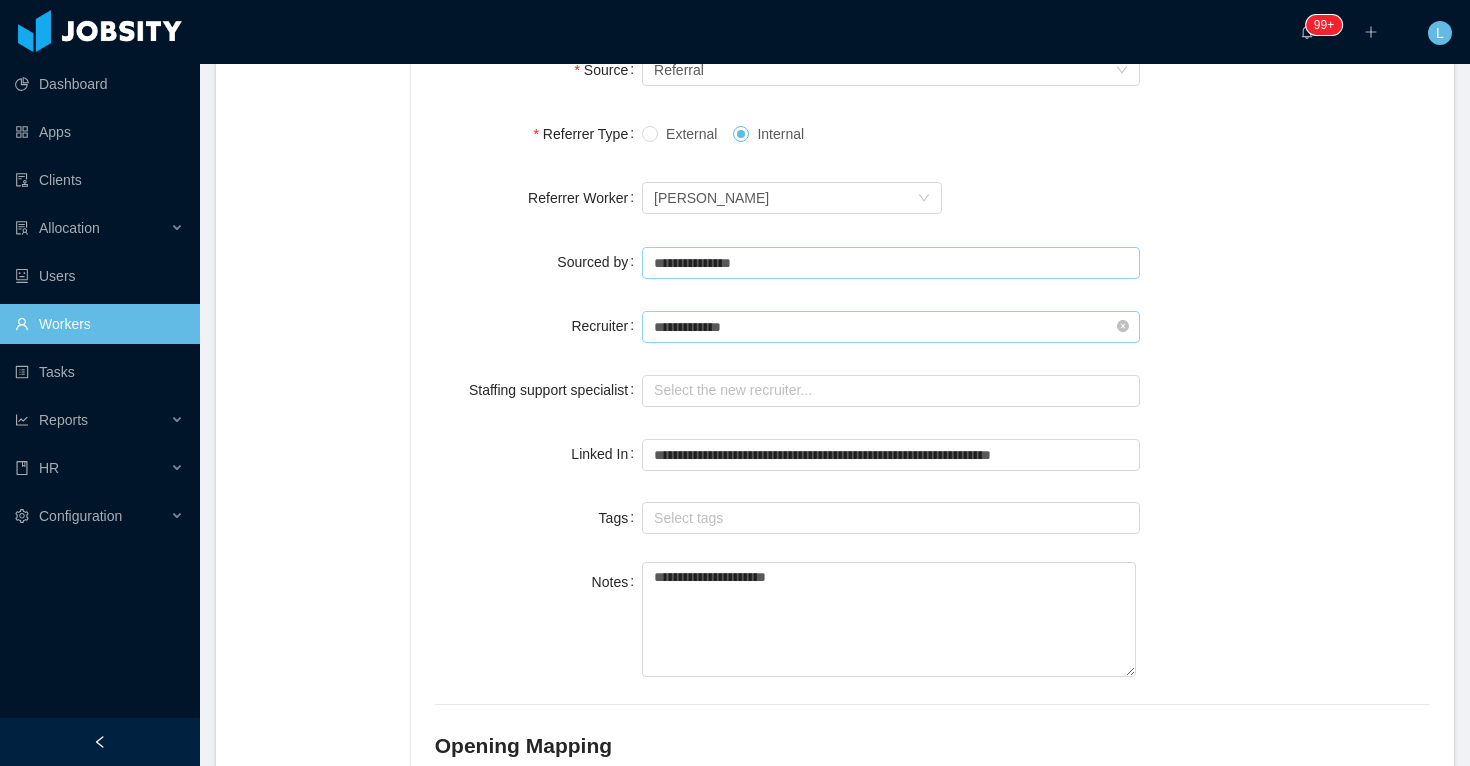 type on "**********" 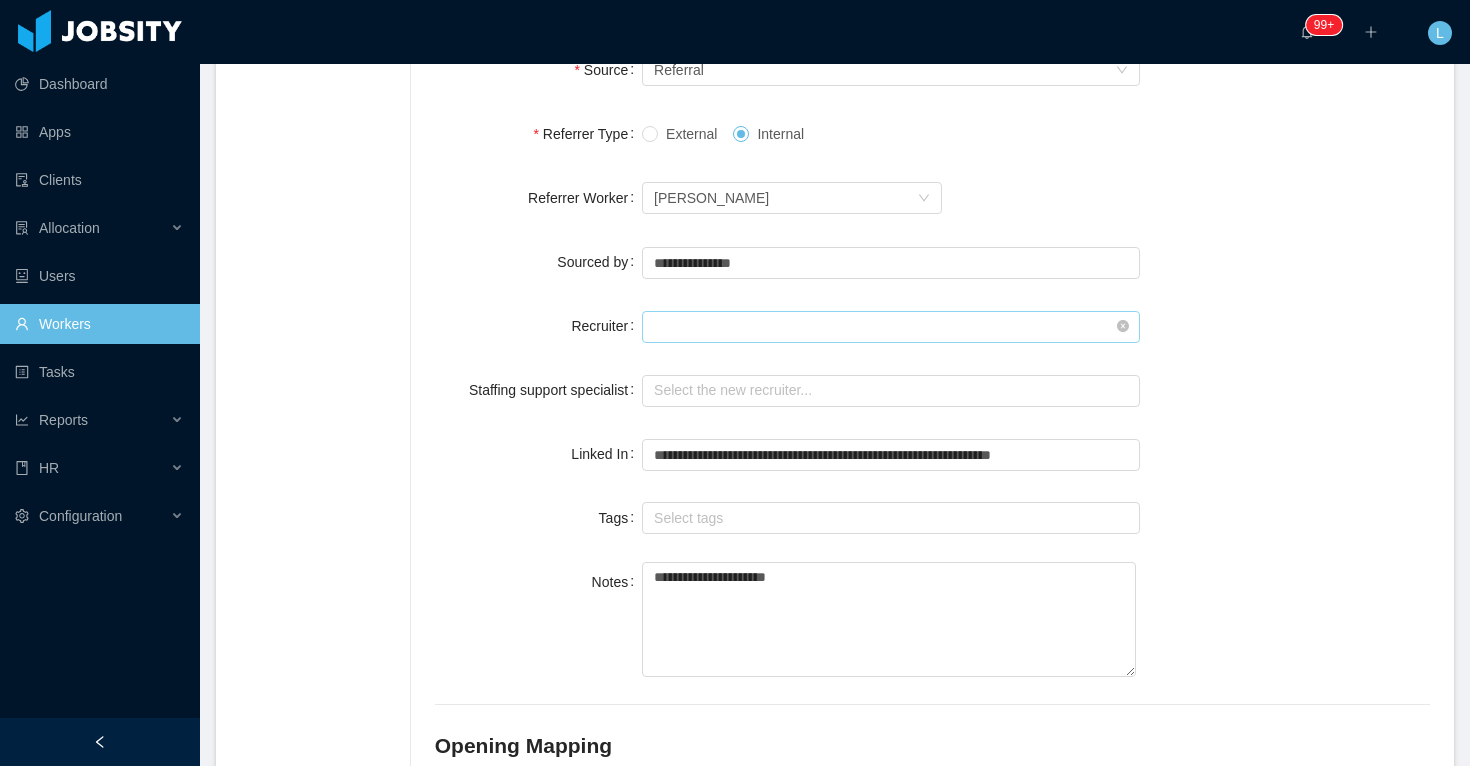click at bounding box center [891, 327] 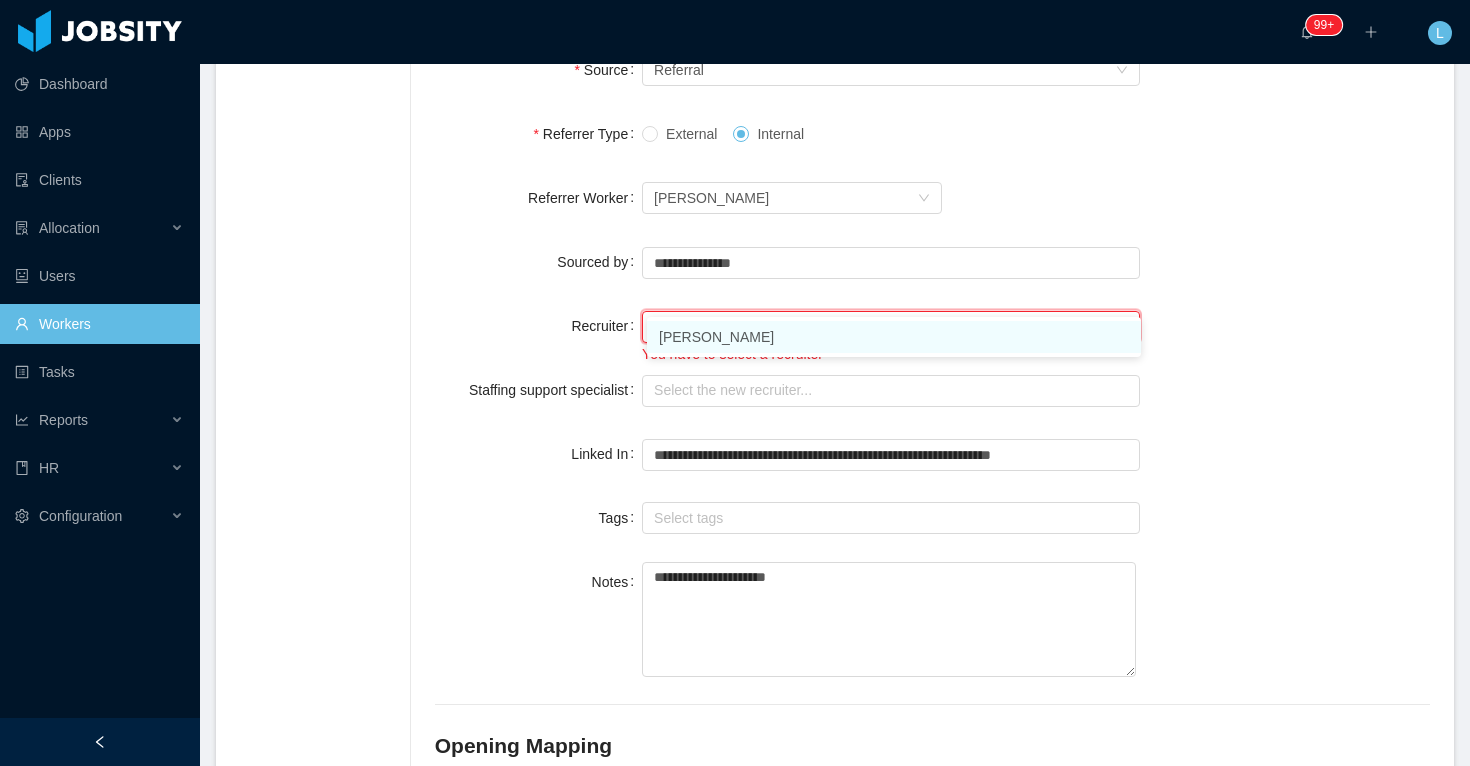 click on "[PERSON_NAME]" at bounding box center (894, 337) 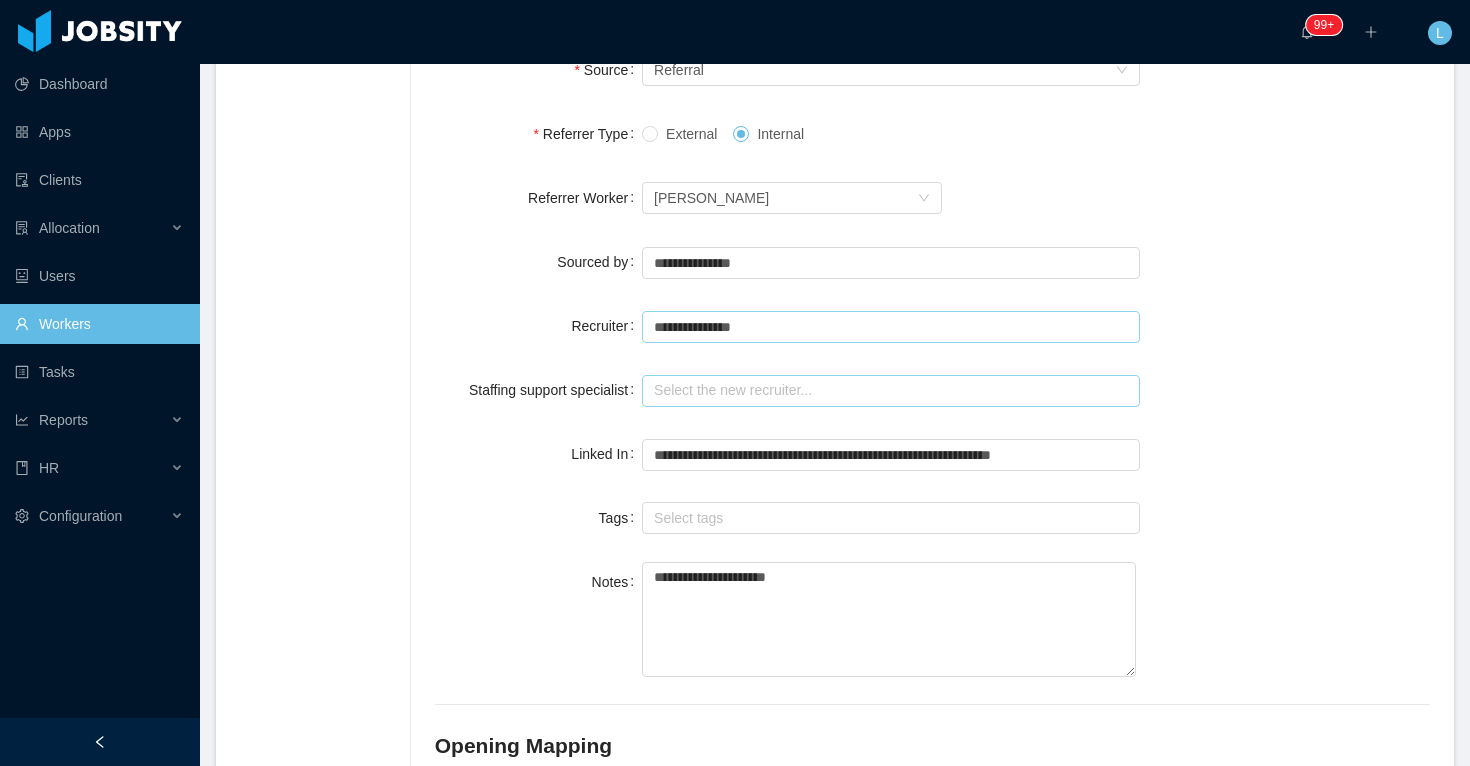 type on "**********" 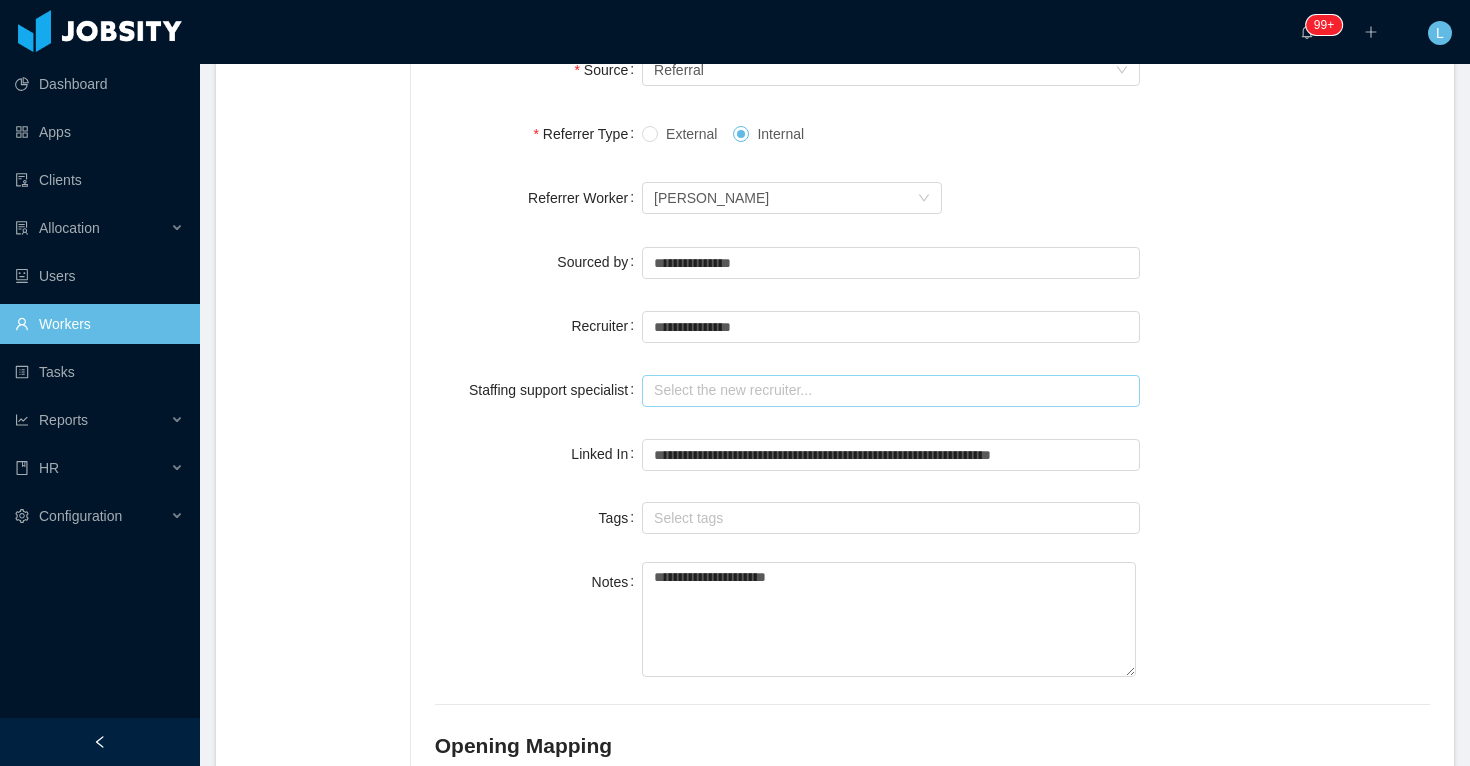 click at bounding box center [891, 391] 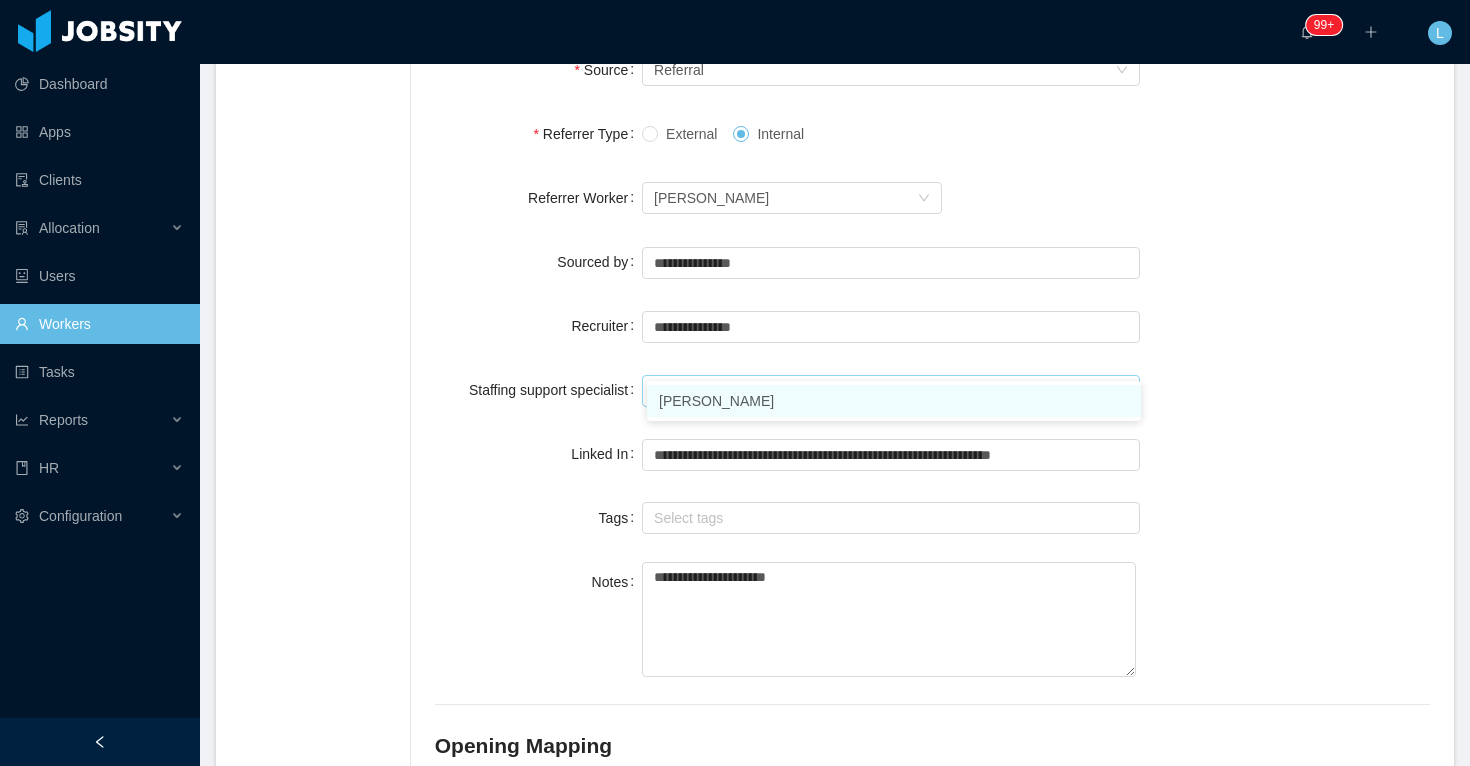 click on "[PERSON_NAME]" at bounding box center (894, 401) 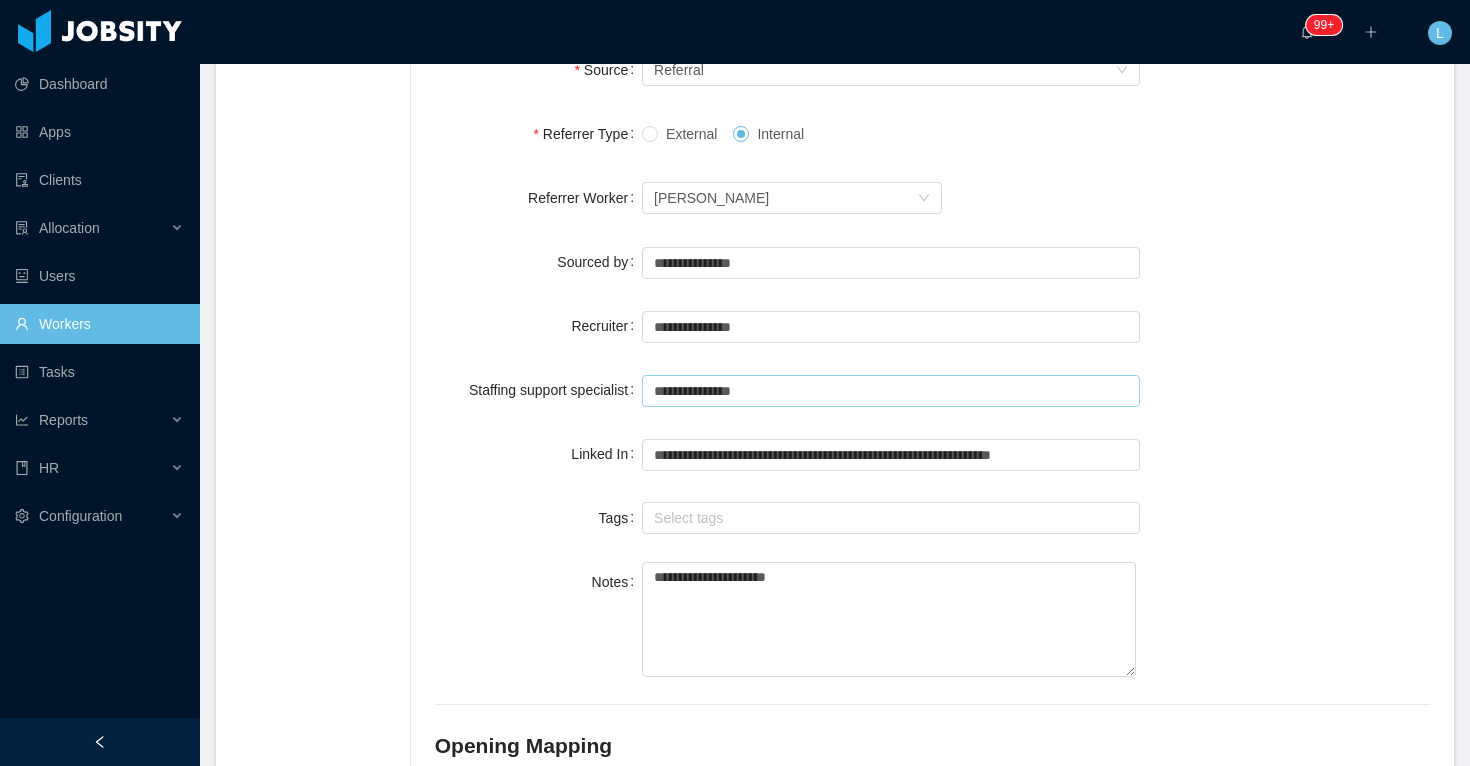 type on "**********" 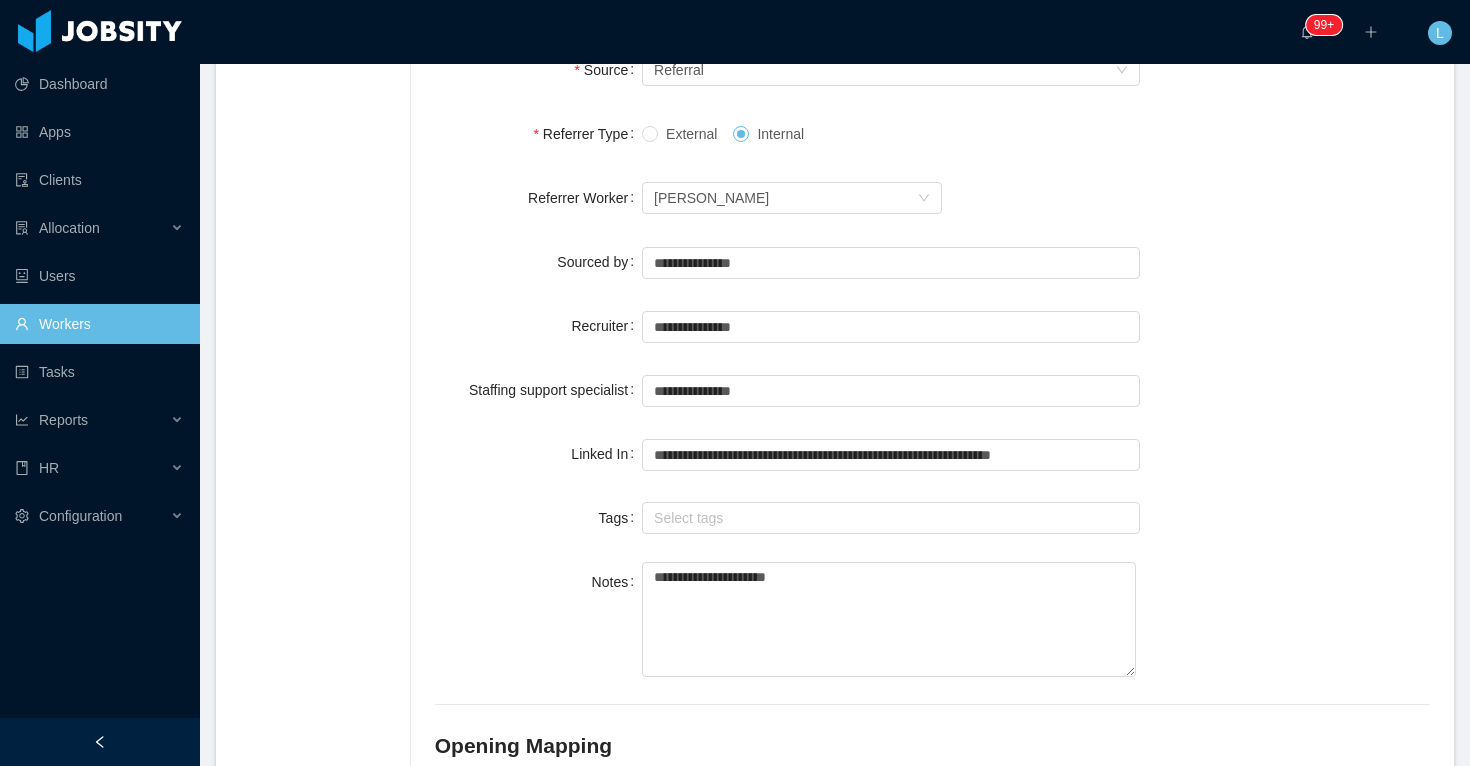 click on "**********" at bounding box center (932, 326) 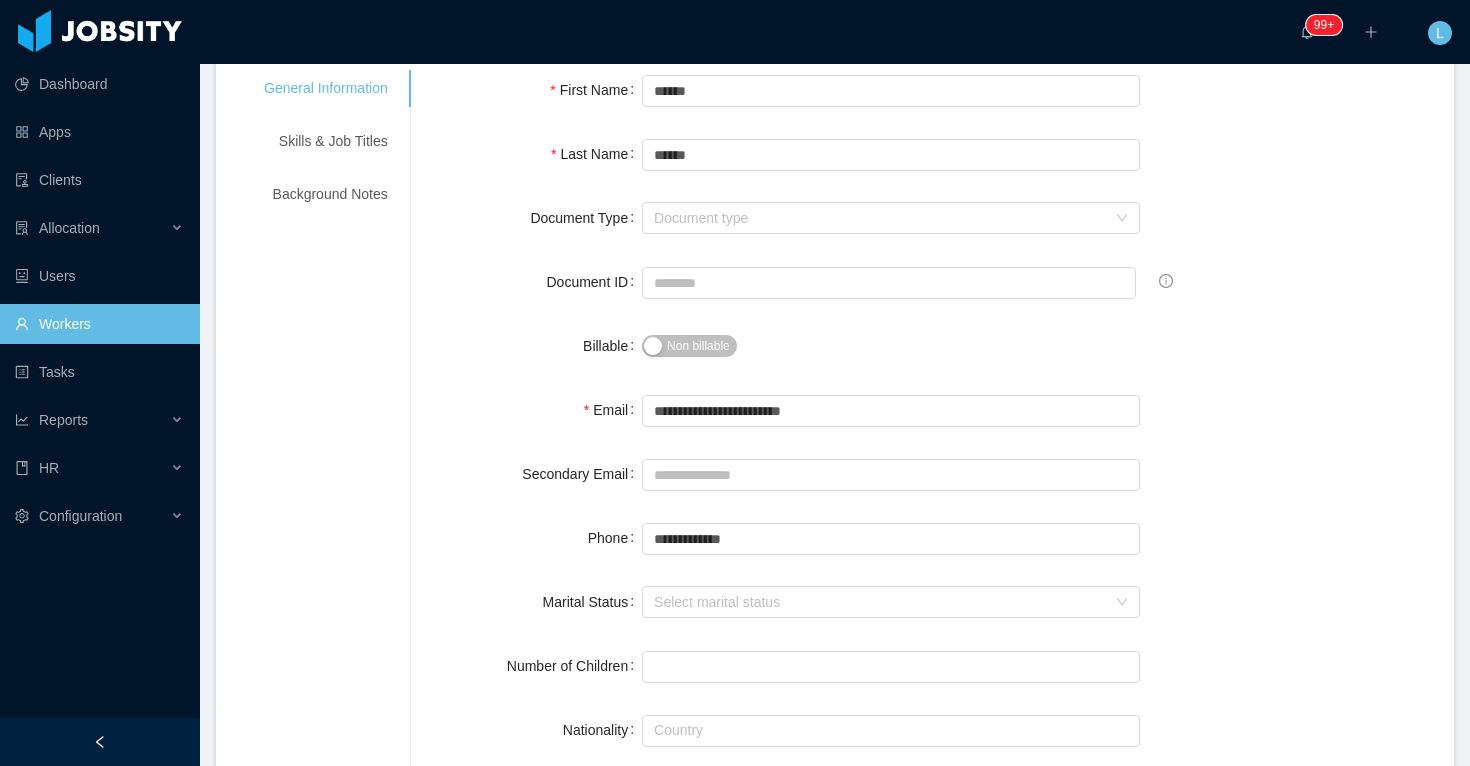 scroll, scrollTop: 0, scrollLeft: 0, axis: both 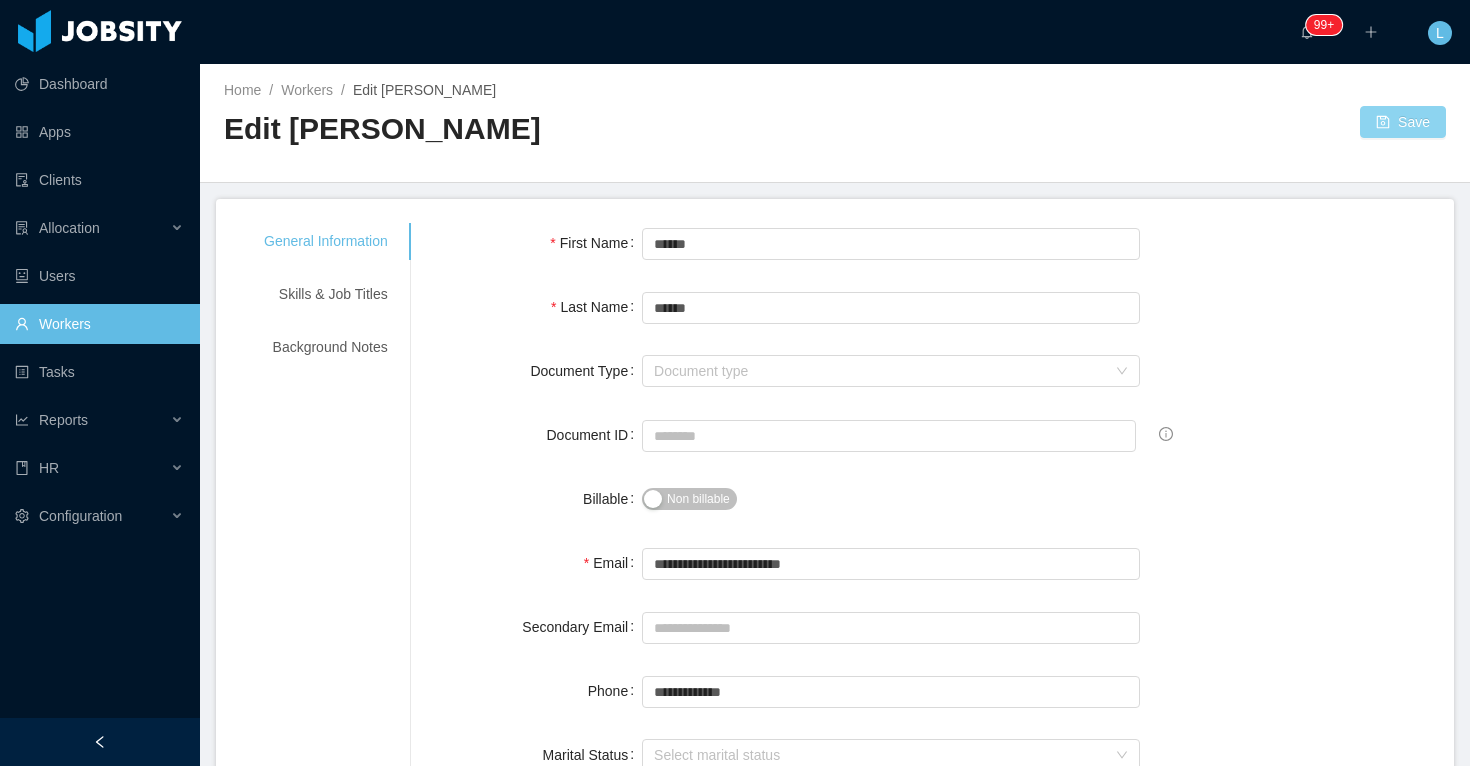 click on "Save" at bounding box center [1403, 122] 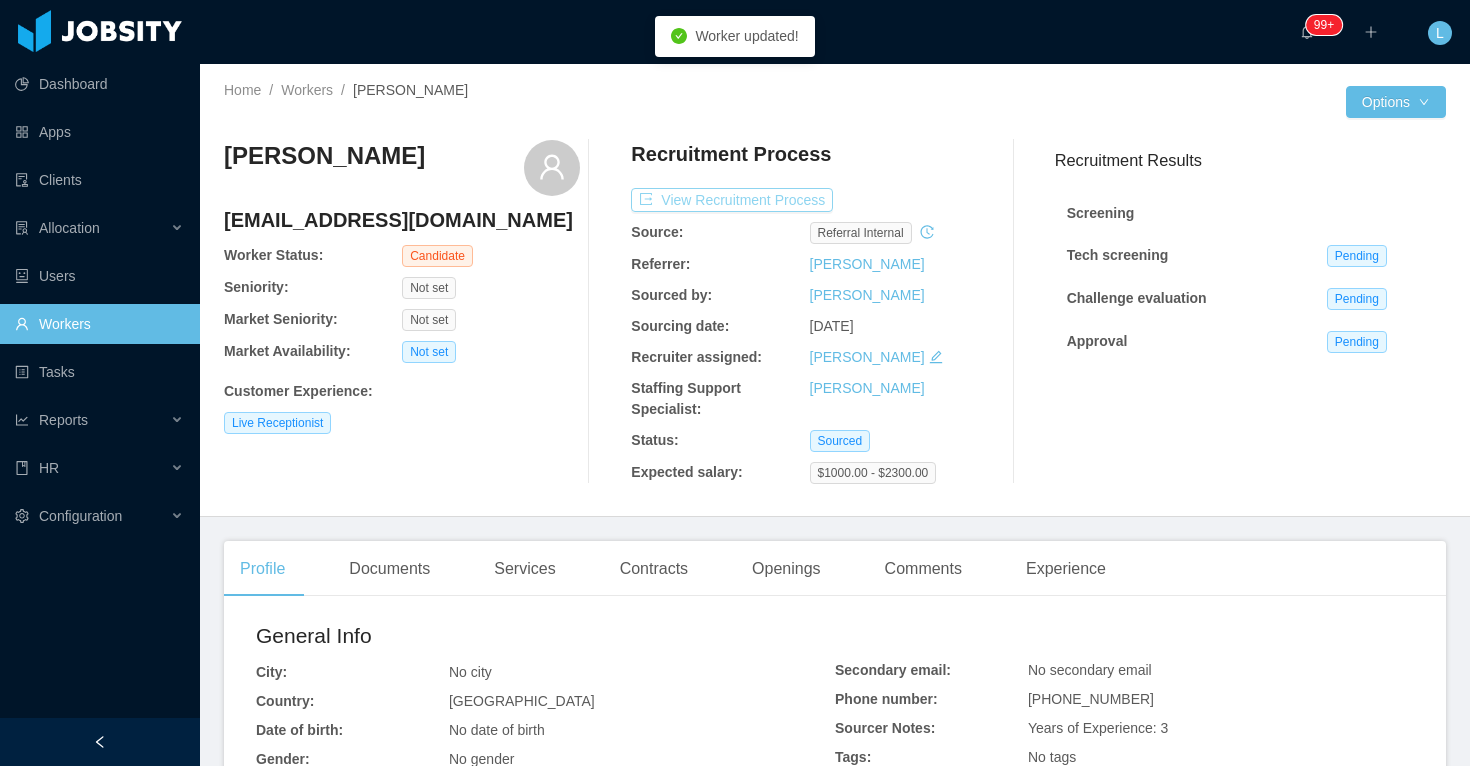 click on "View Recruitment Process" at bounding box center (732, 200) 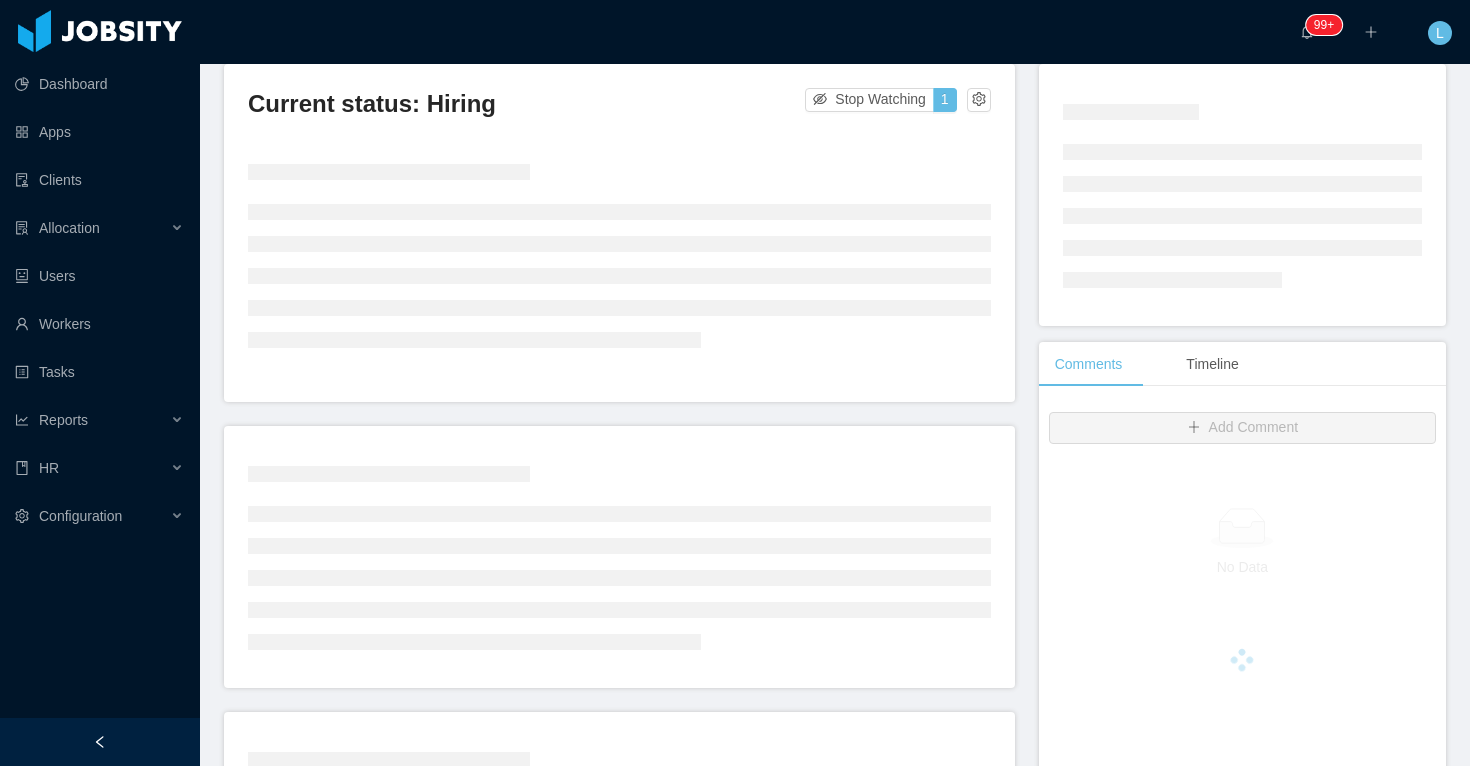 scroll, scrollTop: 0, scrollLeft: 0, axis: both 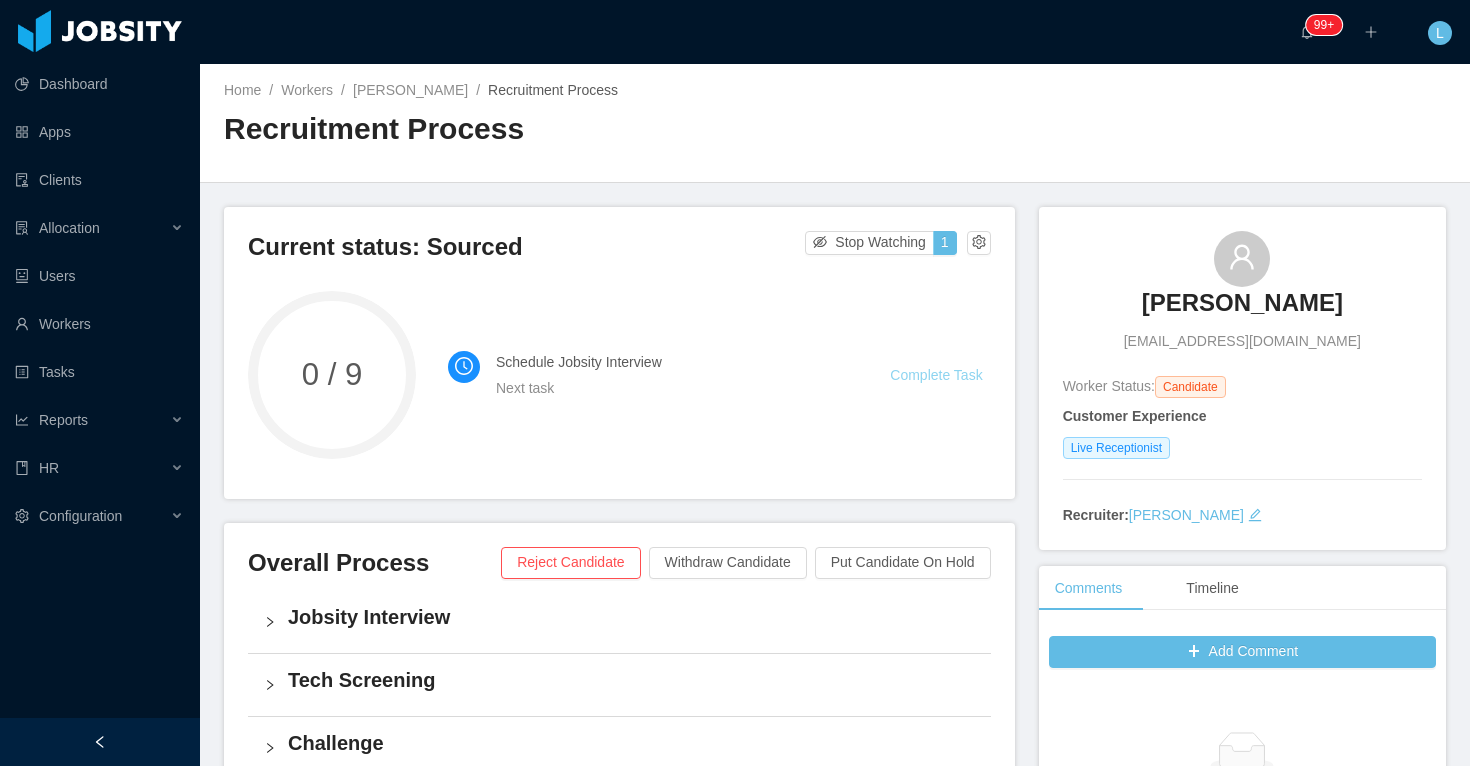 click on "Complete Task" at bounding box center [936, 375] 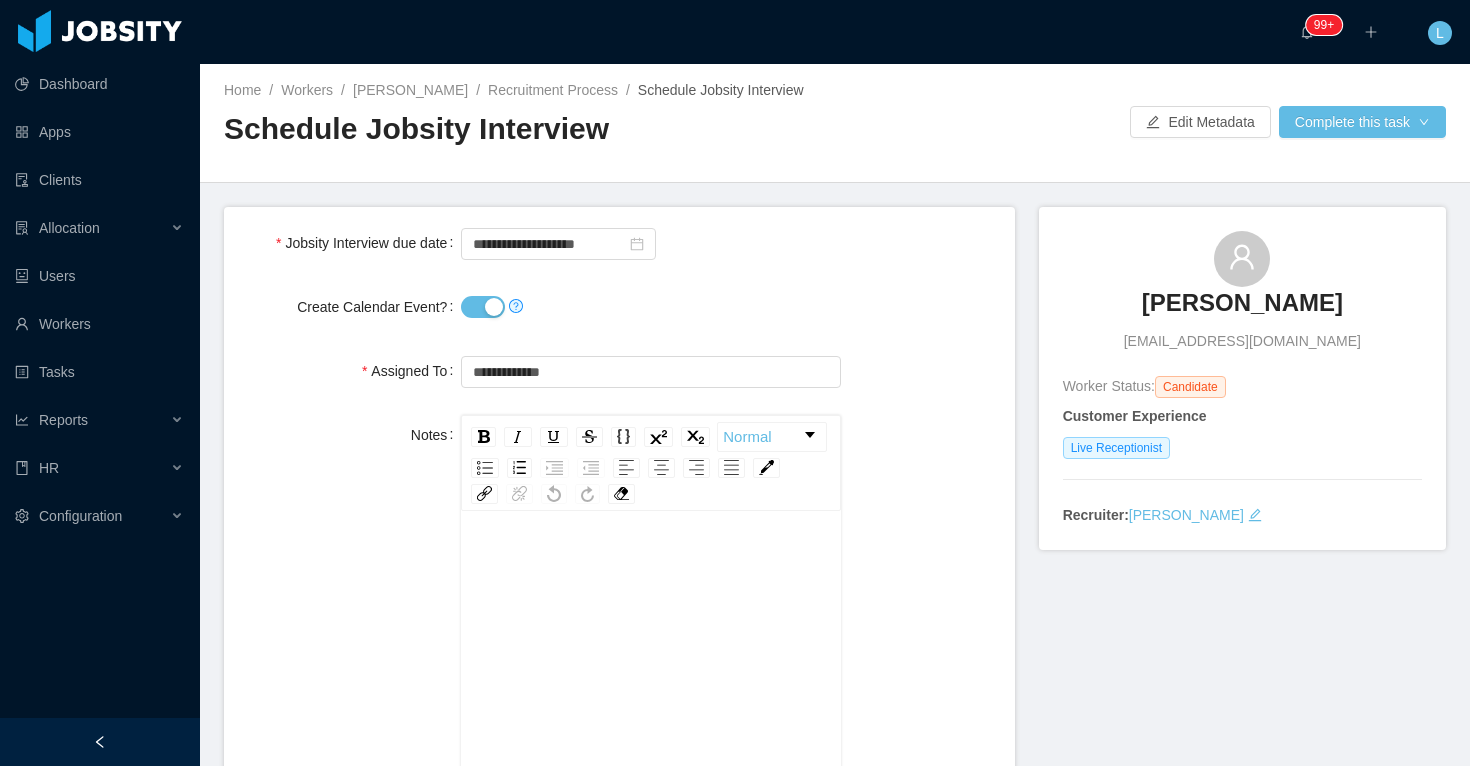 click on "Create Calendar Event?" at bounding box center [483, 307] 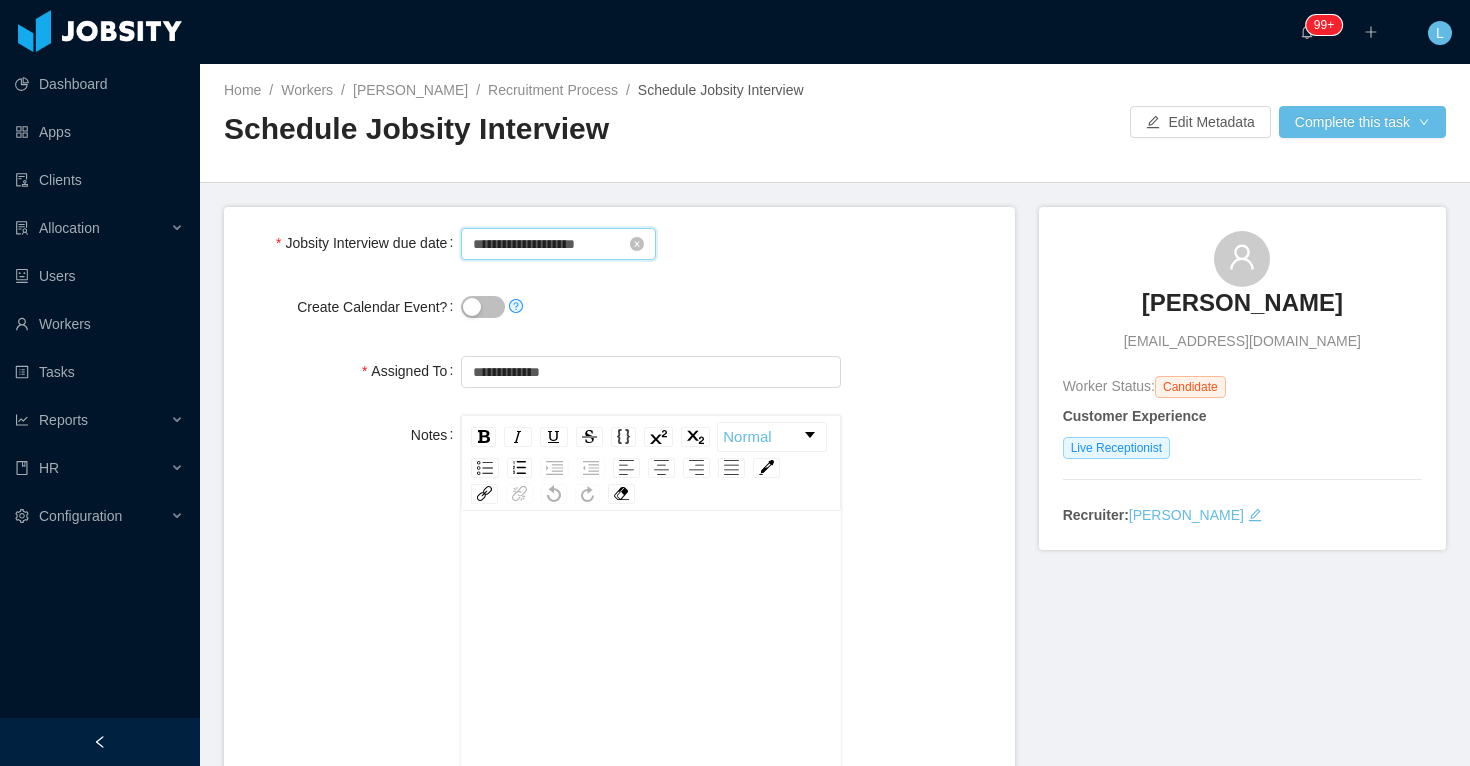 click on "**********" at bounding box center [558, 244] 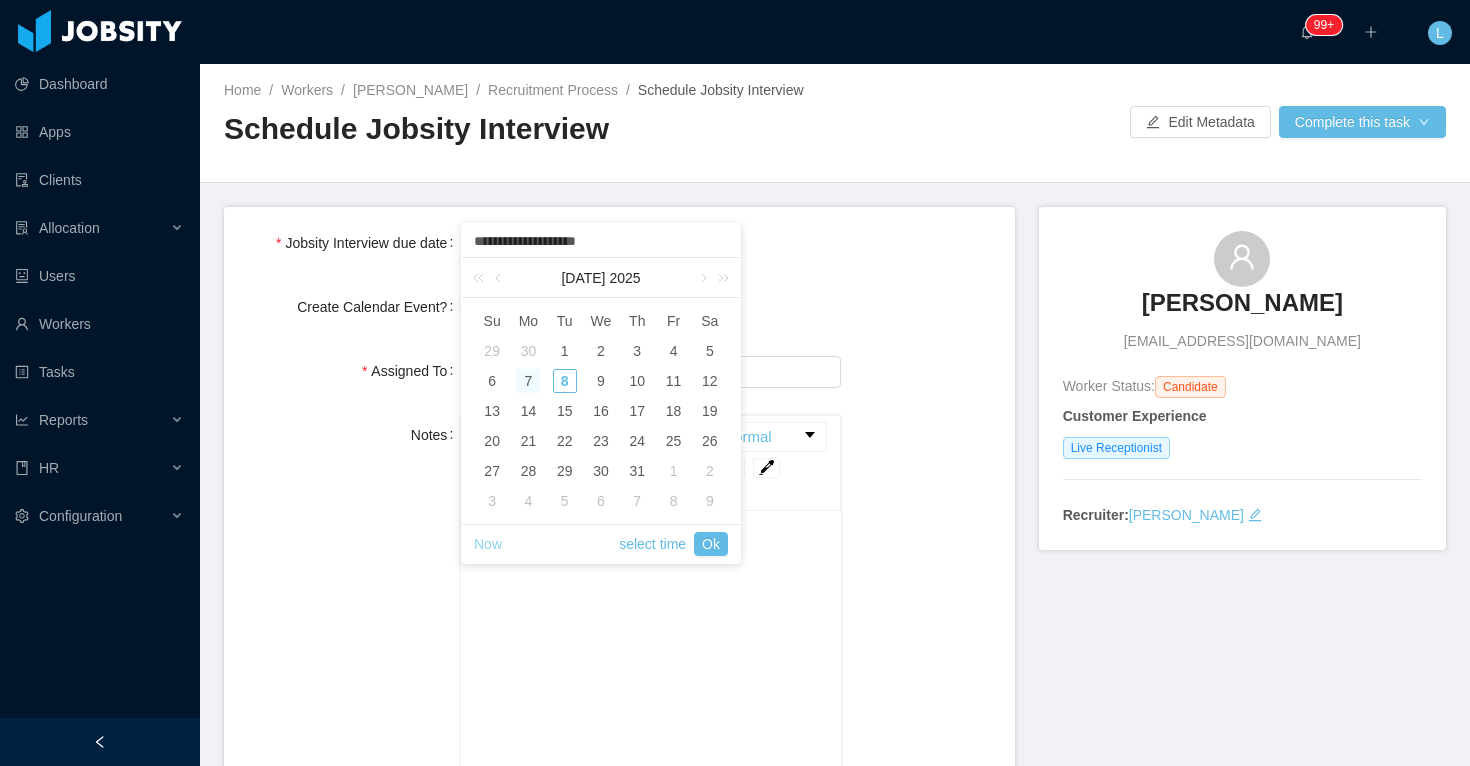 click on "Now" at bounding box center (488, 544) 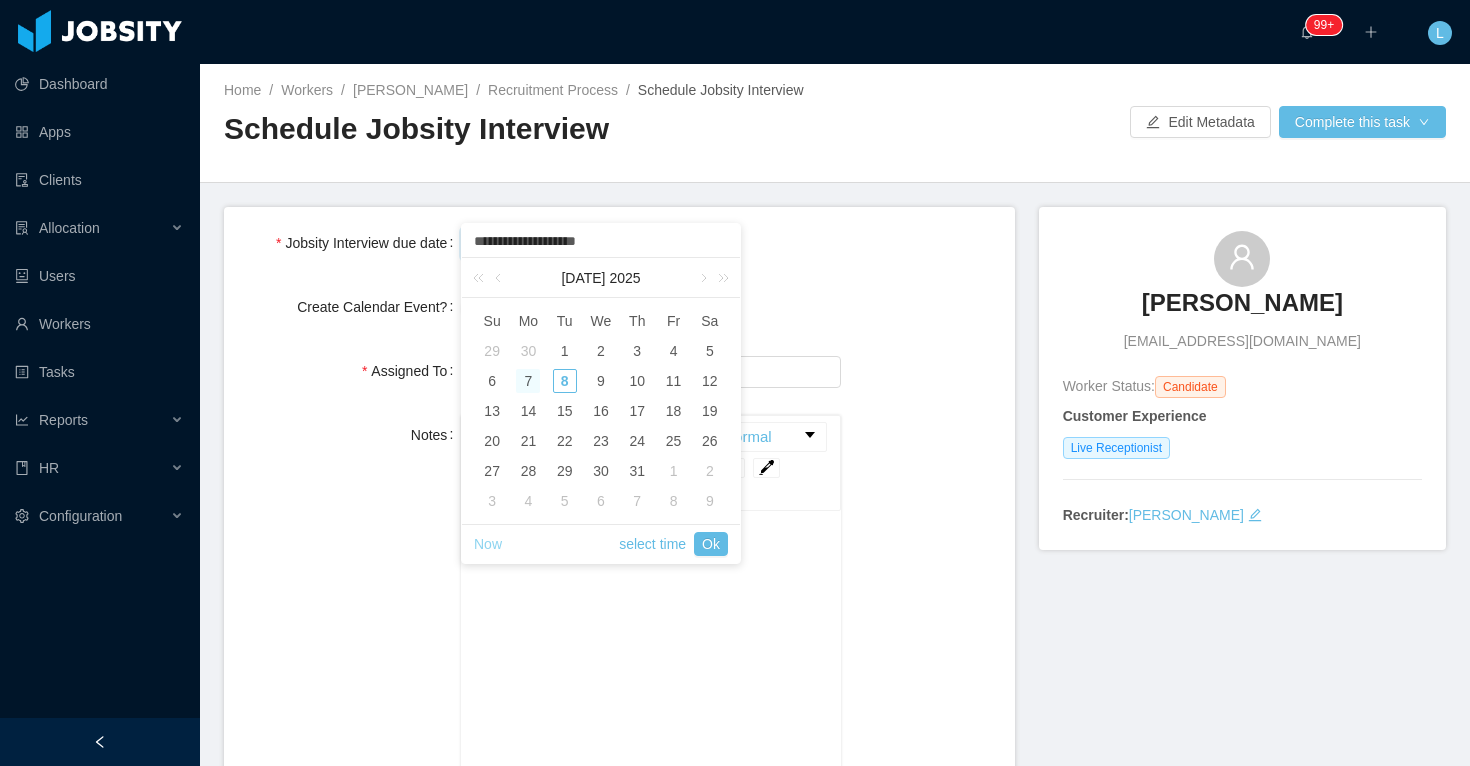 type on "**********" 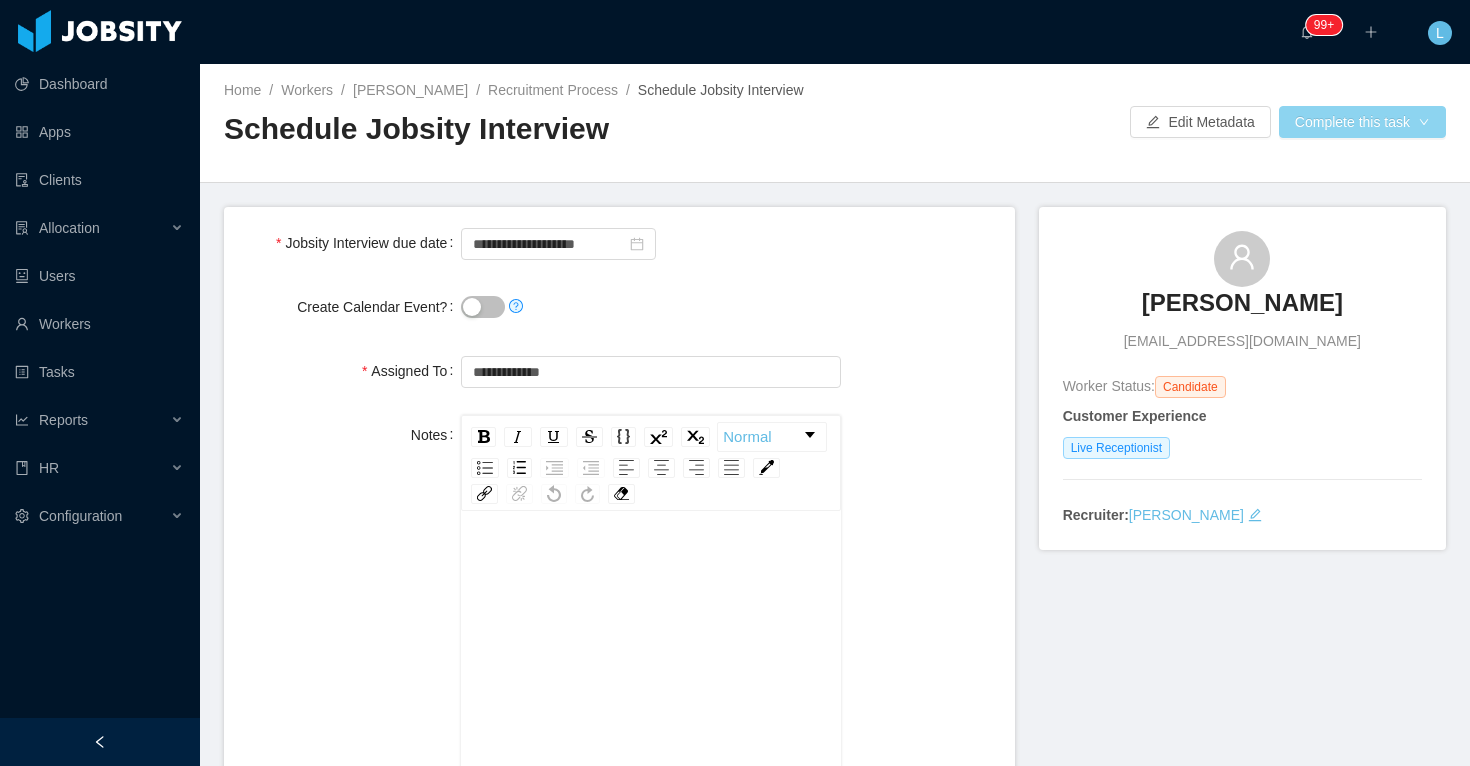 click on "Complete this task" at bounding box center [1362, 122] 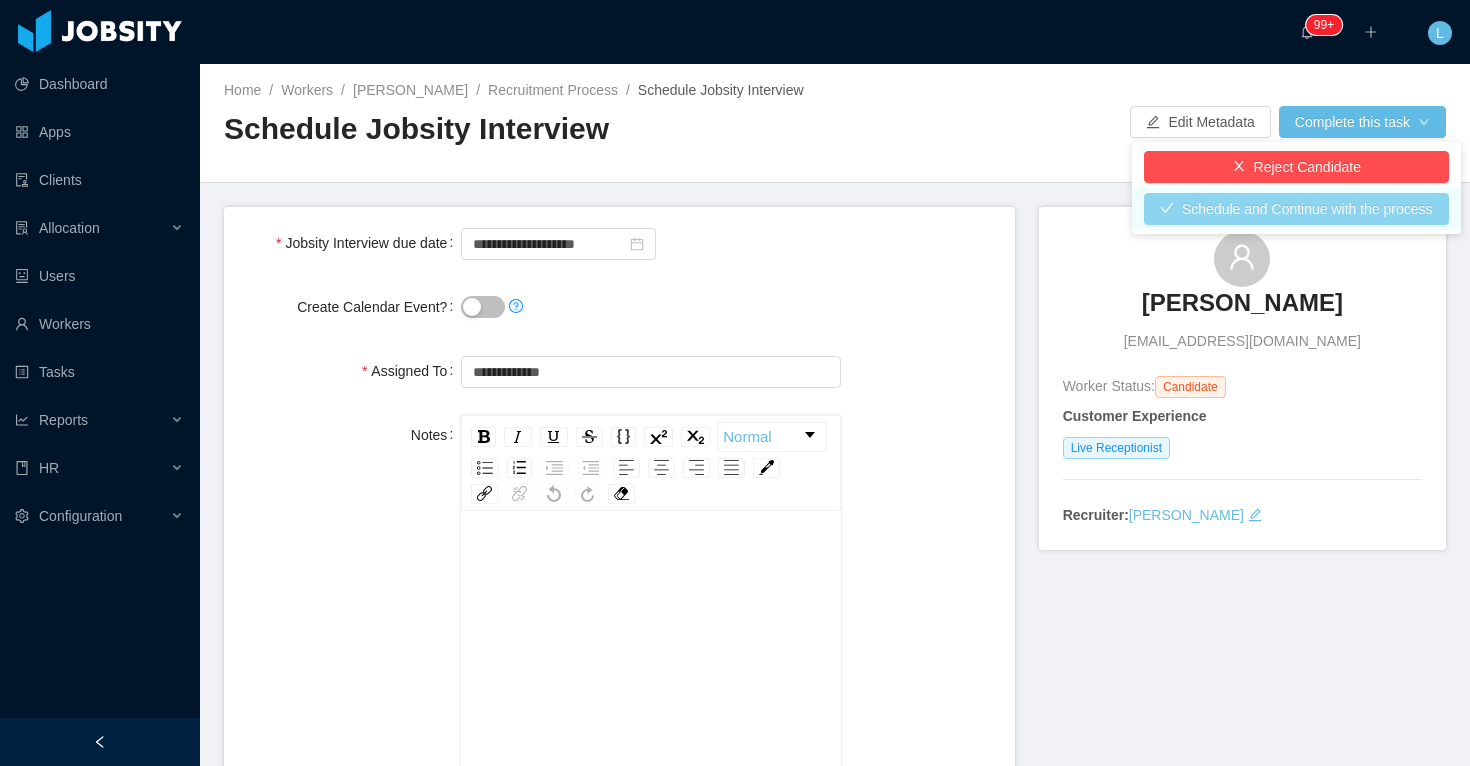click on "Schedule and Continue with the process" at bounding box center (1296, 209) 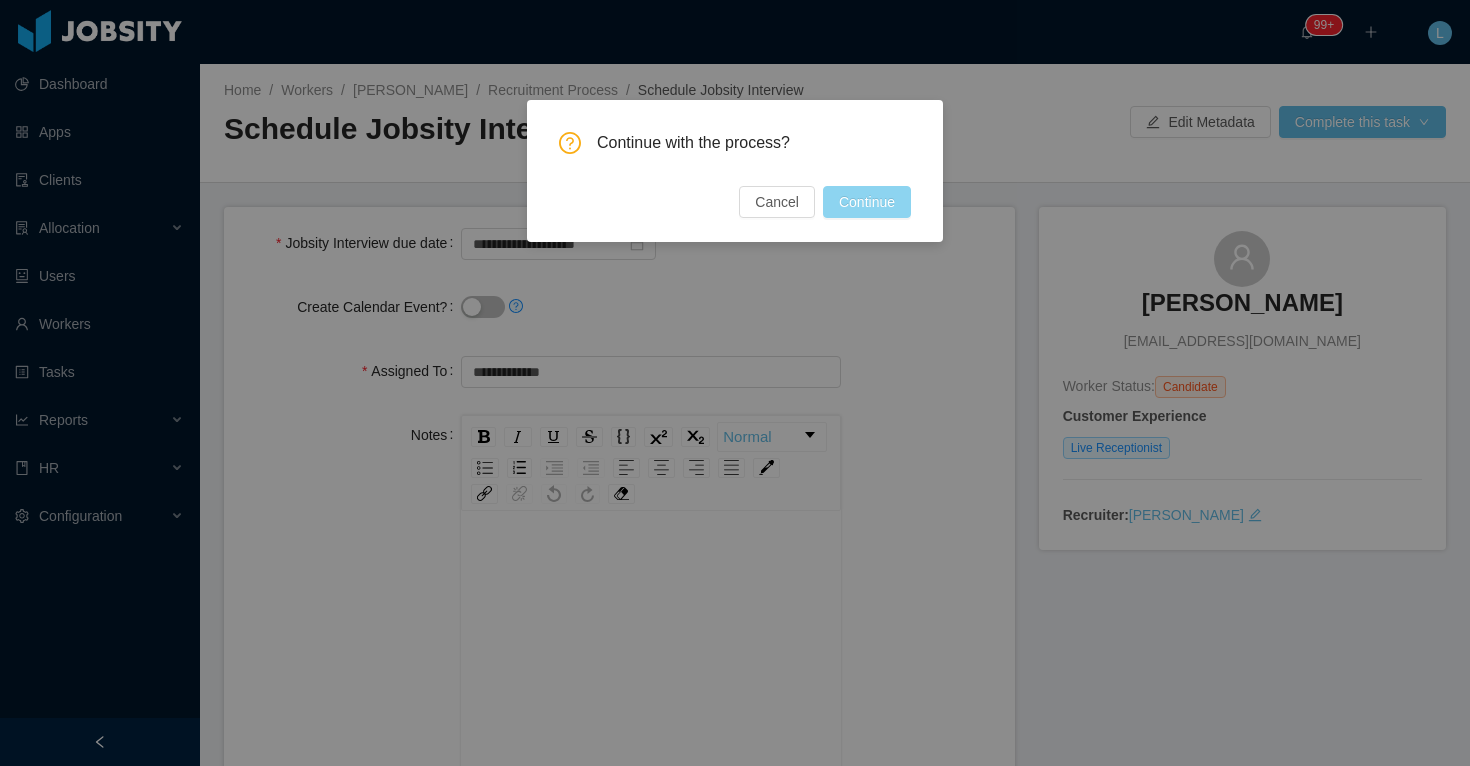 click on "Continue" at bounding box center [867, 202] 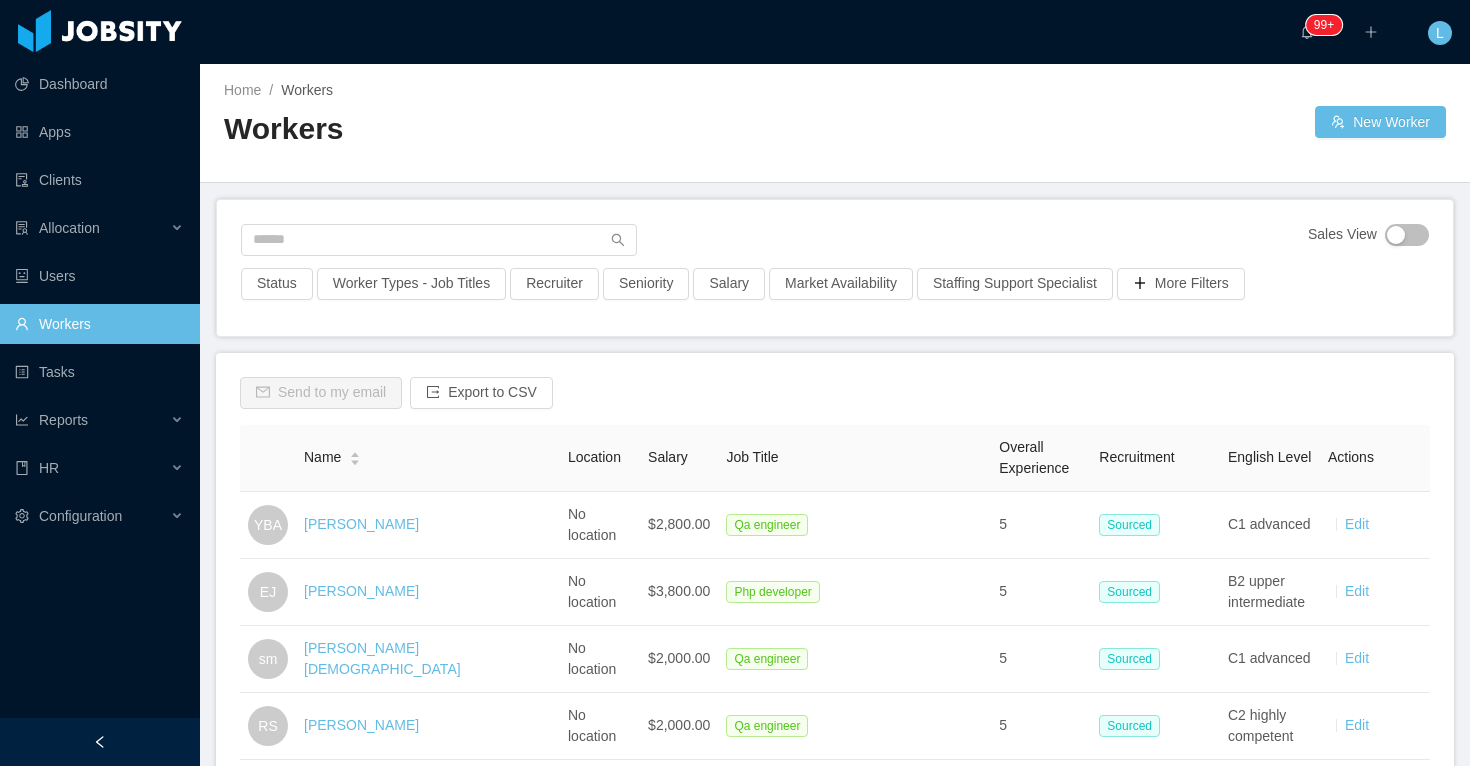 scroll, scrollTop: 0, scrollLeft: 0, axis: both 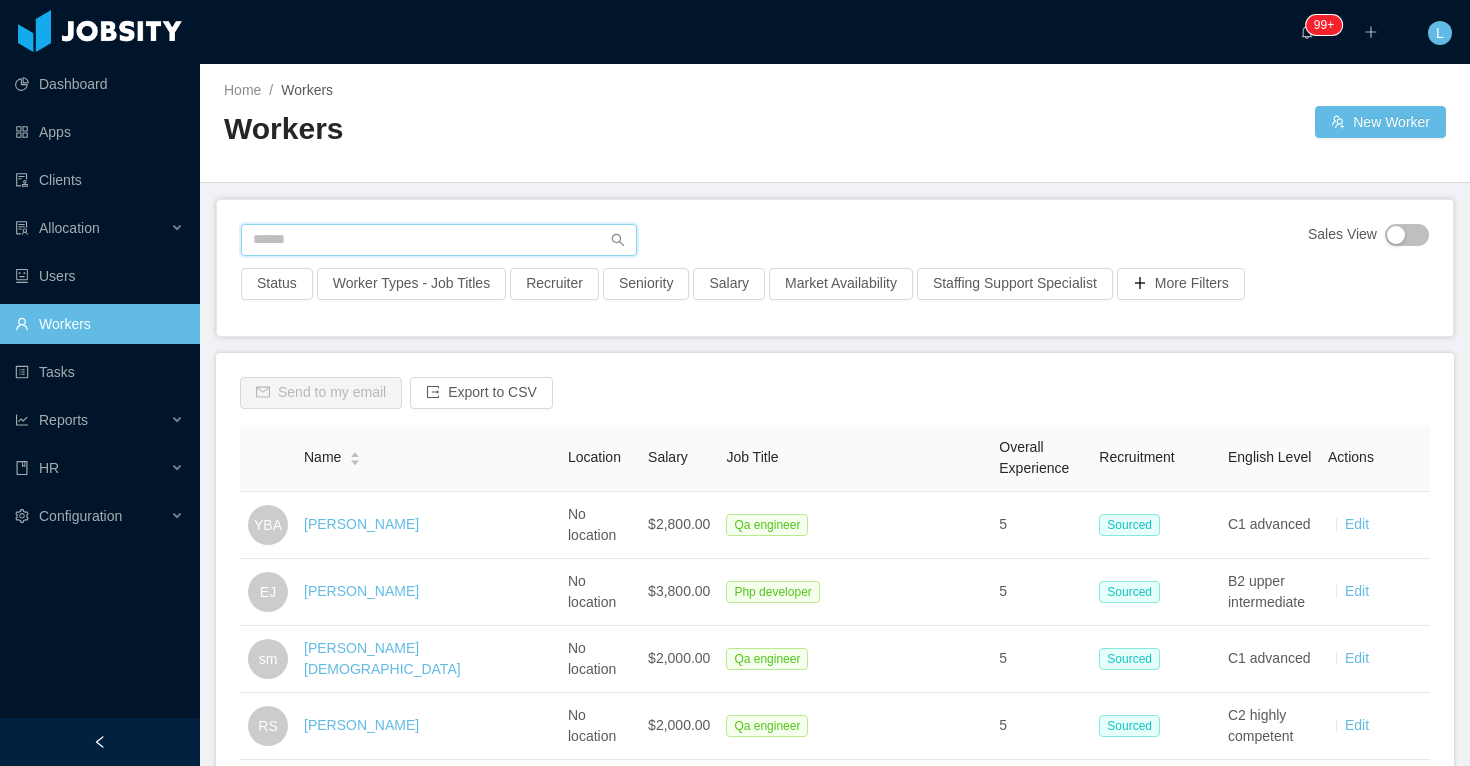 click at bounding box center [439, 240] 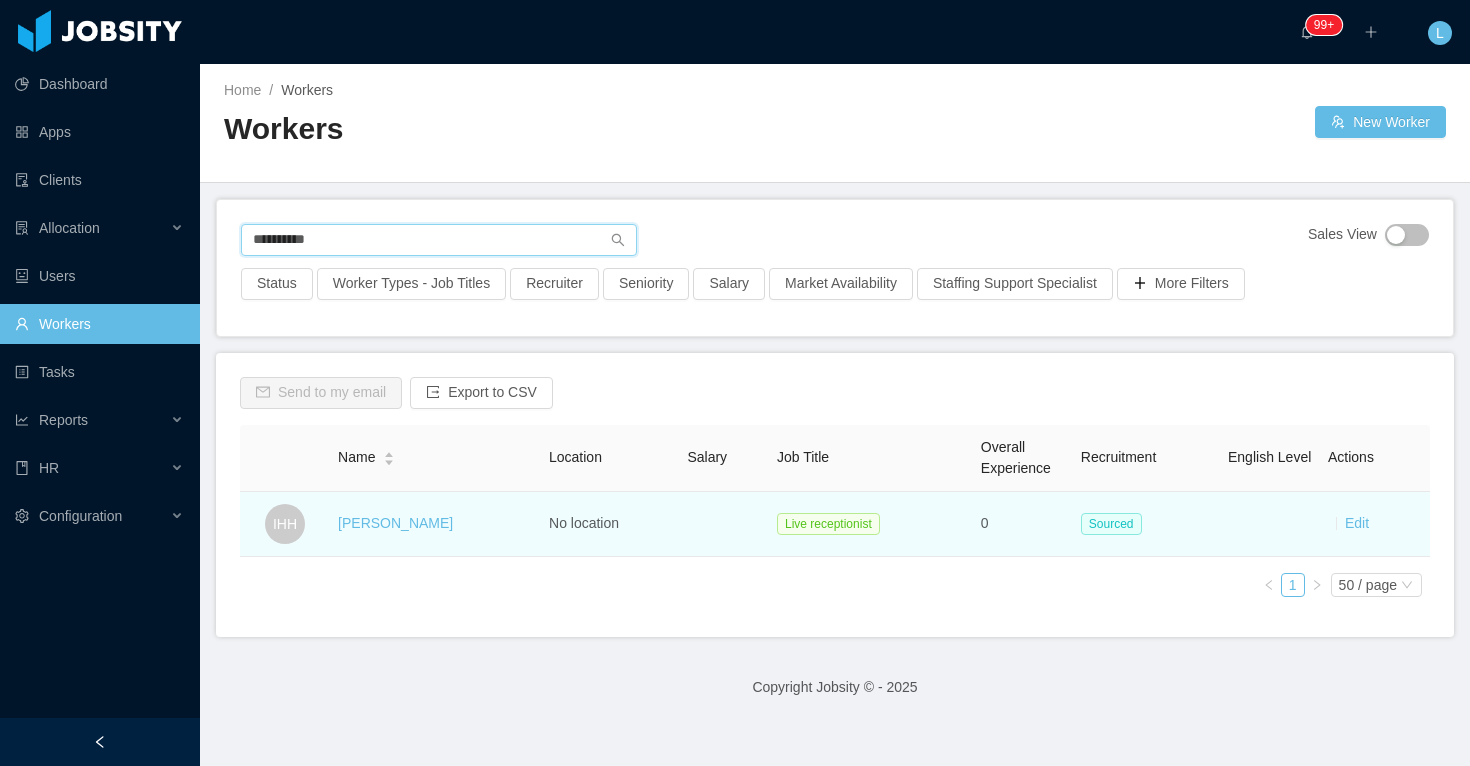 type on "**********" 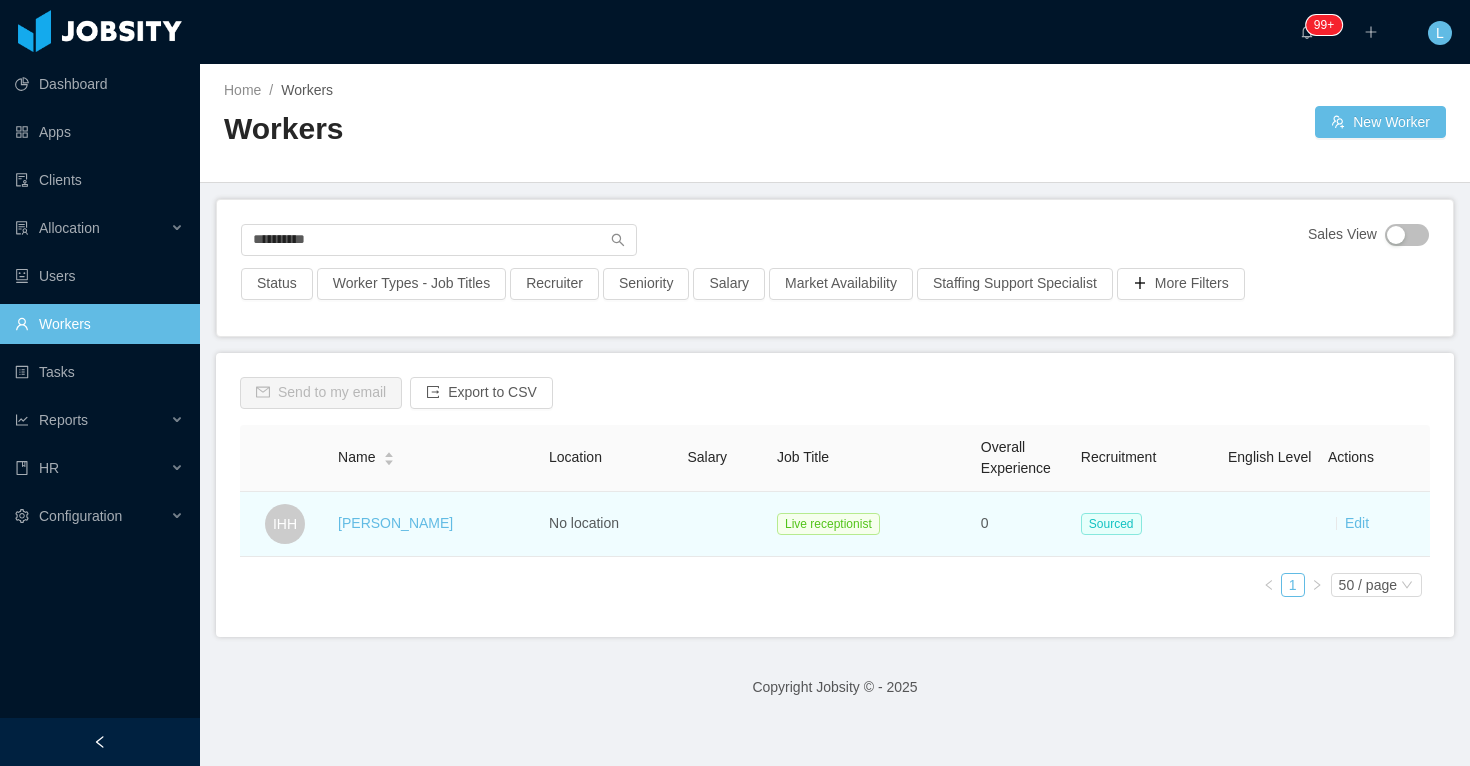 click on "Ian Hakeem Hamad" at bounding box center [395, 523] 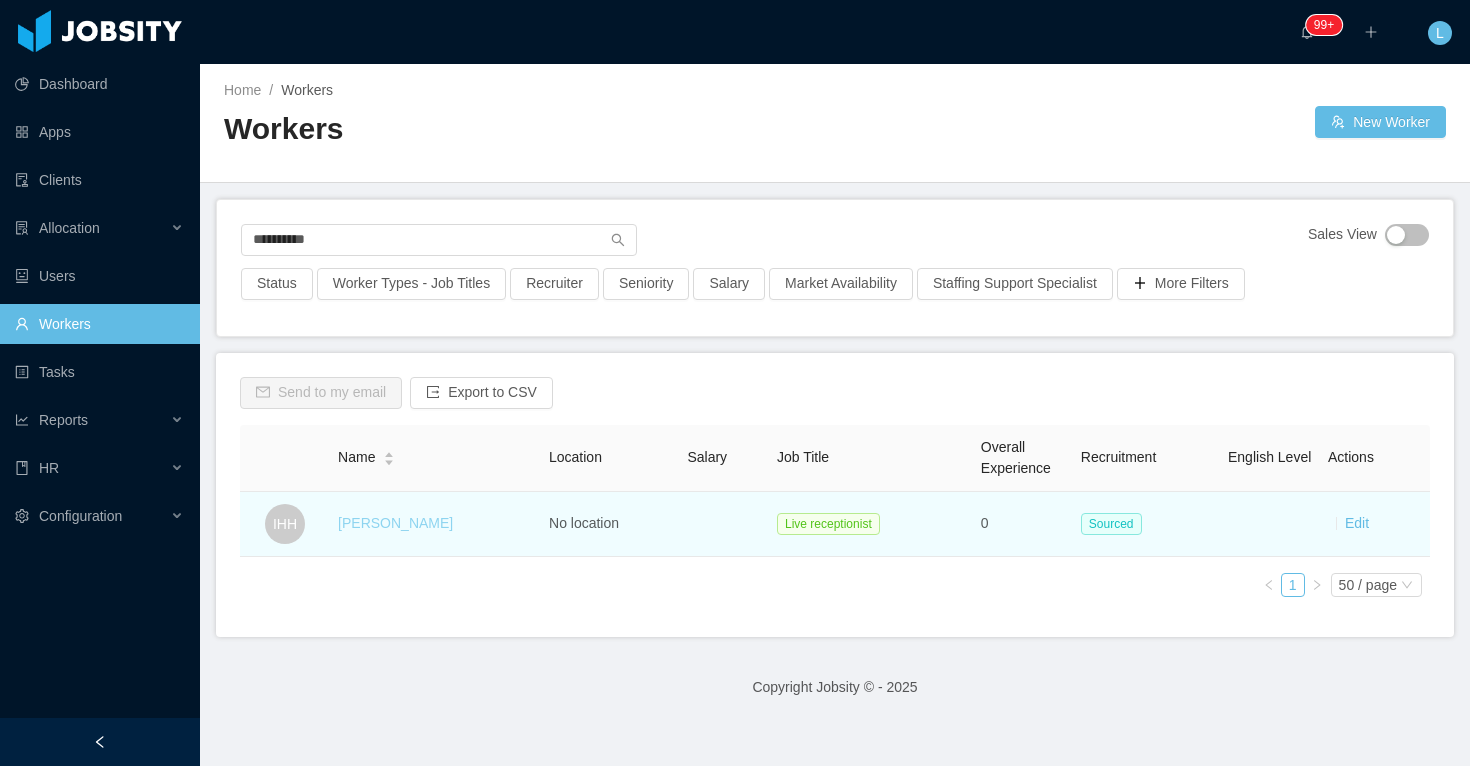 click on "Ian Hakeem Hamad" at bounding box center (395, 523) 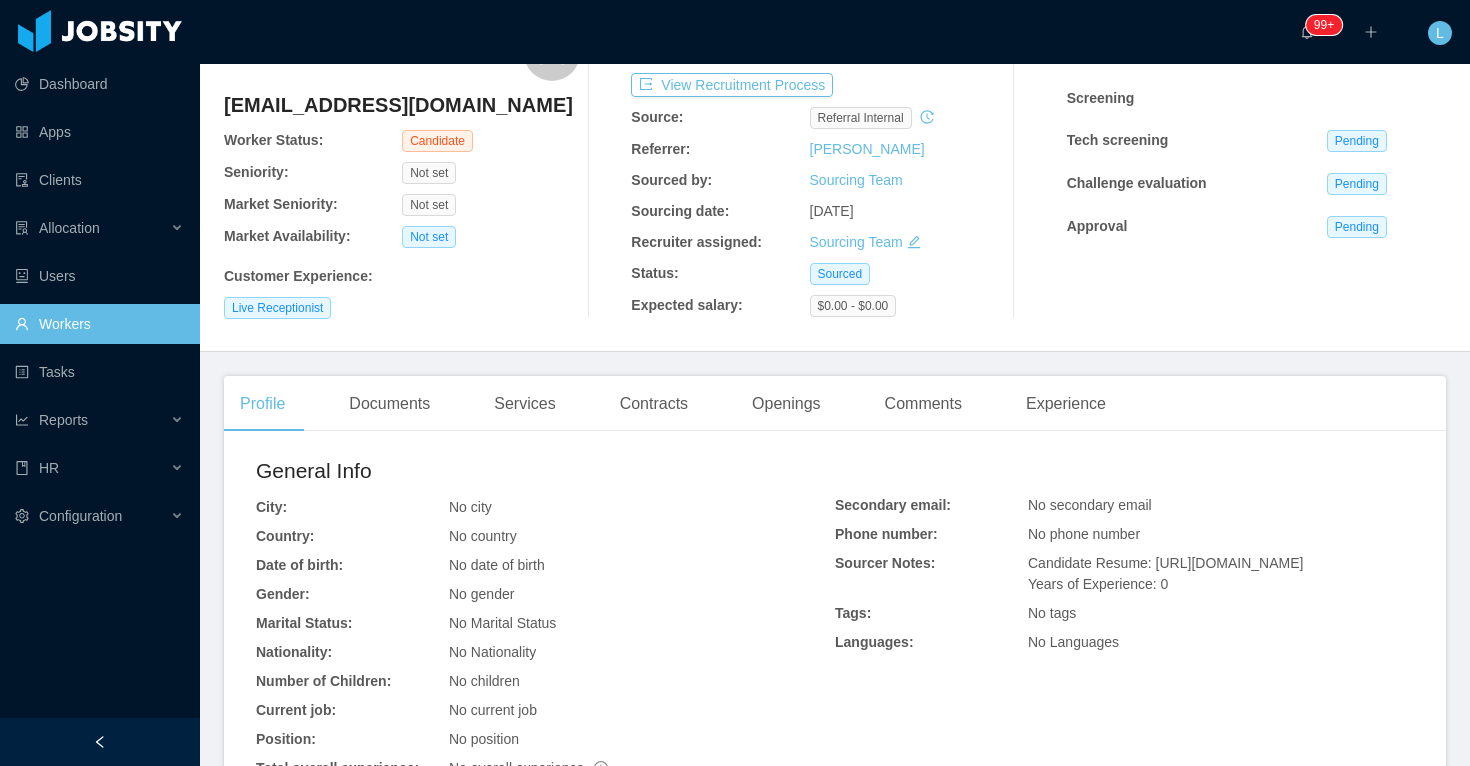 scroll, scrollTop: 125, scrollLeft: 0, axis: vertical 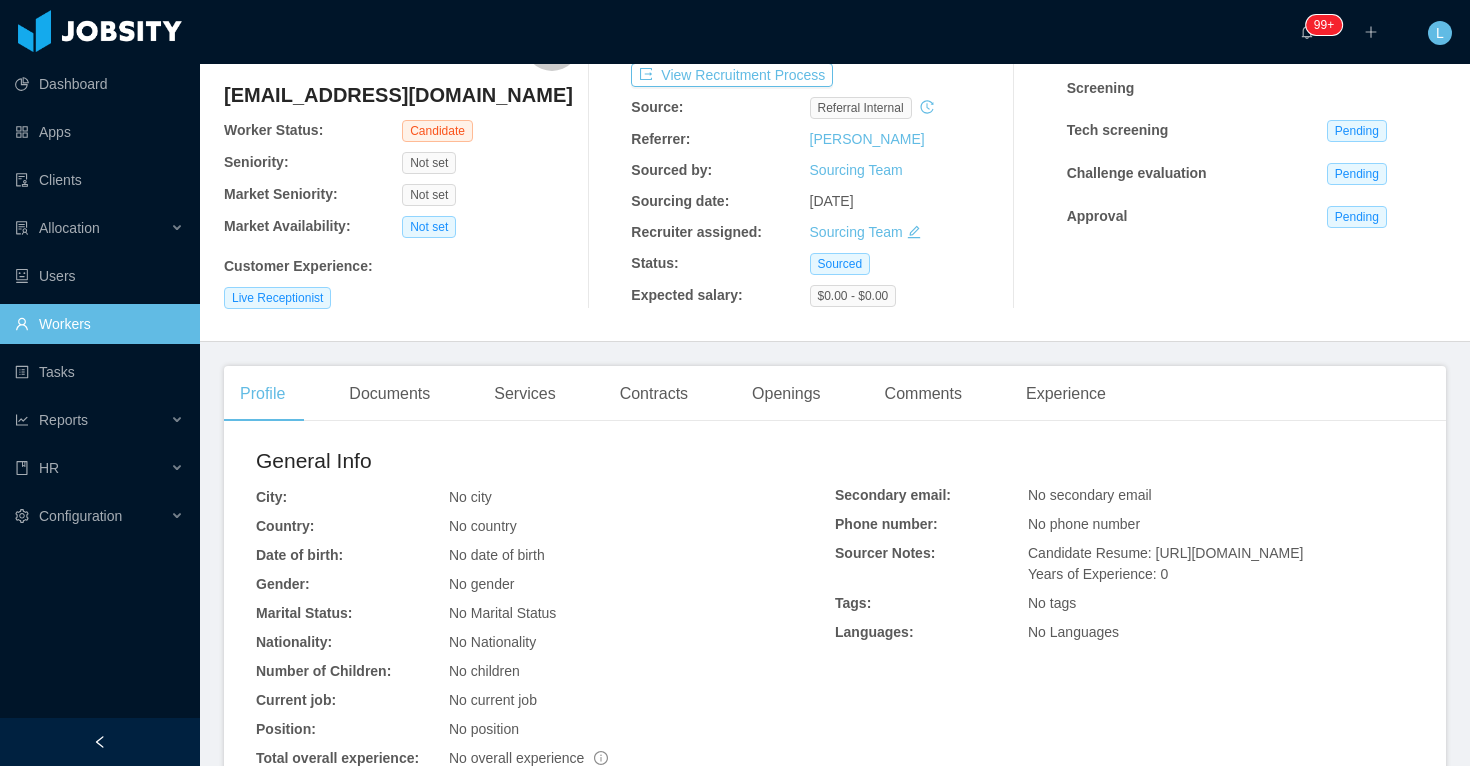 drag, startPoint x: 1096, startPoint y: 597, endPoint x: 1157, endPoint y: 556, distance: 73.4983 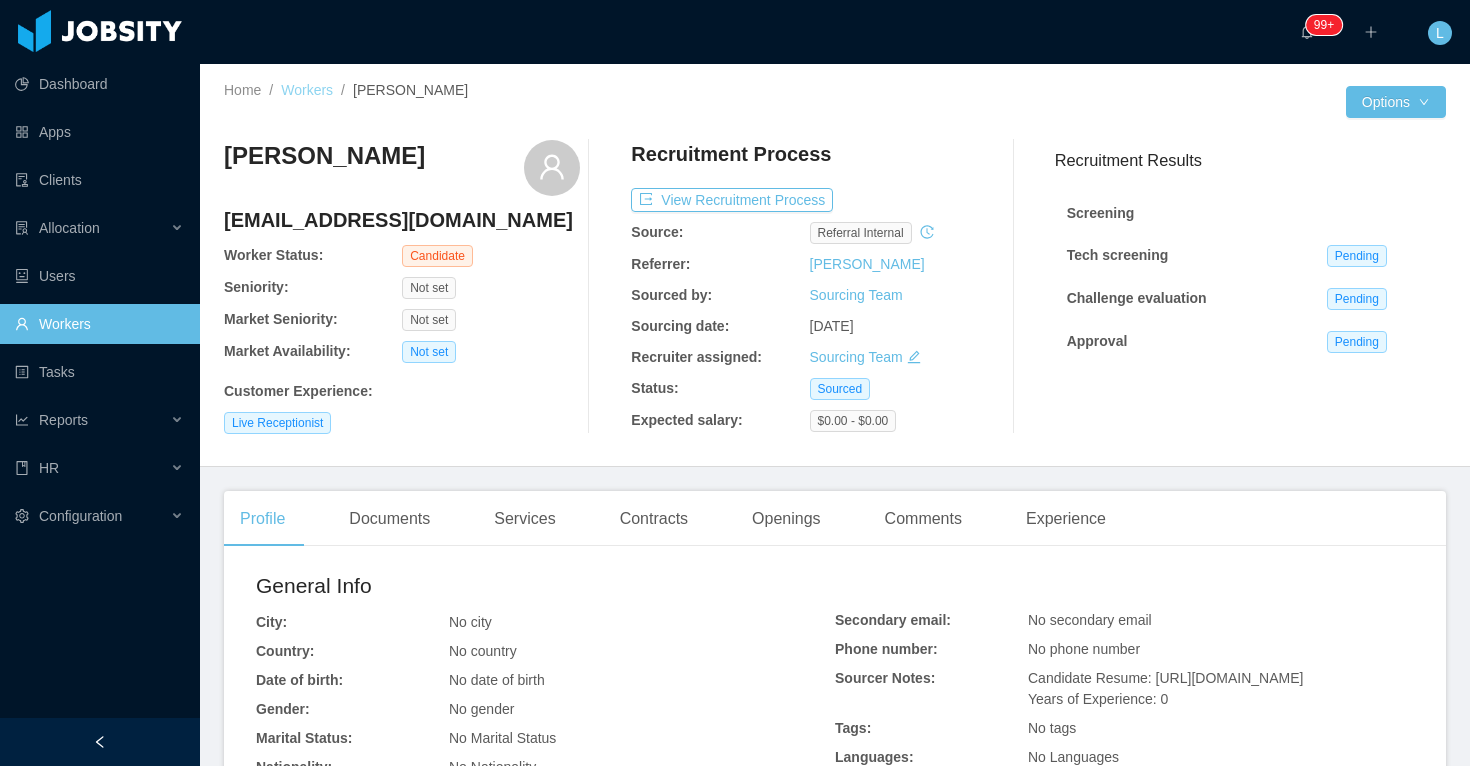 click on "Workers" at bounding box center (307, 90) 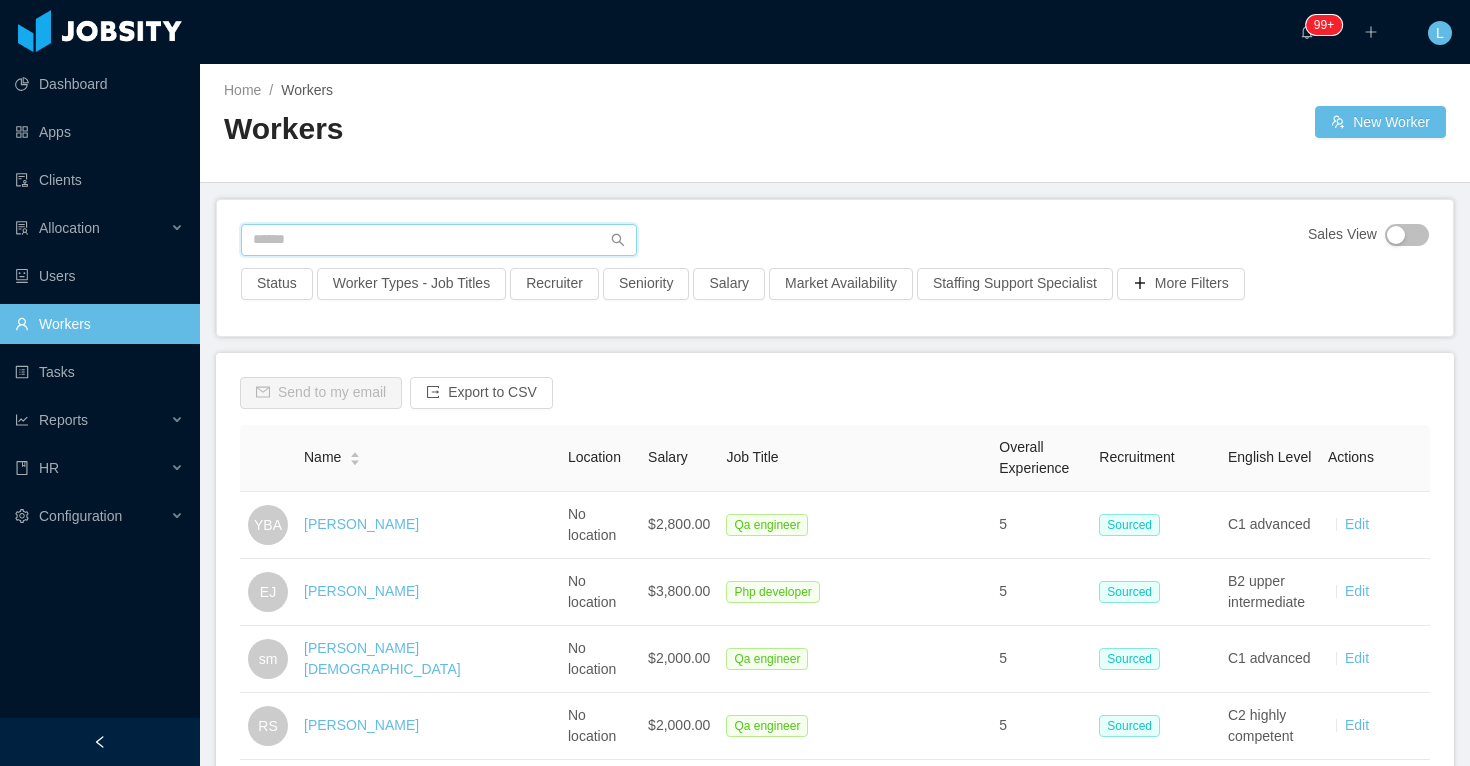 click at bounding box center (439, 240) 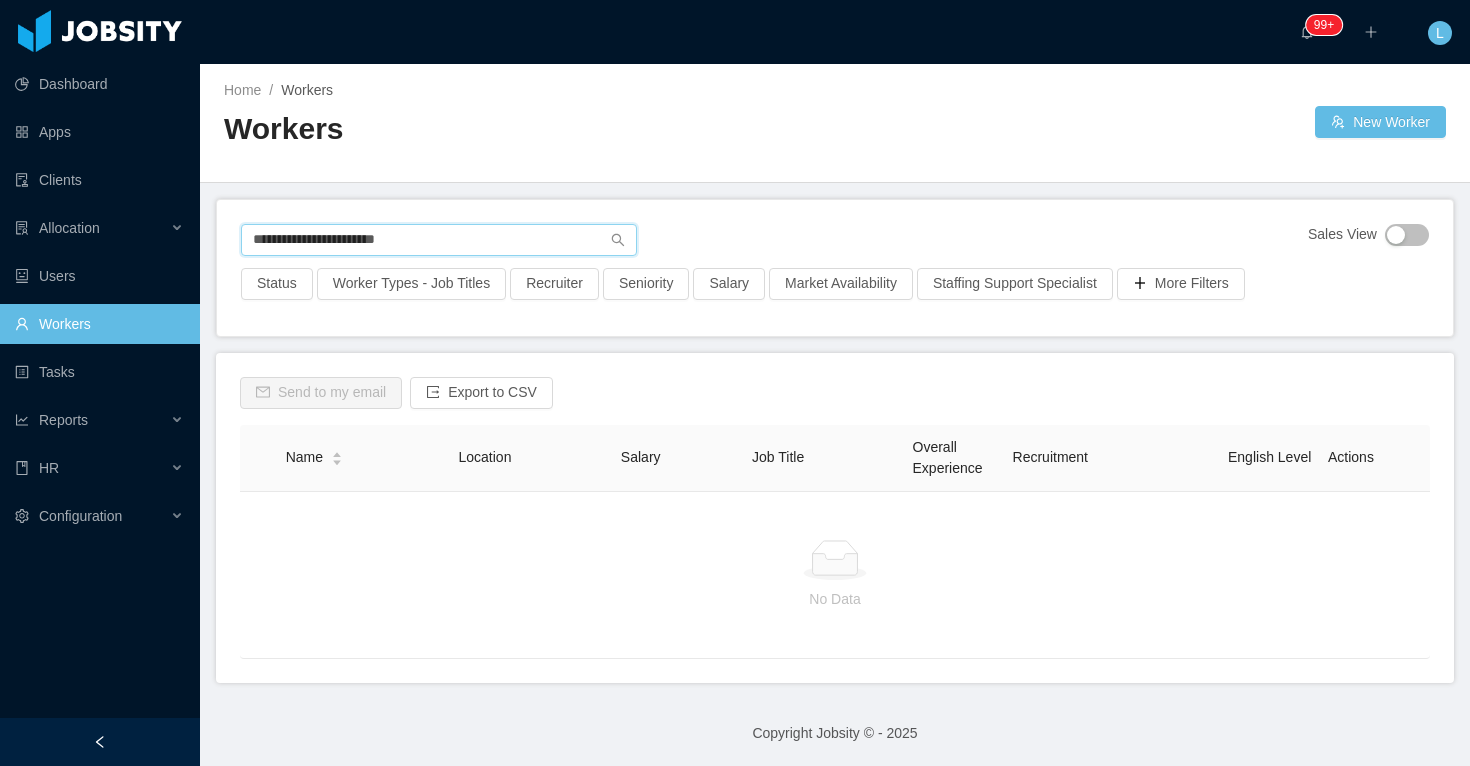 type on "**********" 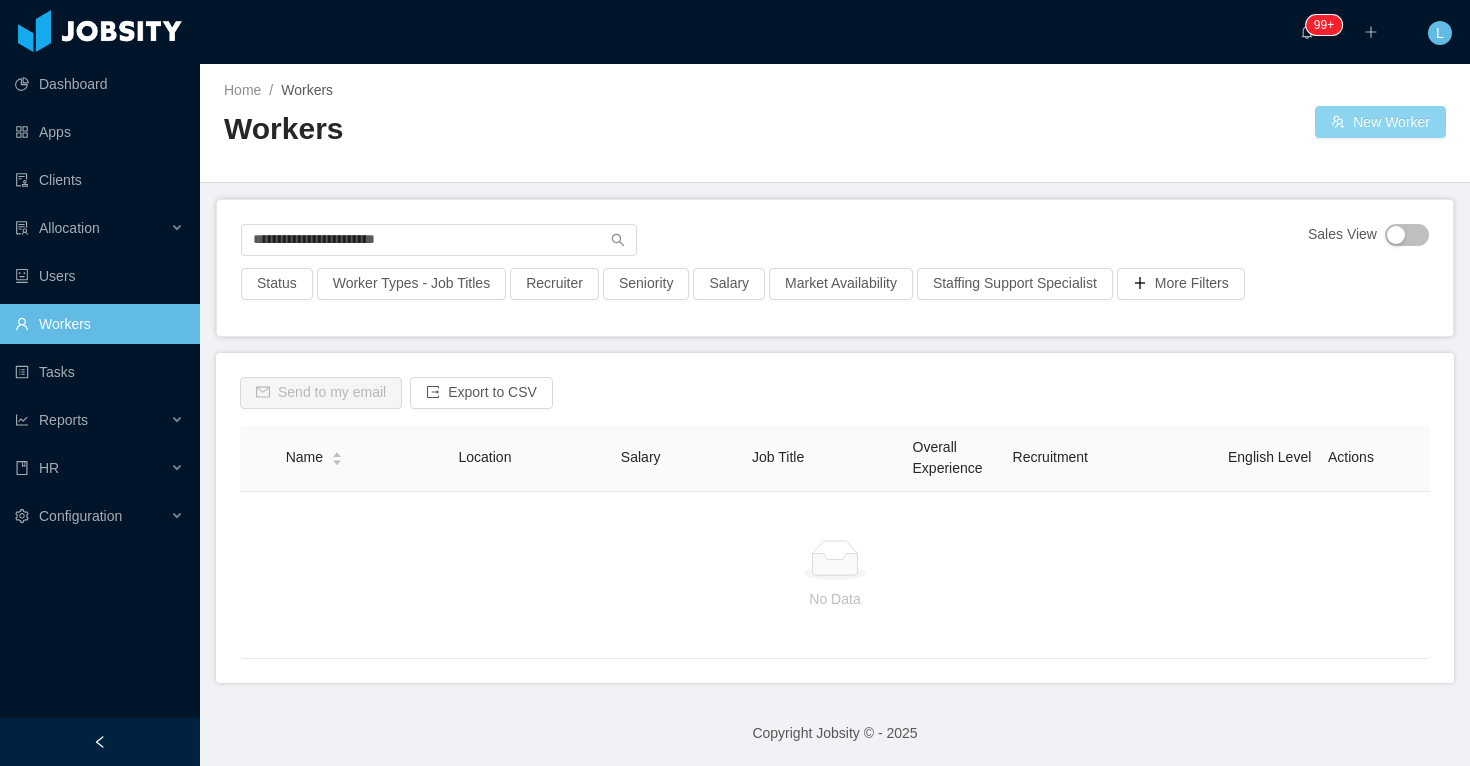 click on "New Worker" at bounding box center (1380, 122) 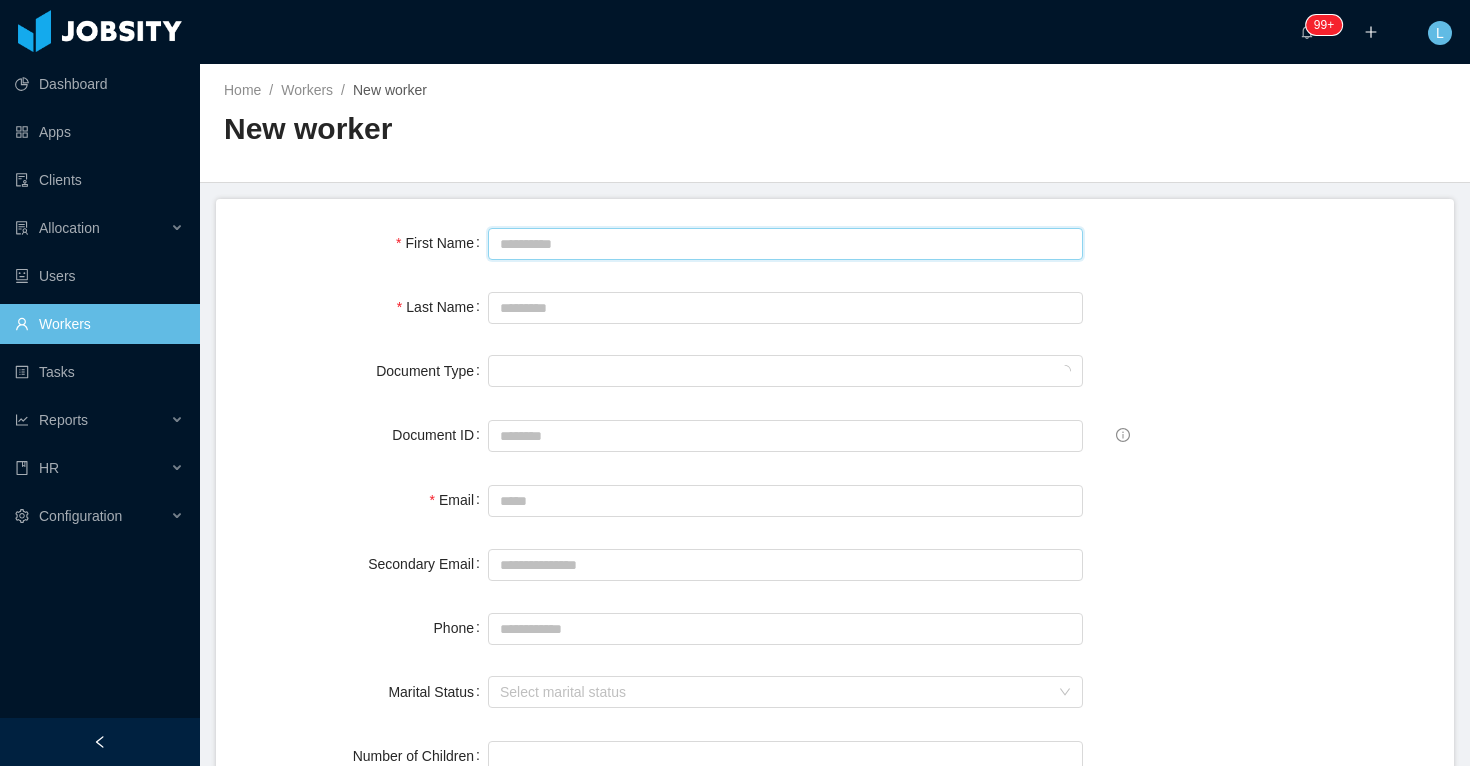 click on "First Name" at bounding box center [785, 244] 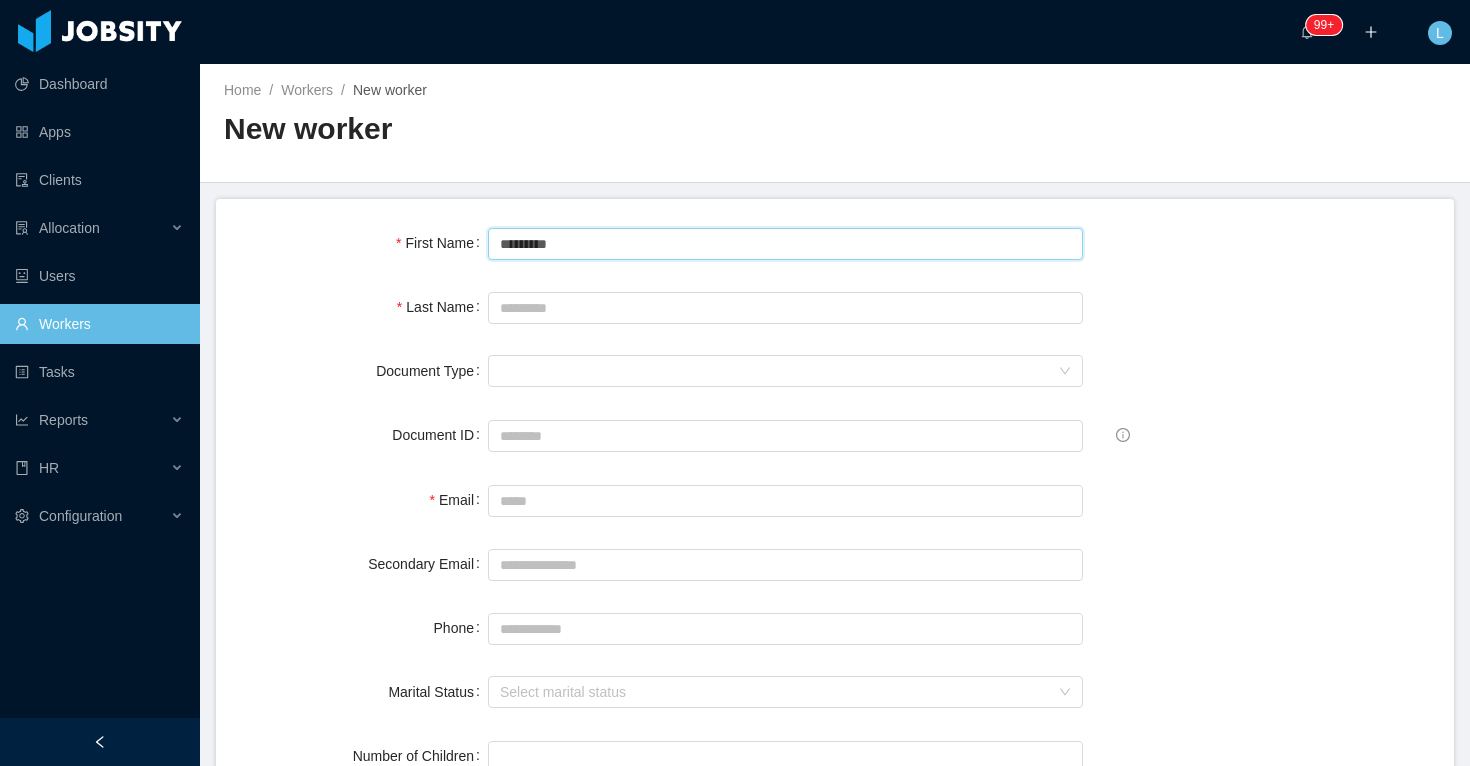 type on "*********" 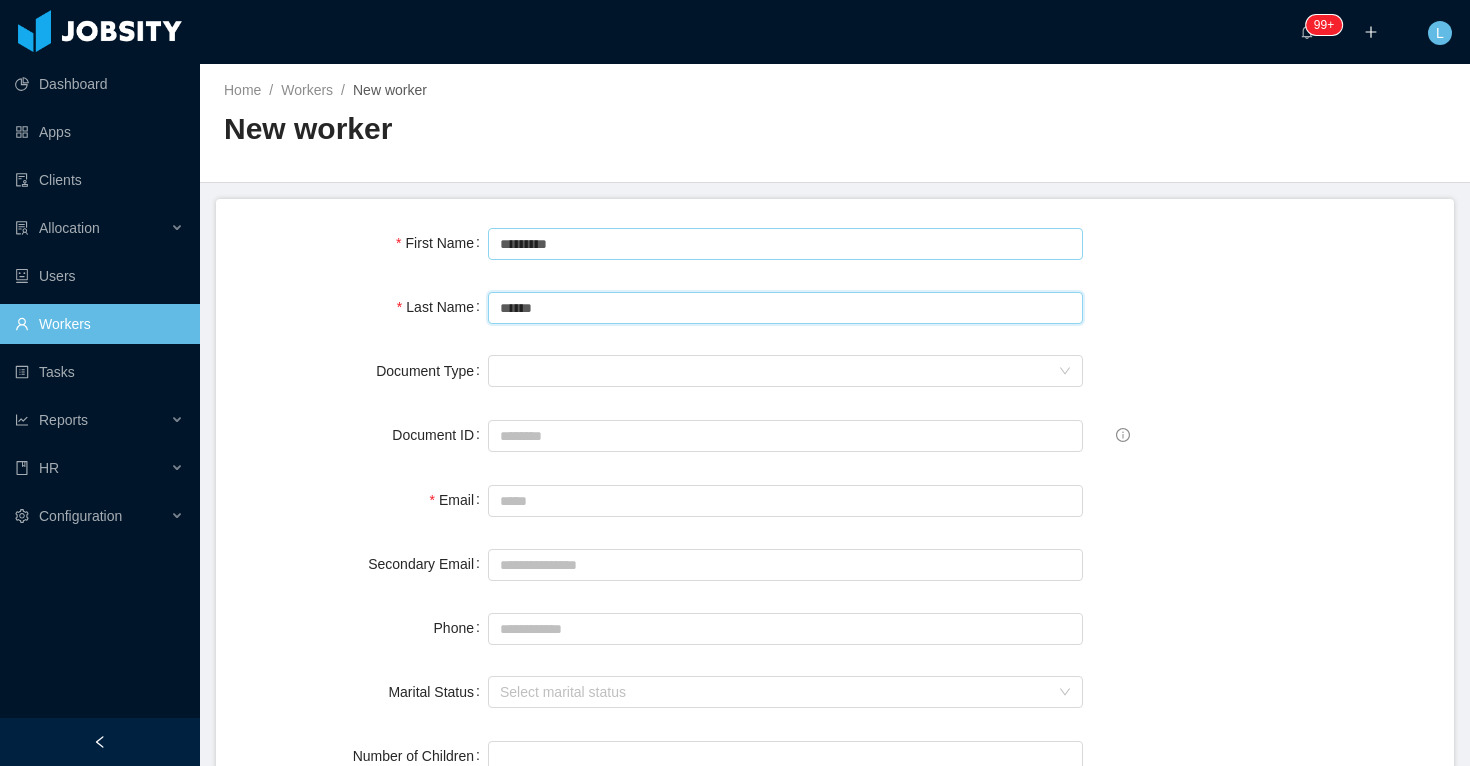 type on "******" 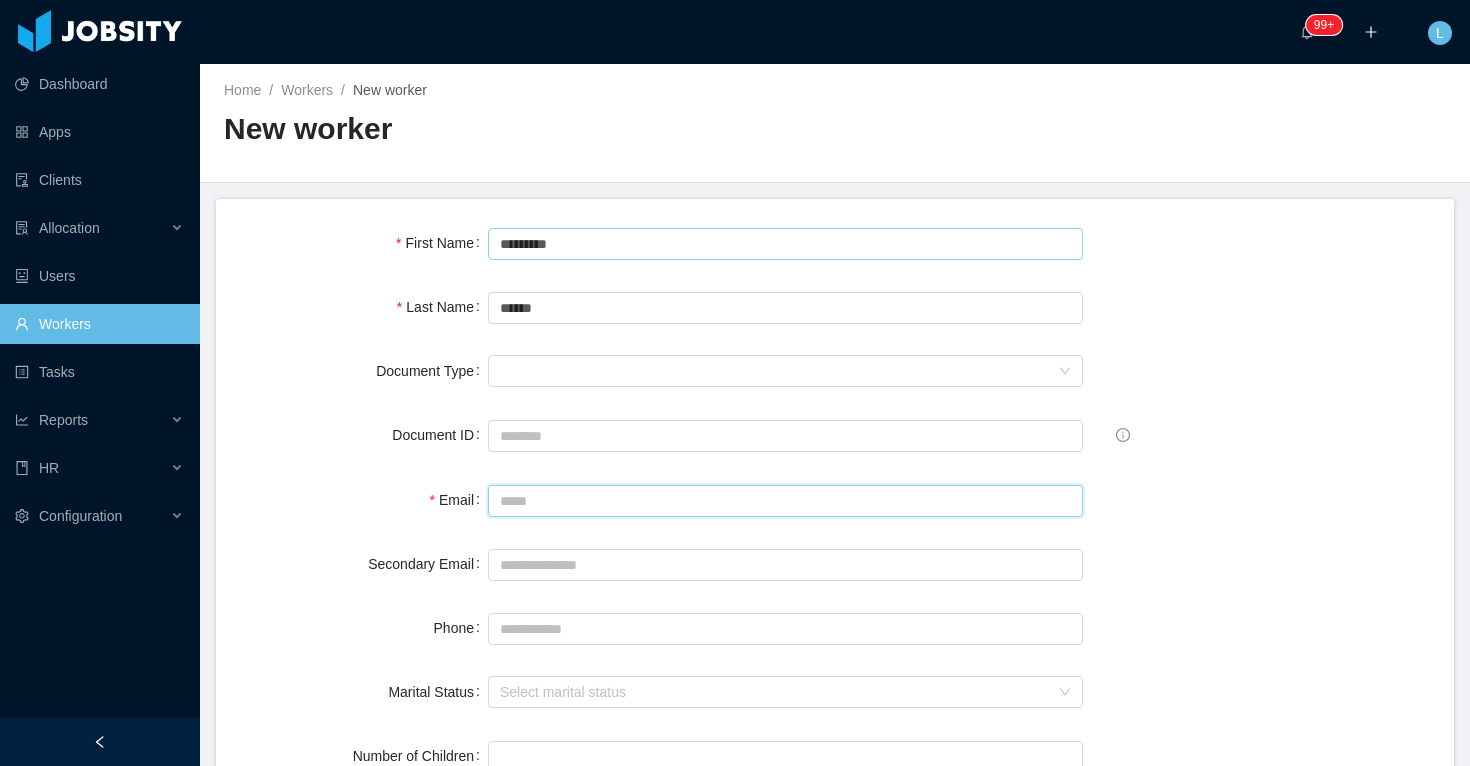 paste on "**********" 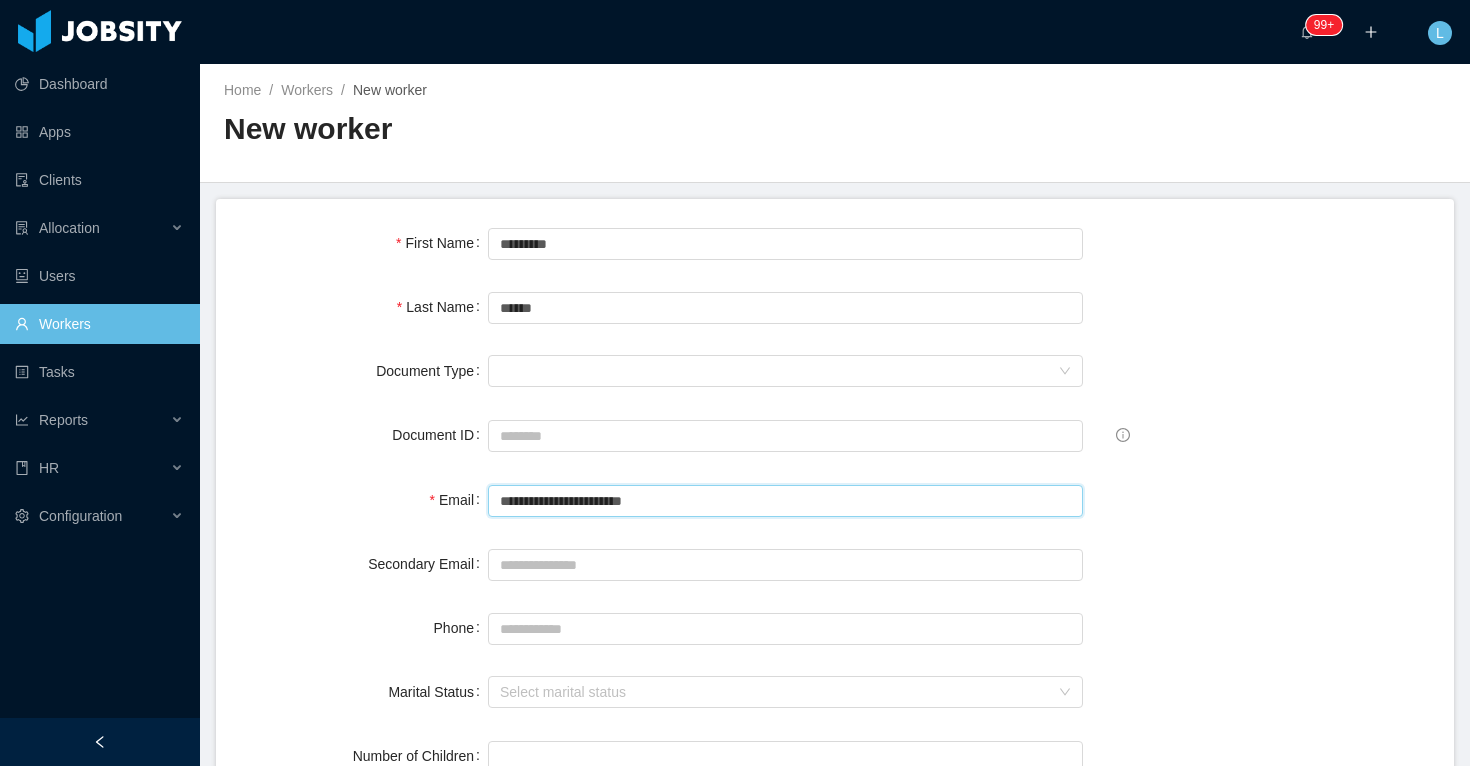 type on "**********" 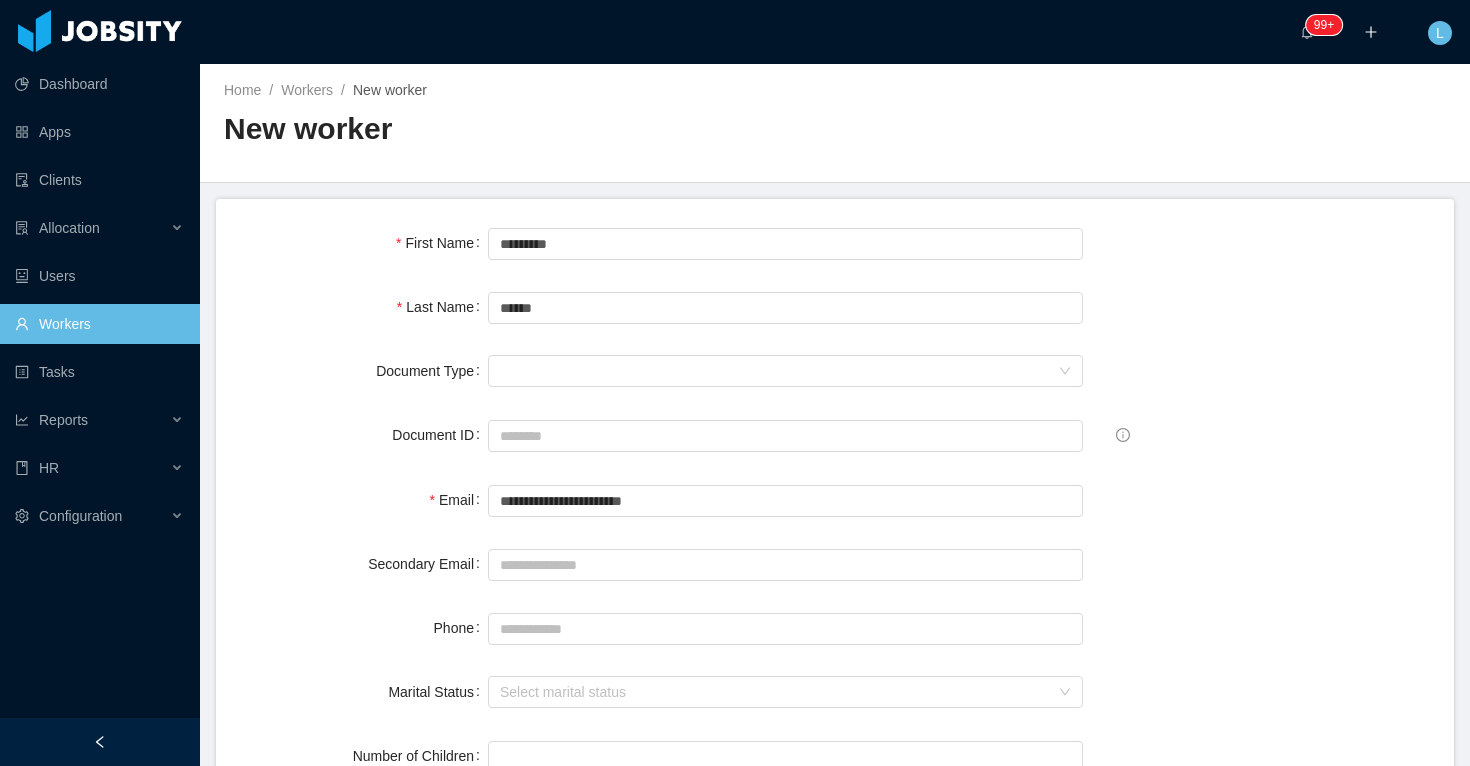 click on "Marital Status Select marital status" at bounding box center [835, 692] 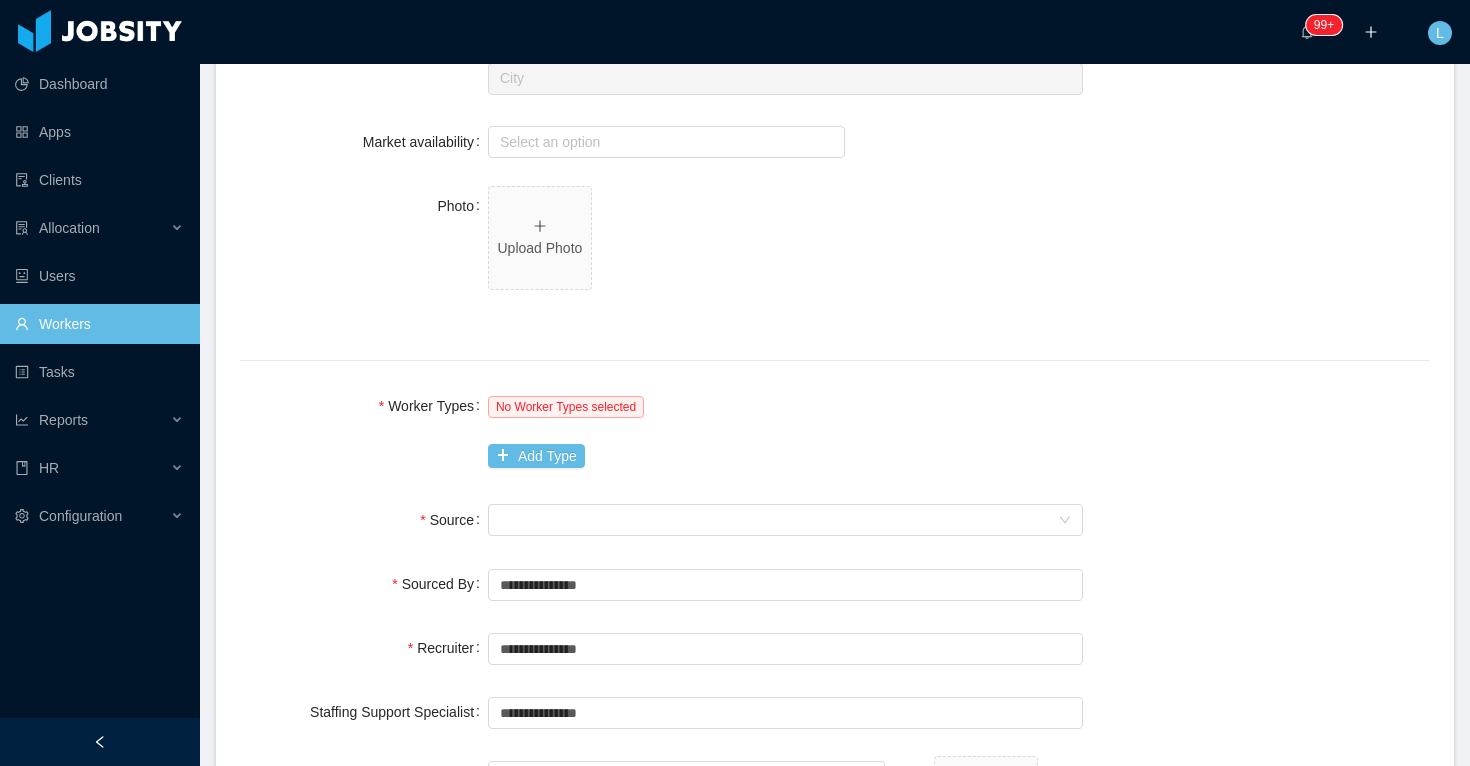 scroll, scrollTop: 1043, scrollLeft: 0, axis: vertical 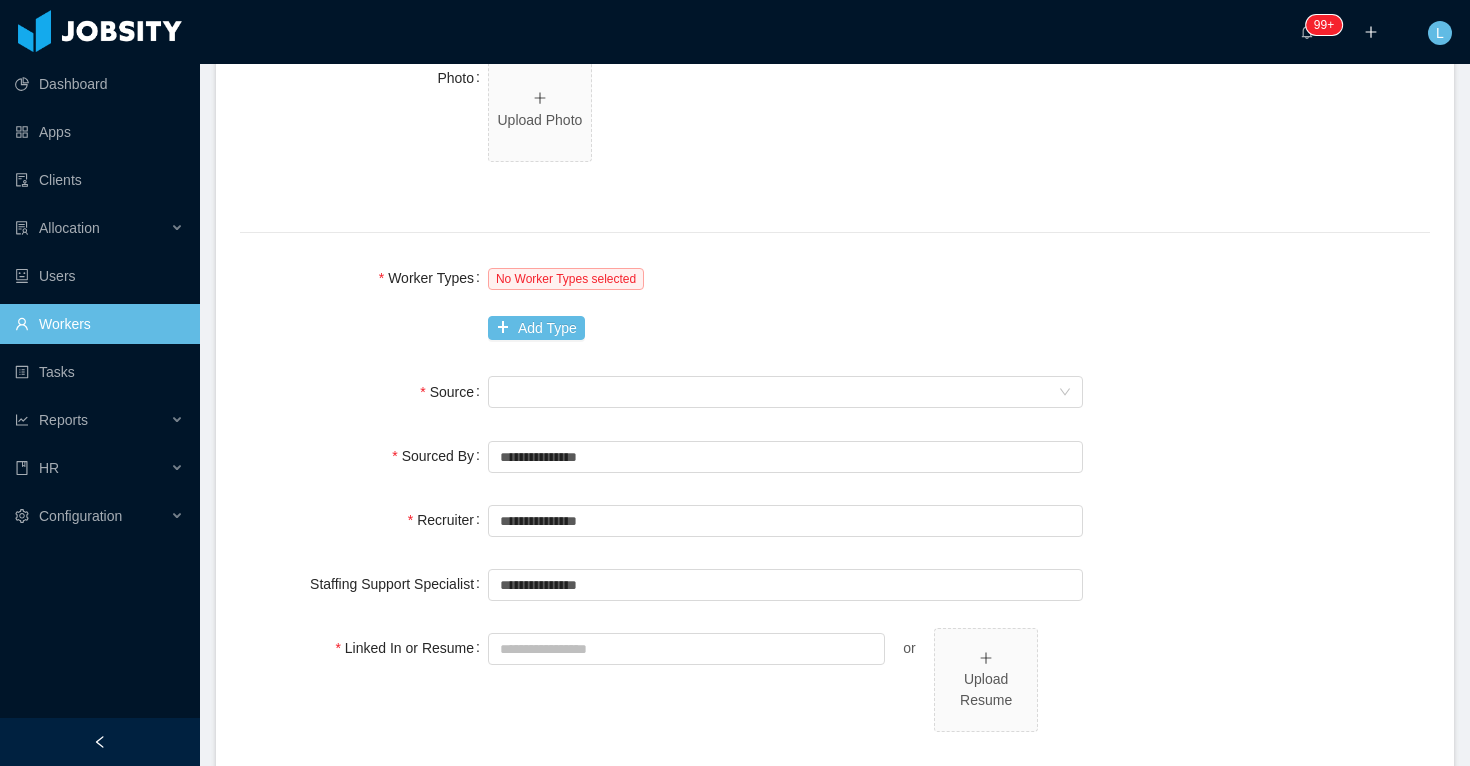 click on "No Worker Types selected Add Type" at bounding box center [785, 303] 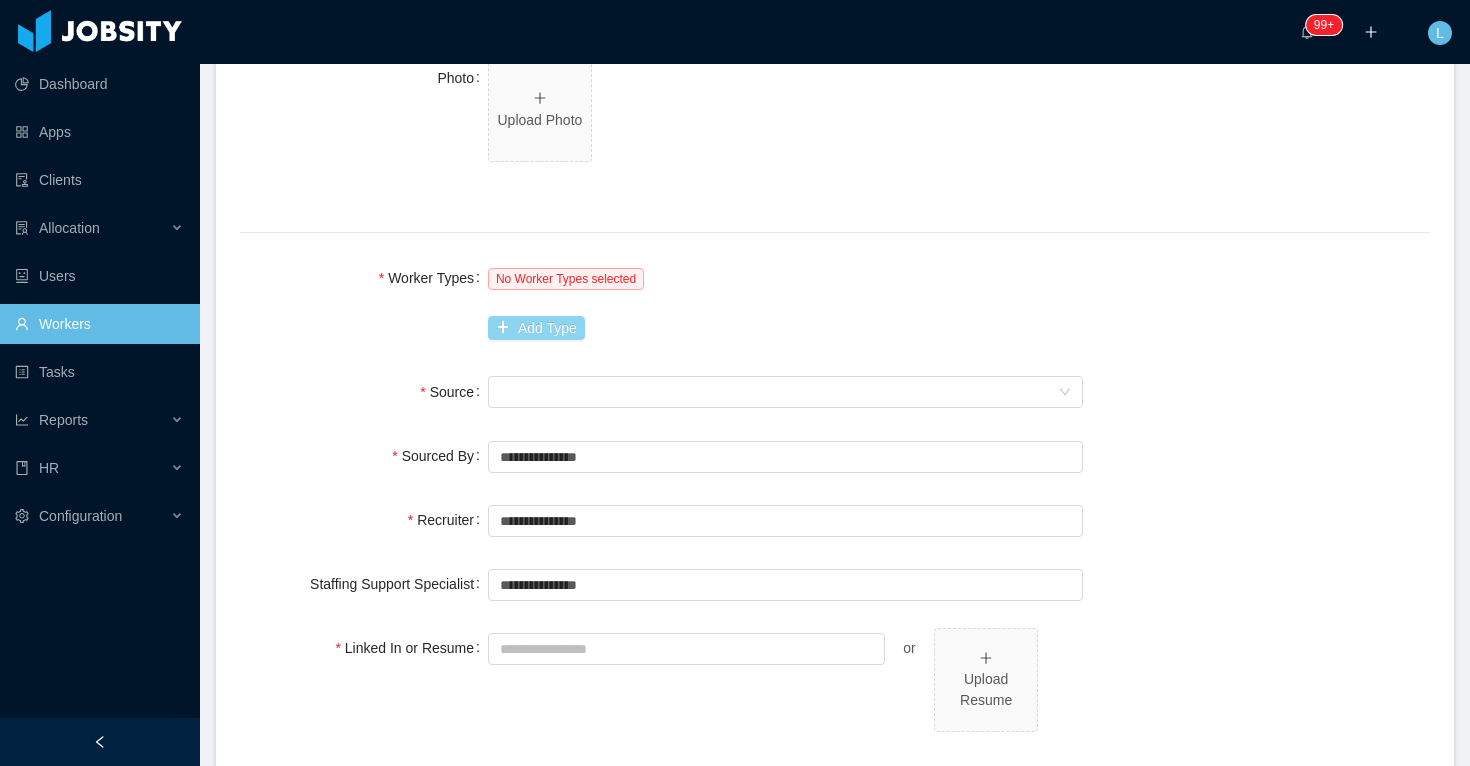 click on "Add Type" at bounding box center (536, 328) 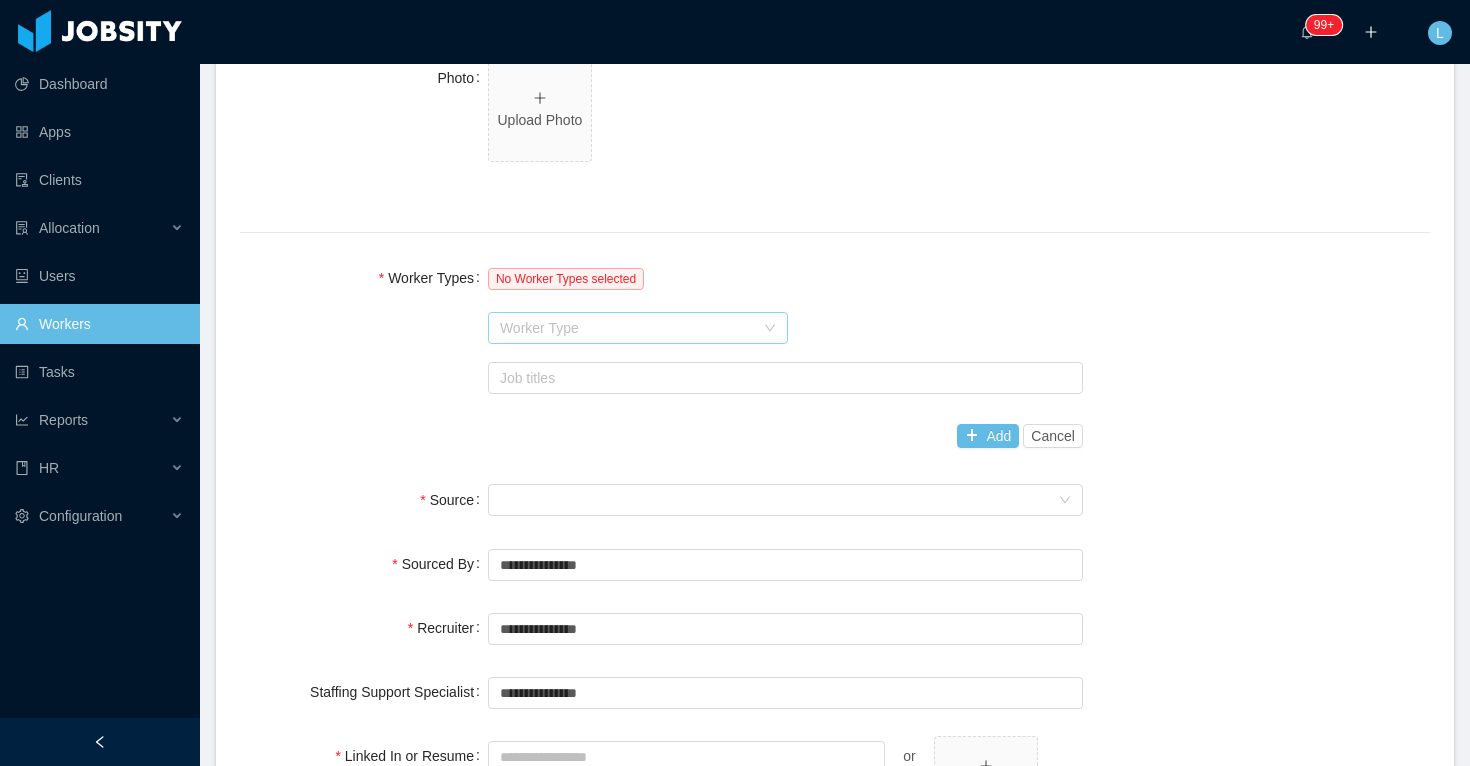 click on "Worker Type" at bounding box center [627, 328] 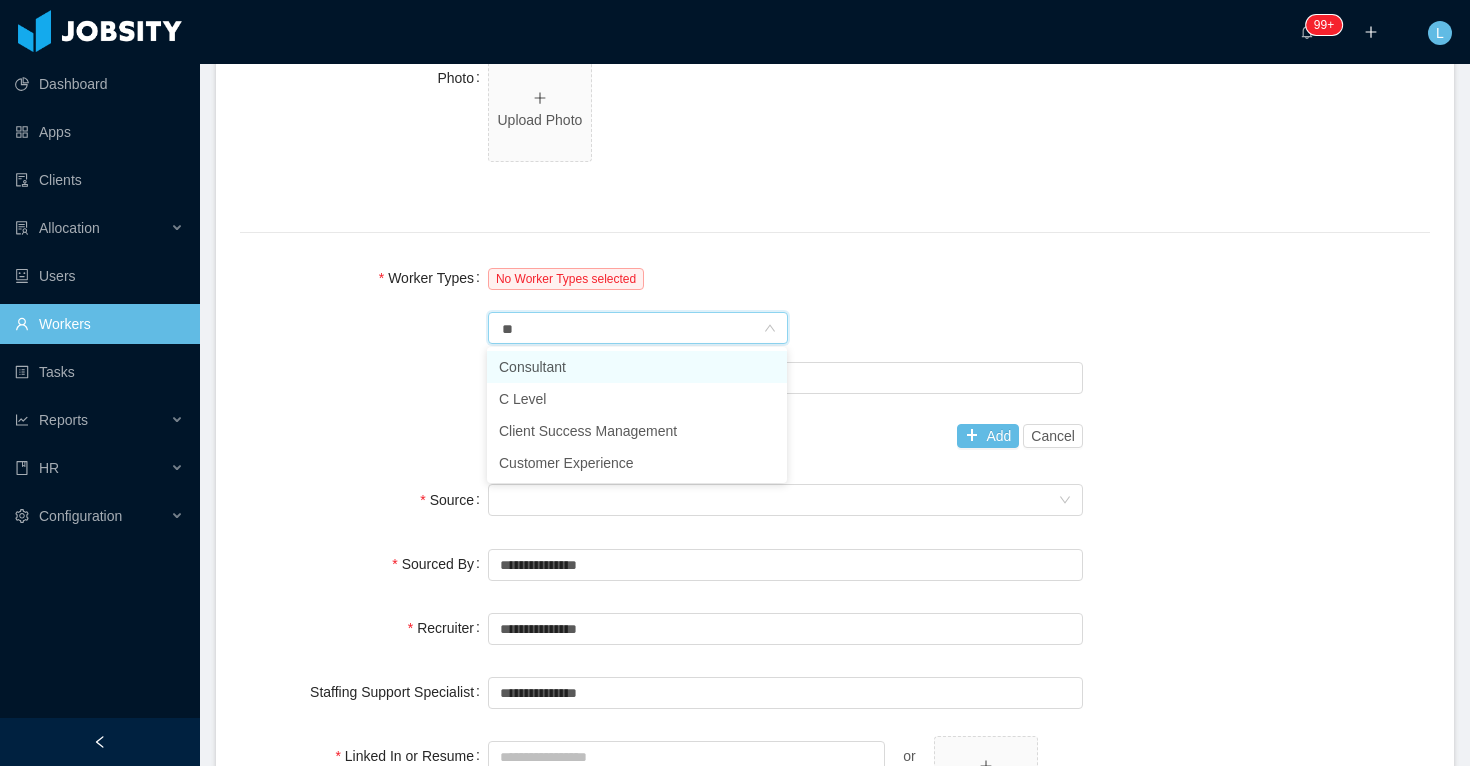 type on "***" 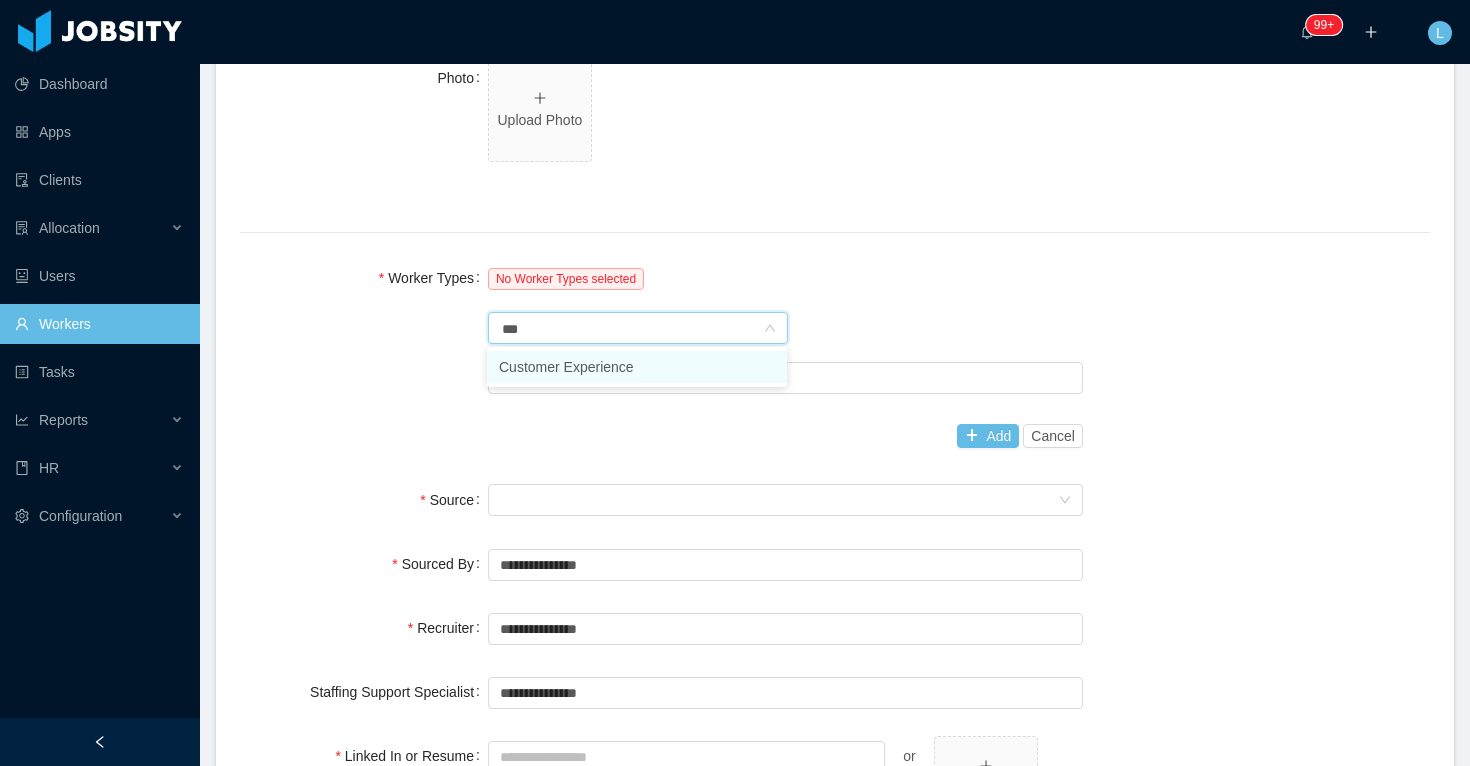 click on "Customer Experience" at bounding box center [637, 367] 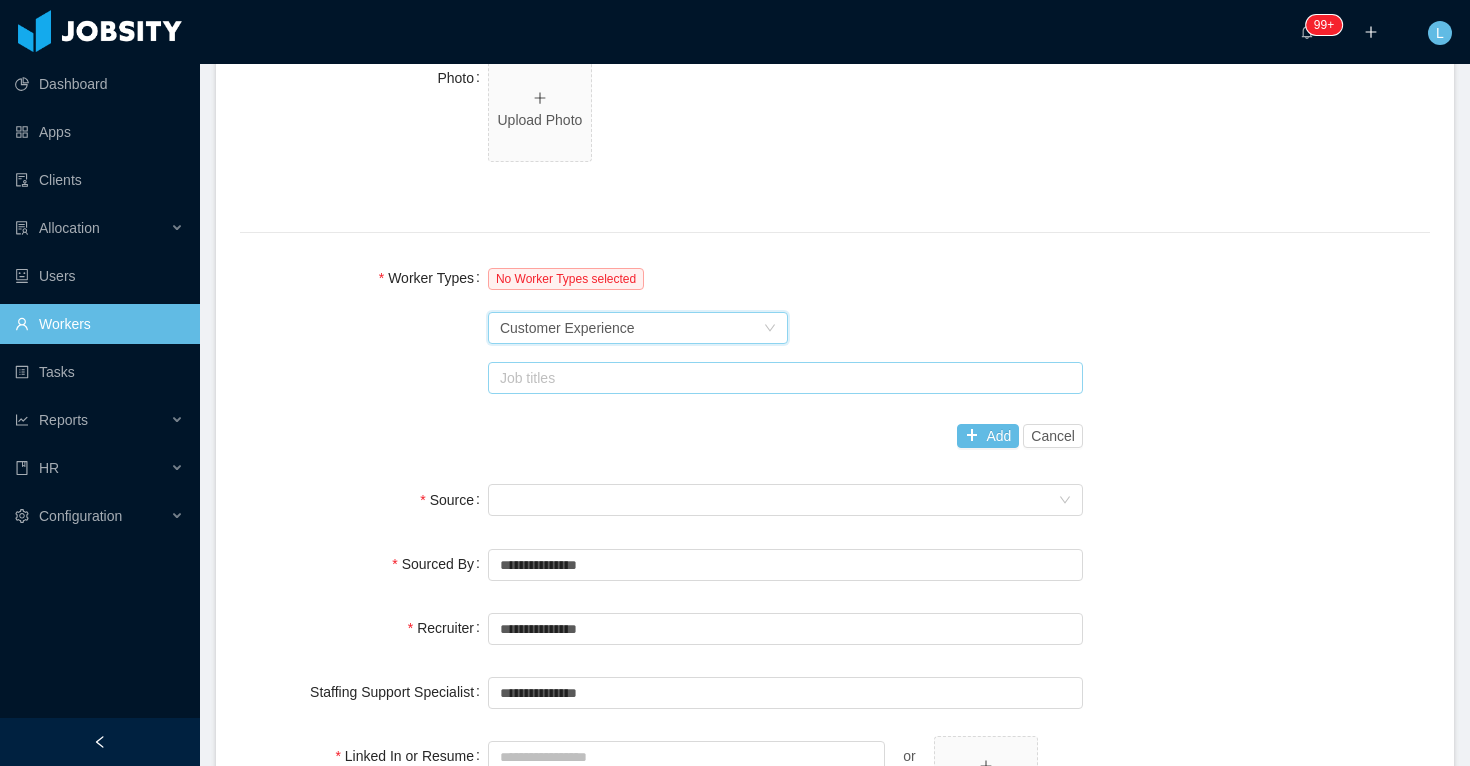 click on "Job titles" at bounding box center (781, 378) 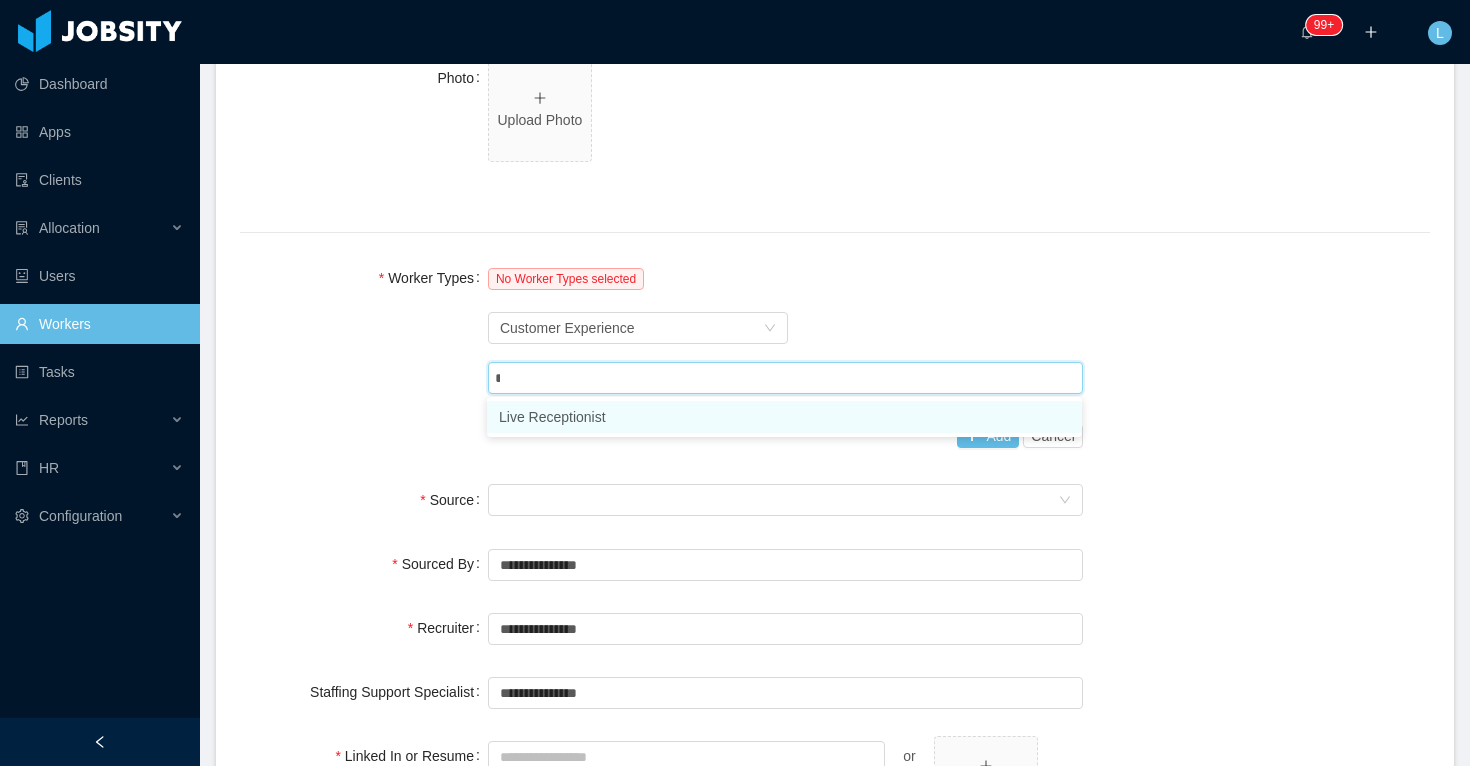 type on "**" 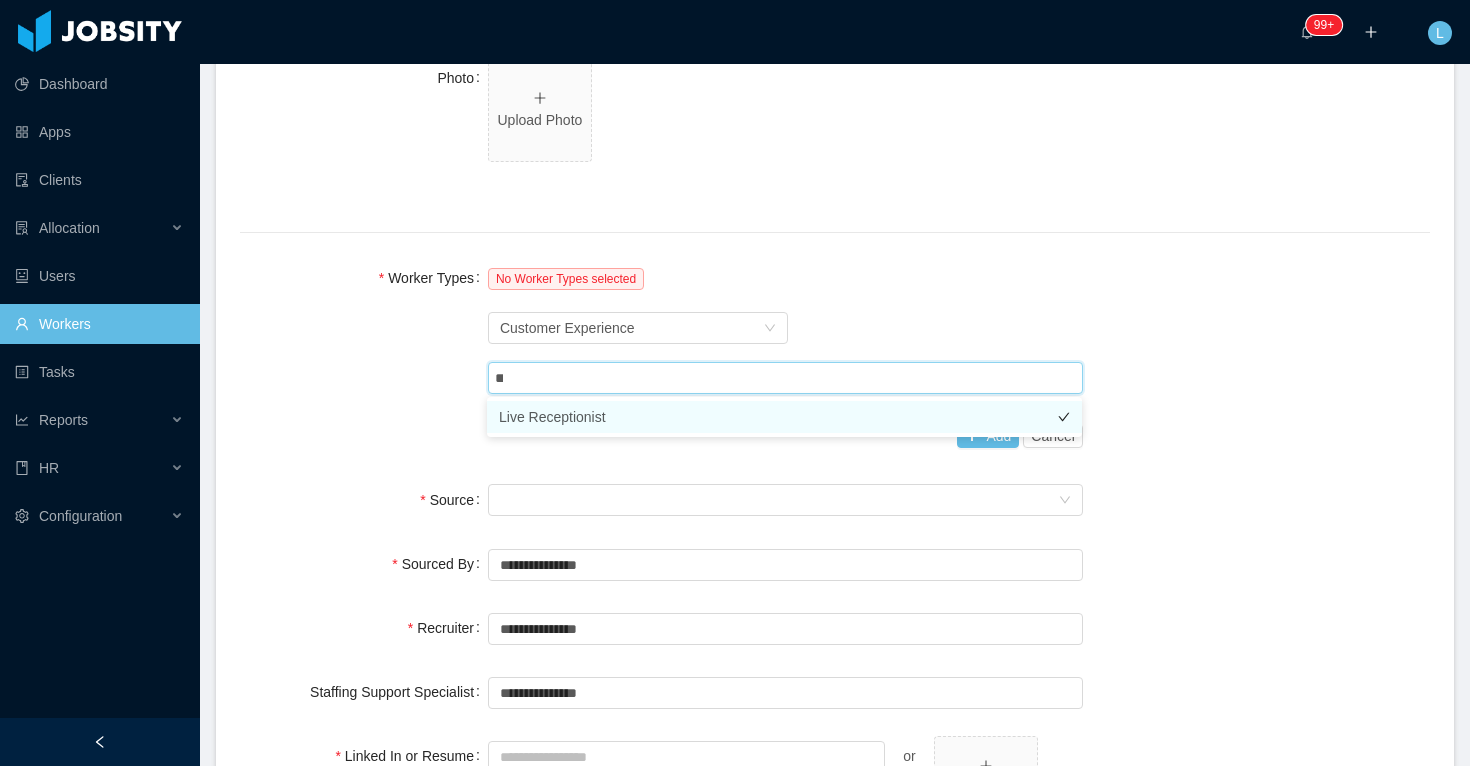 click on "Live Receptionist" at bounding box center (784, 417) 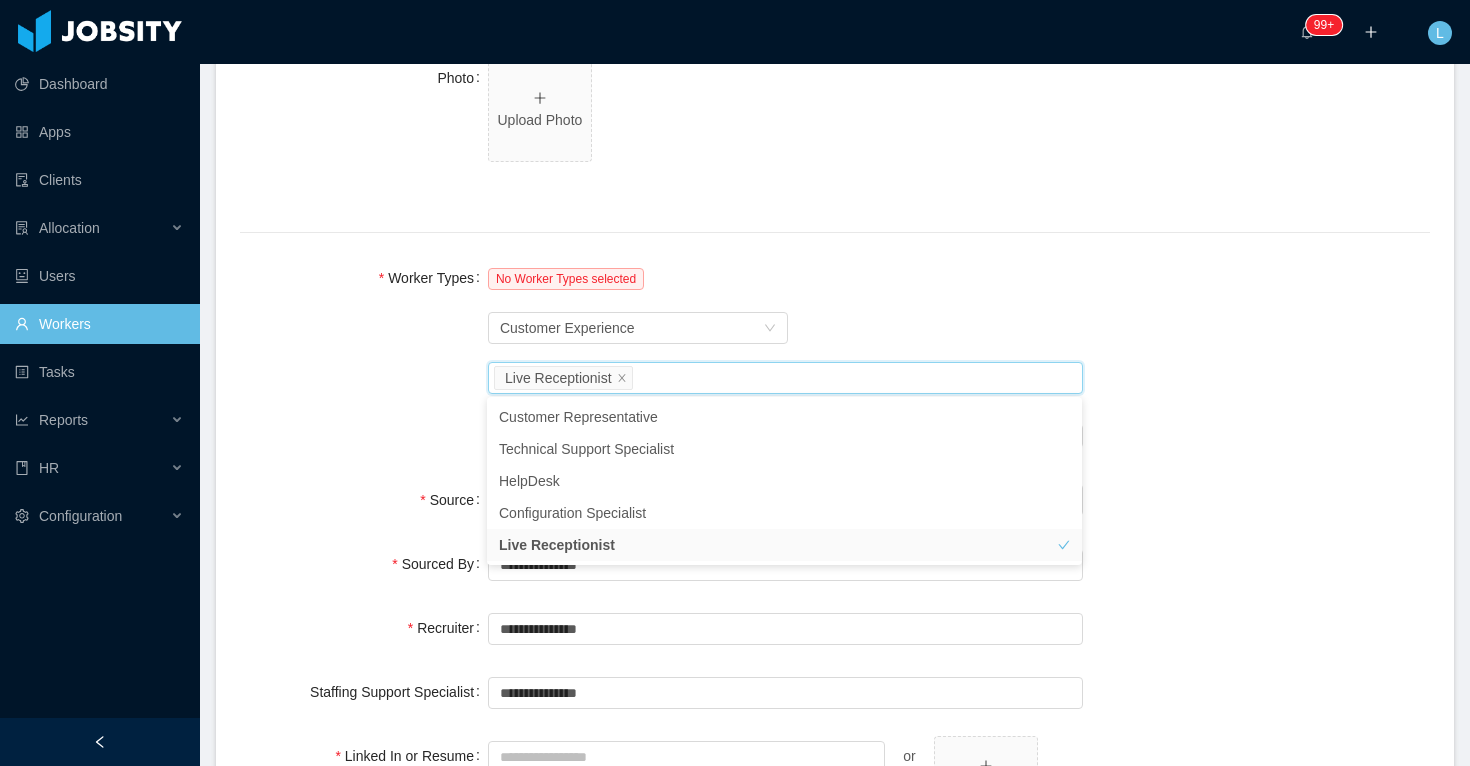 click on "Worker Types No Worker Types selected Worker Type Customer Experience   Job titles Live Receptionist   Add   Cancel" at bounding box center [835, 357] 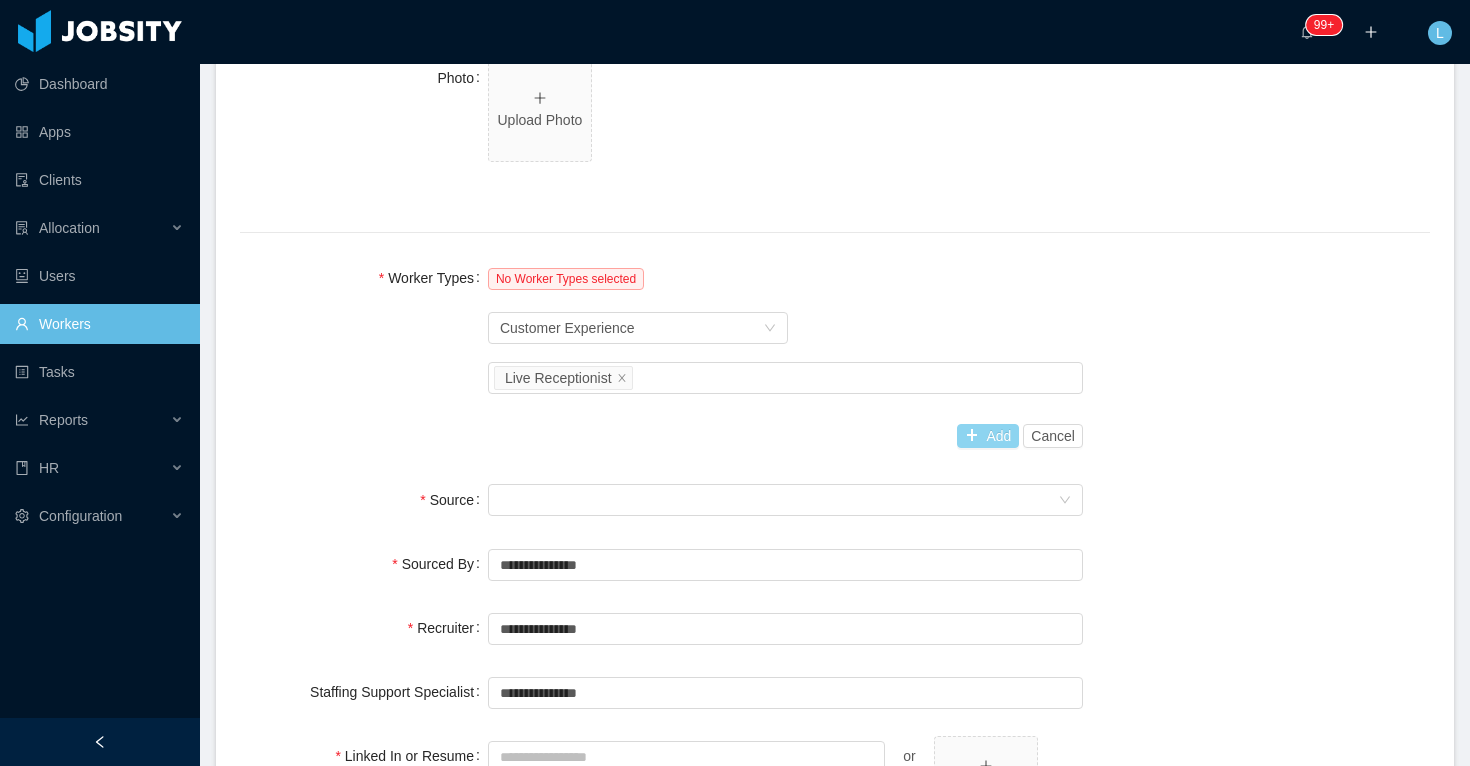 click on "Add" at bounding box center (988, 436) 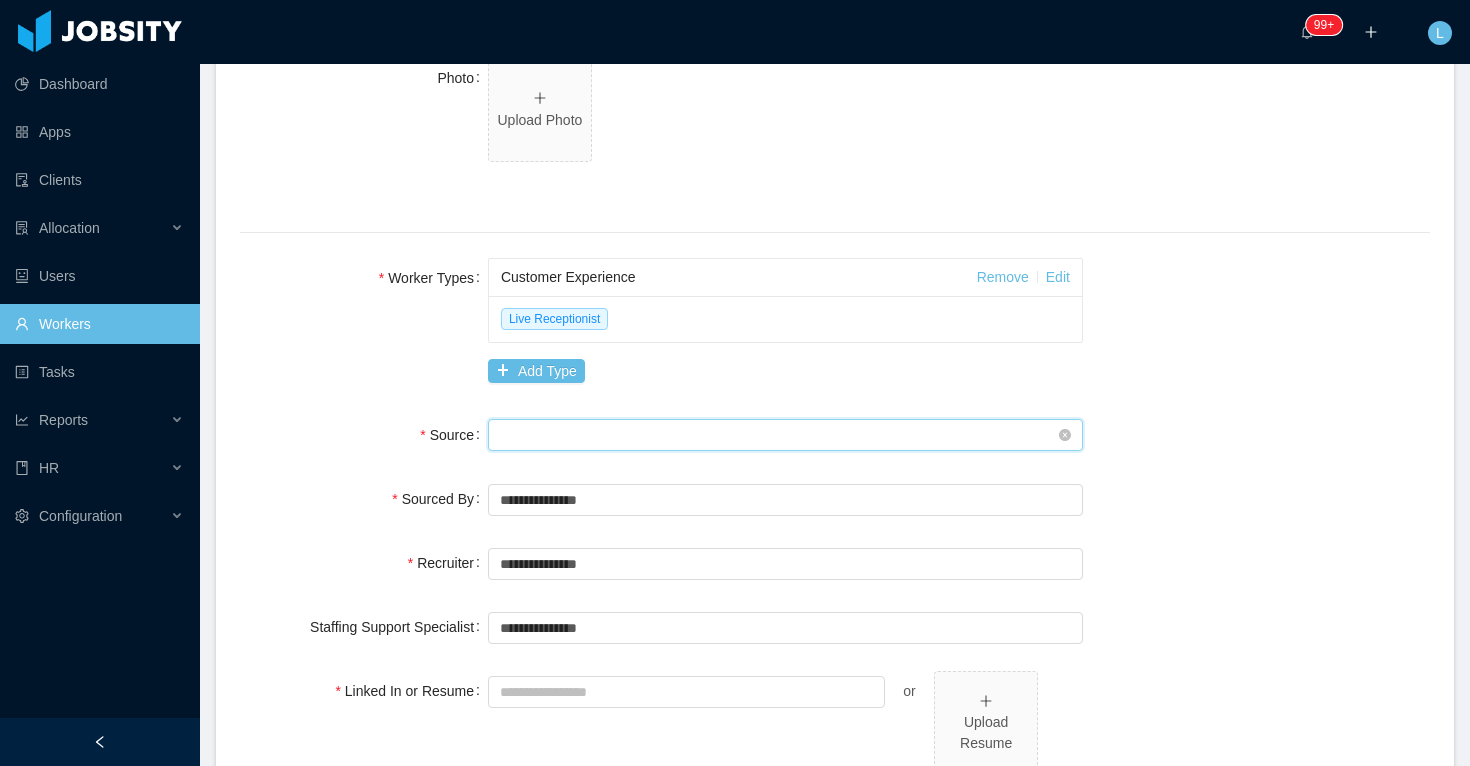 click on "Seniority" at bounding box center [779, 435] 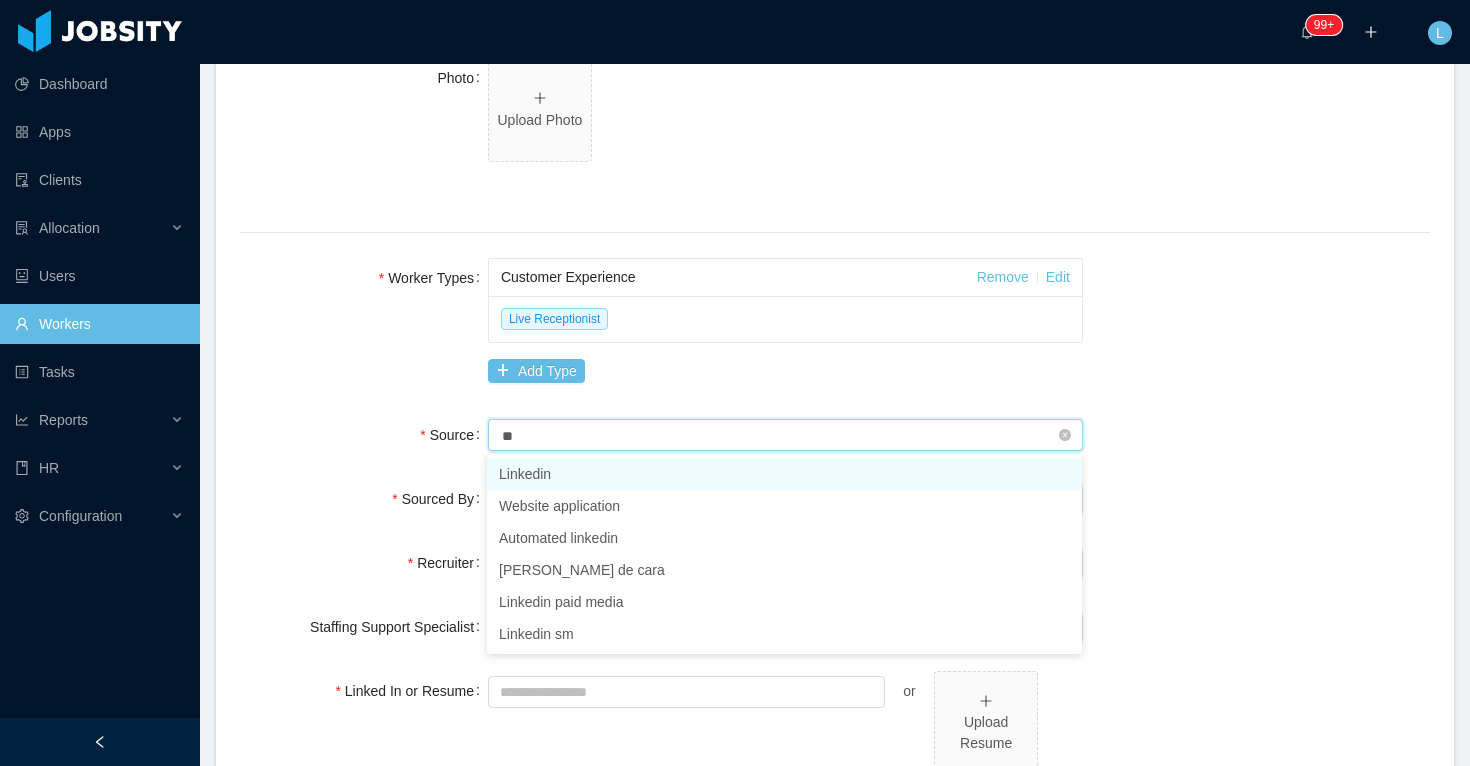type on "***" 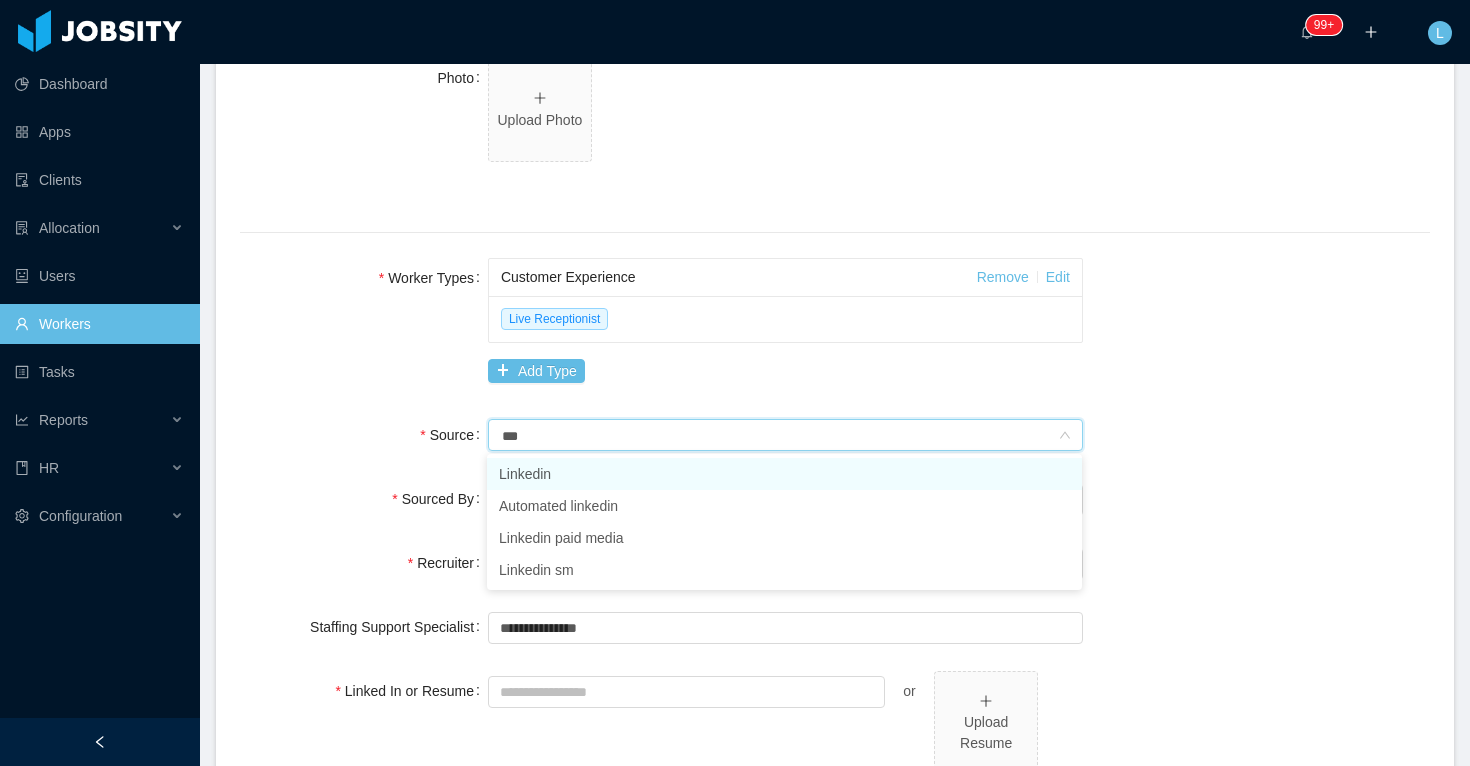 click on "Linkedin" at bounding box center [784, 474] 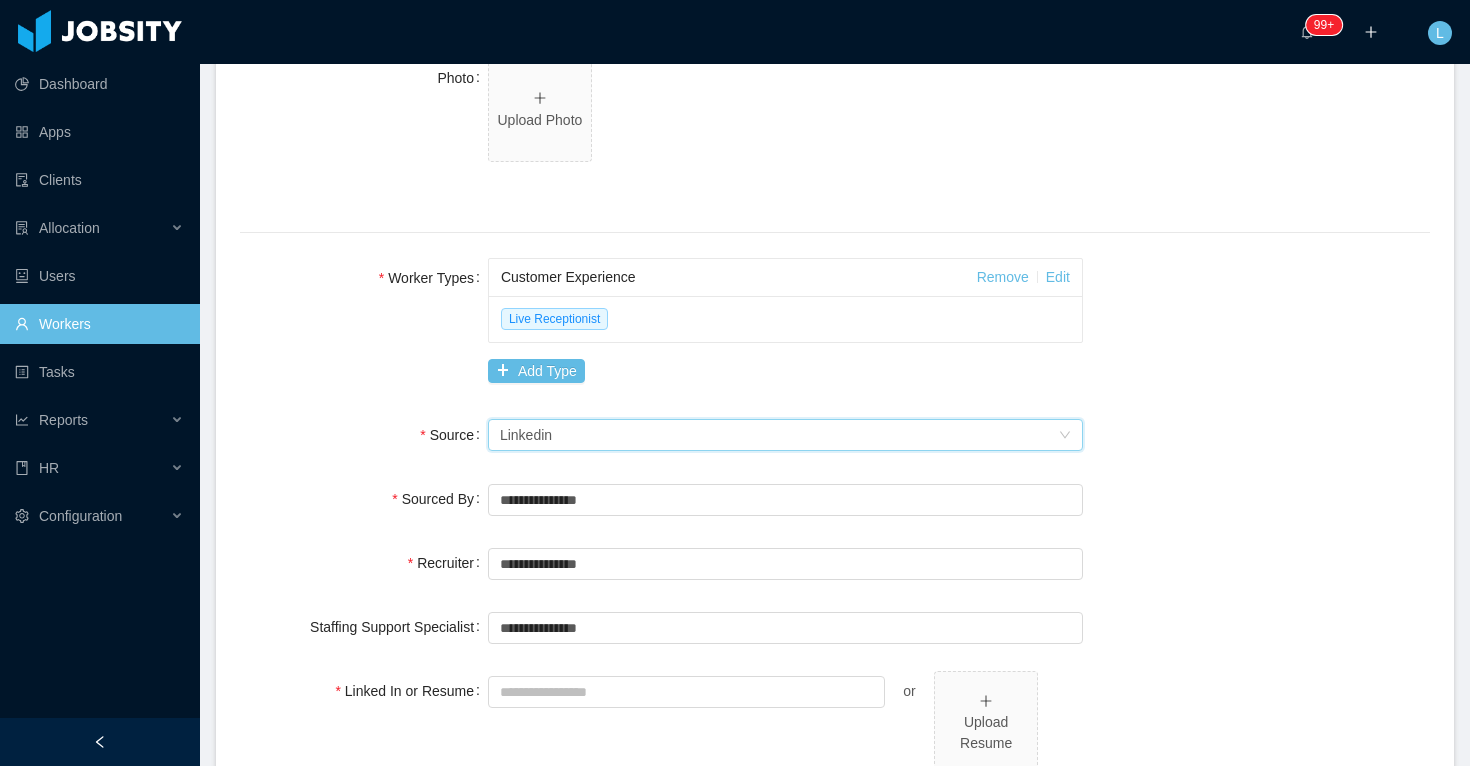 click on "**********" at bounding box center [835, 383] 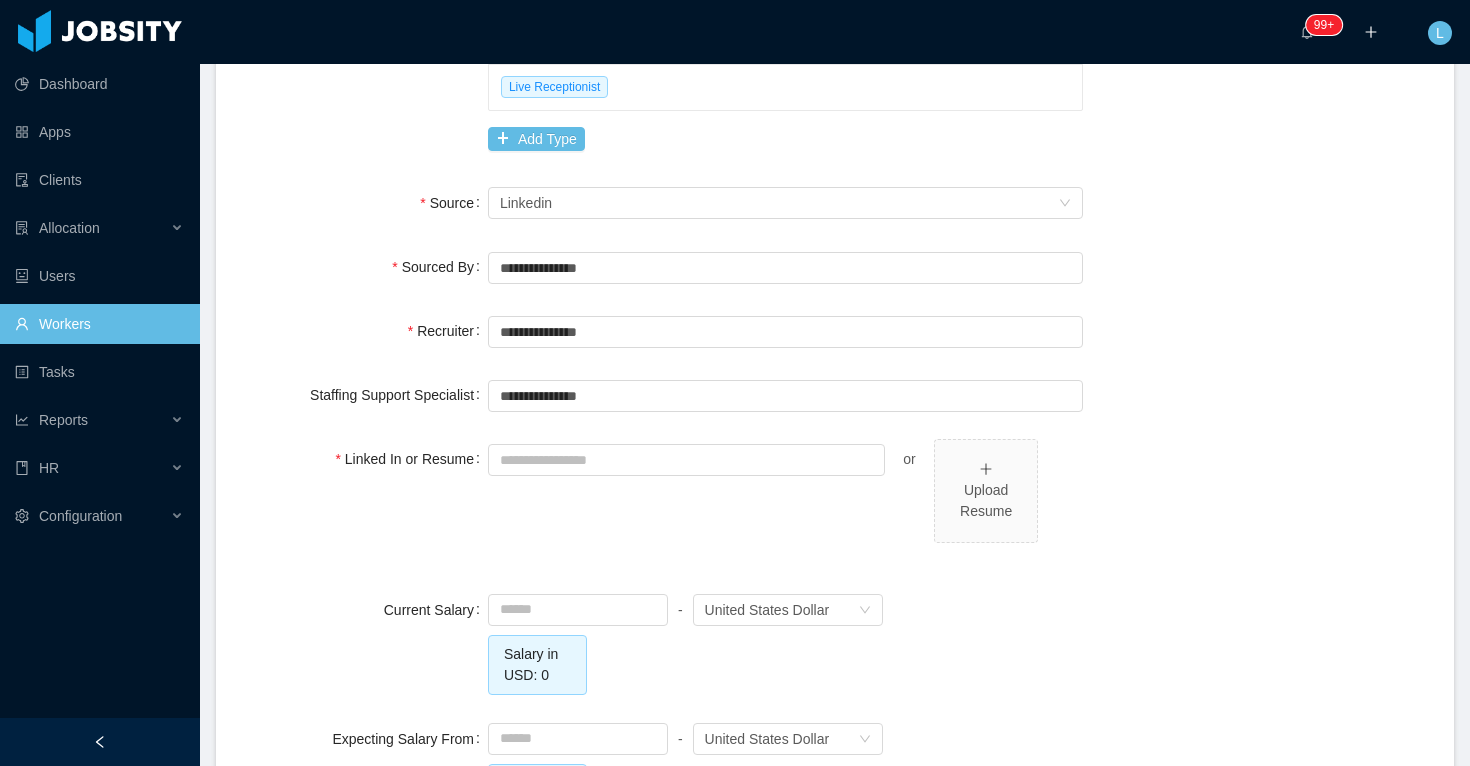 scroll, scrollTop: 1317, scrollLeft: 0, axis: vertical 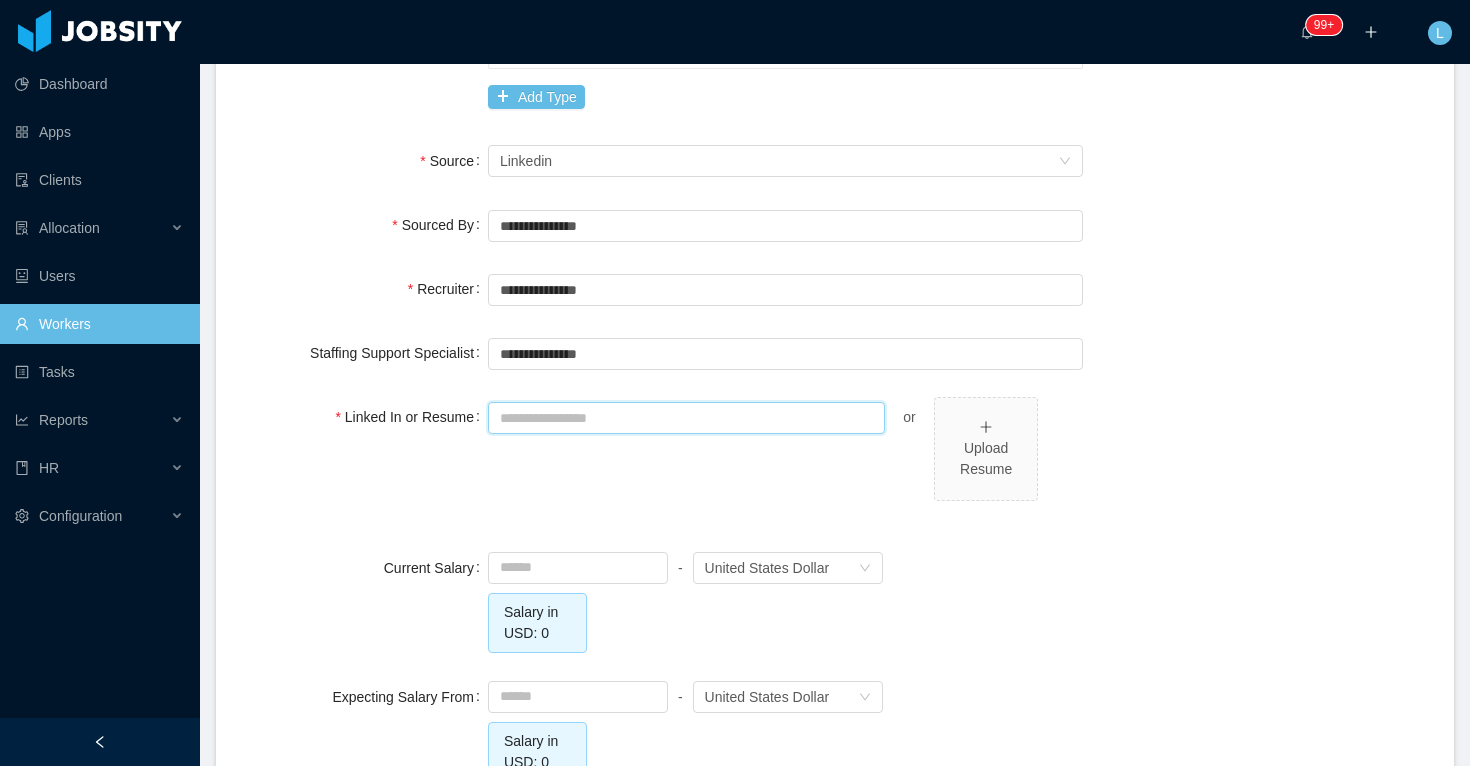 click on "Linked In or Resume" at bounding box center (686, 418) 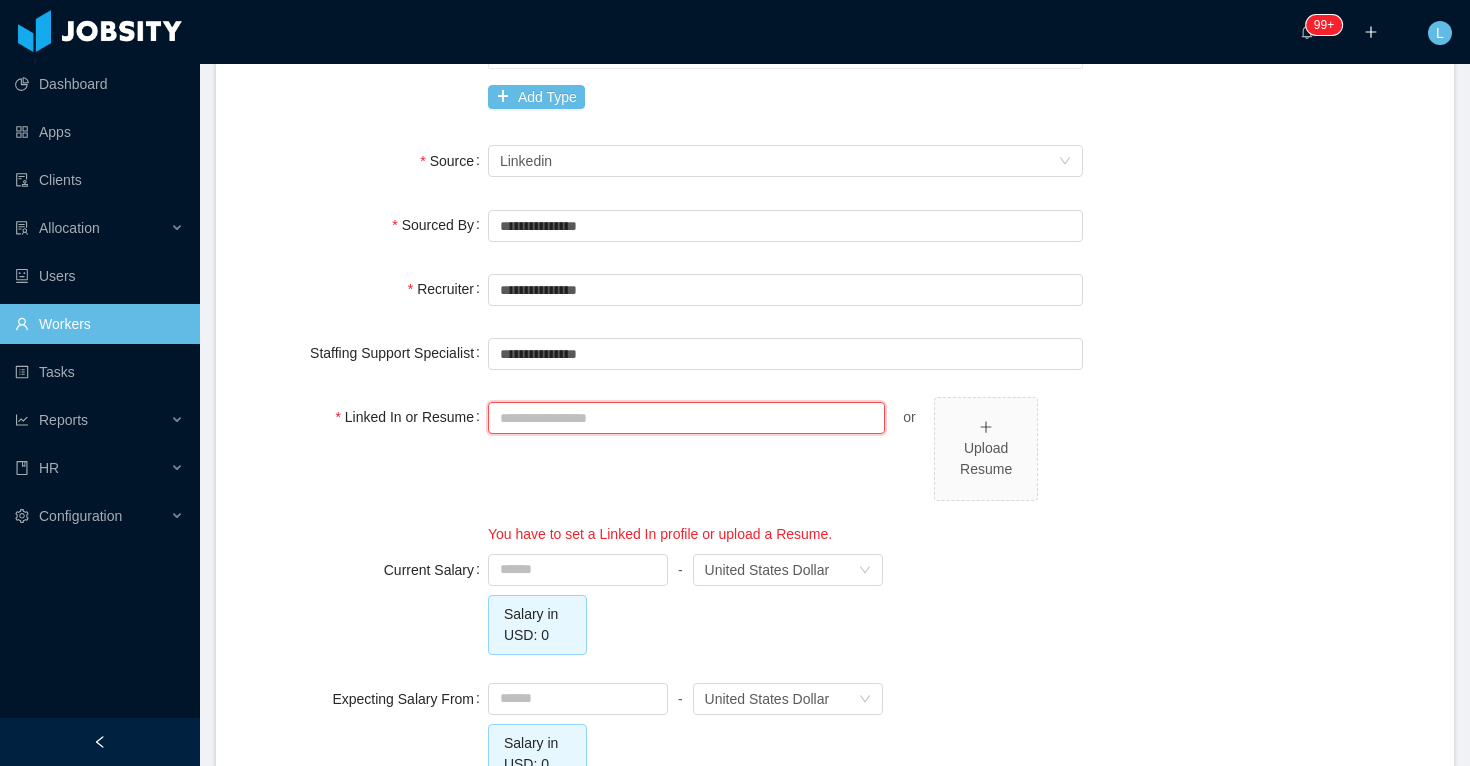 paste on "**********" 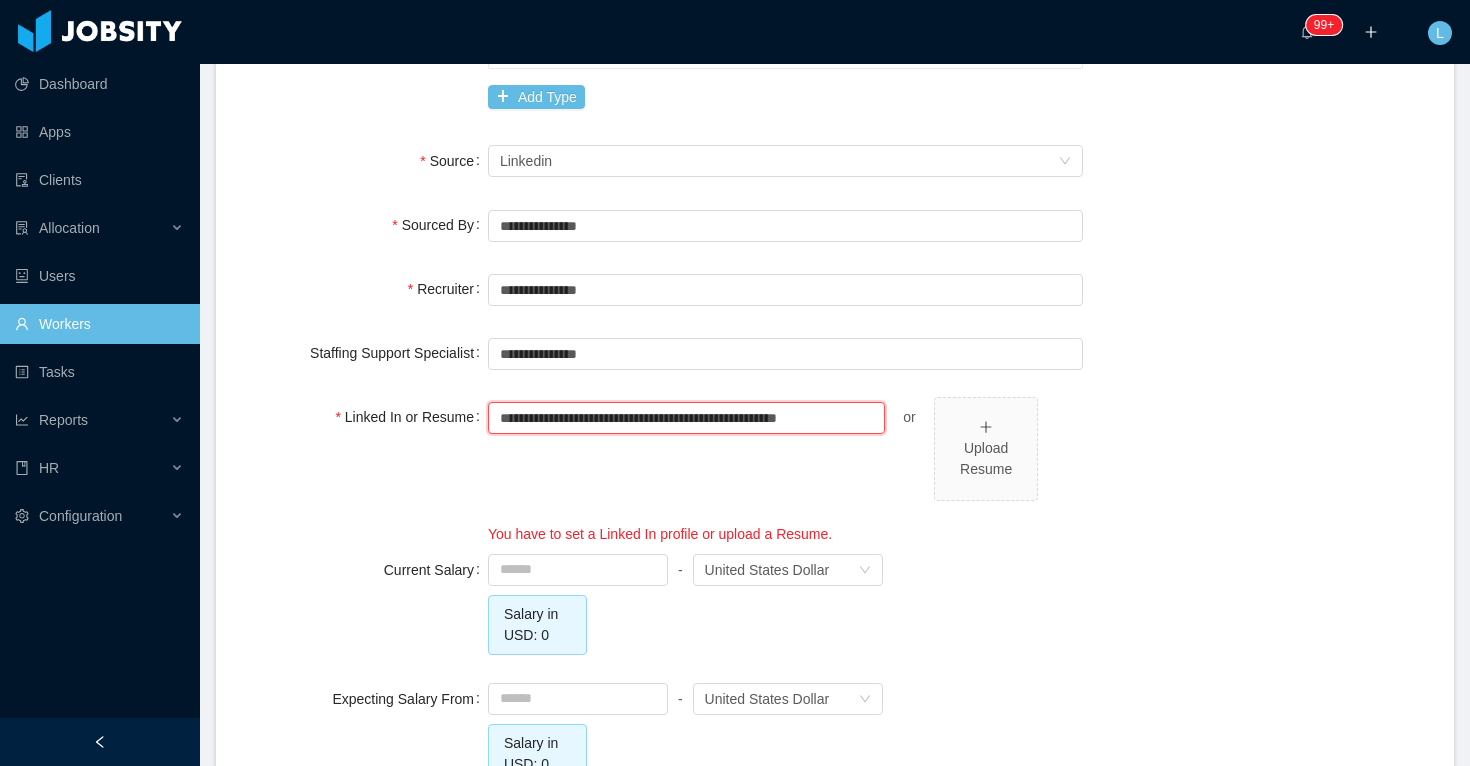 scroll, scrollTop: 0, scrollLeft: 9, axis: horizontal 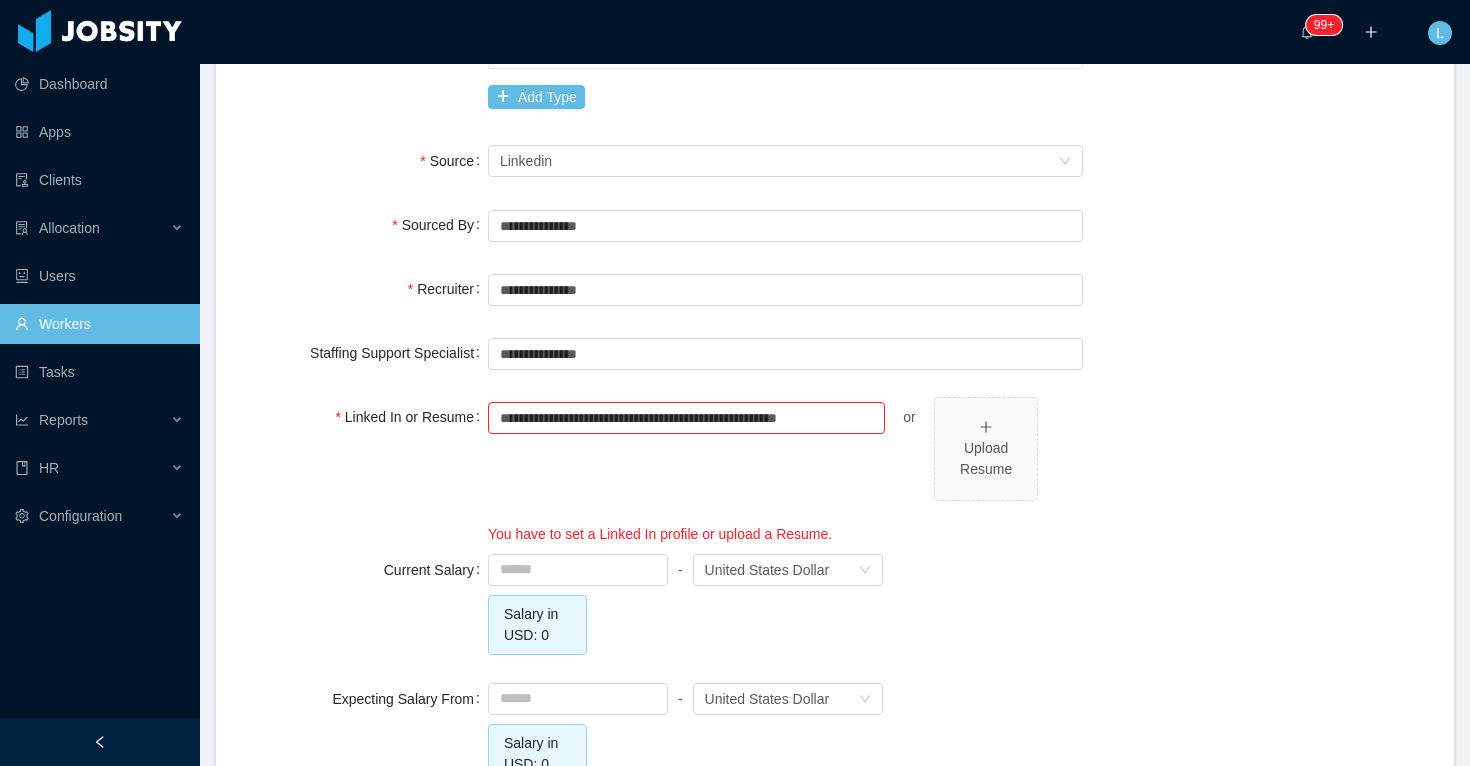 click on "**********" at bounding box center (785, 471) 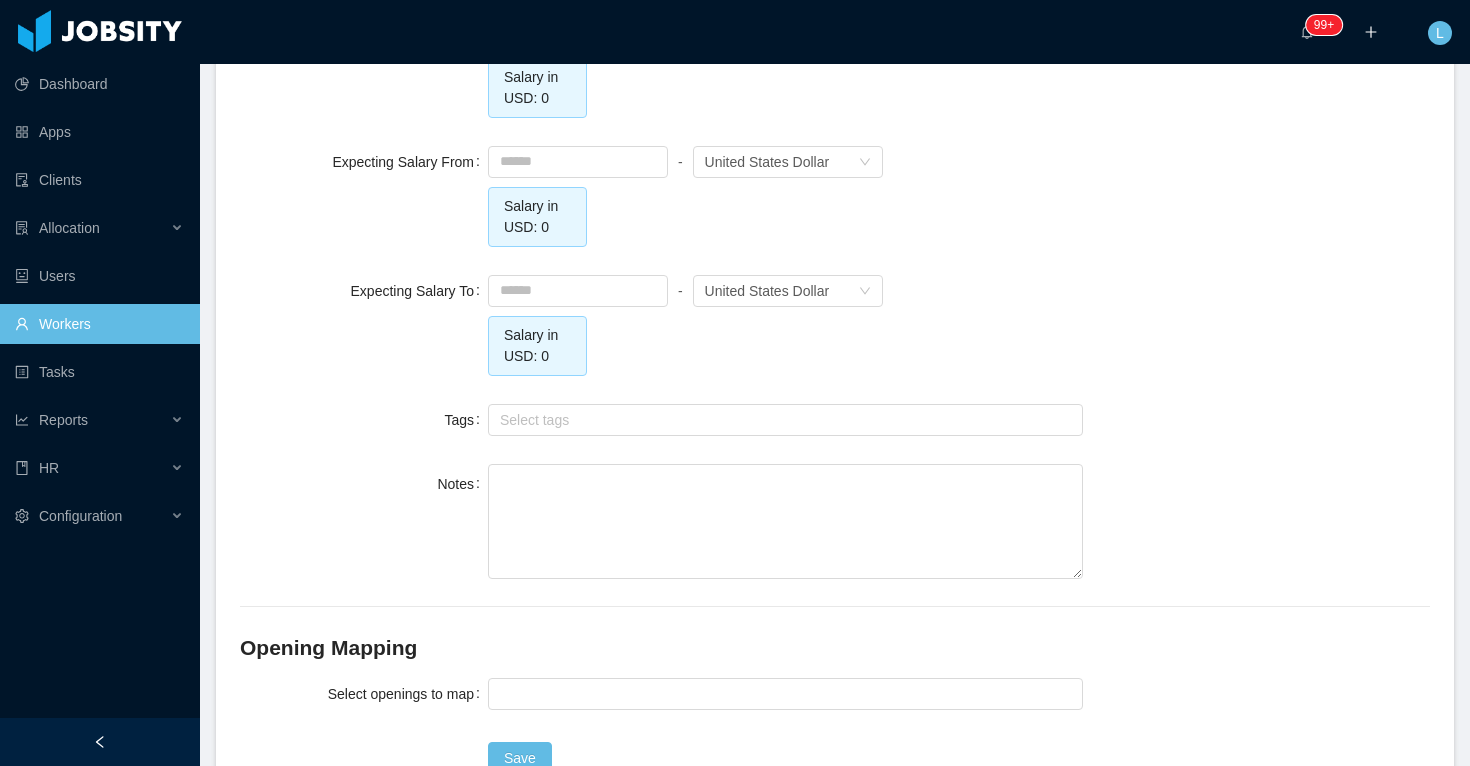 scroll, scrollTop: 1996, scrollLeft: 0, axis: vertical 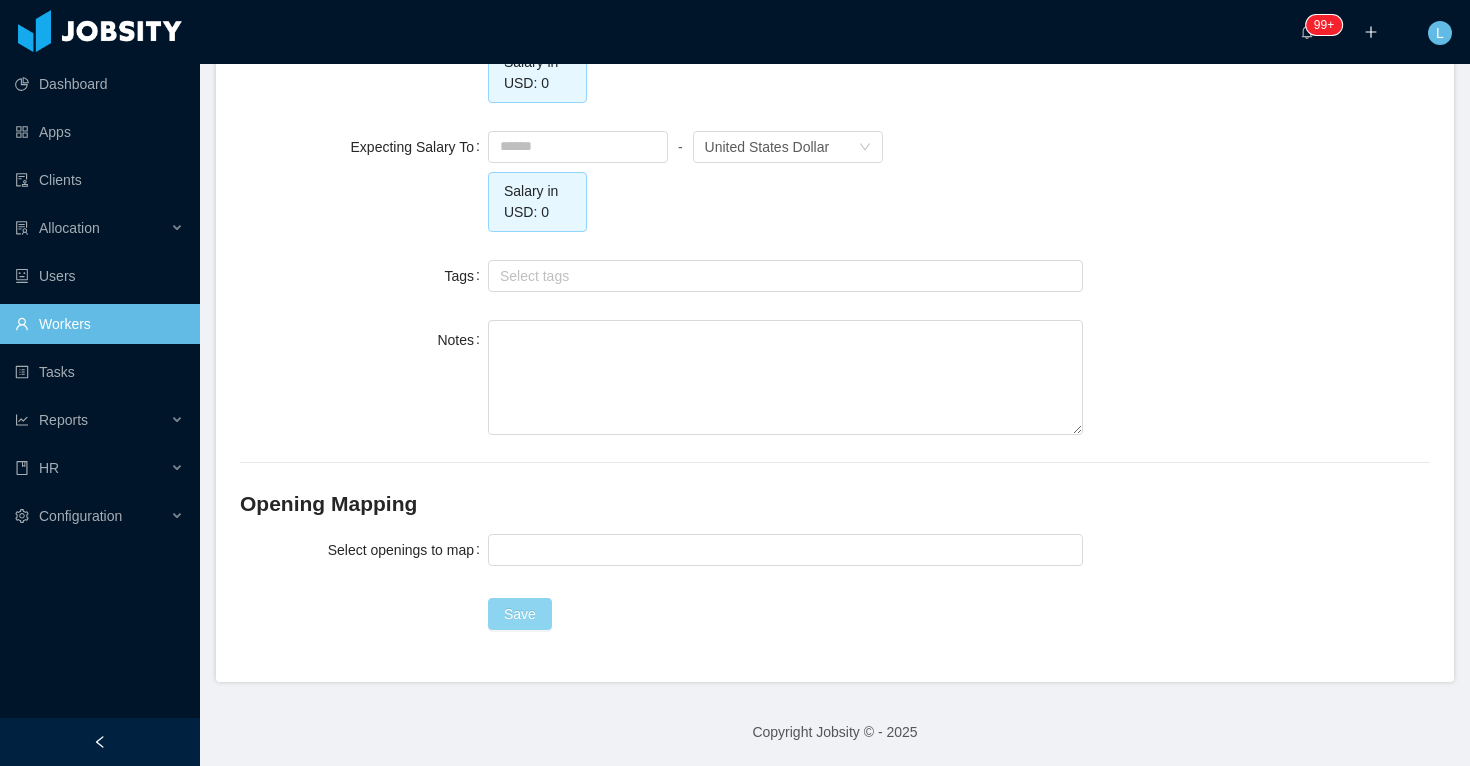 click on "Save" at bounding box center (520, 614) 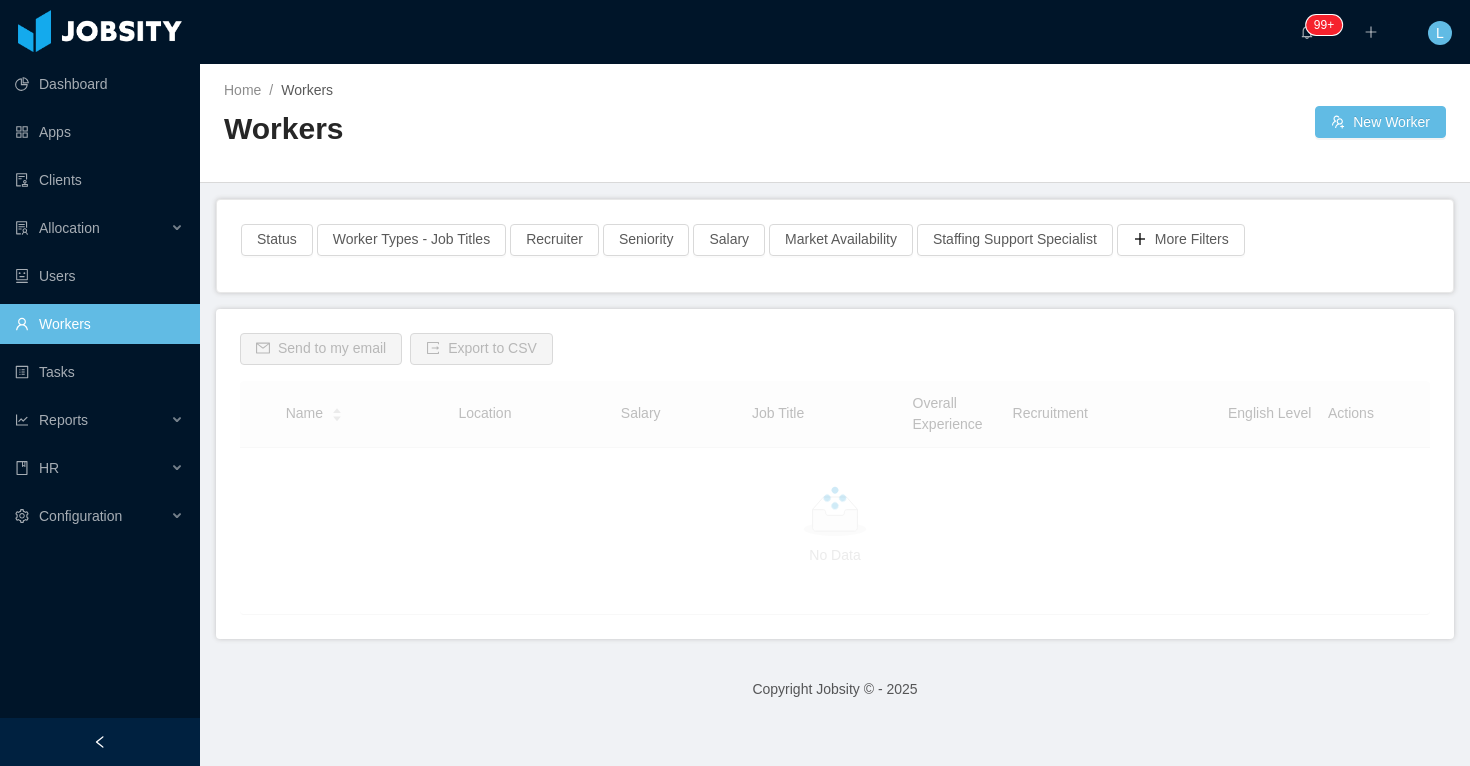 scroll, scrollTop: 0, scrollLeft: 0, axis: both 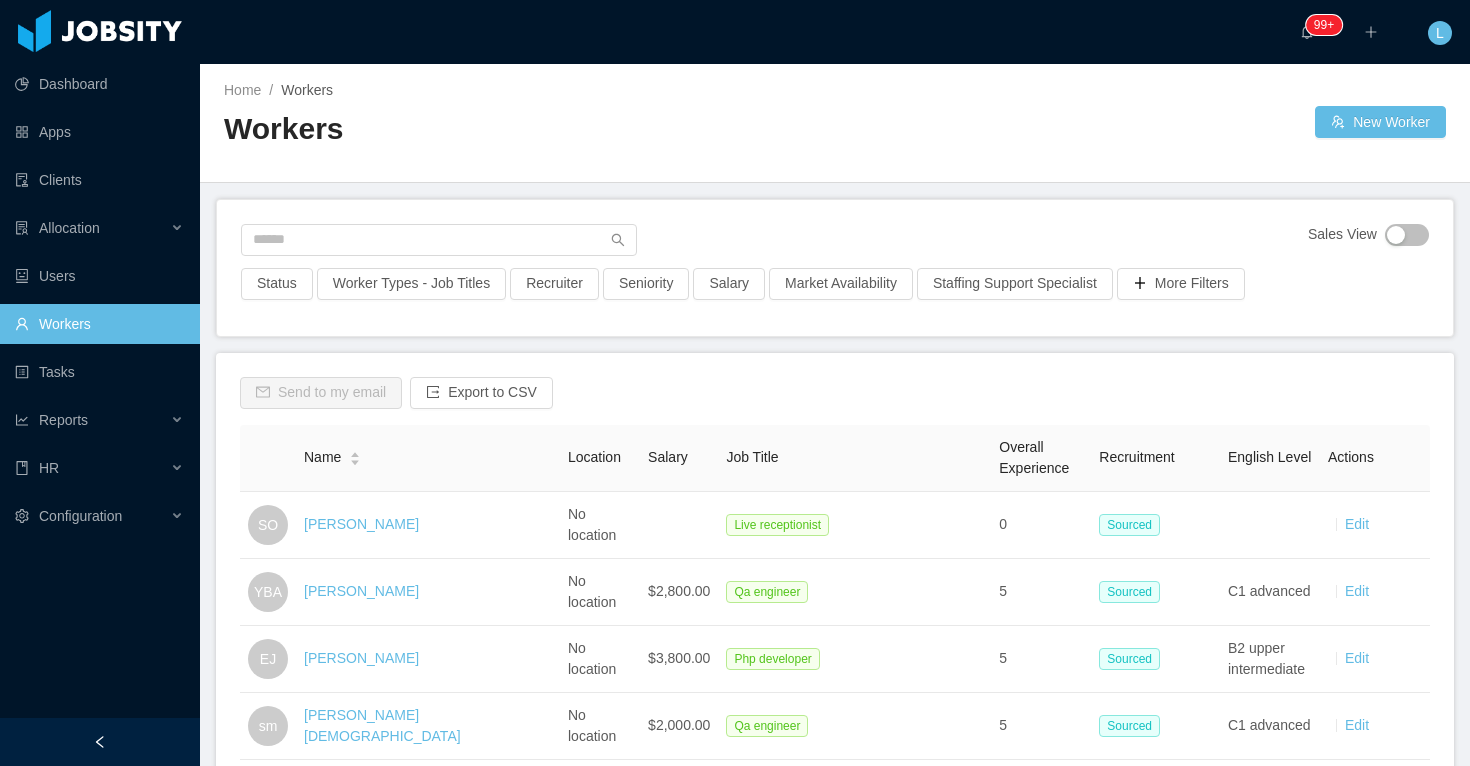 click on "Home / Workers / Workers" at bounding box center [529, 122] 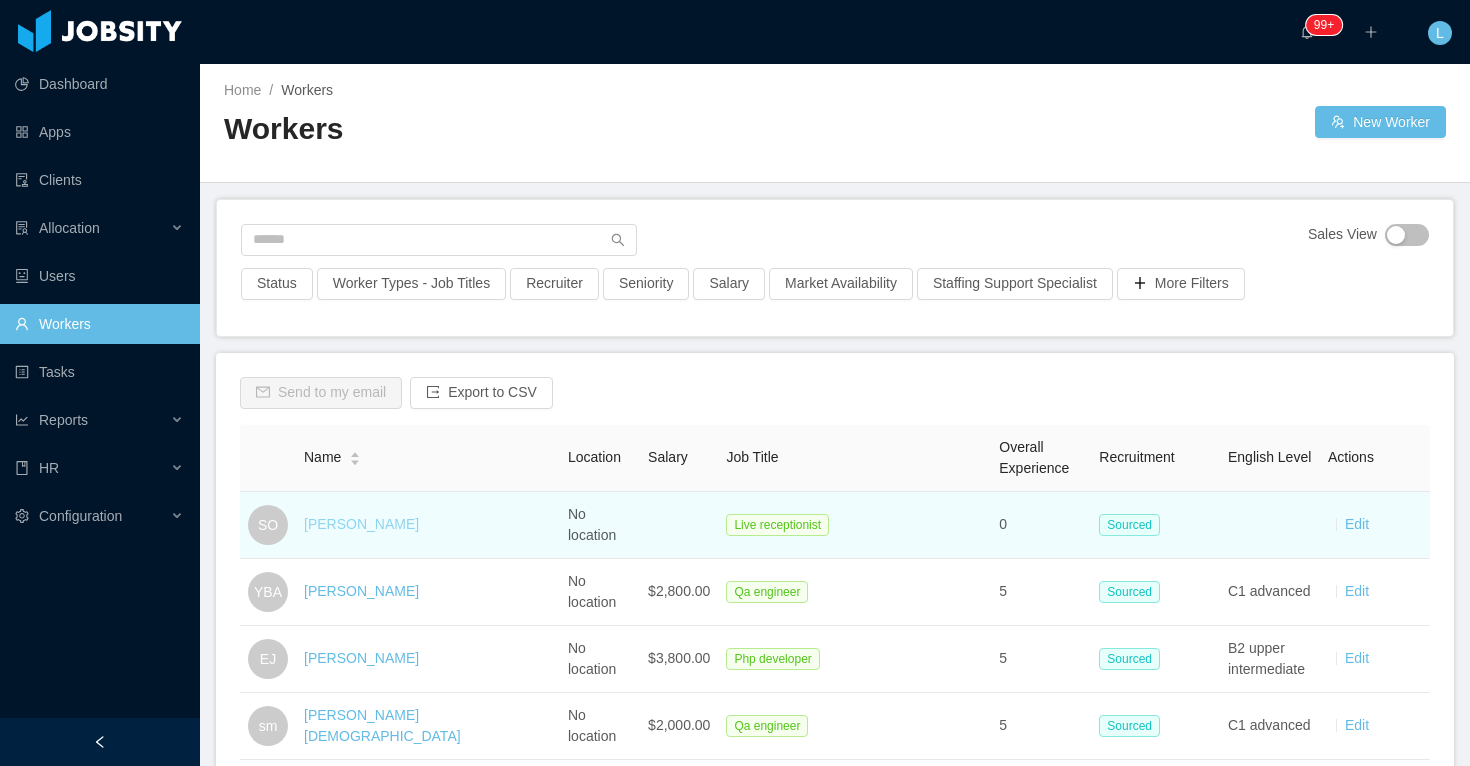 click on "[PERSON_NAME]" at bounding box center [361, 524] 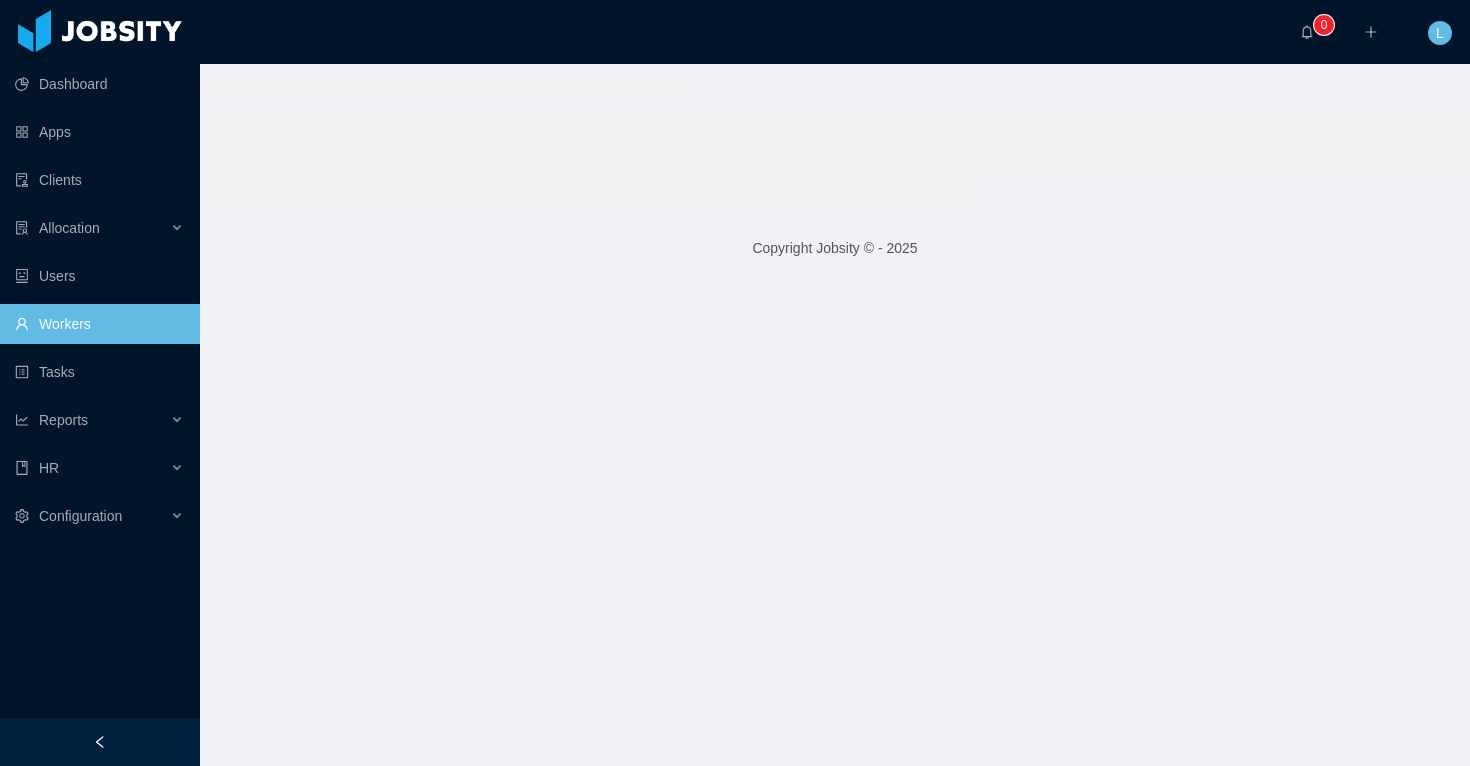 scroll, scrollTop: 0, scrollLeft: 0, axis: both 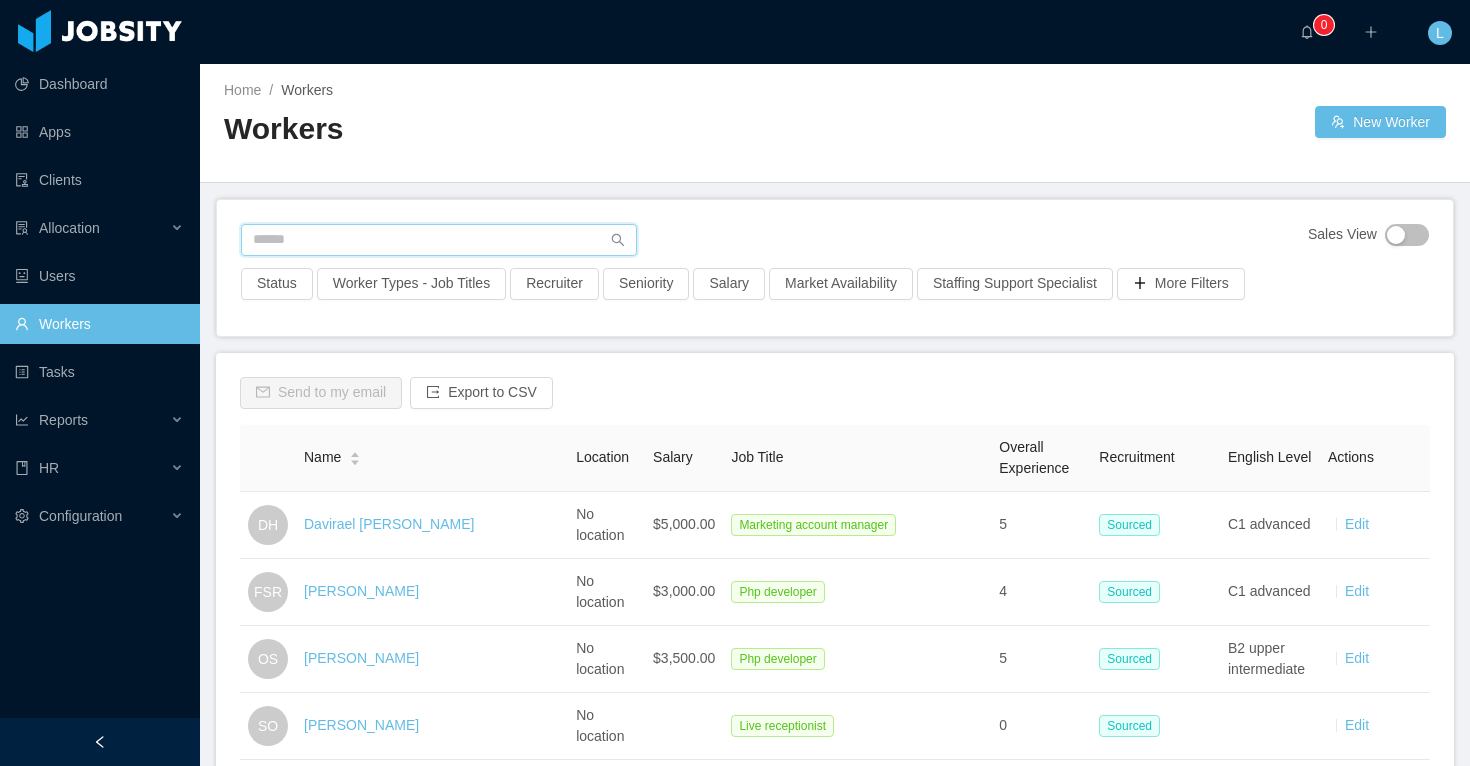 click at bounding box center [439, 240] 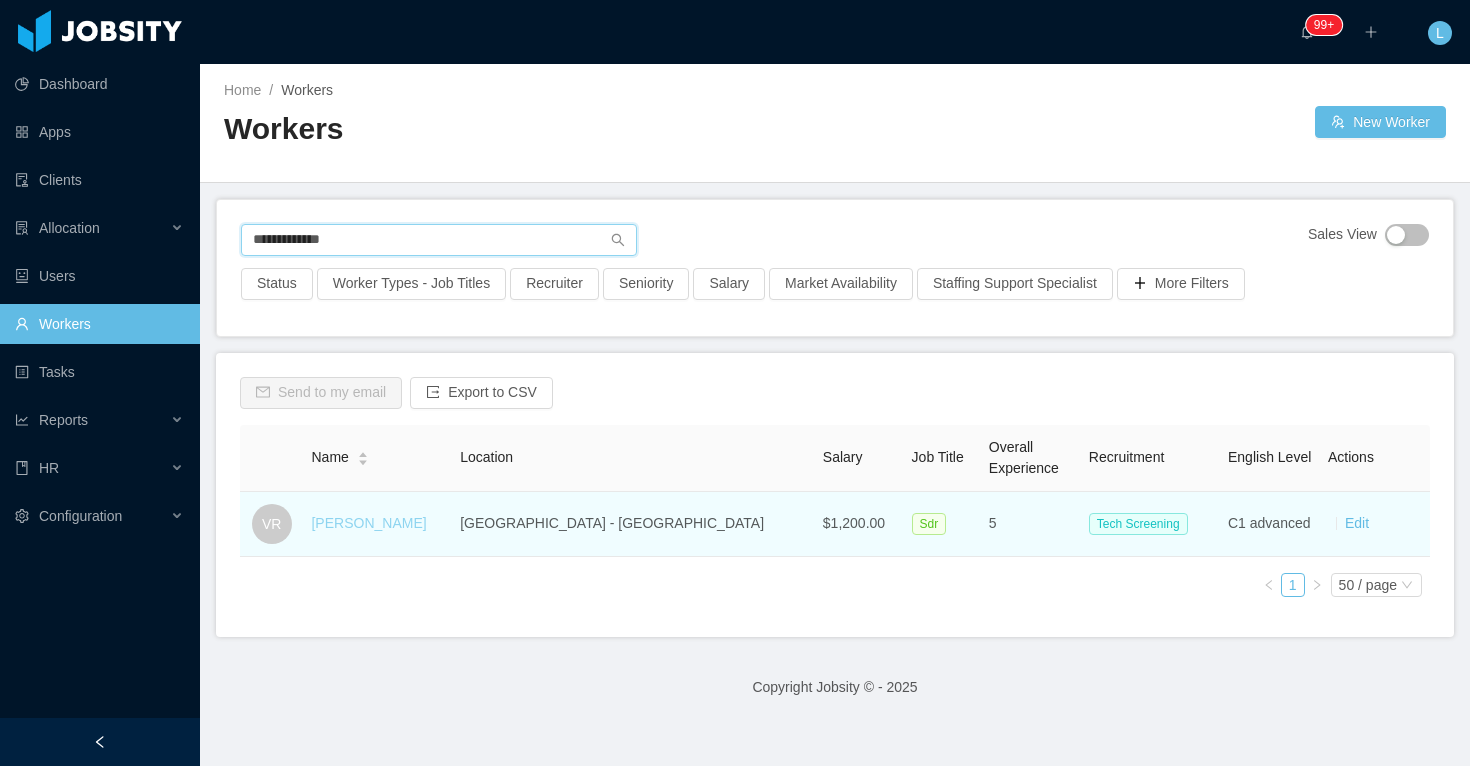 type on "**********" 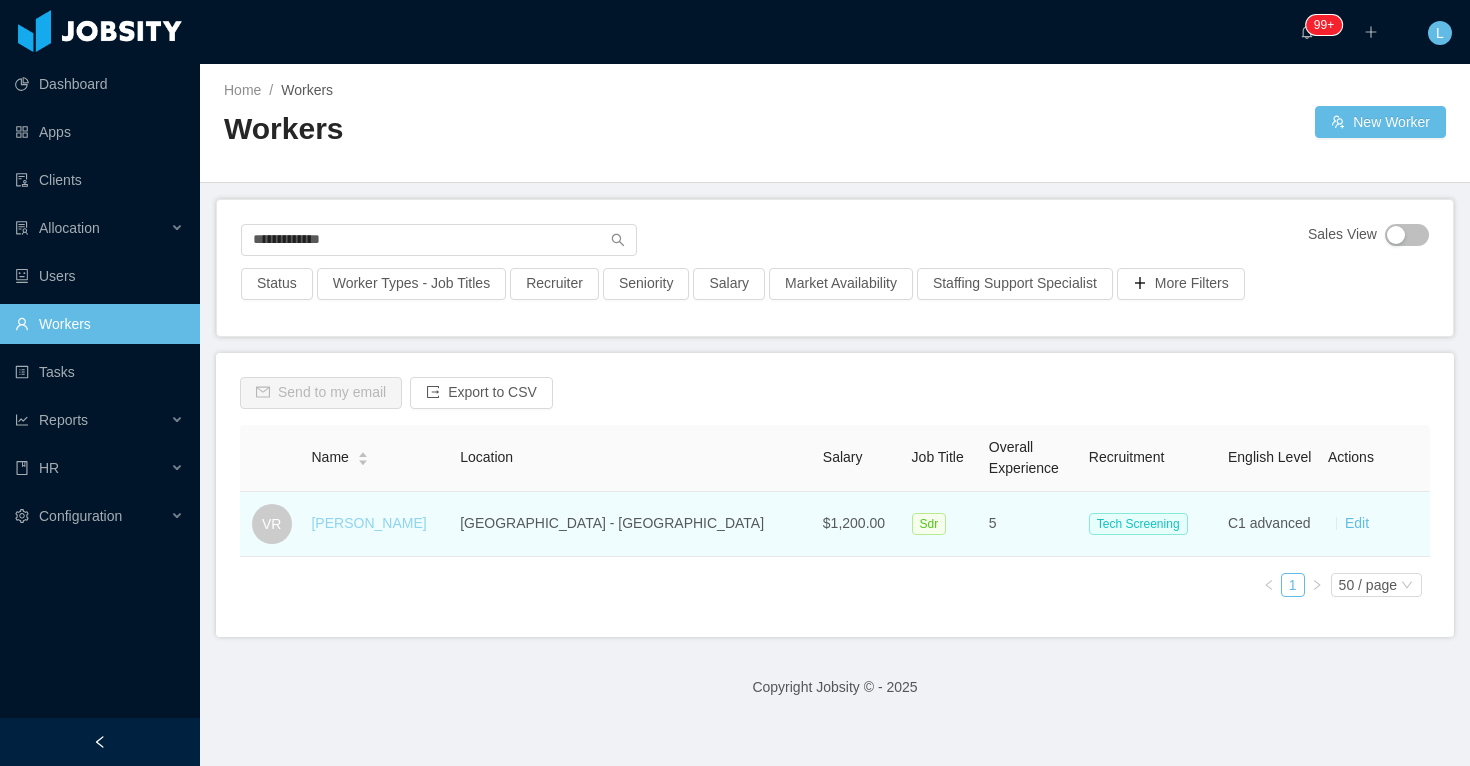 click on "Vanessa Rivas" at bounding box center [368, 523] 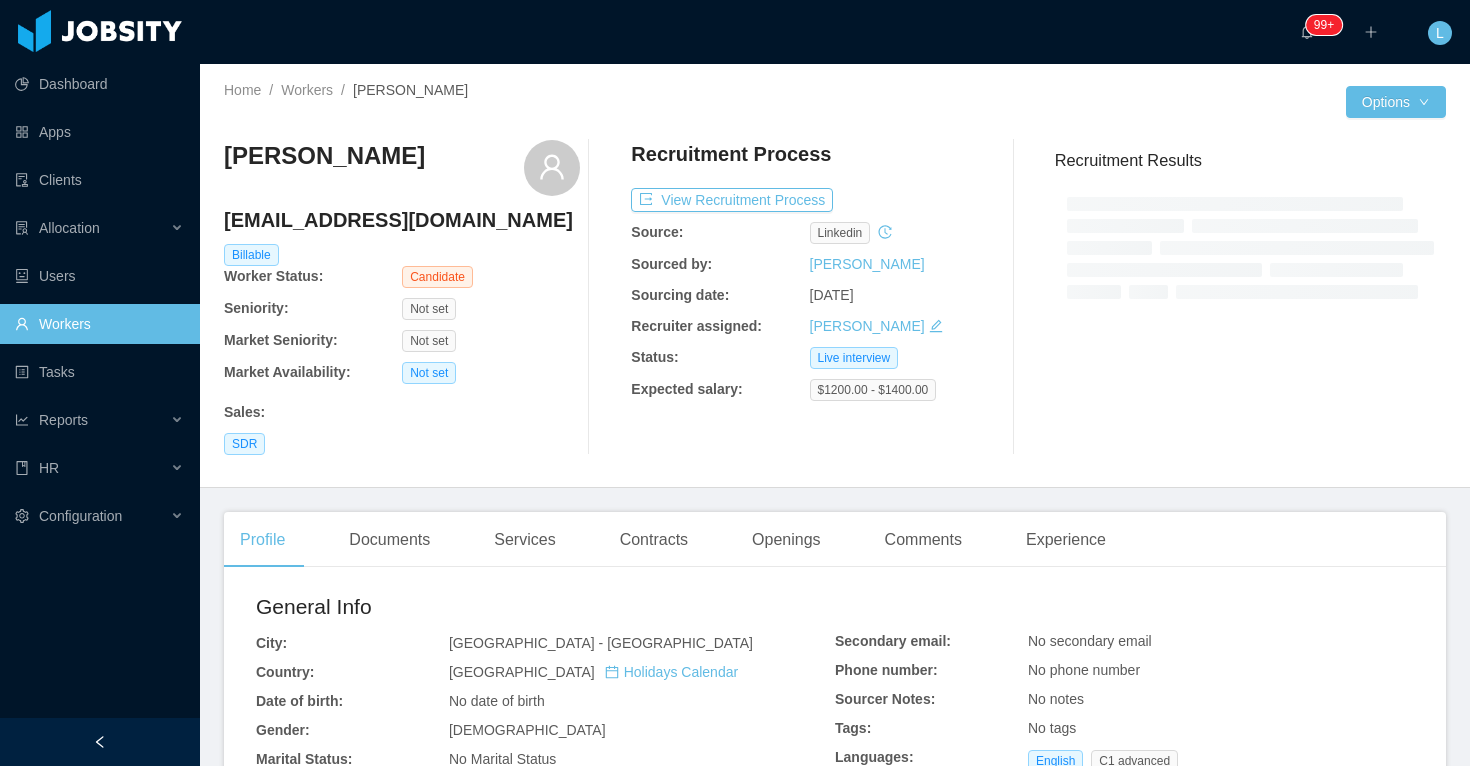click on "vanessarivas110@gmail.com" at bounding box center [402, 220] 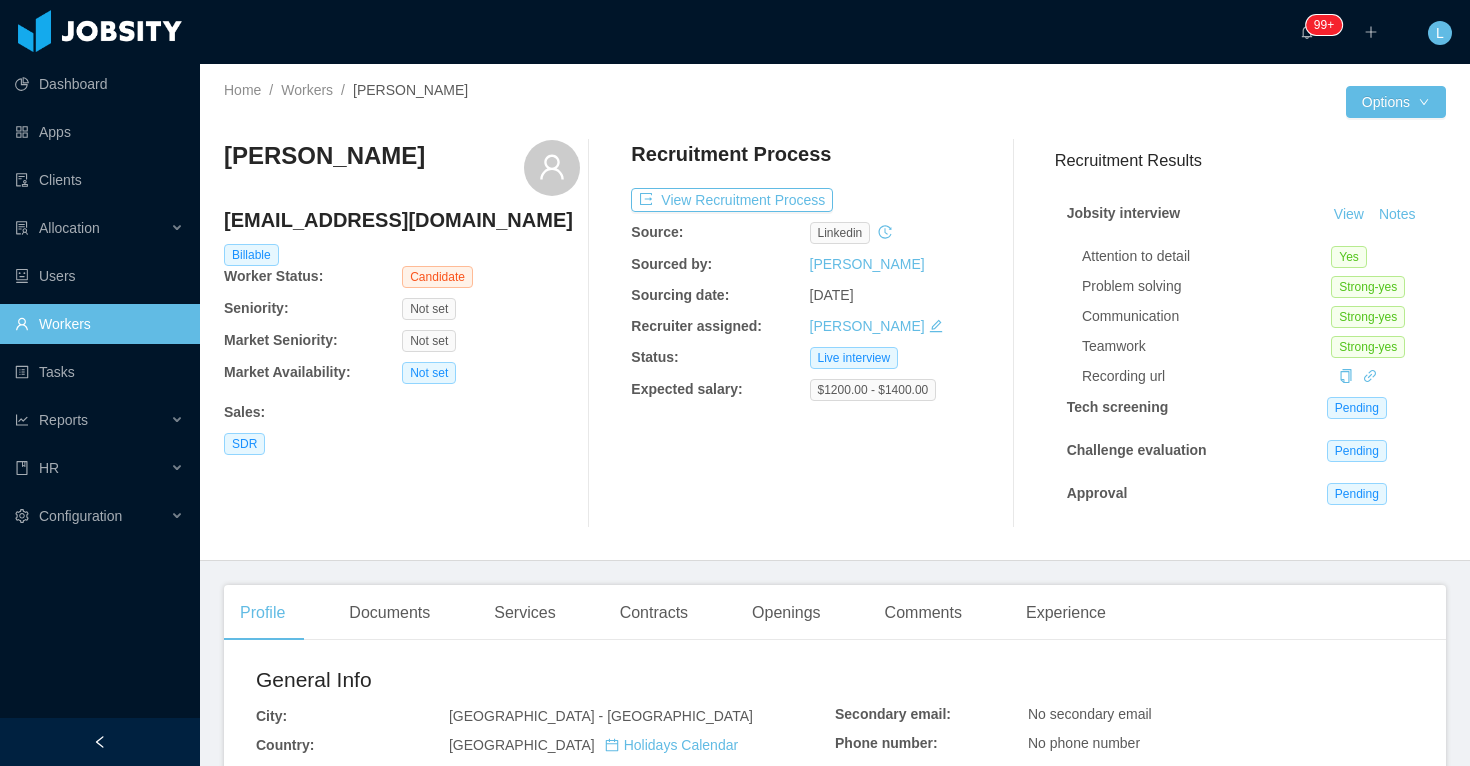 click on "vanessarivas110@gmail.com" at bounding box center (402, 220) 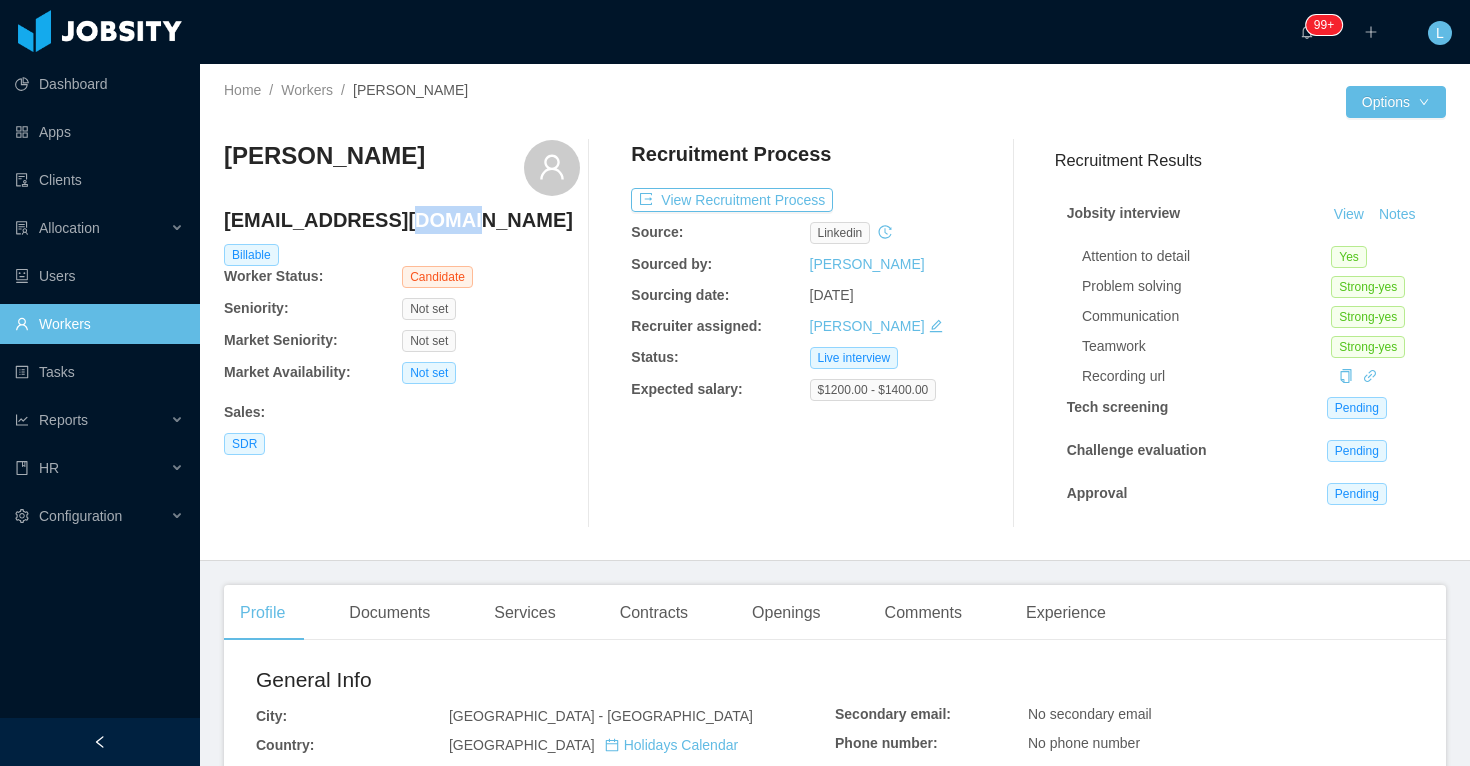 click on "vanessarivas110@gmail.com" at bounding box center [402, 220] 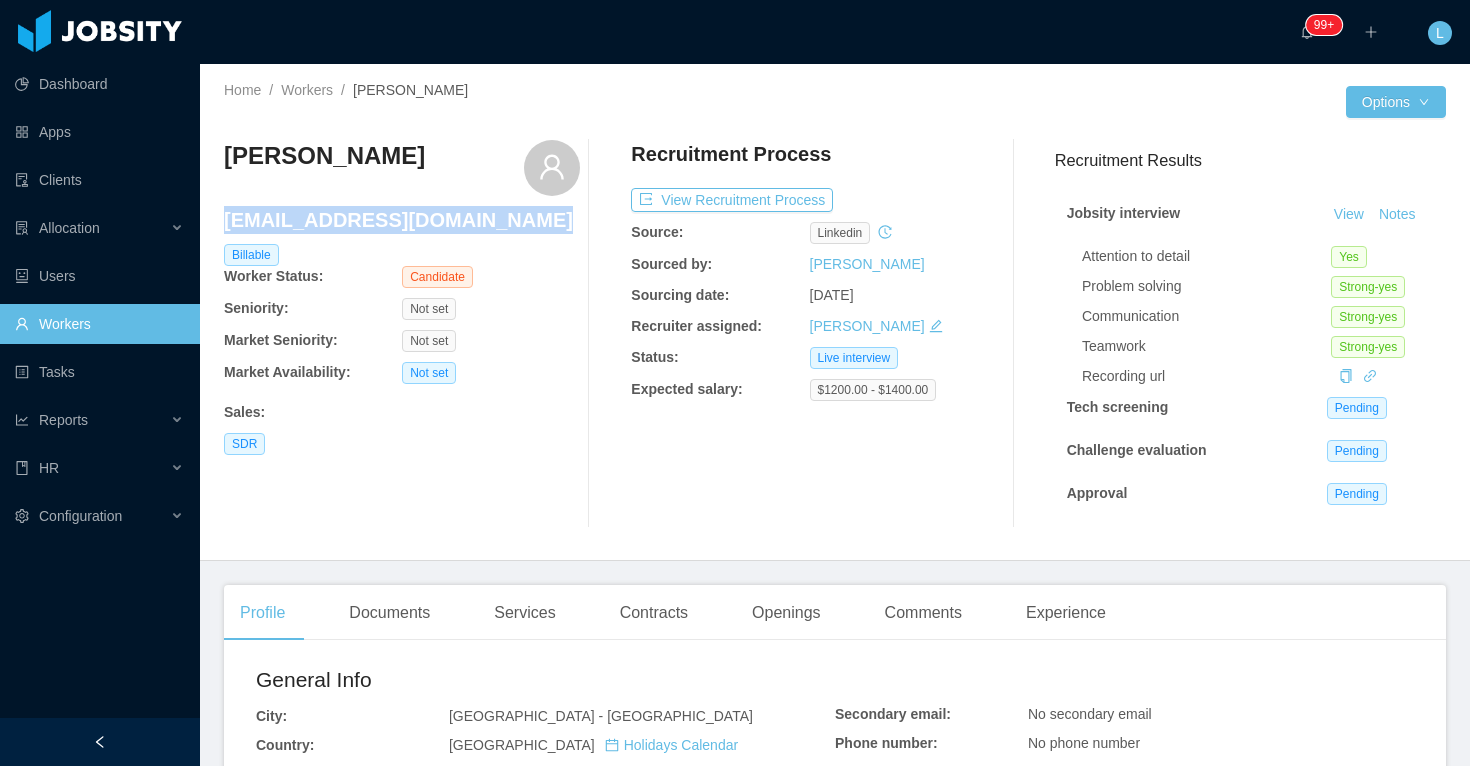 click on "vanessarivas110@gmail.com" at bounding box center [402, 220] 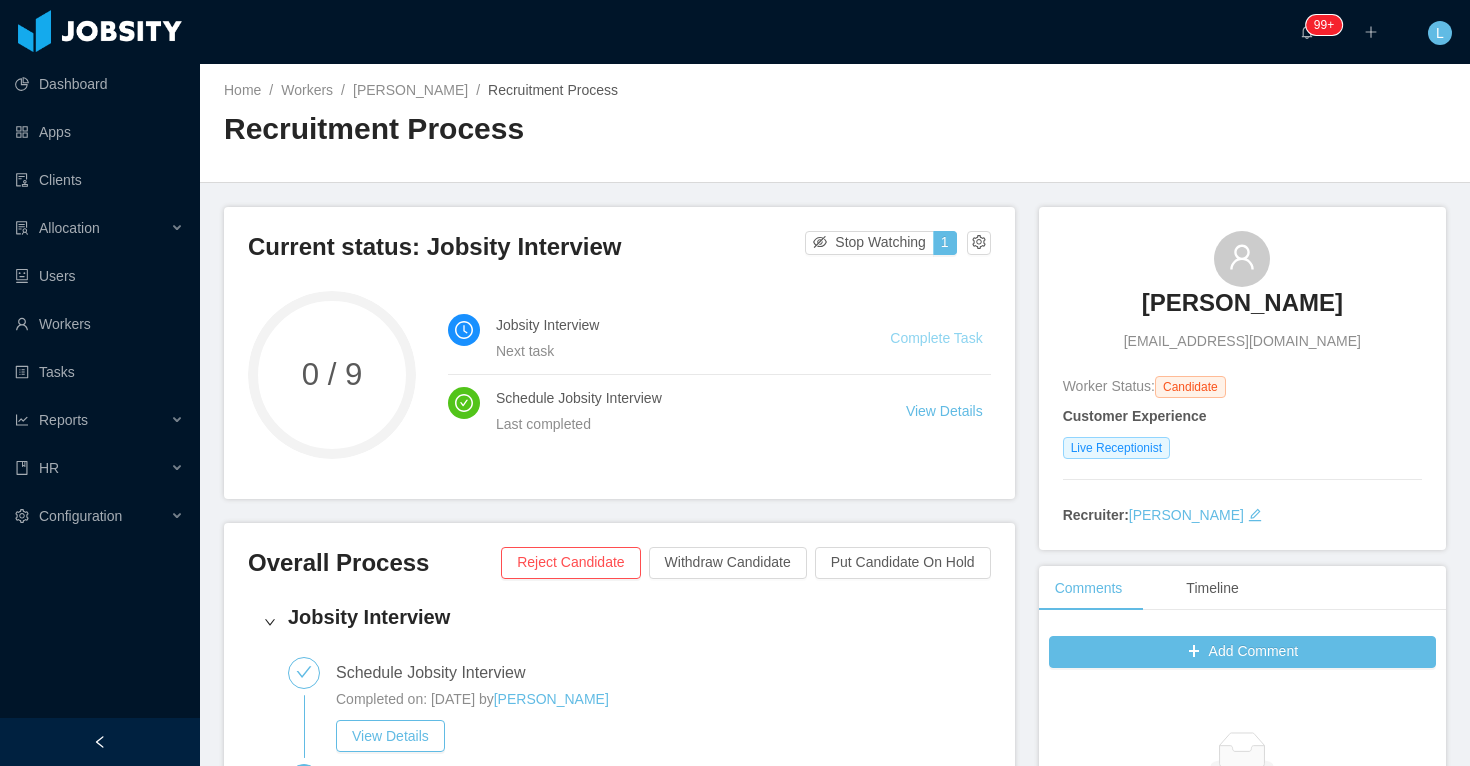 scroll, scrollTop: 0, scrollLeft: 0, axis: both 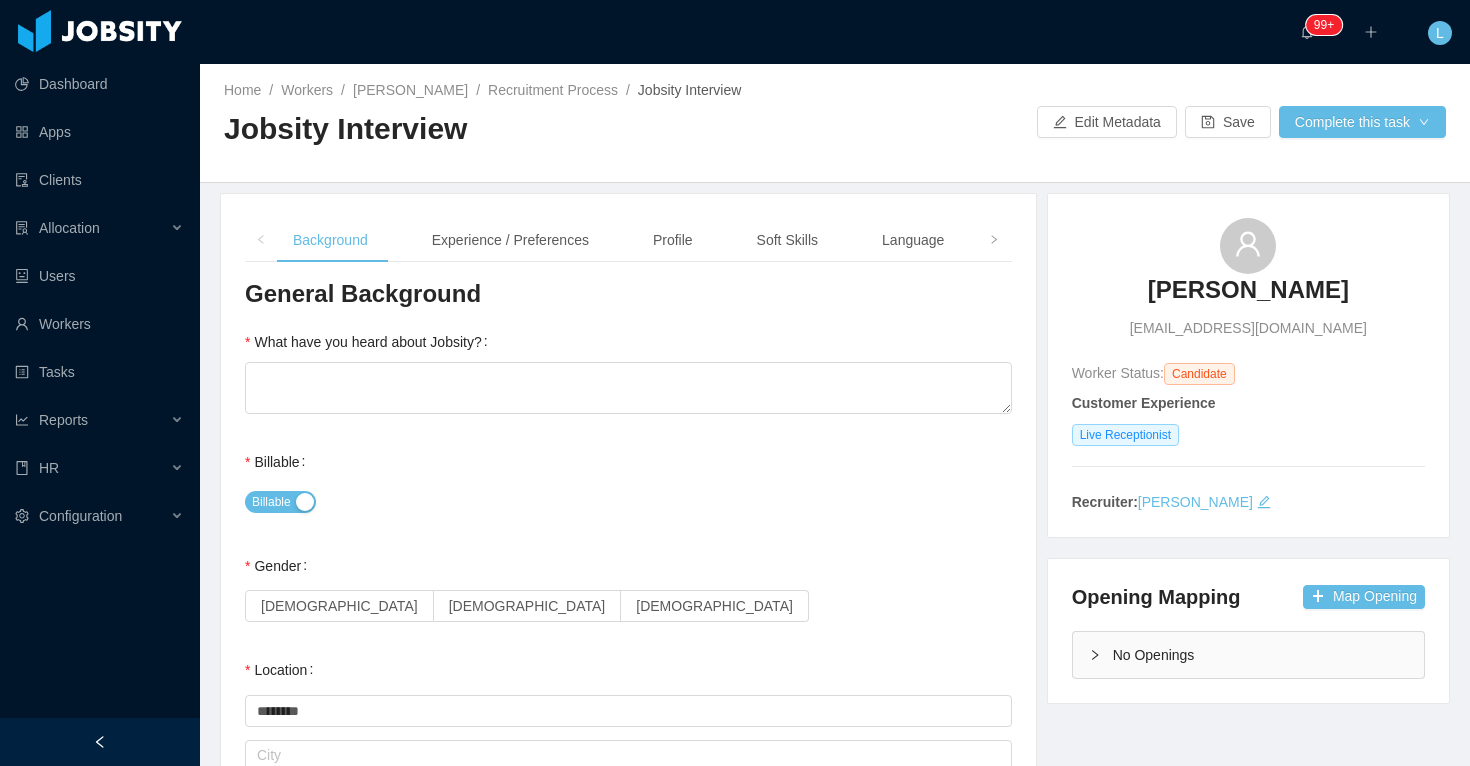 type 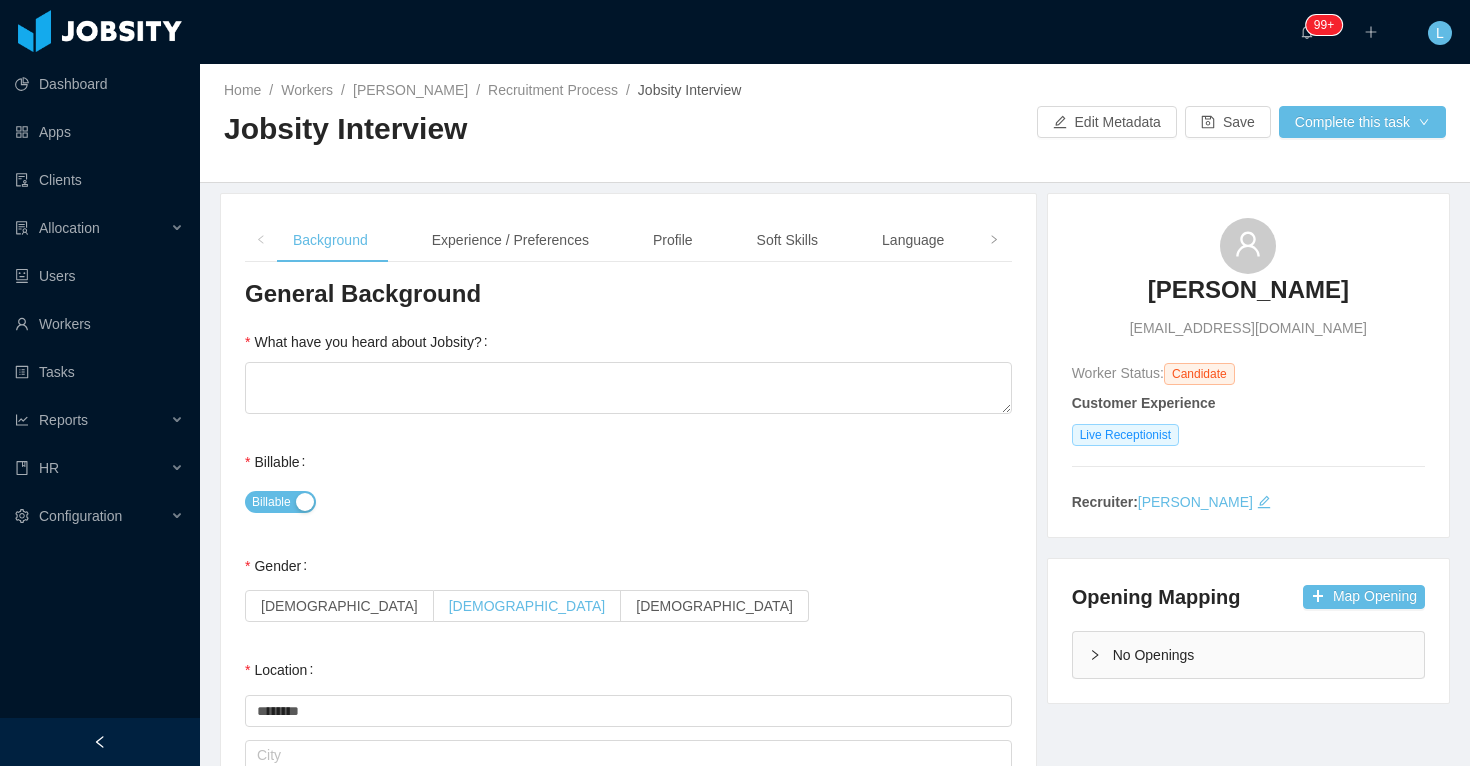 click on "[DEMOGRAPHIC_DATA]" at bounding box center [527, 606] 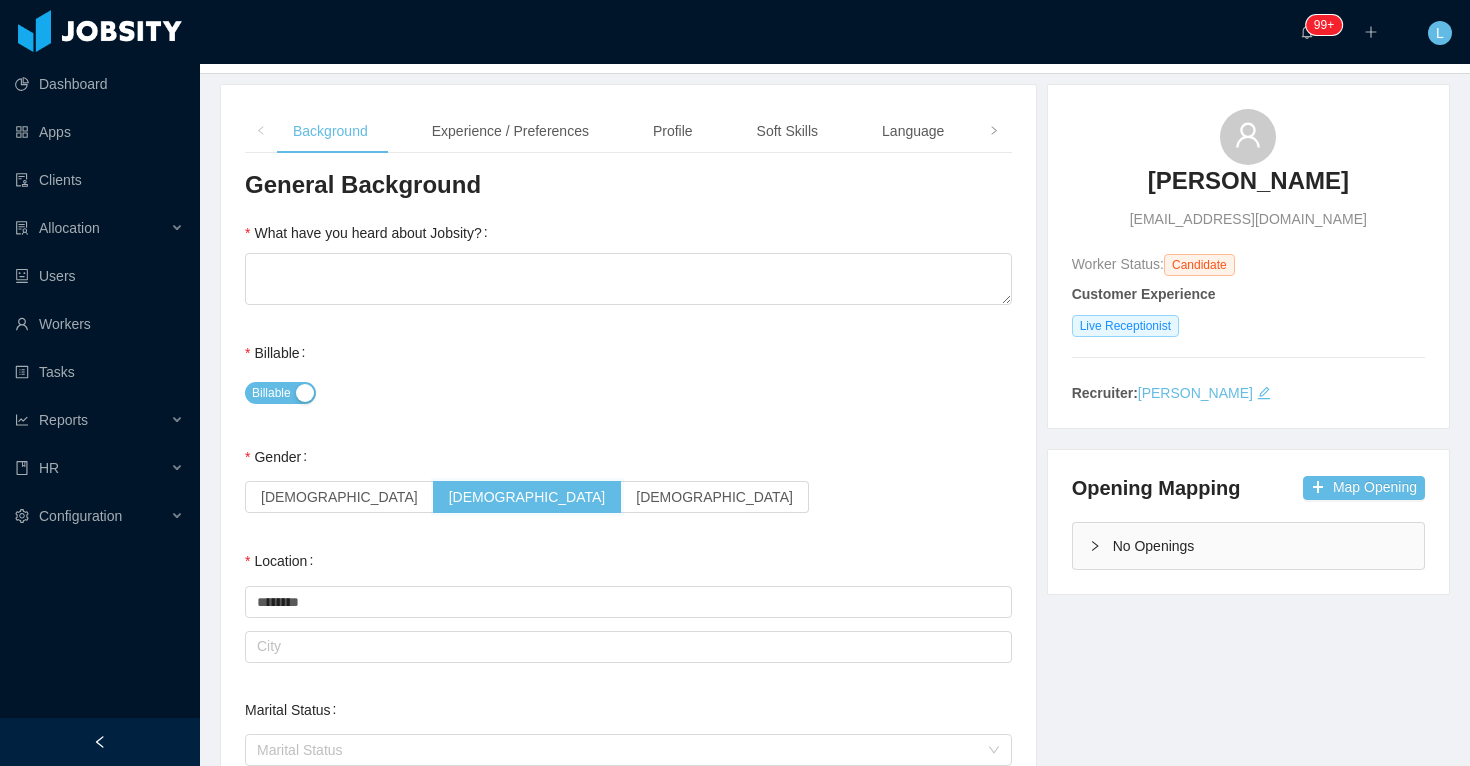 scroll, scrollTop: 337, scrollLeft: 0, axis: vertical 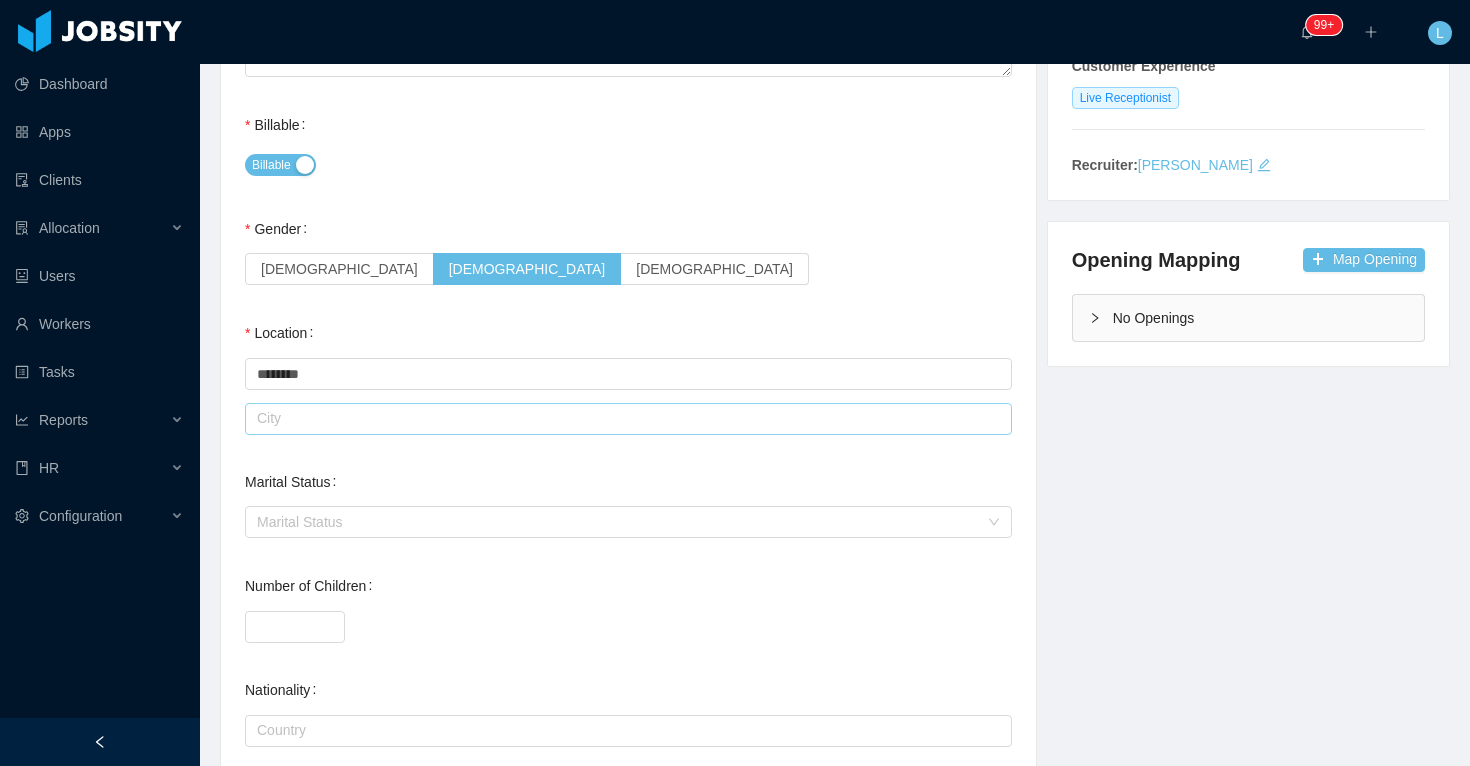 click at bounding box center [628, 419] 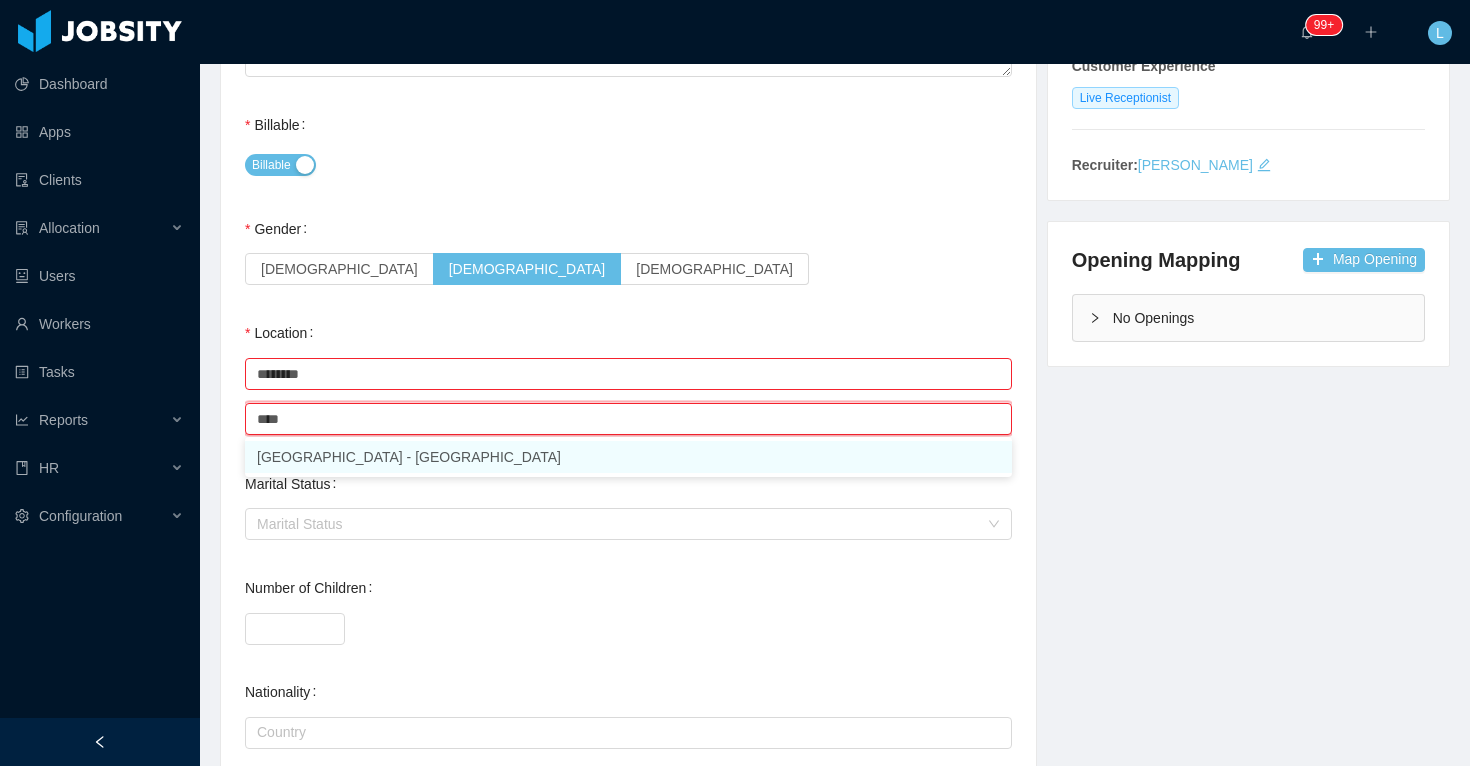 click on "[GEOGRAPHIC_DATA] - [GEOGRAPHIC_DATA]" at bounding box center [628, 457] 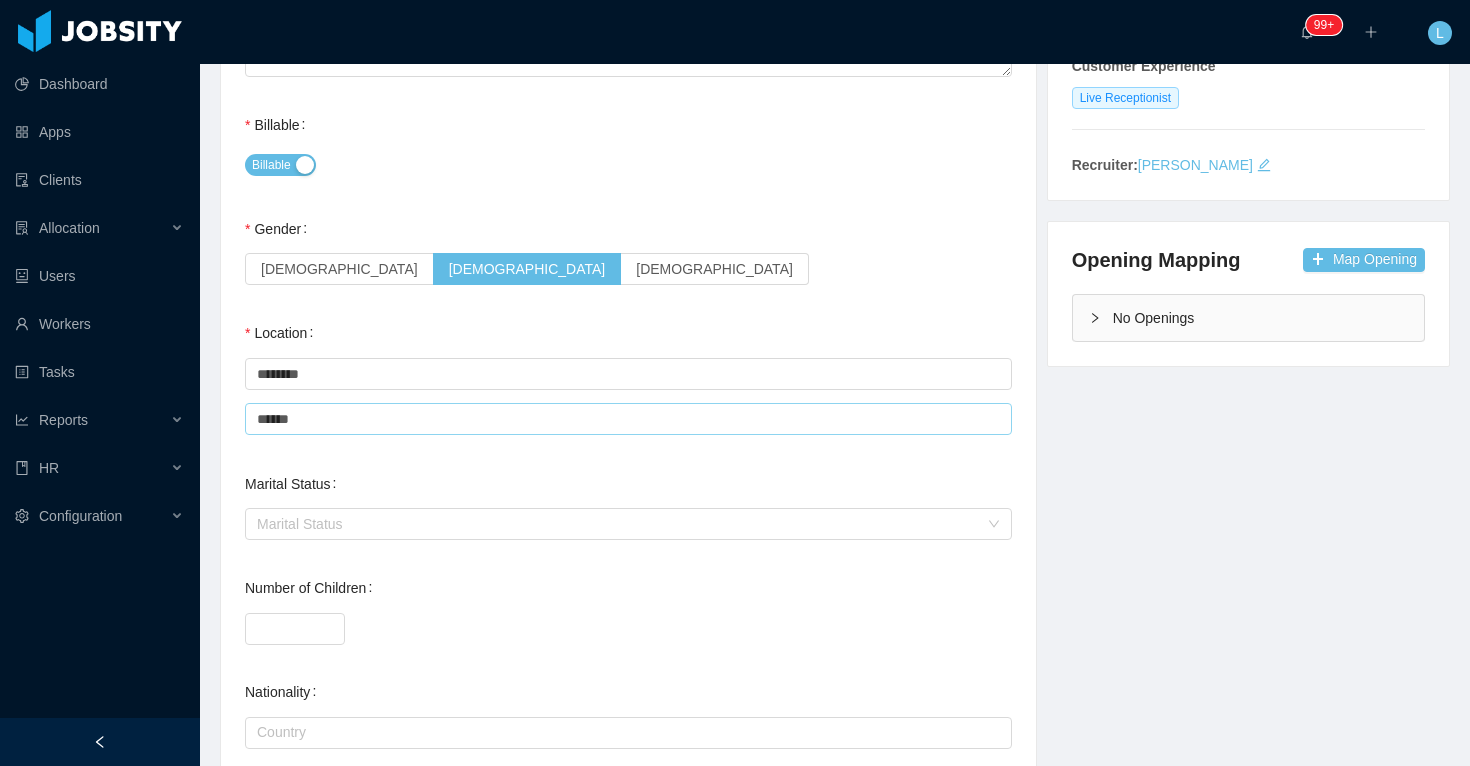 type on "******" 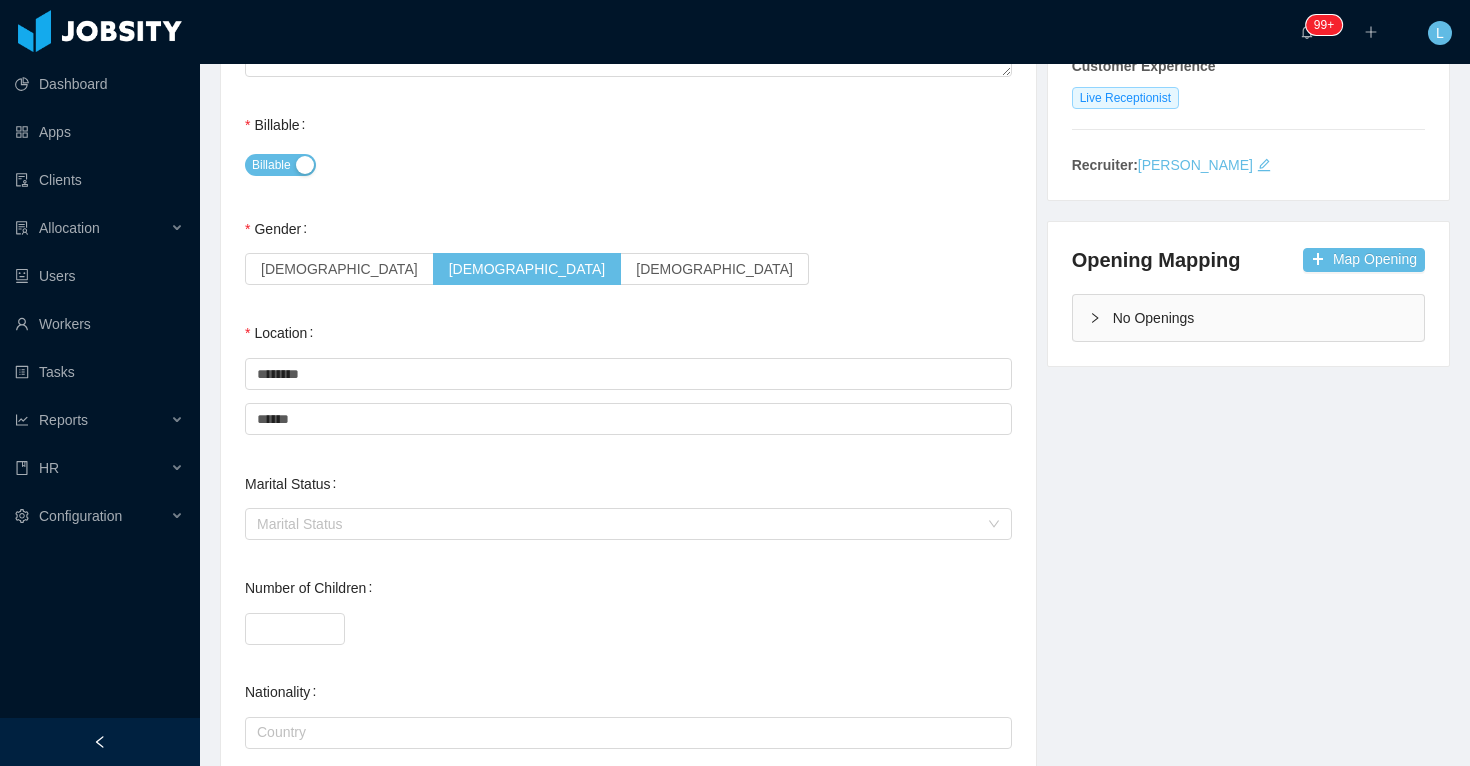 click on "General Background What have you heard about Jobsity? Billable Billable Gender [DEMOGRAPHIC_DATA] [DEMOGRAPHIC_DATA] [DEMOGRAPHIC_DATA] Location Country ******** [GEOGRAPHIC_DATA]   City ****** [GEOGRAPHIC_DATA]   This field is required Marital Status Marital Status Number of Children * Nationality Country   Education + Add Overall Years of Experience Date of Birth" at bounding box center [628, 514] 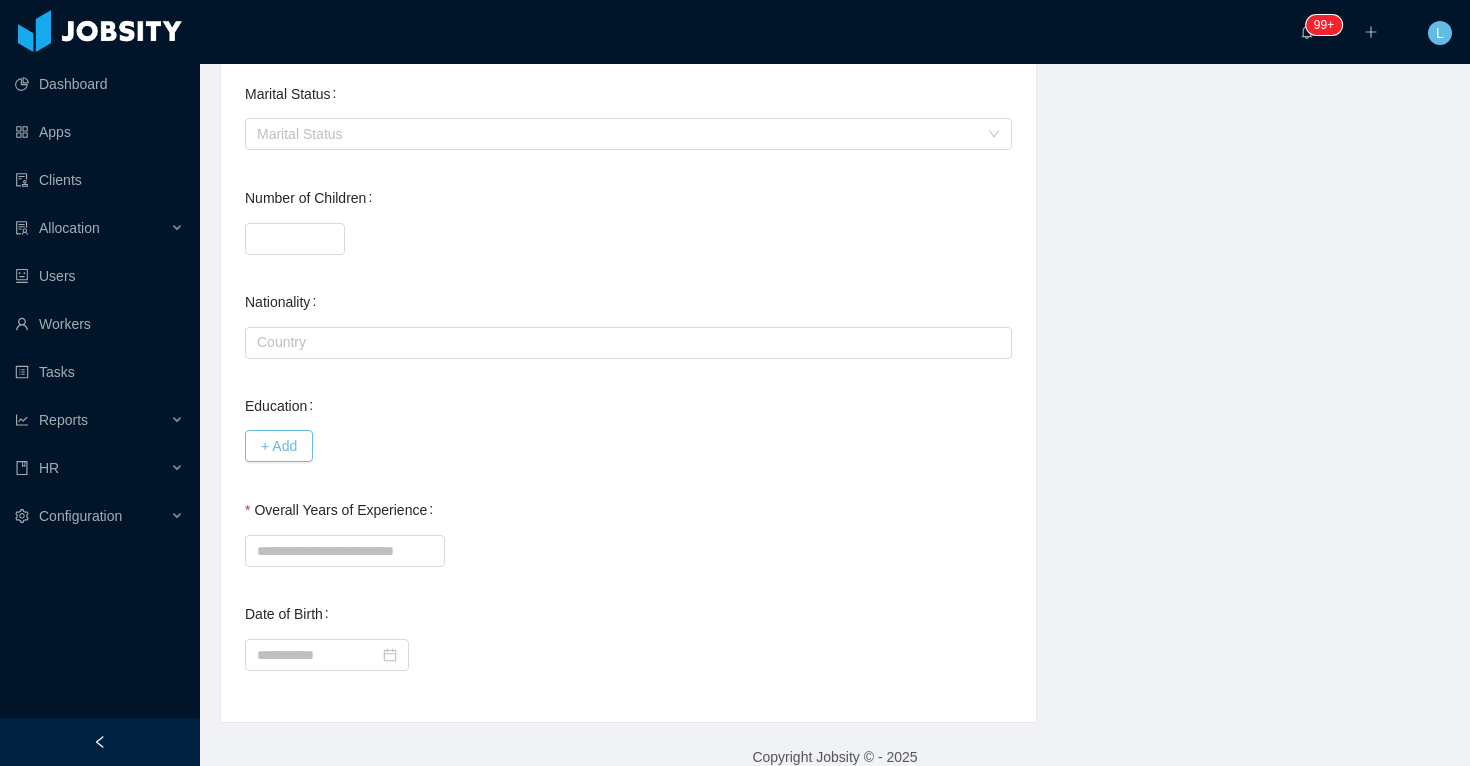 scroll, scrollTop: 751, scrollLeft: 0, axis: vertical 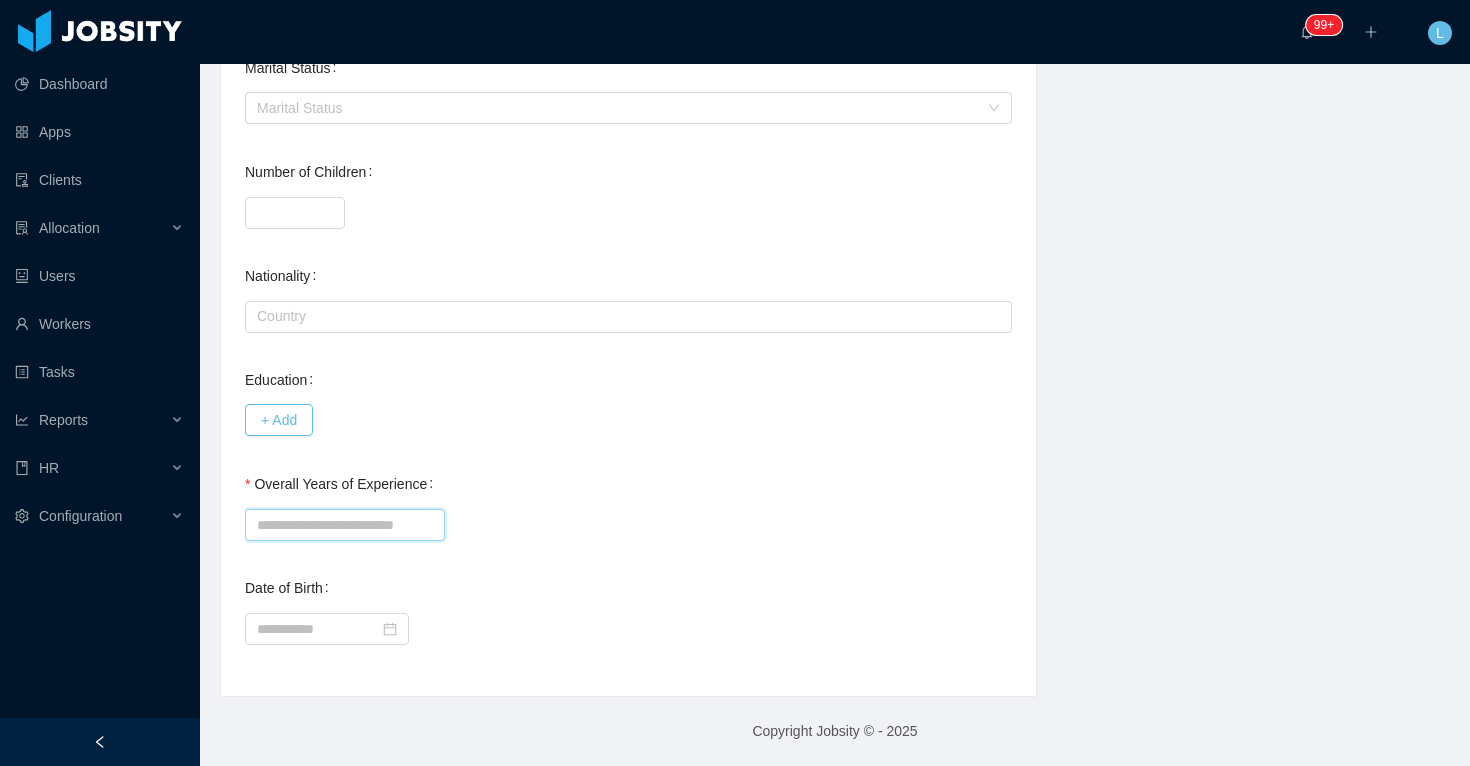 click on "Overall Years of Experience" at bounding box center (345, 525) 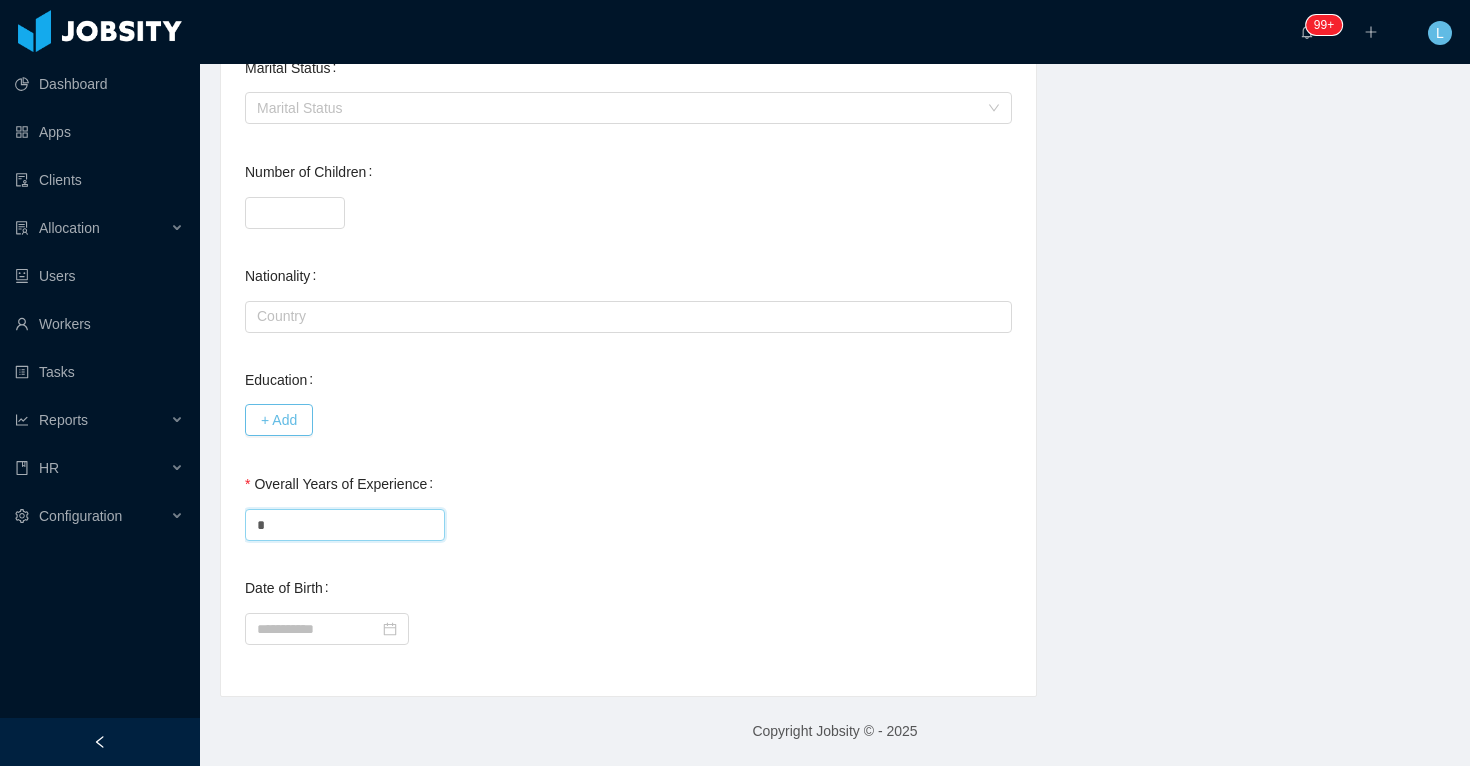 type on "*" 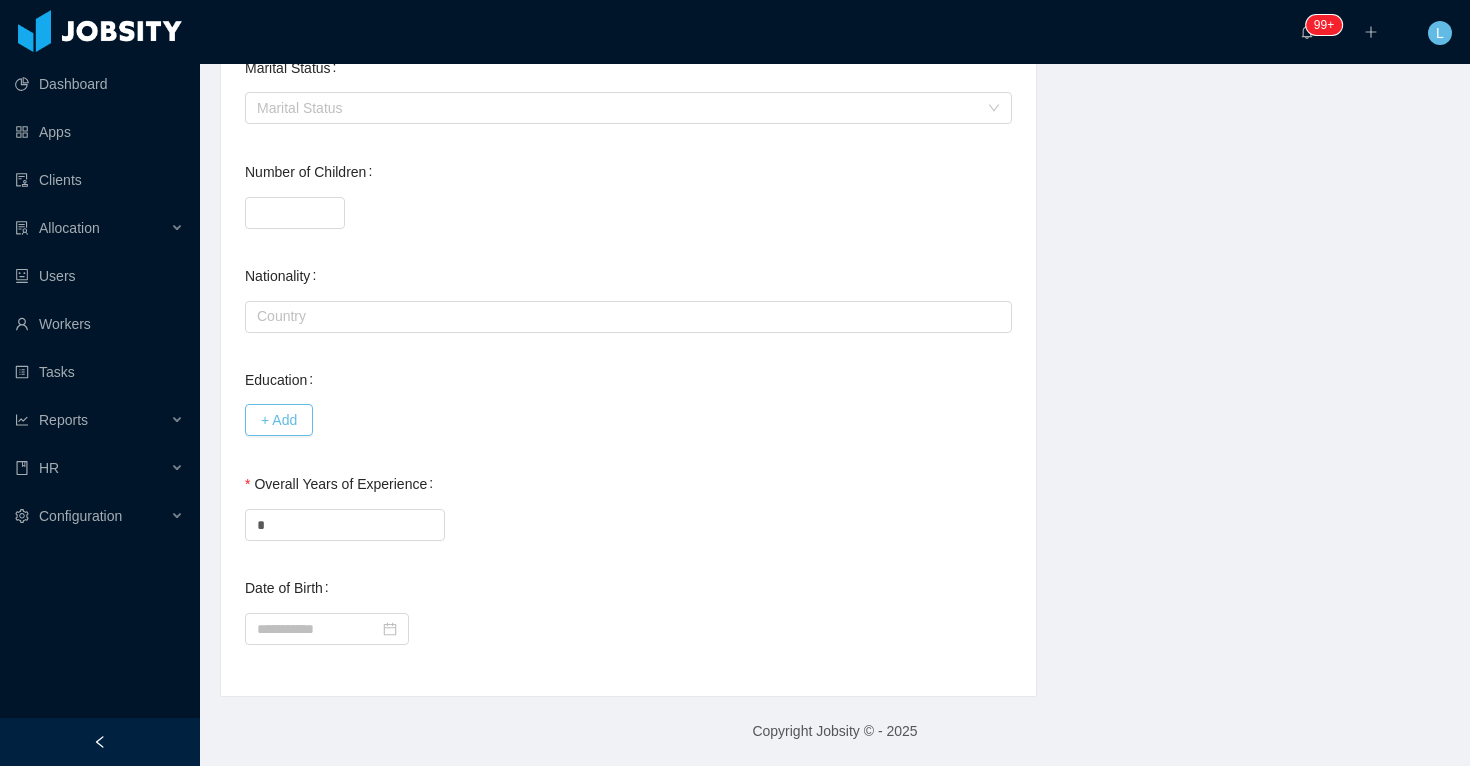 click on "Overall Years of Experience *" at bounding box center (628, 504) 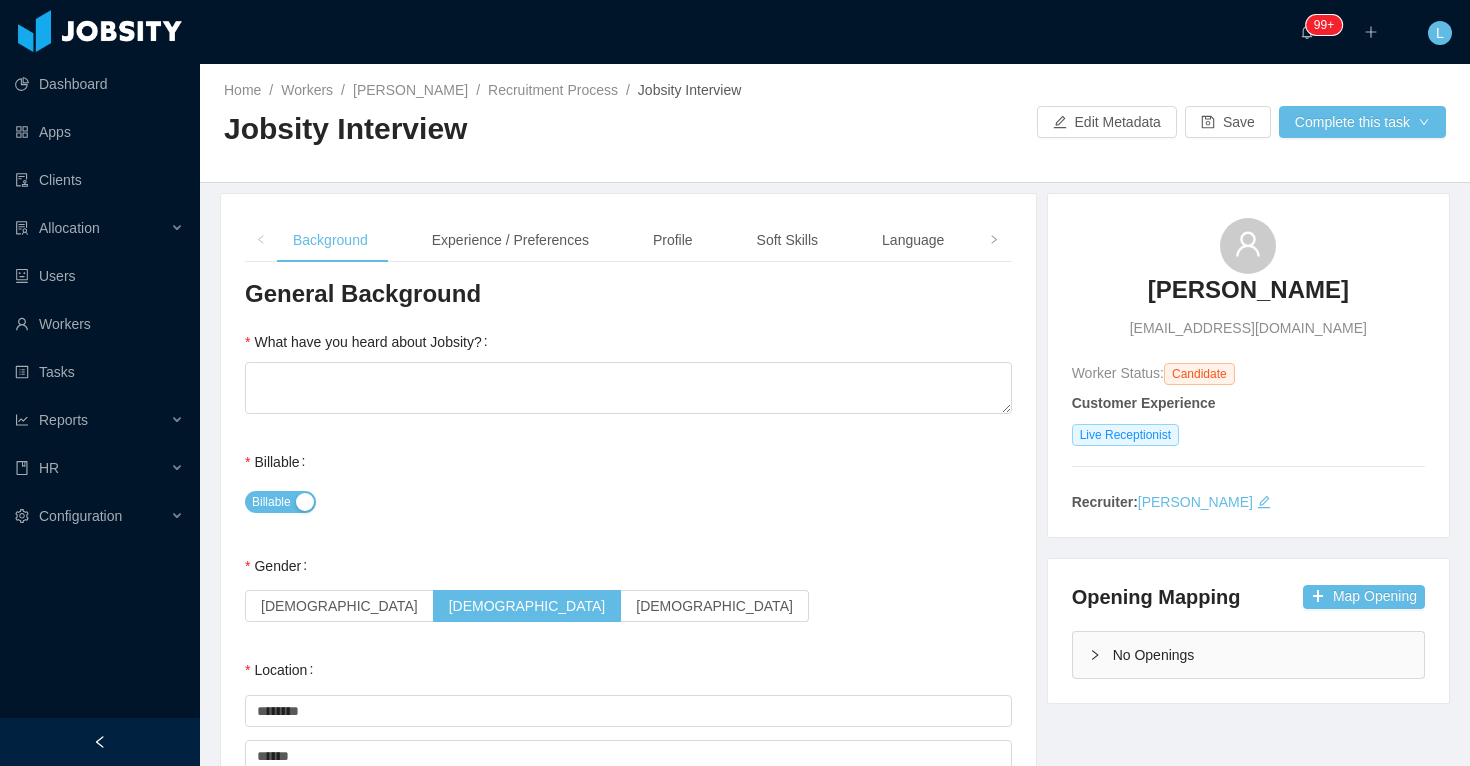 click on "Billable" at bounding box center [628, 502] 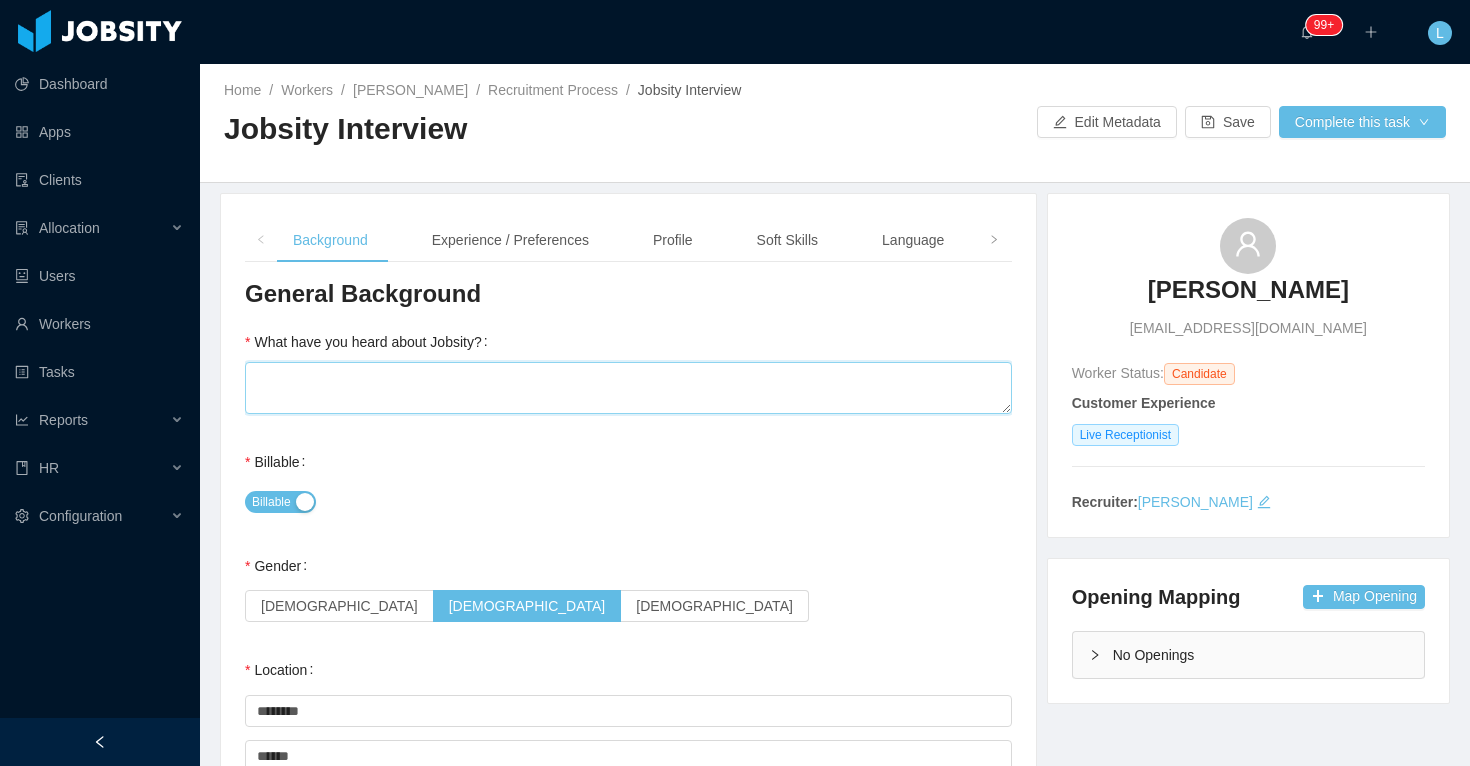 click on "What have you heard about Jobsity?" at bounding box center (628, 388) 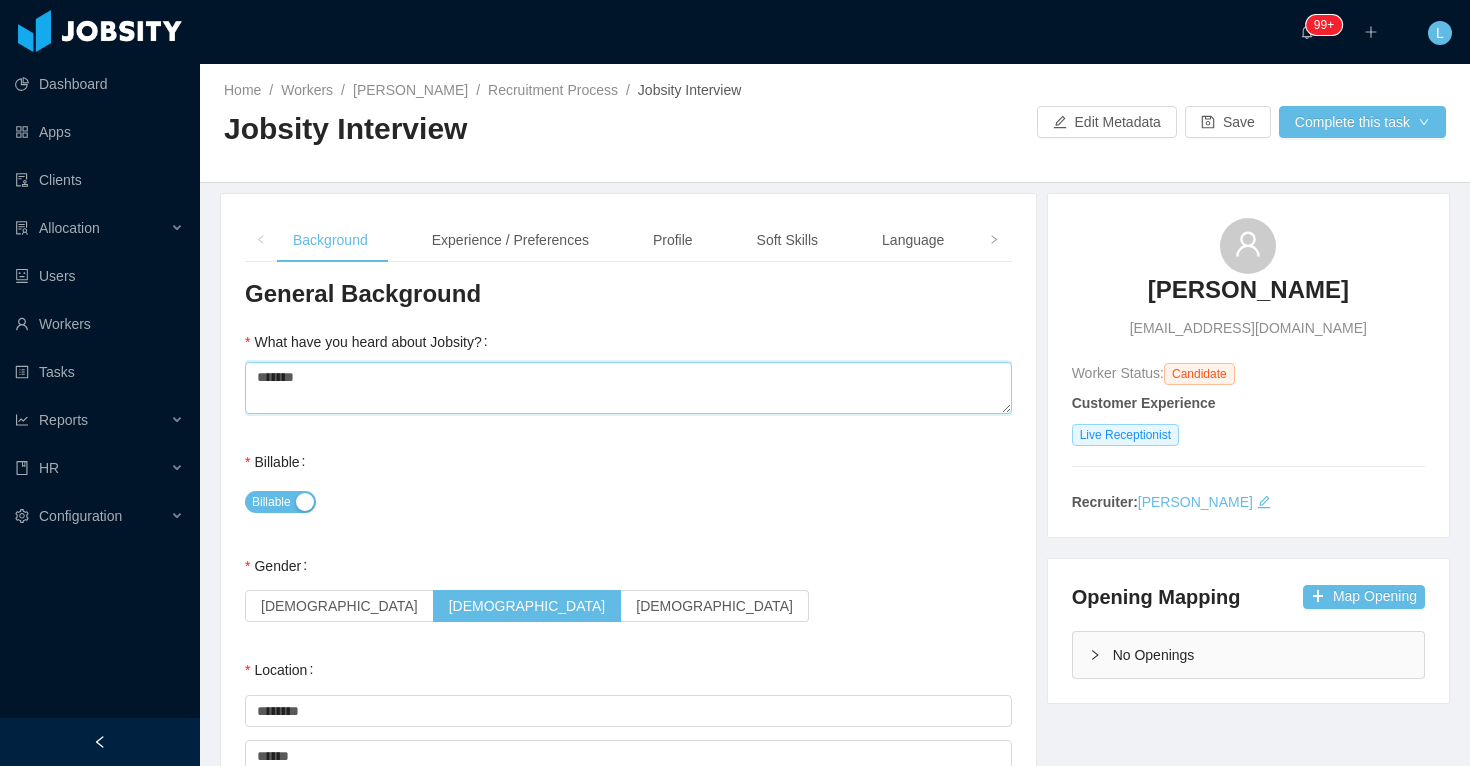 click on "******" at bounding box center (628, 388) 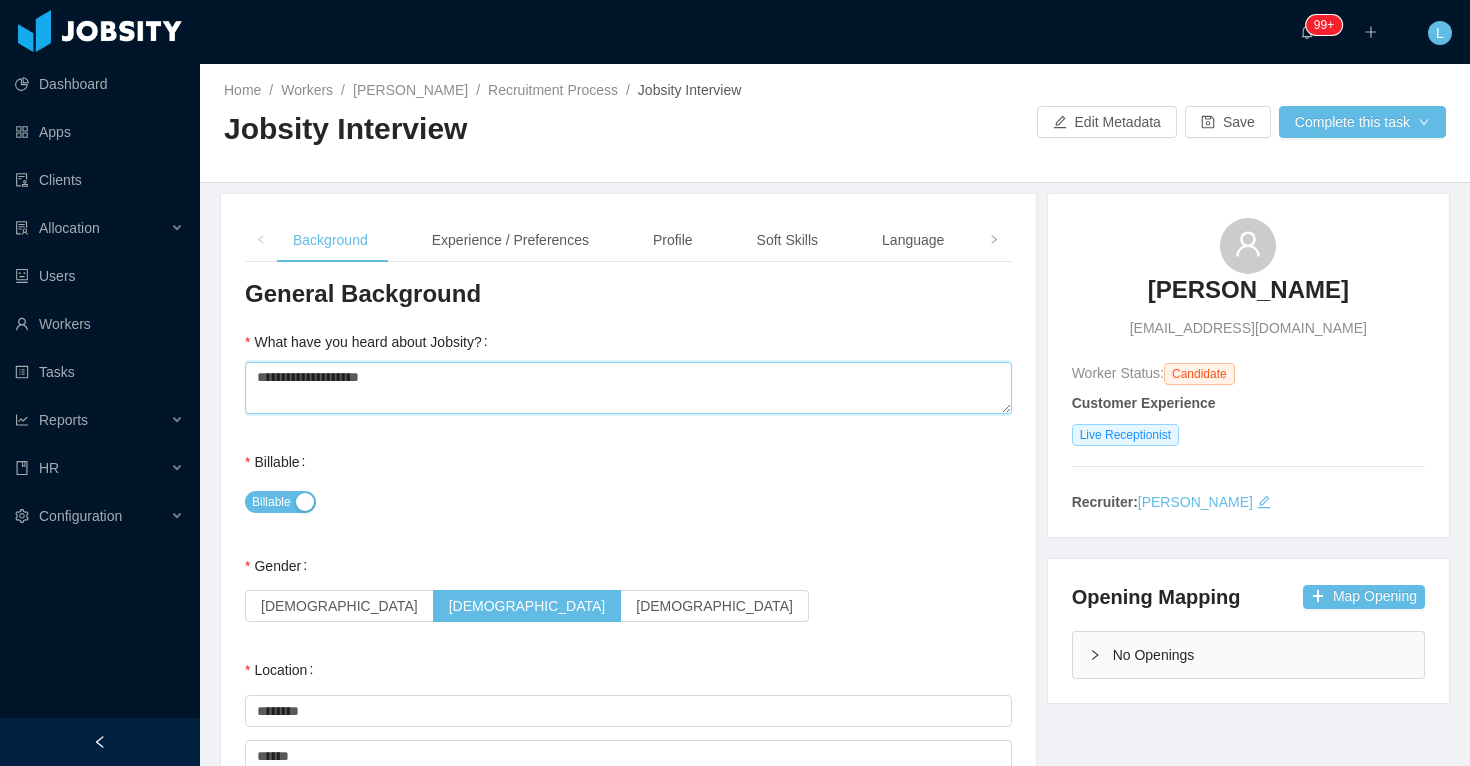 type on "**********" 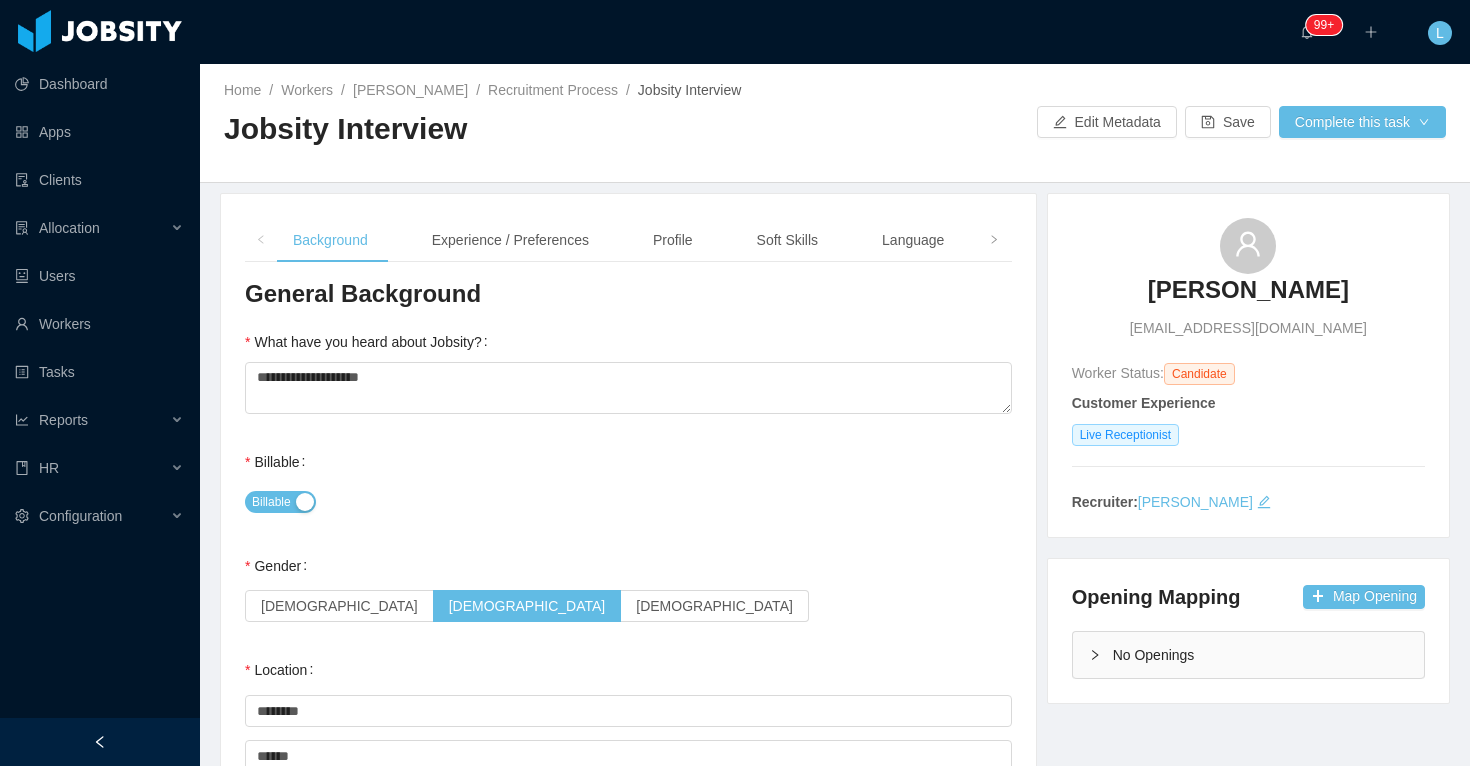 click on "Billable" at bounding box center (628, 502) 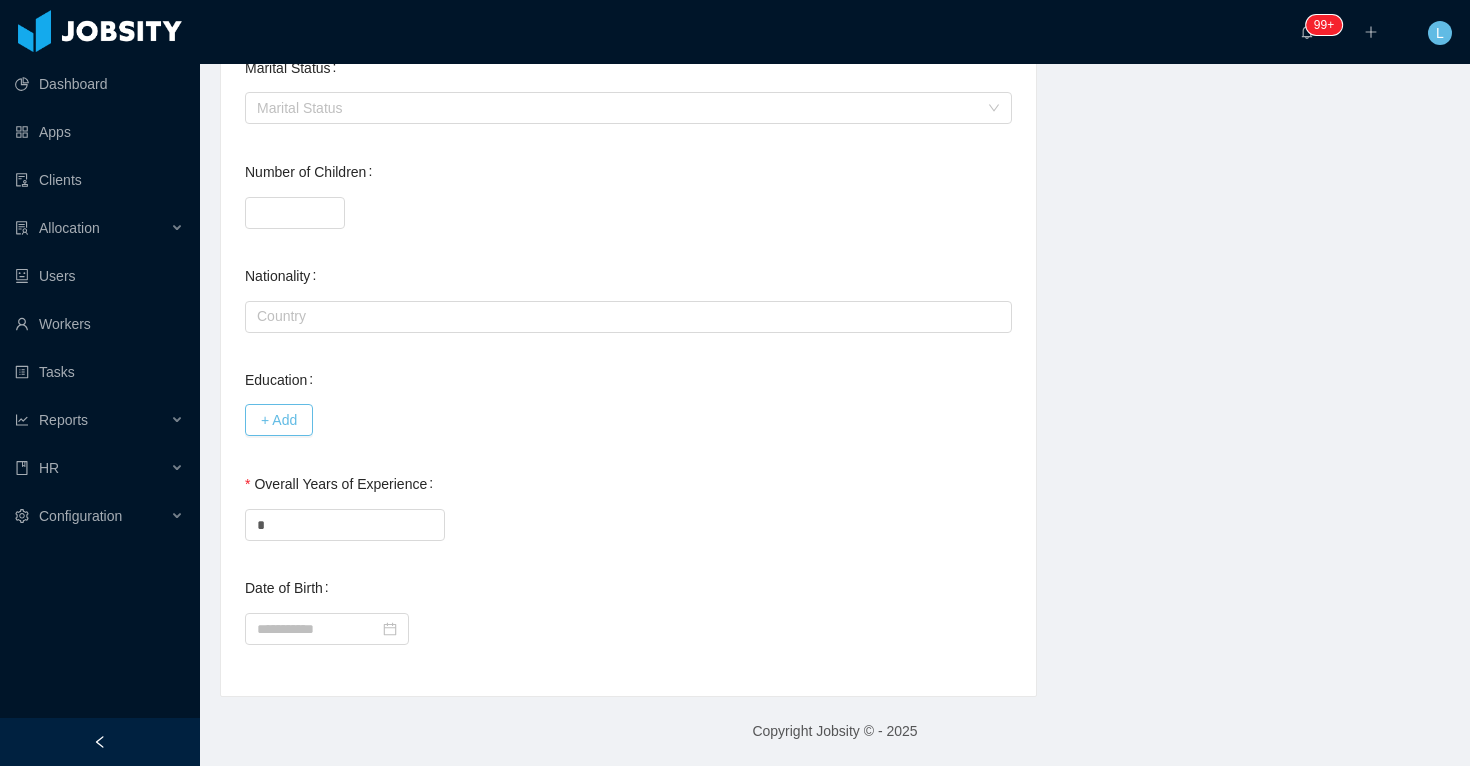 scroll, scrollTop: 0, scrollLeft: 0, axis: both 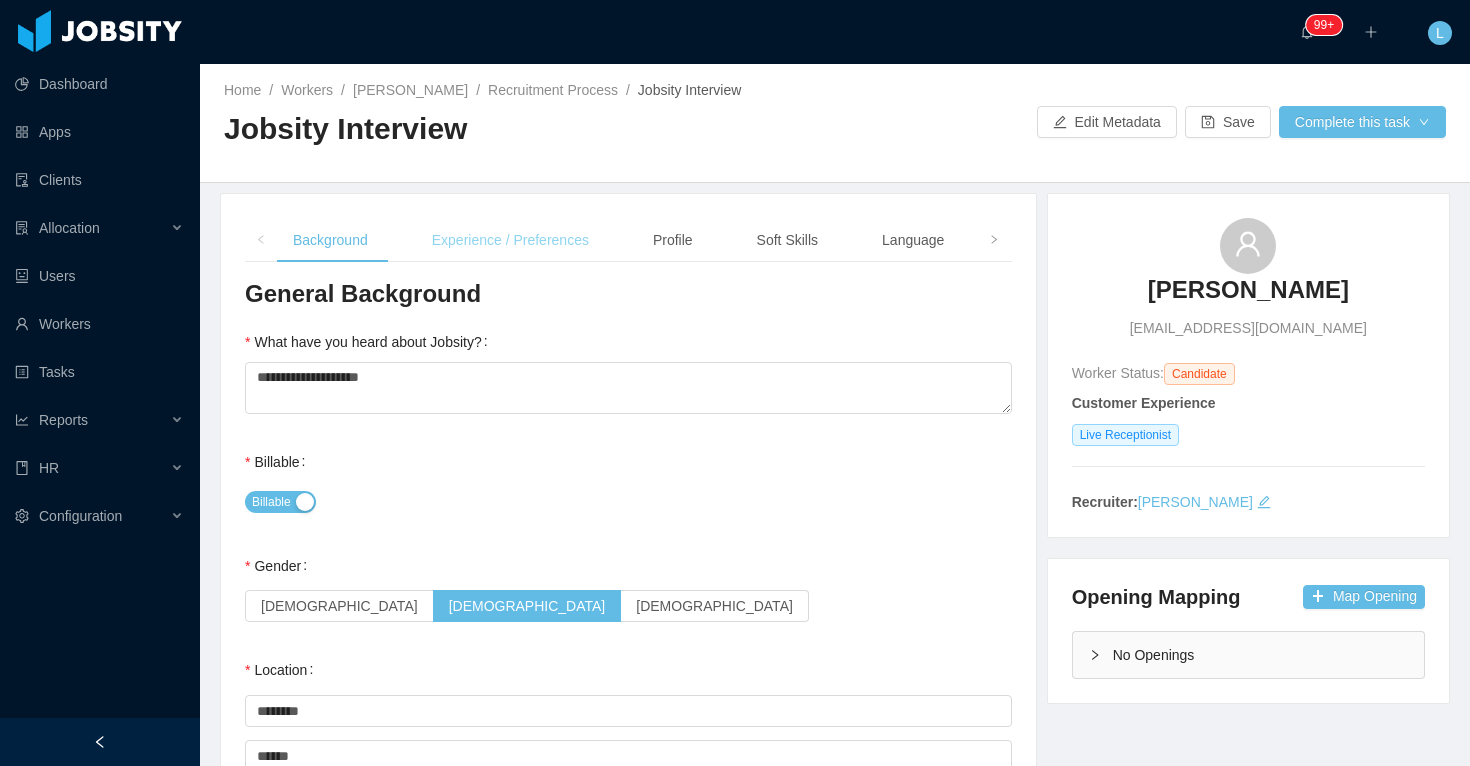 click on "Experience / Preferences" at bounding box center (510, 240) 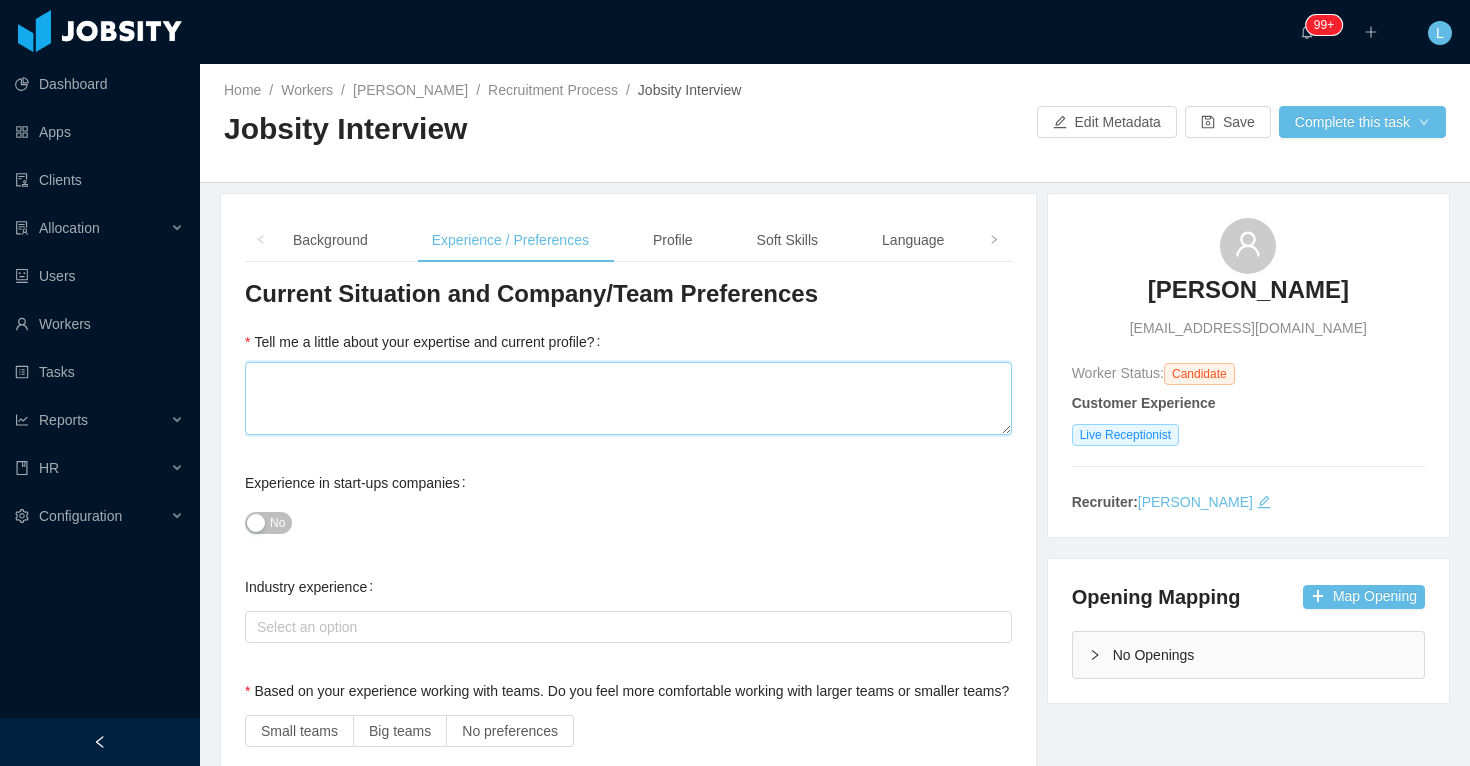click on "Tell me a little about your expertise and current profile?" at bounding box center (628, 398) 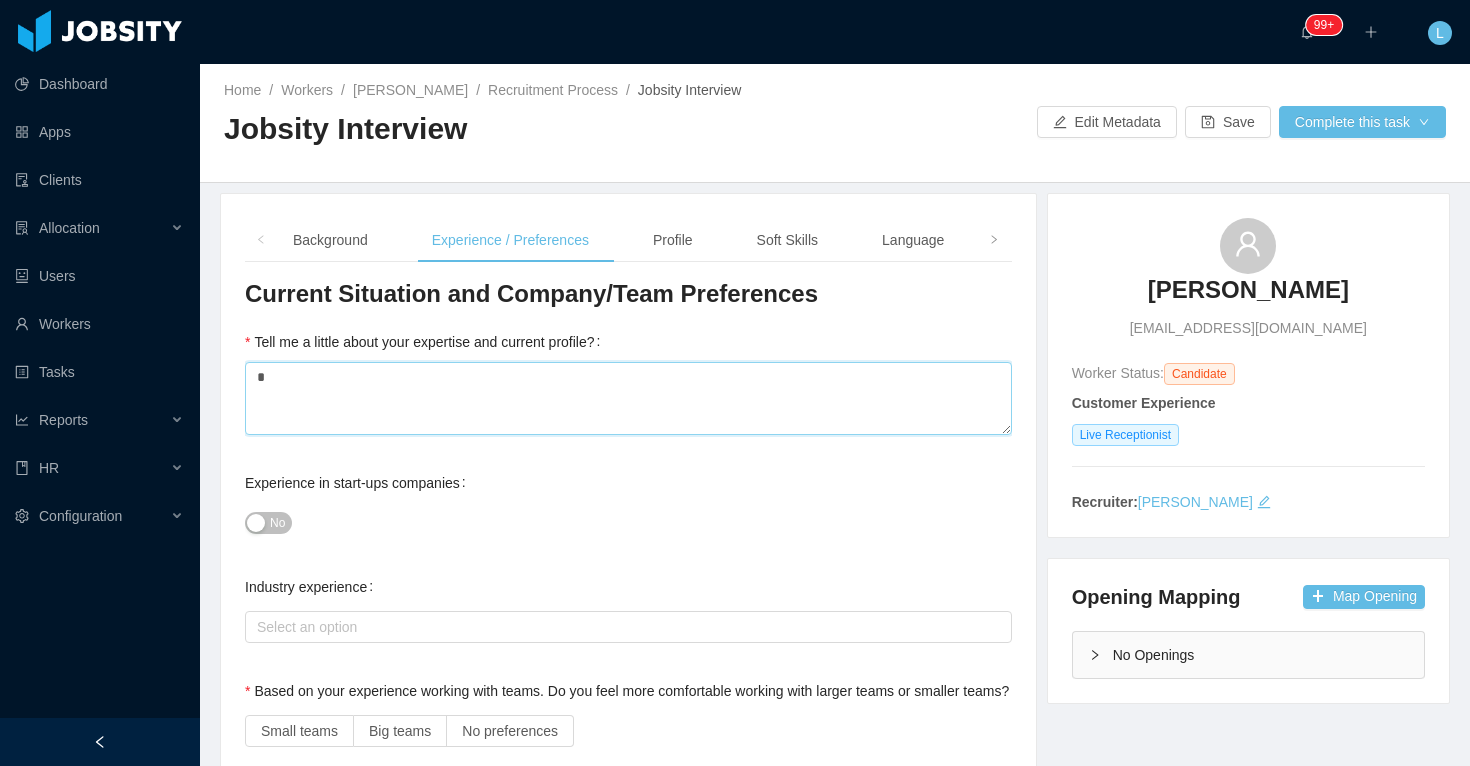 type 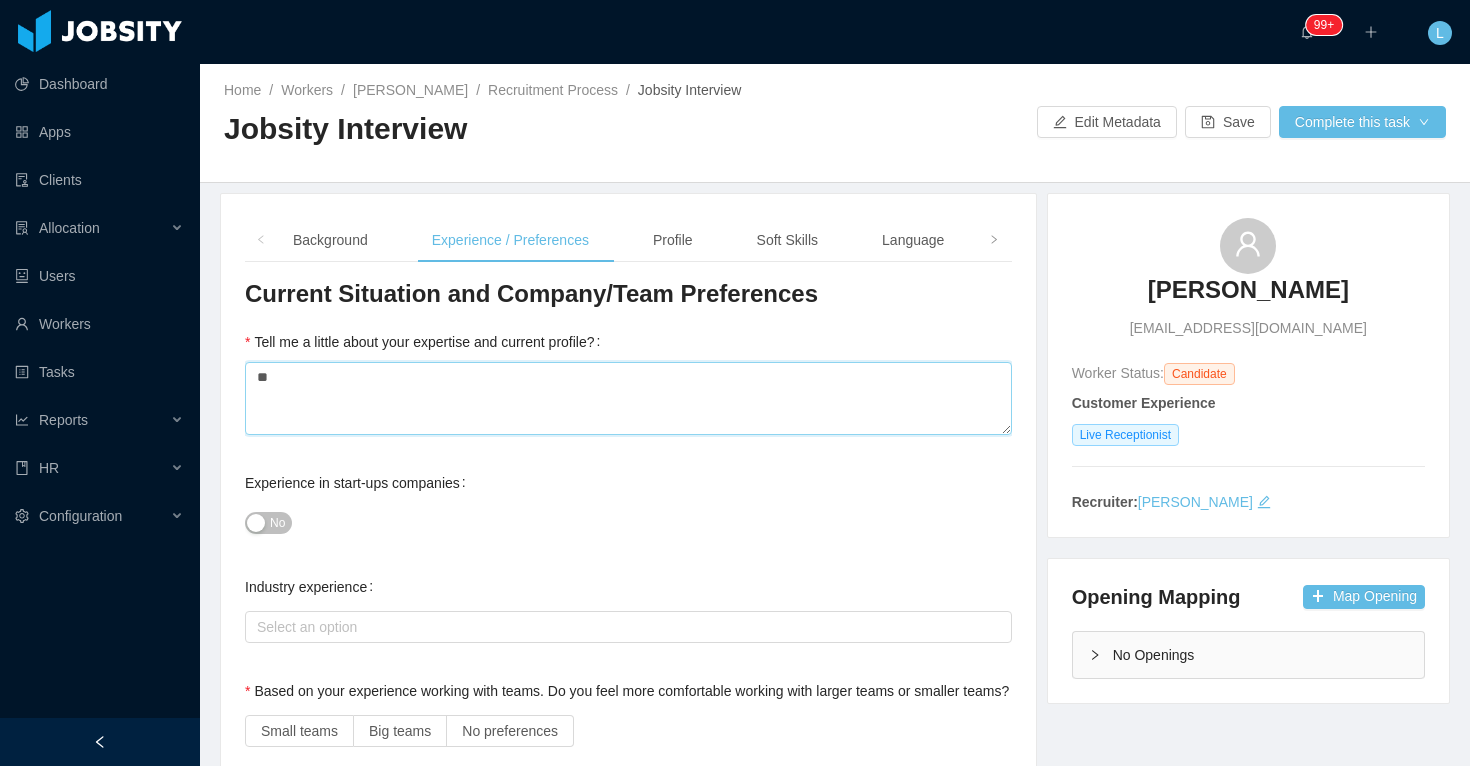 type on "***" 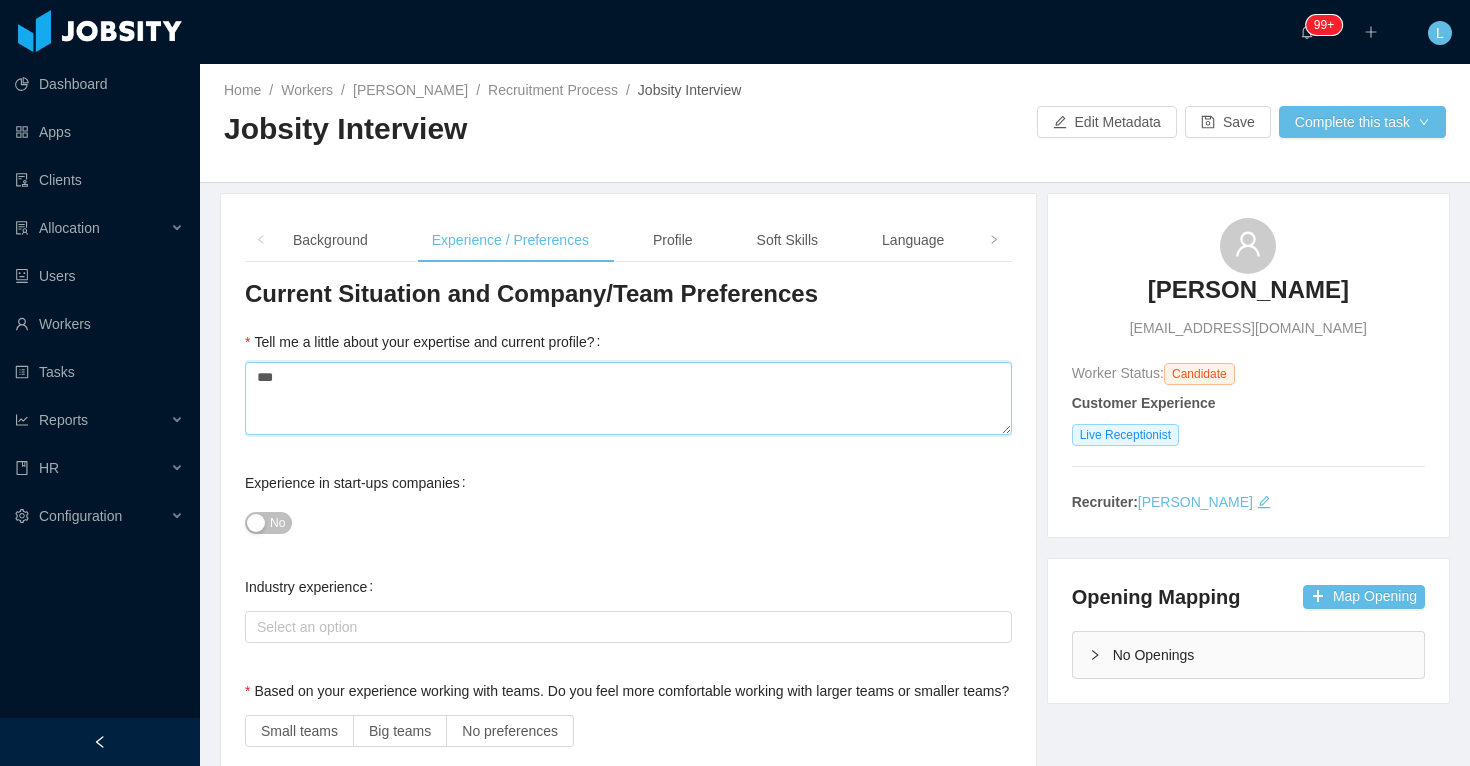 type 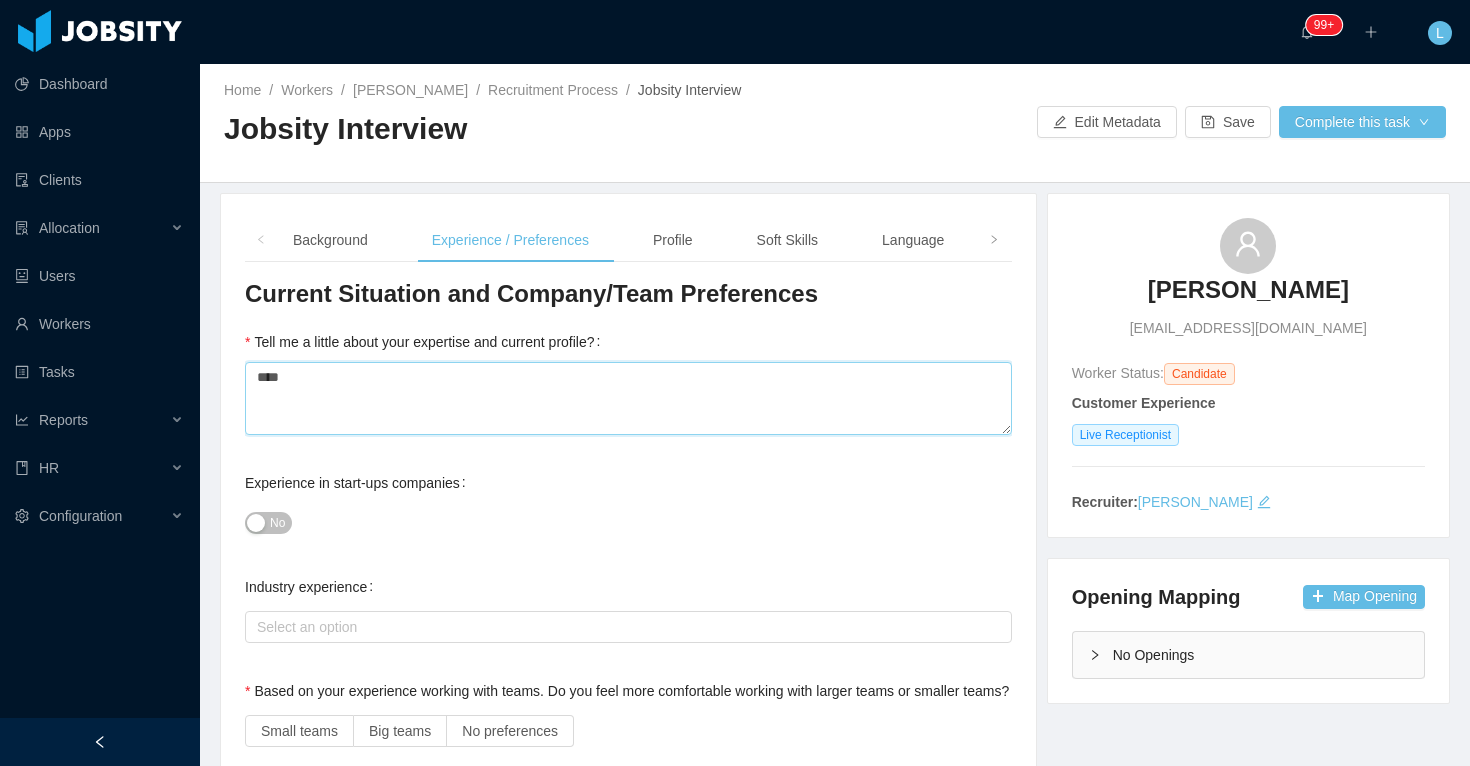 type 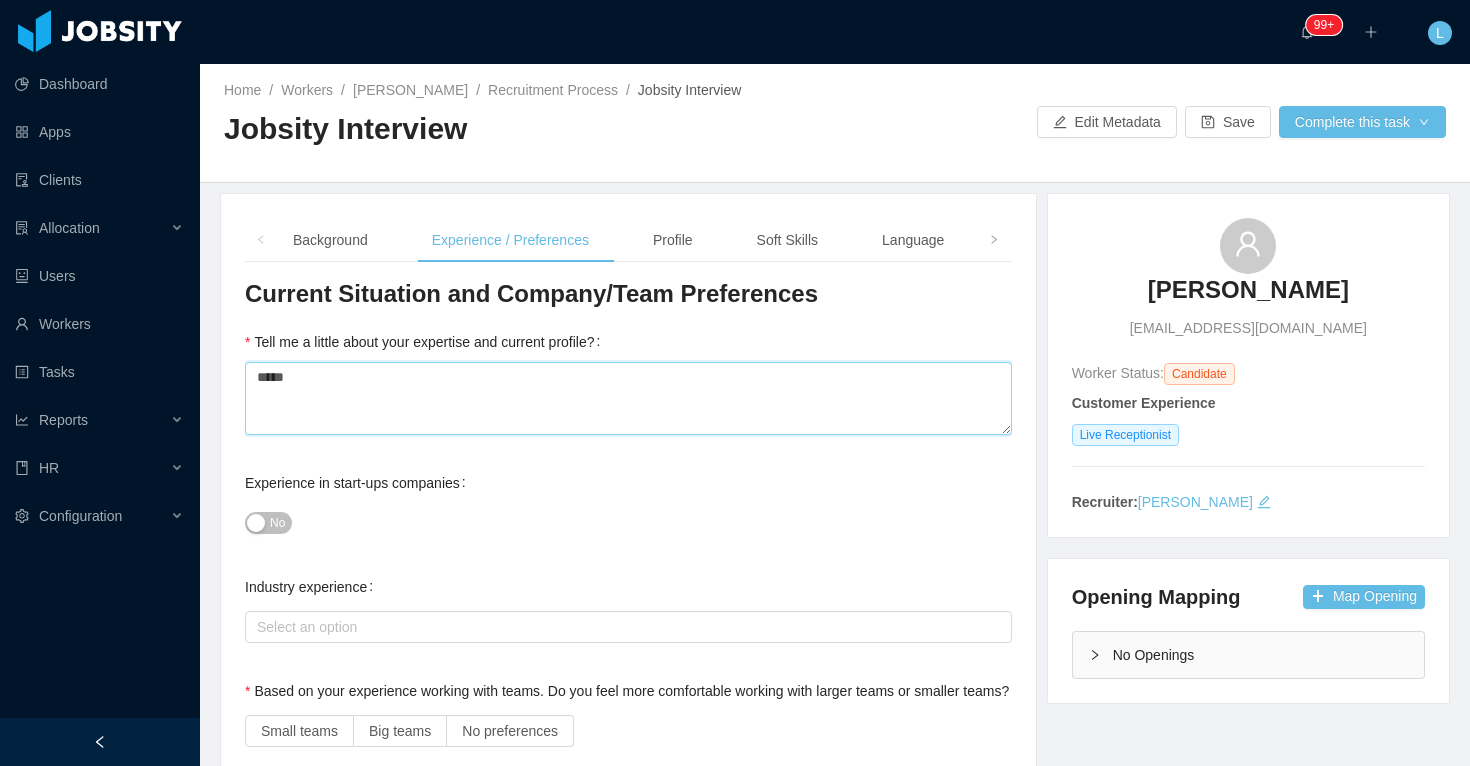 type on "****" 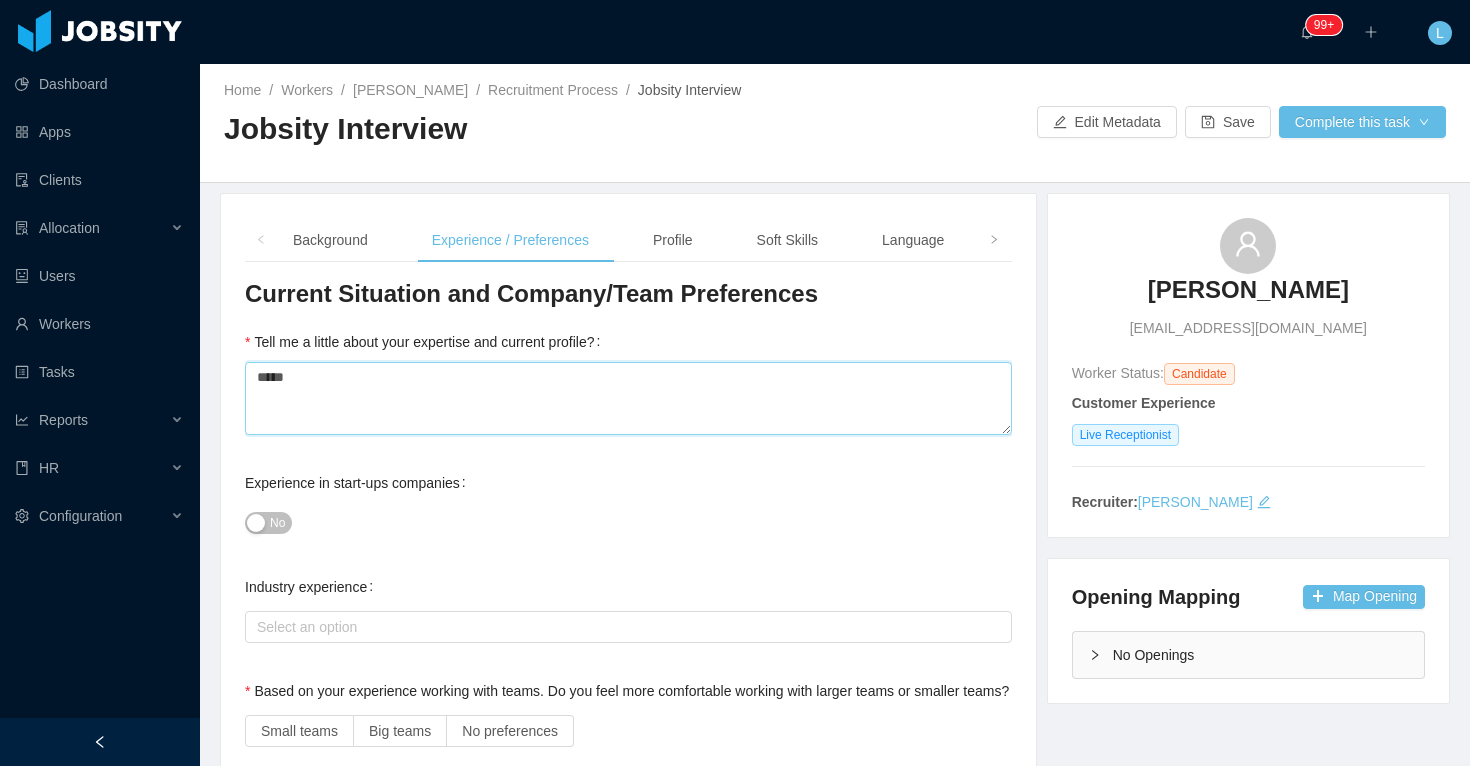 type 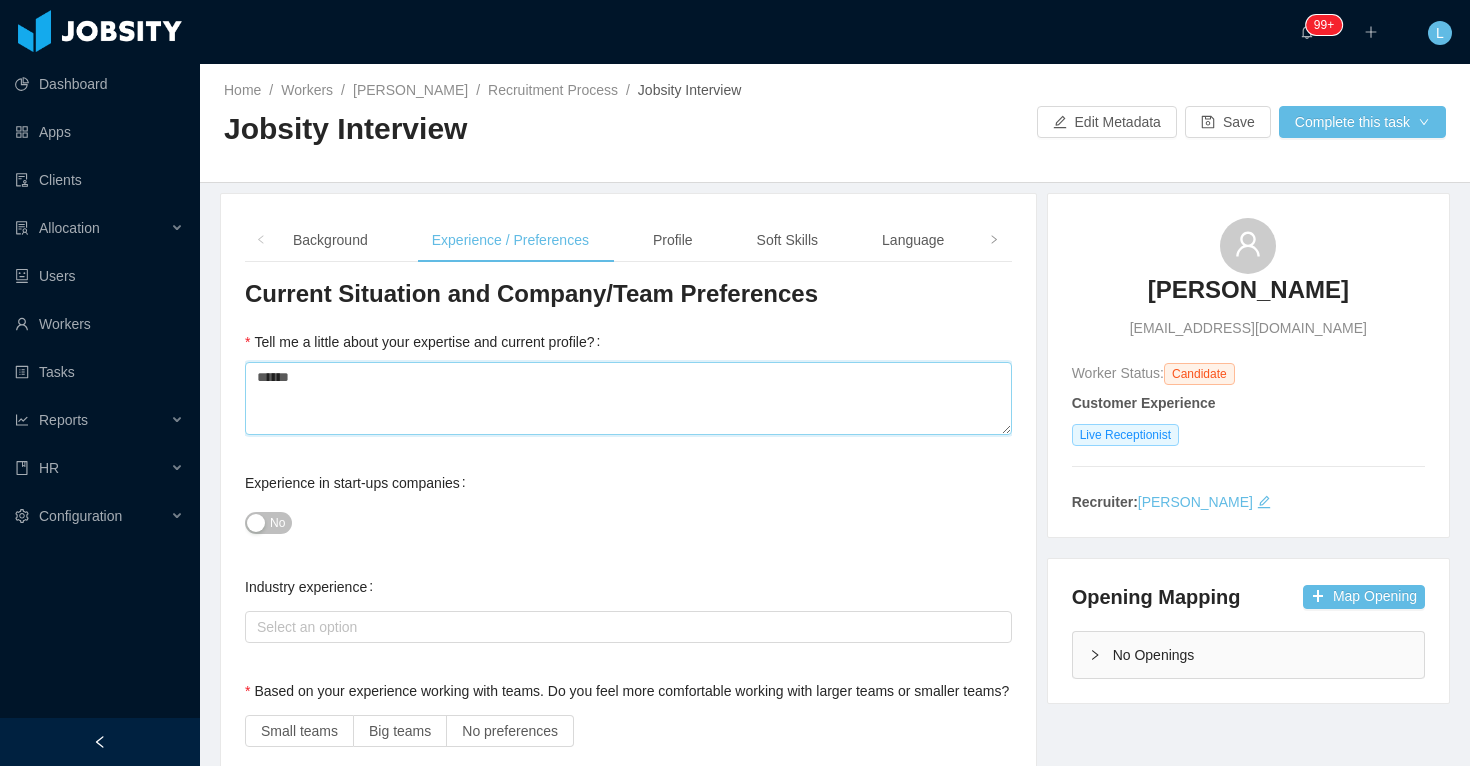 type 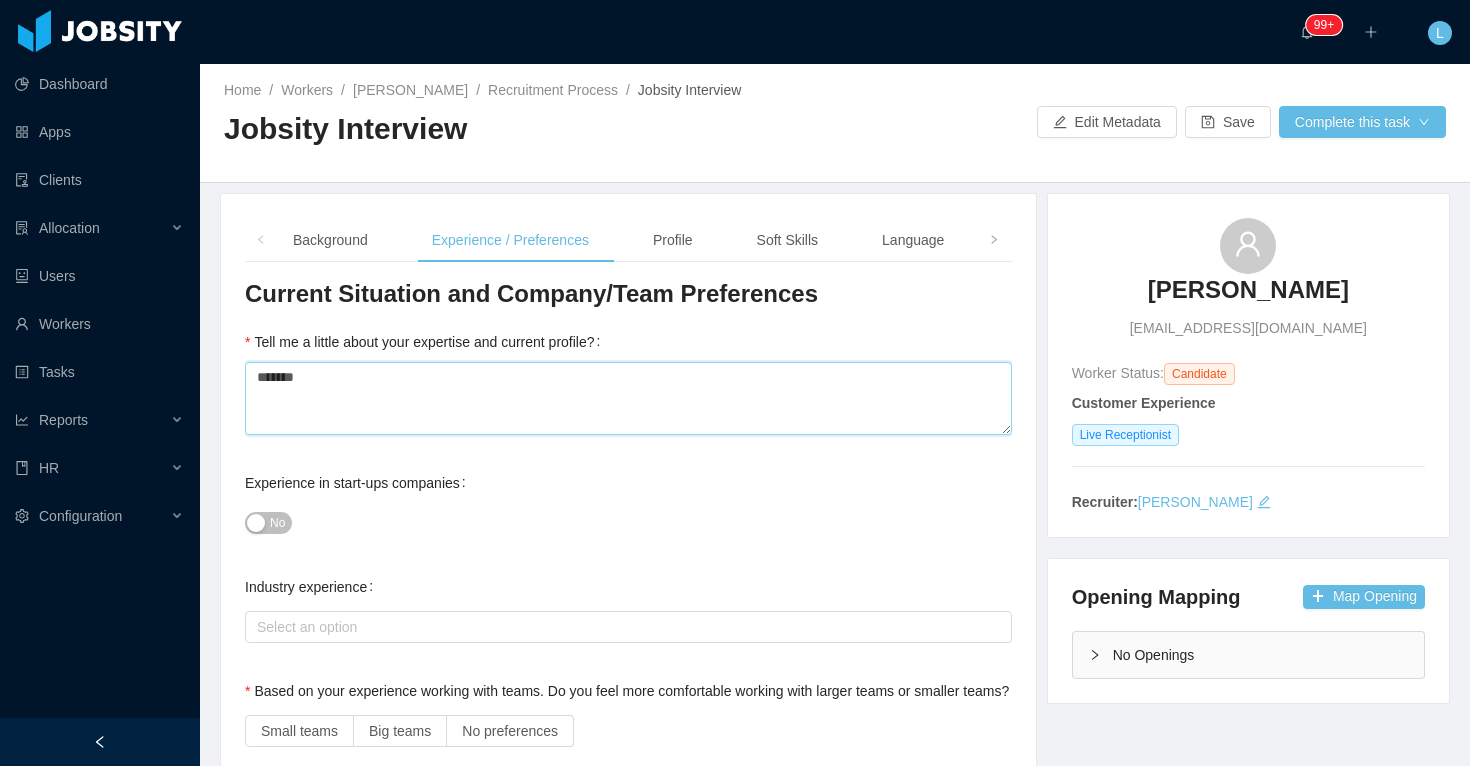 type 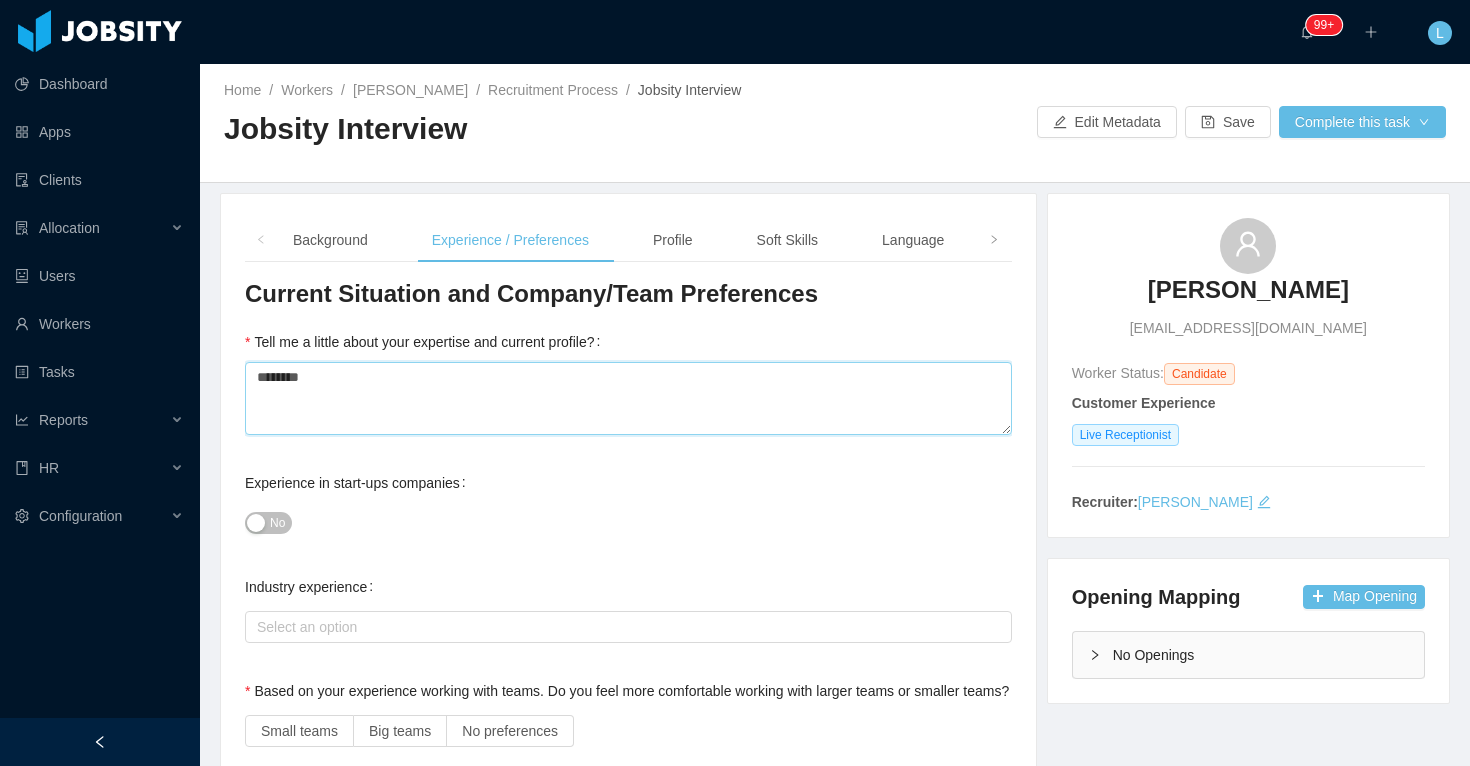 type on "*********" 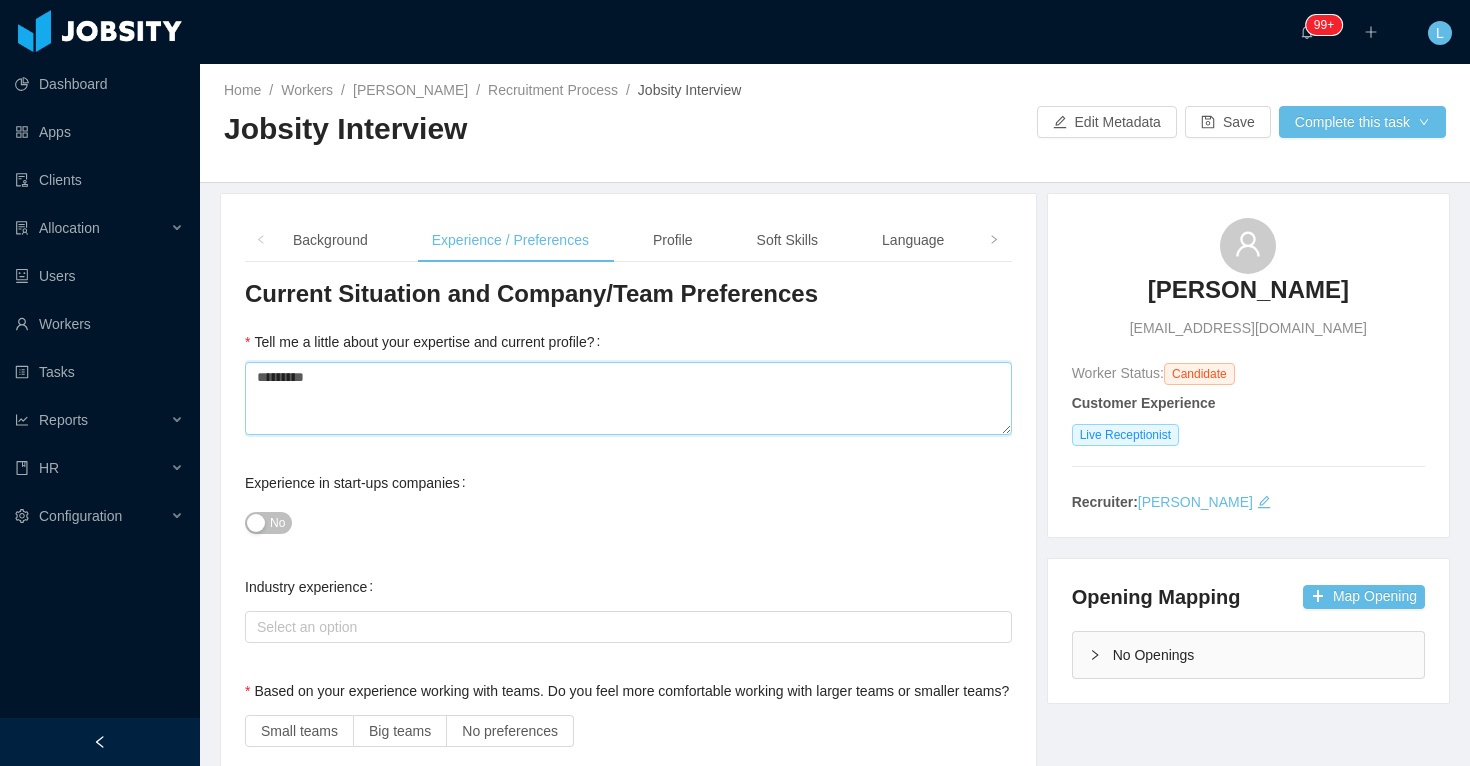 type 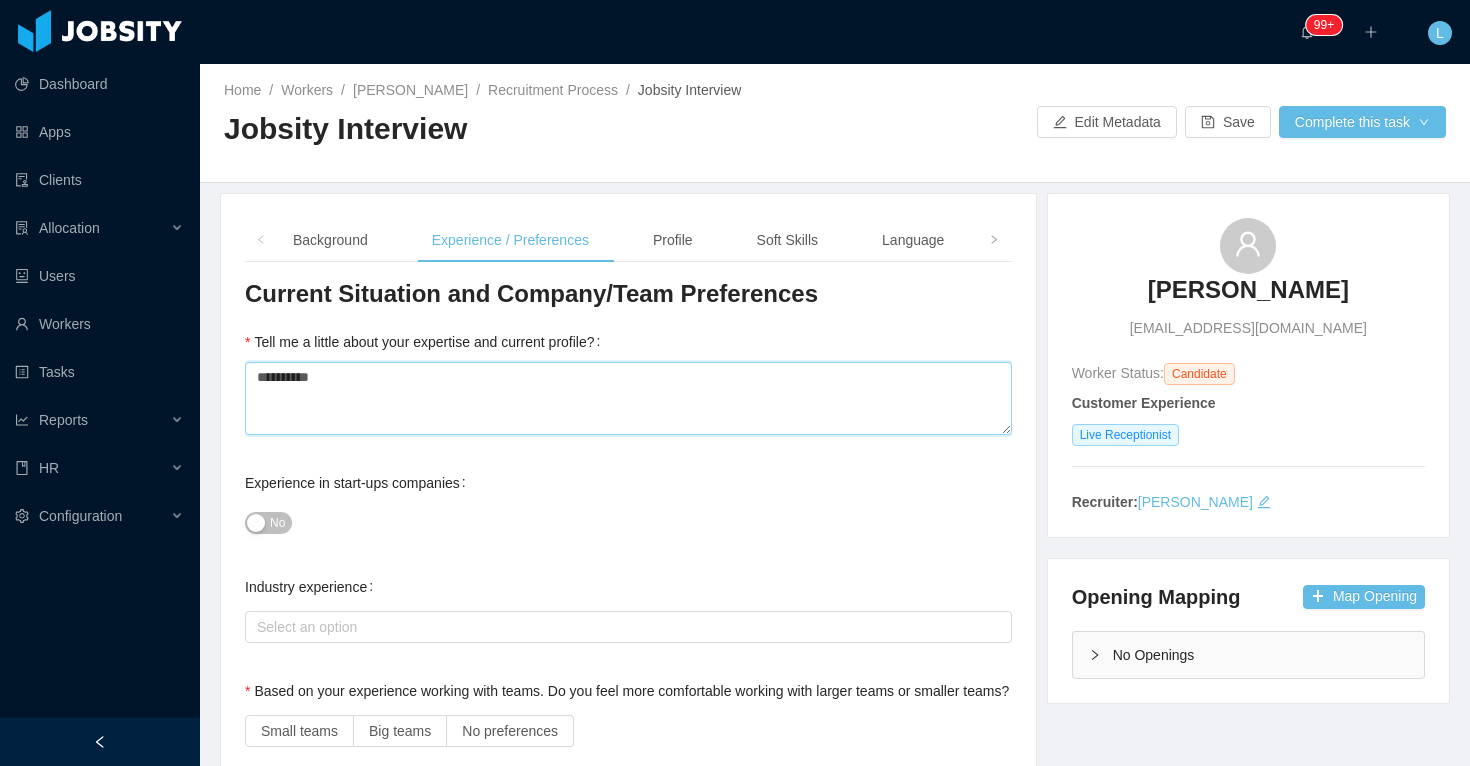 type 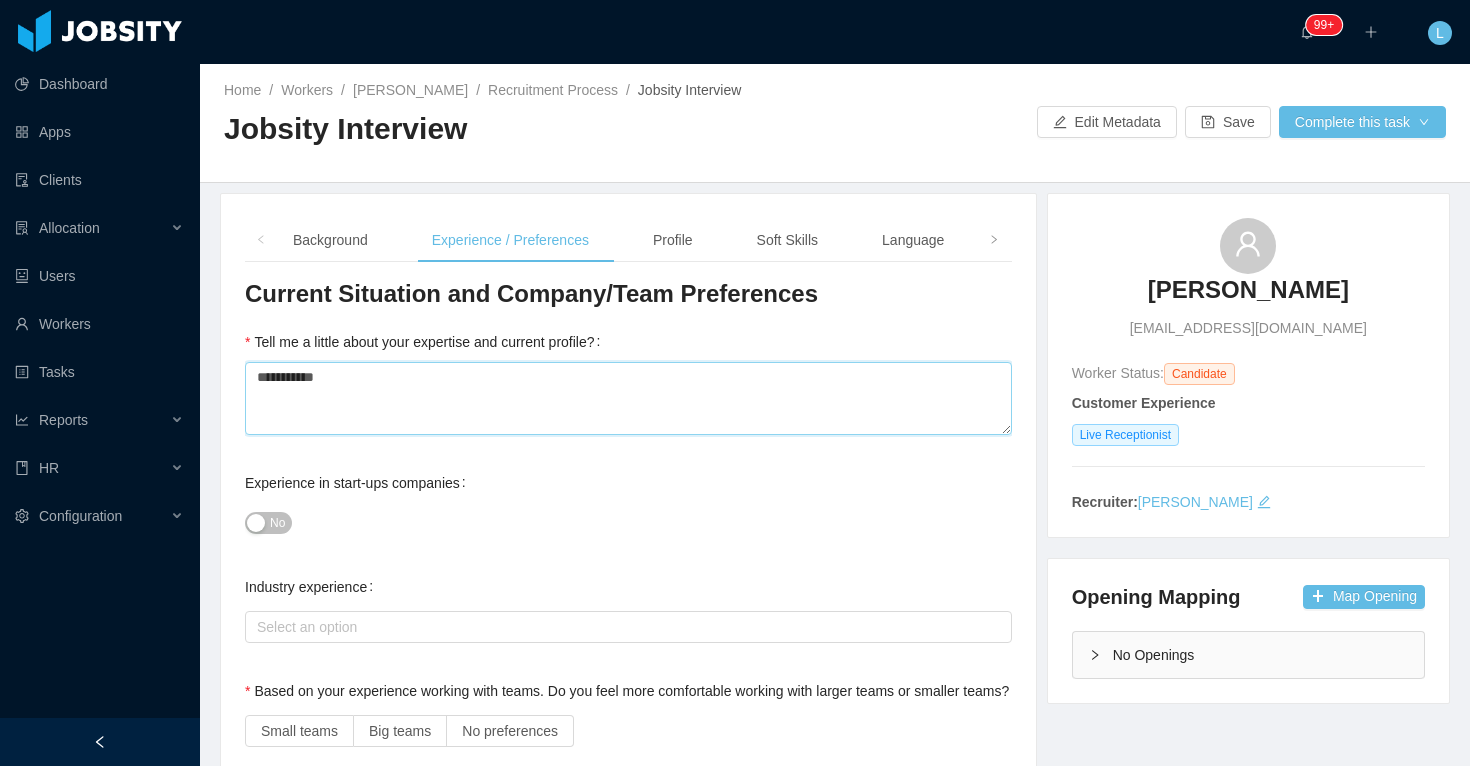 type 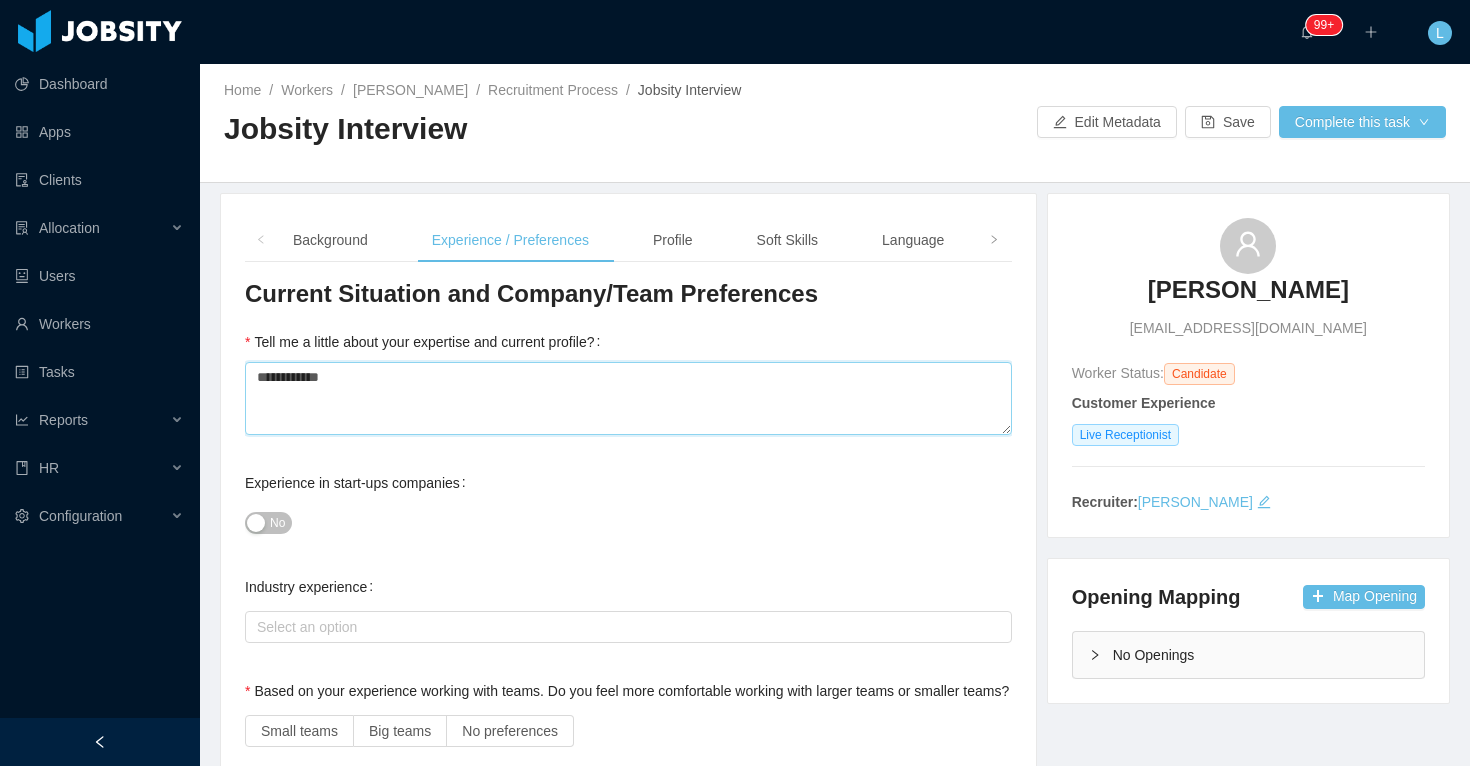 type 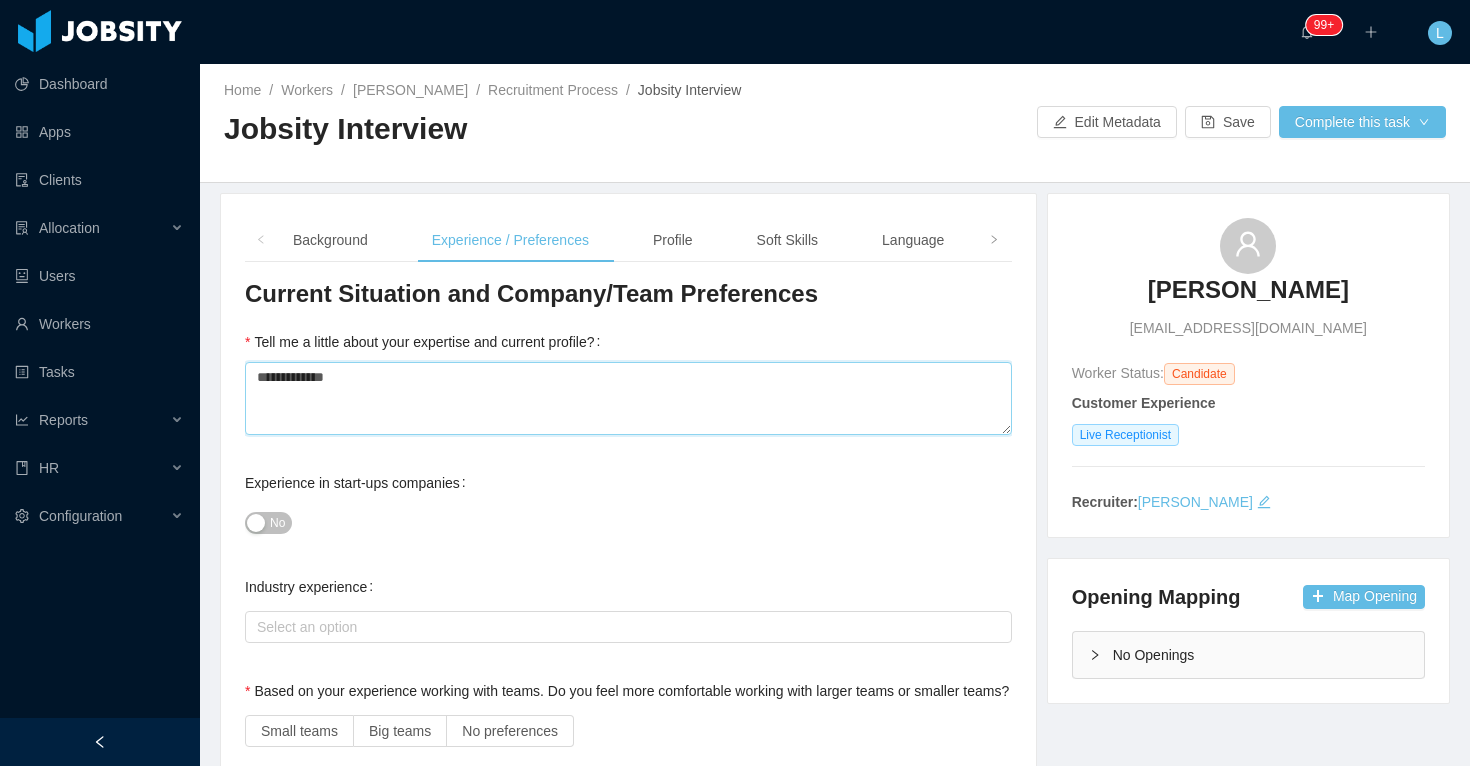 type 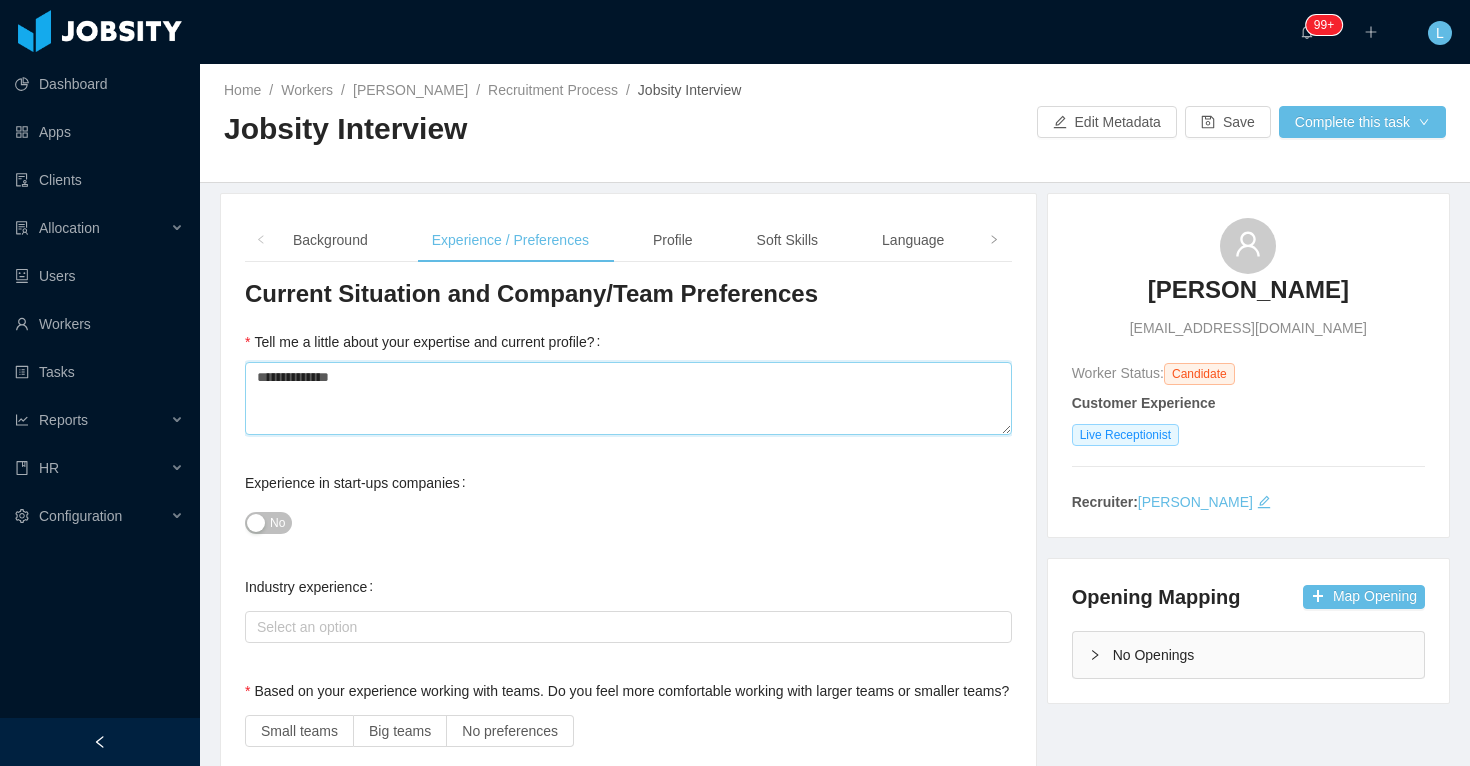type on "**********" 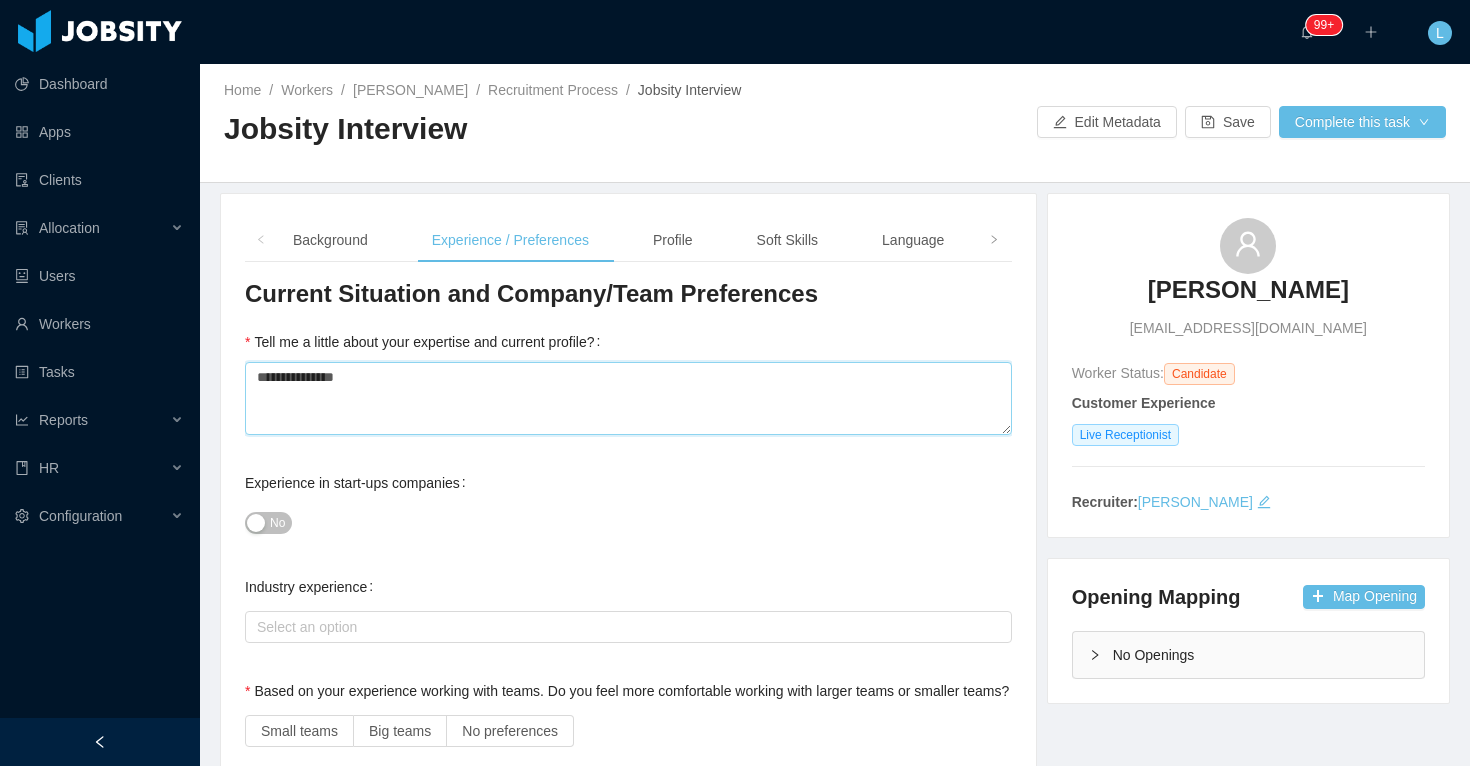 type 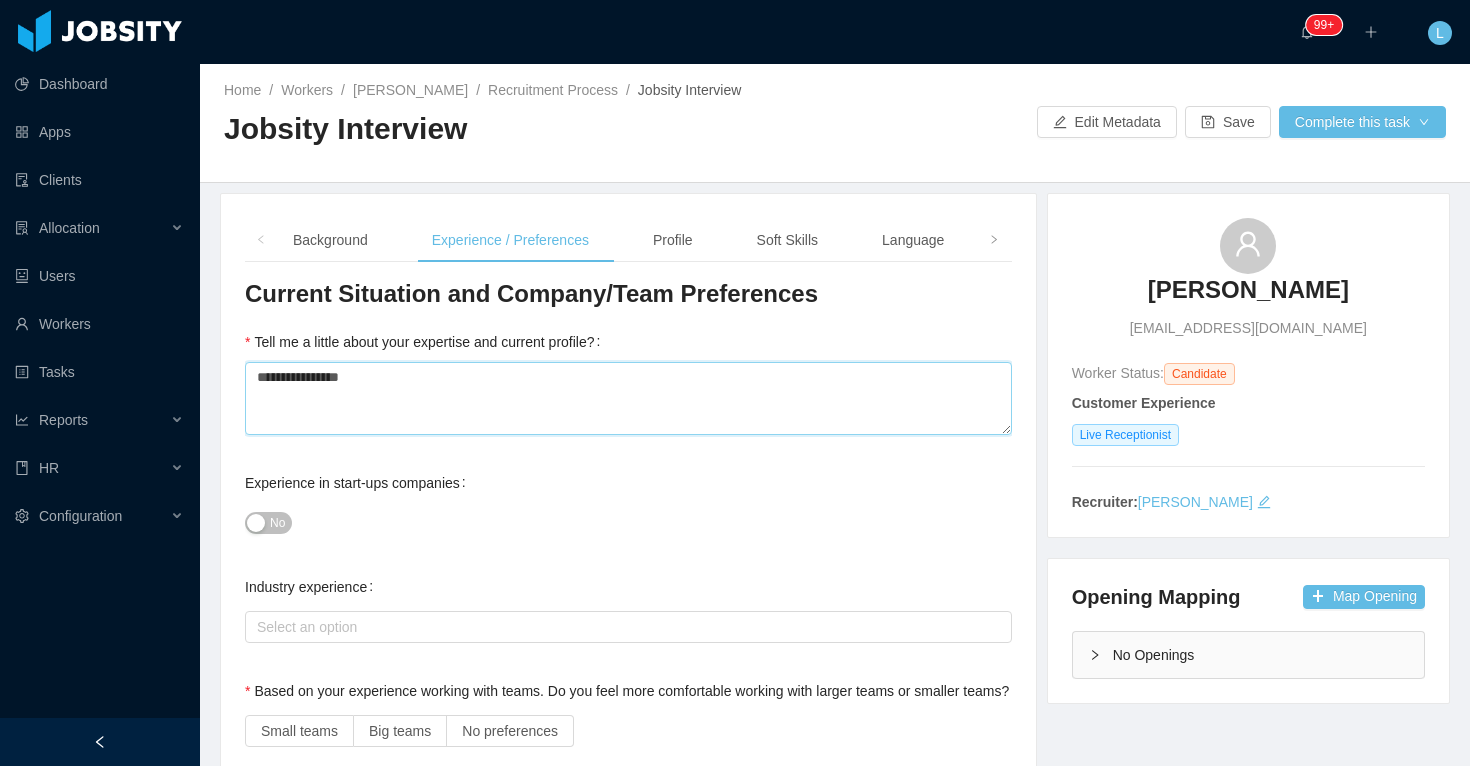 type 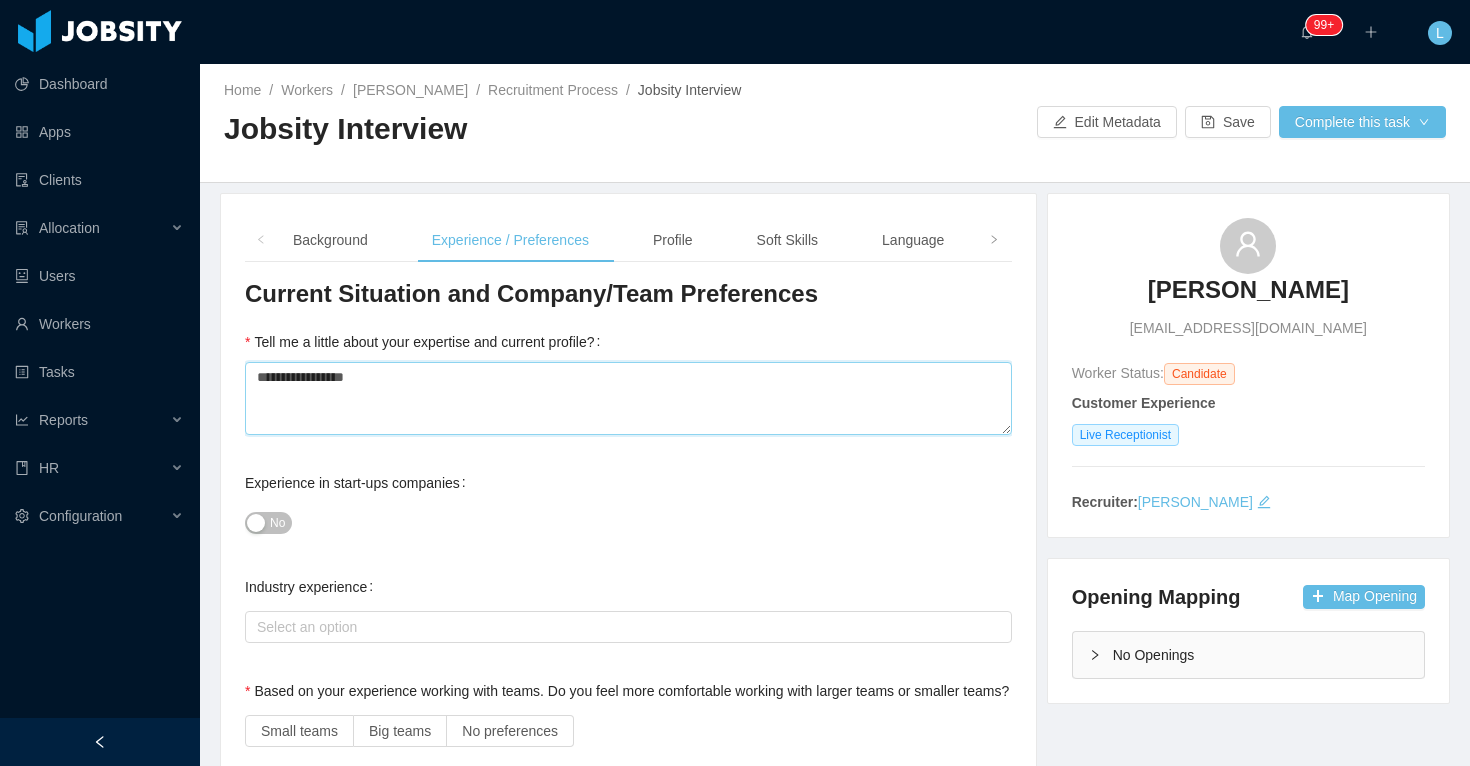 type 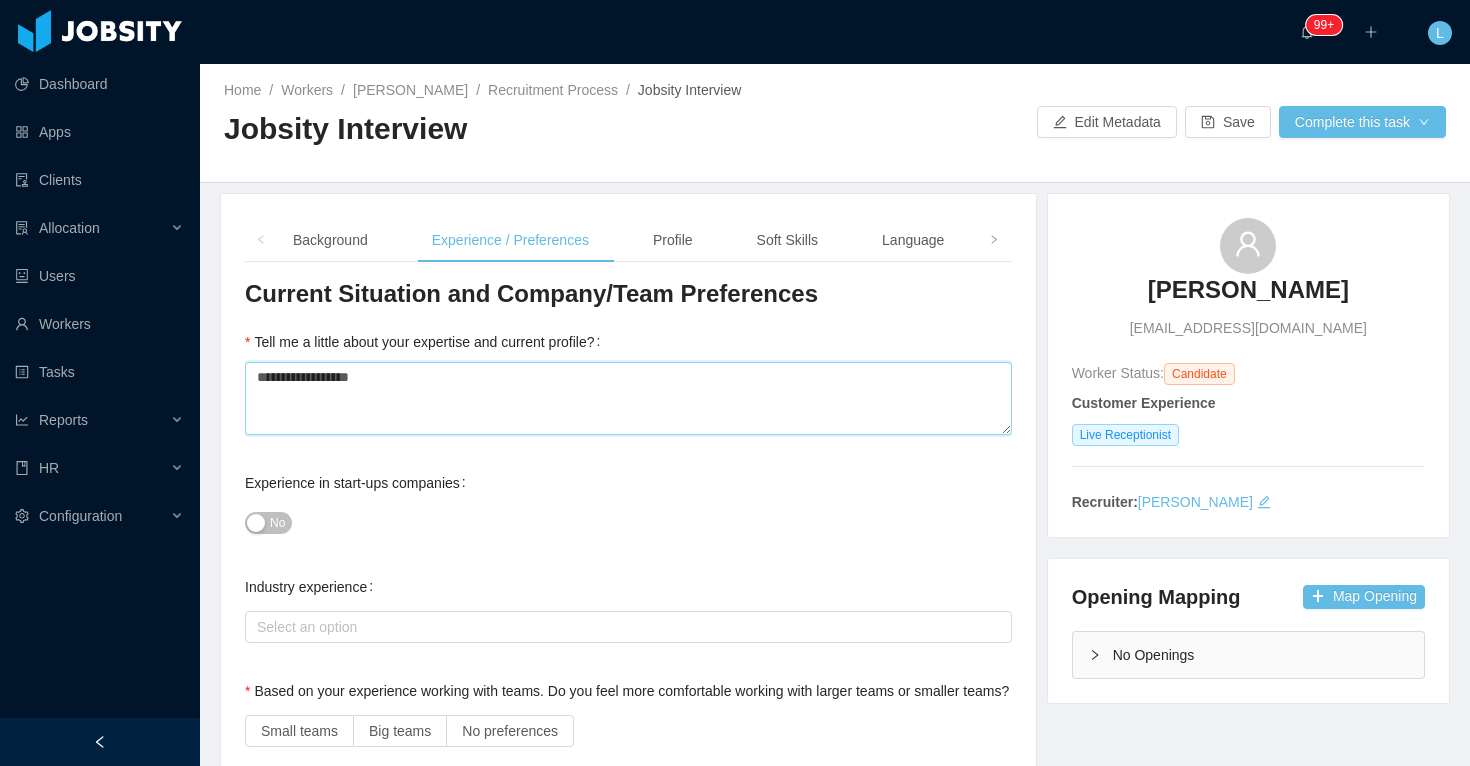 type on "**********" 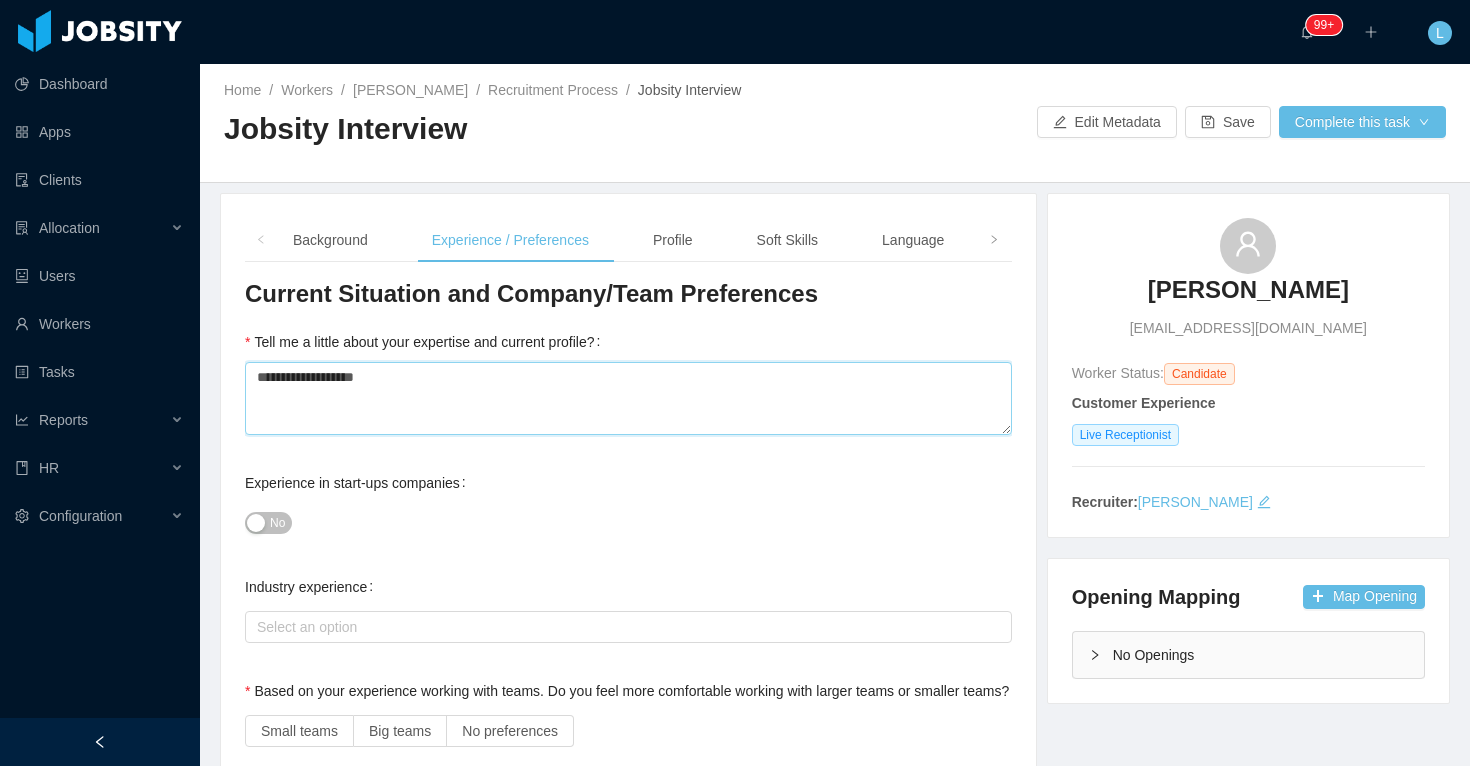 type 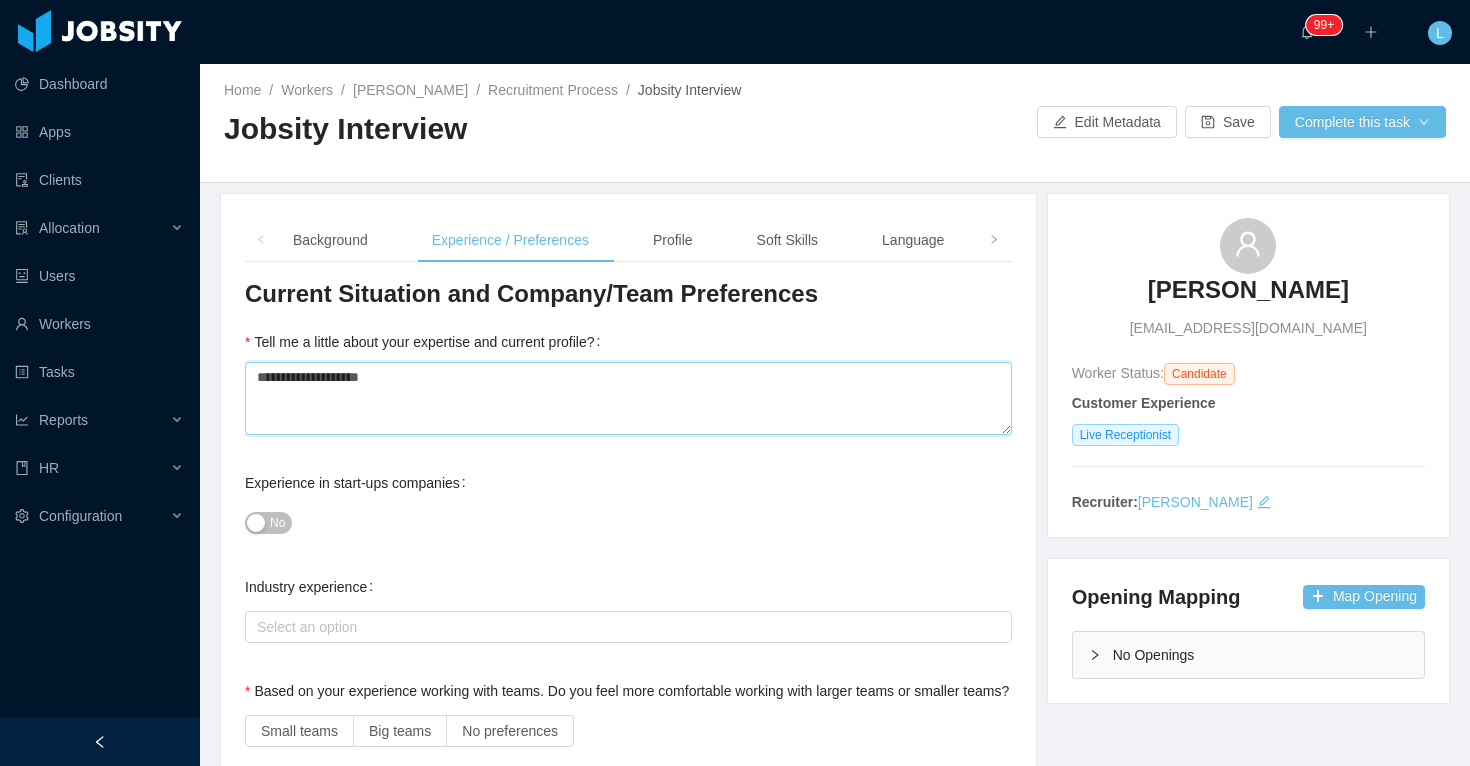 type 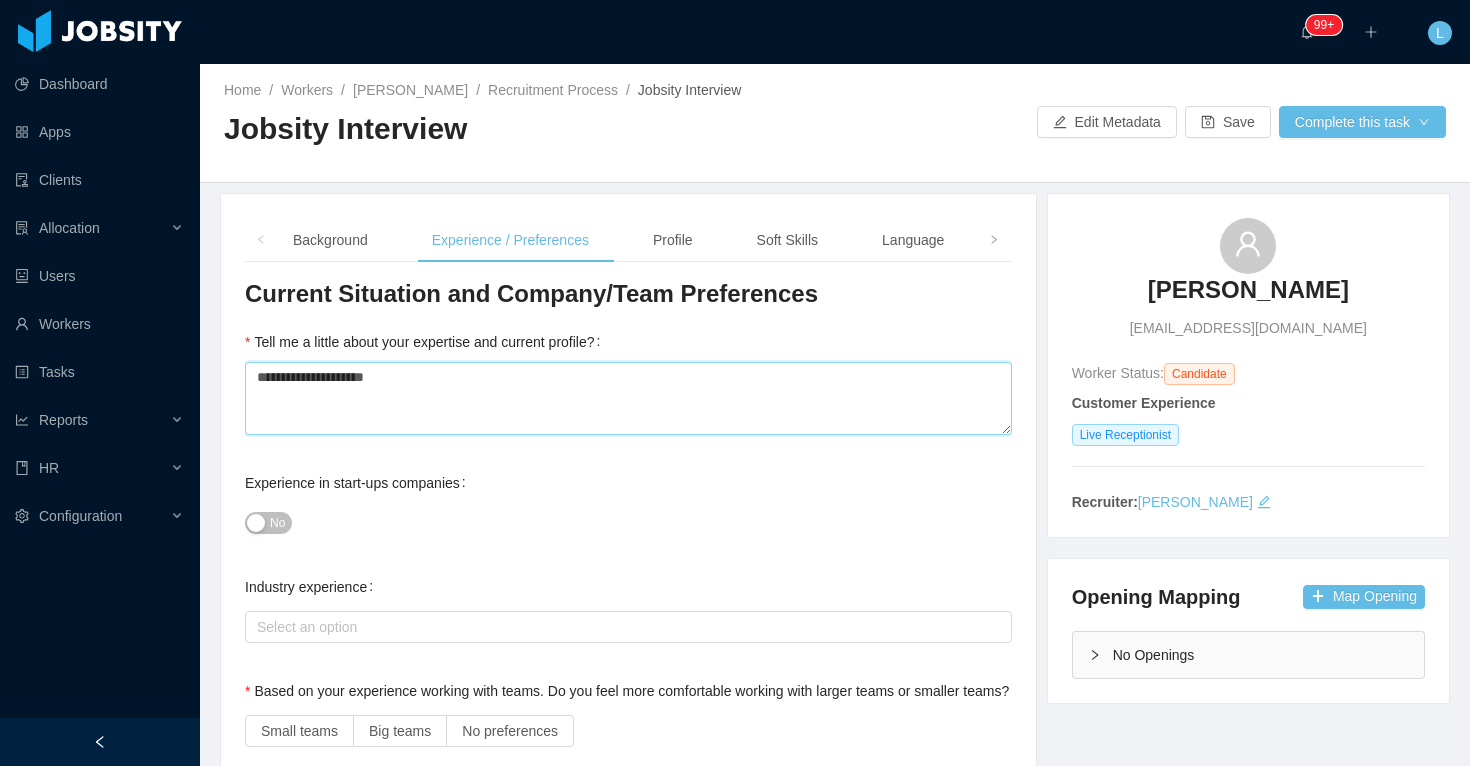 type 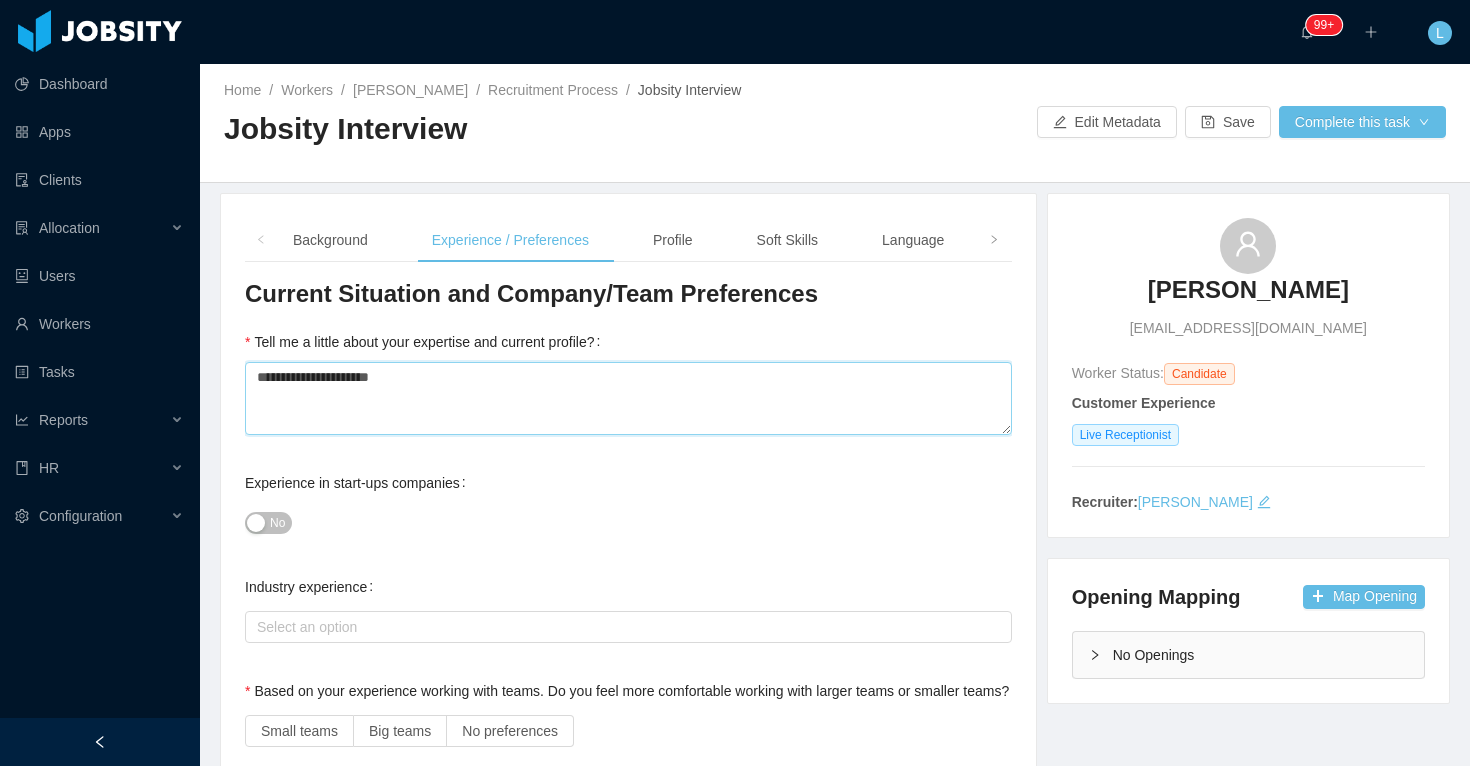 type 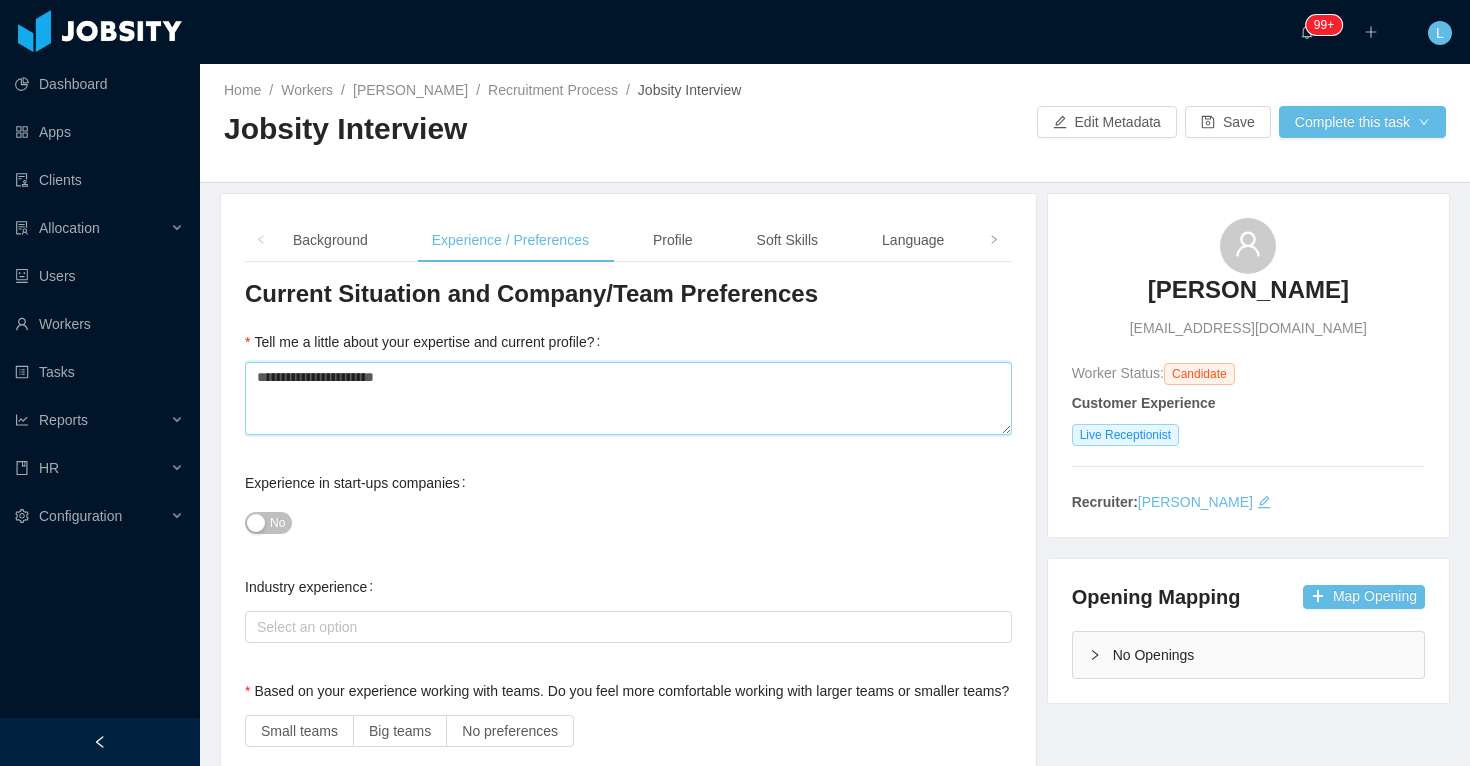 type 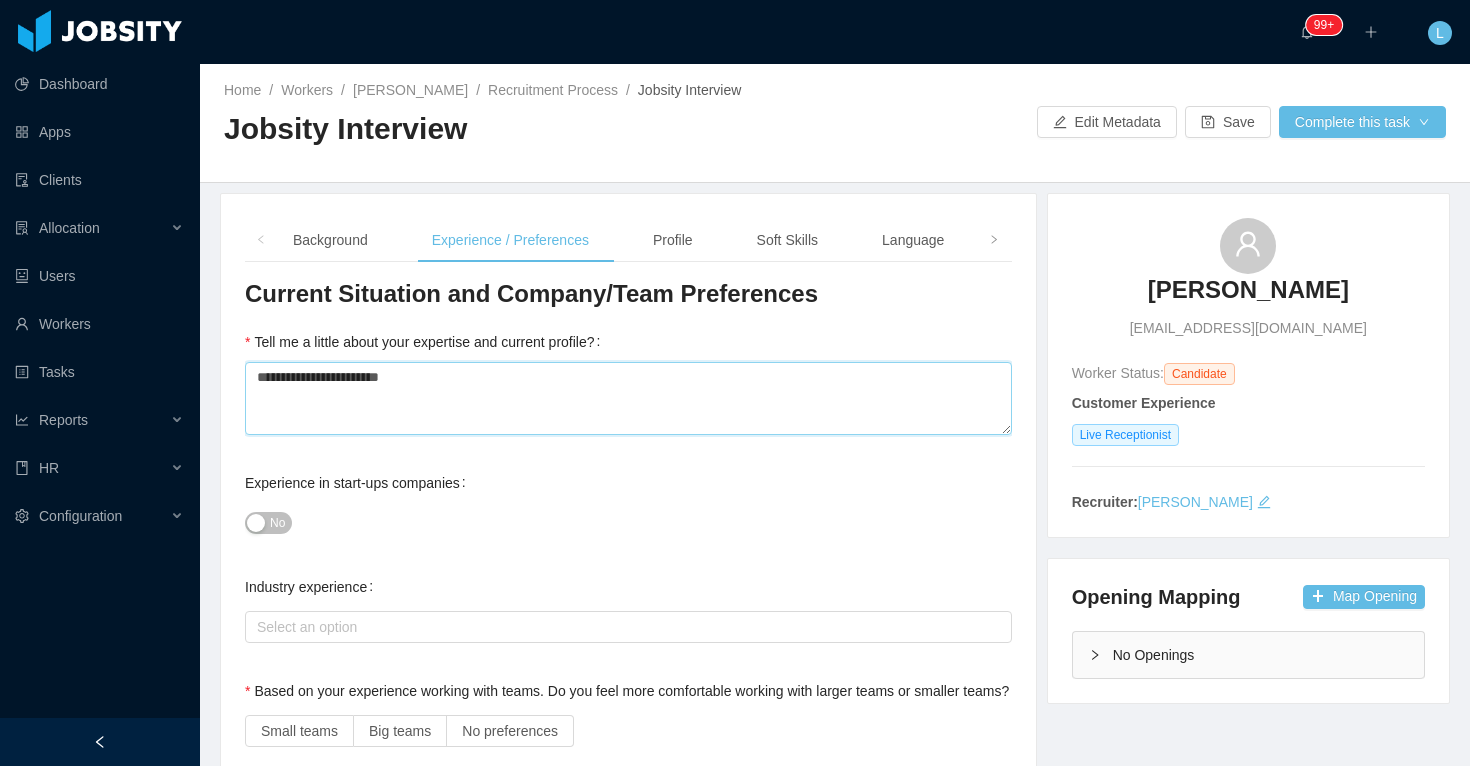 type 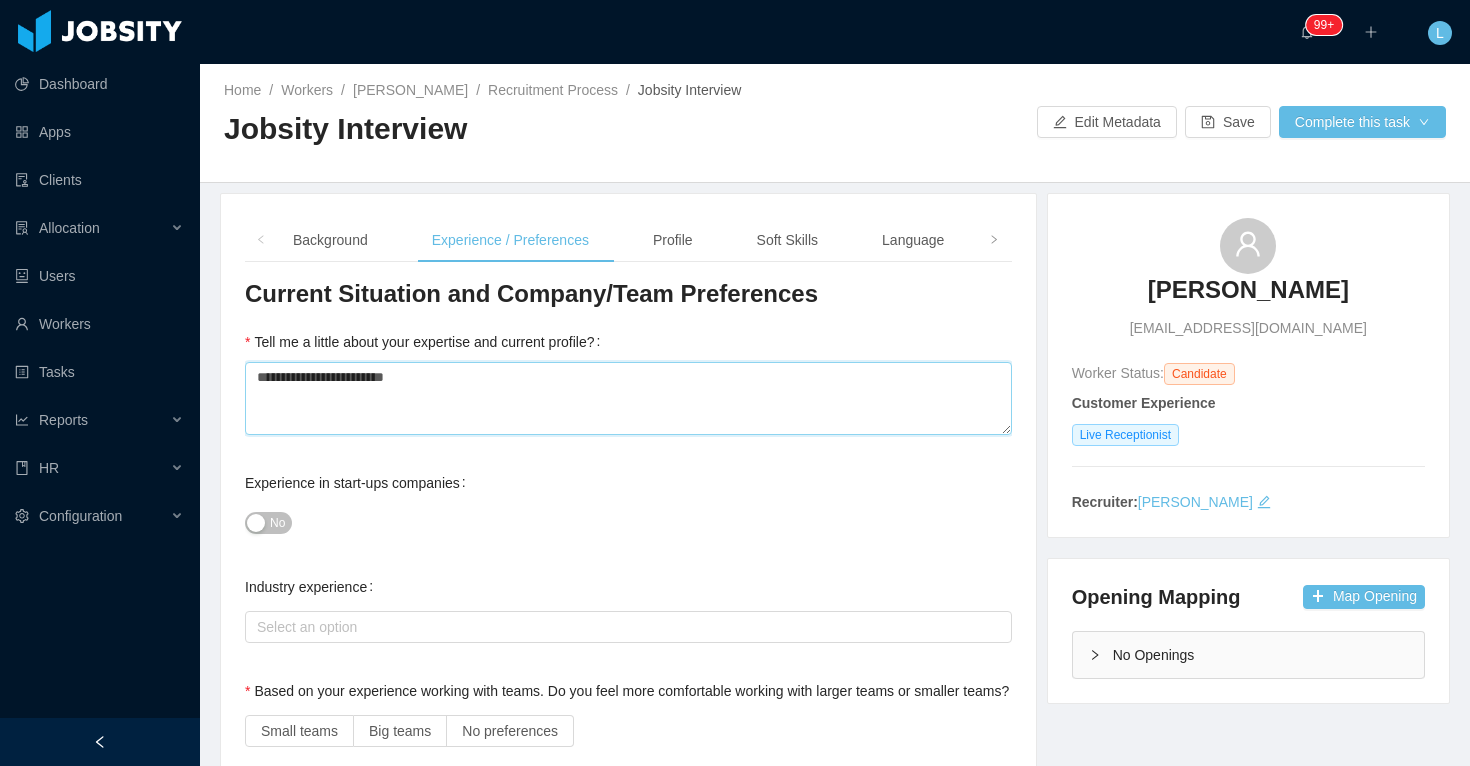 type 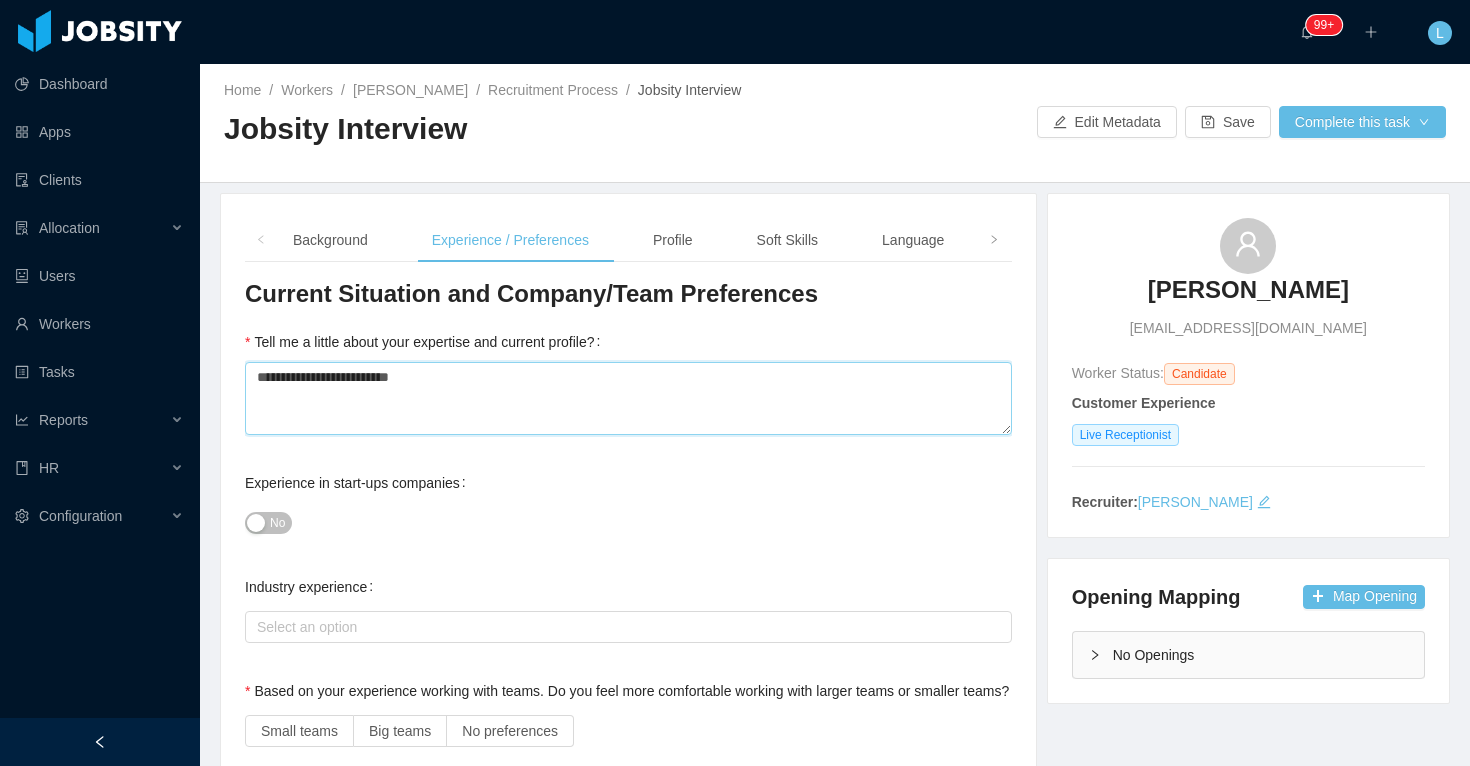 type 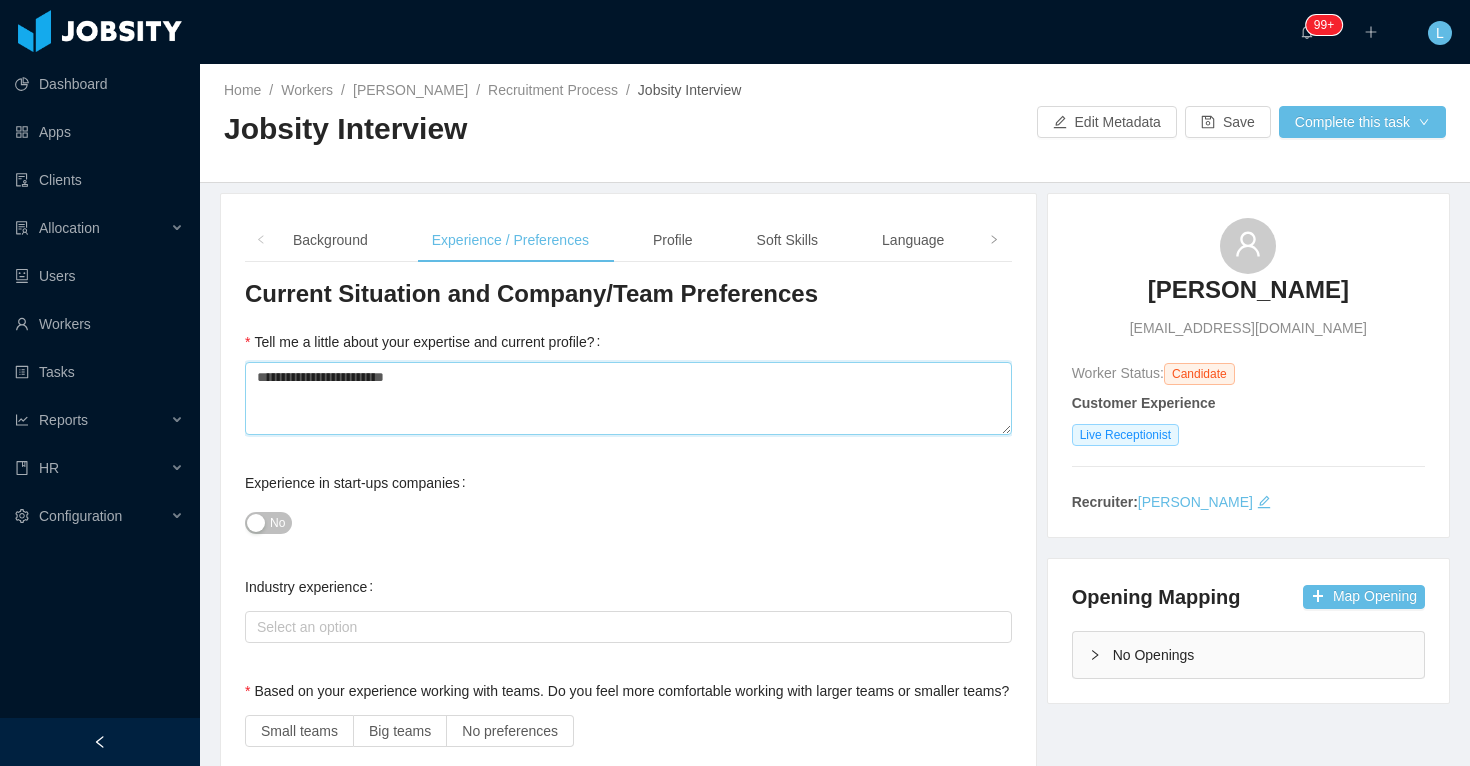 type 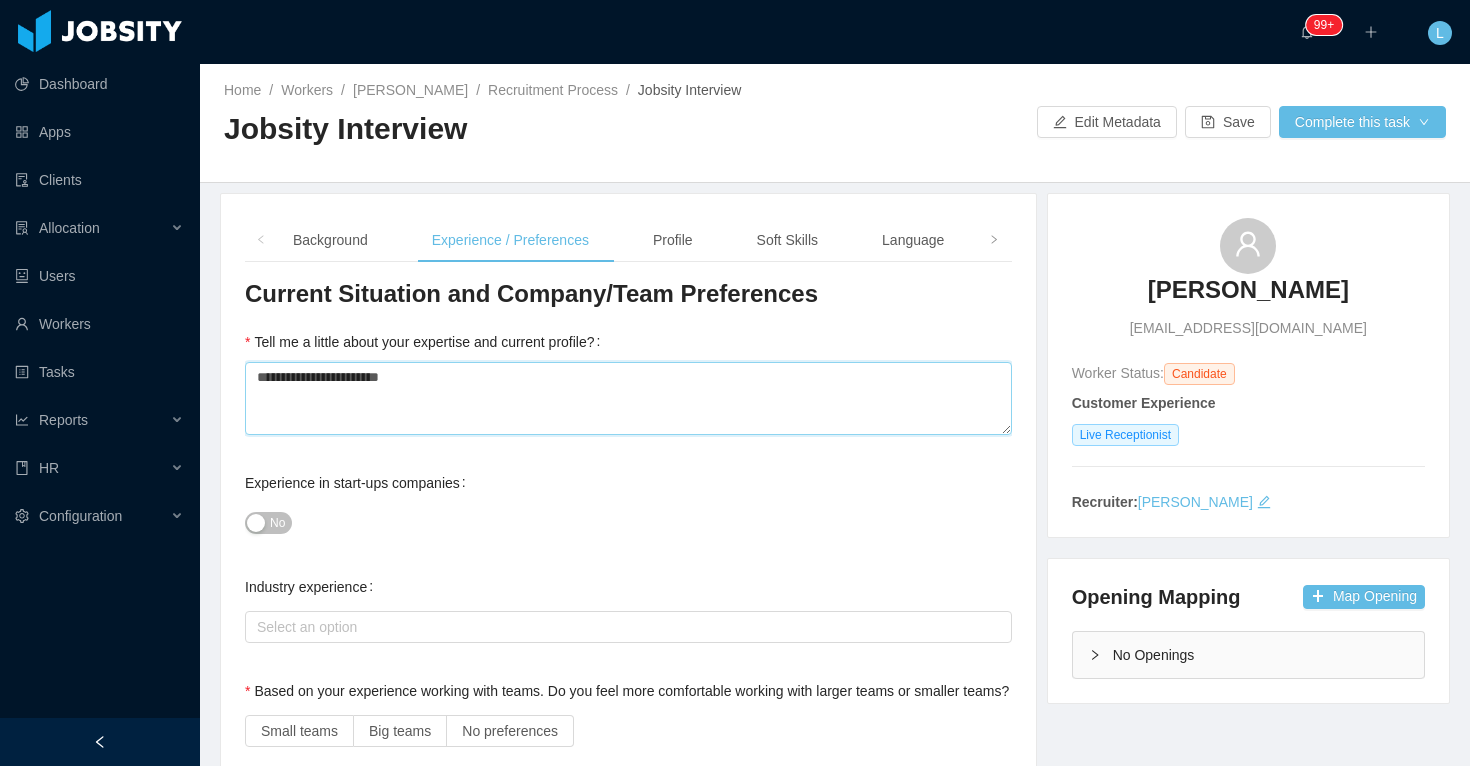 type 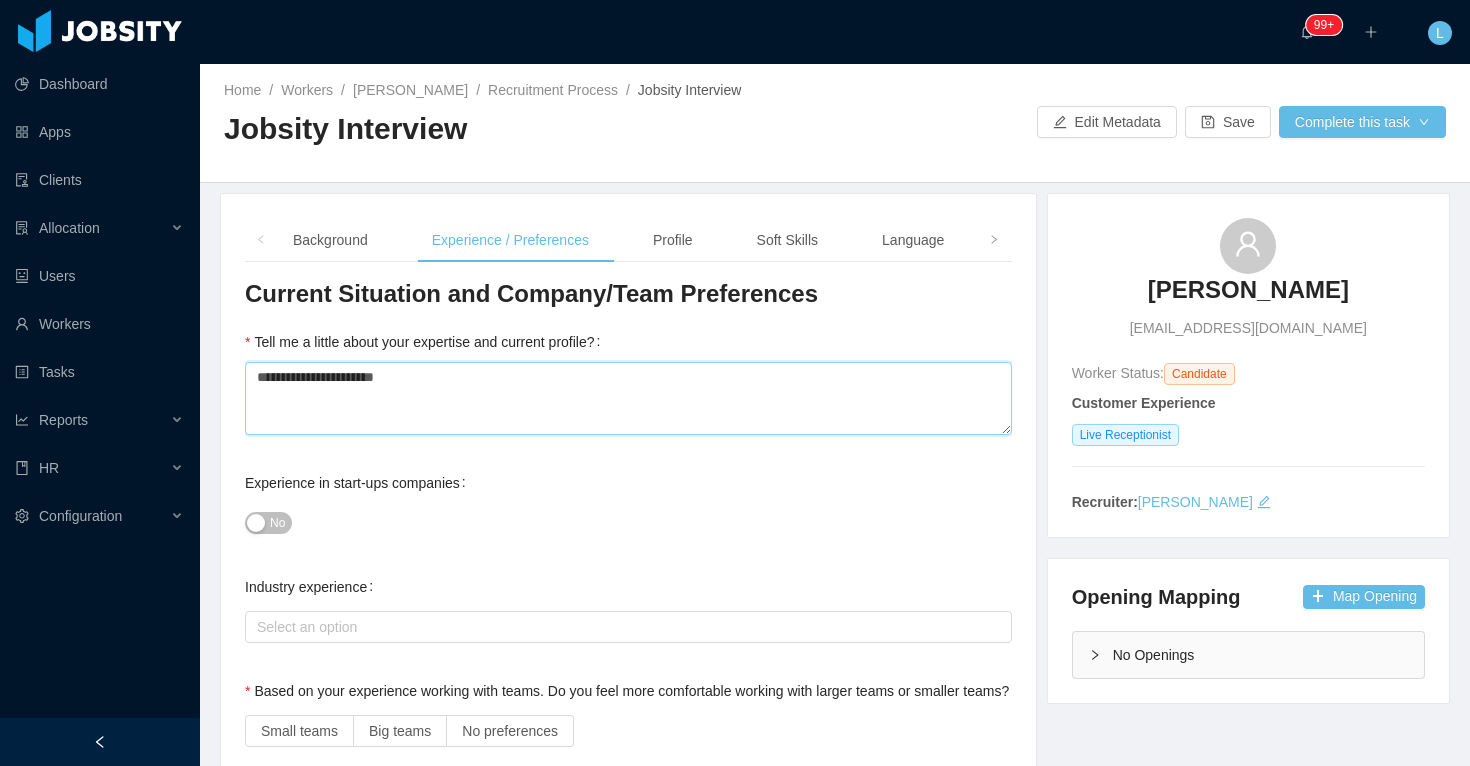 type 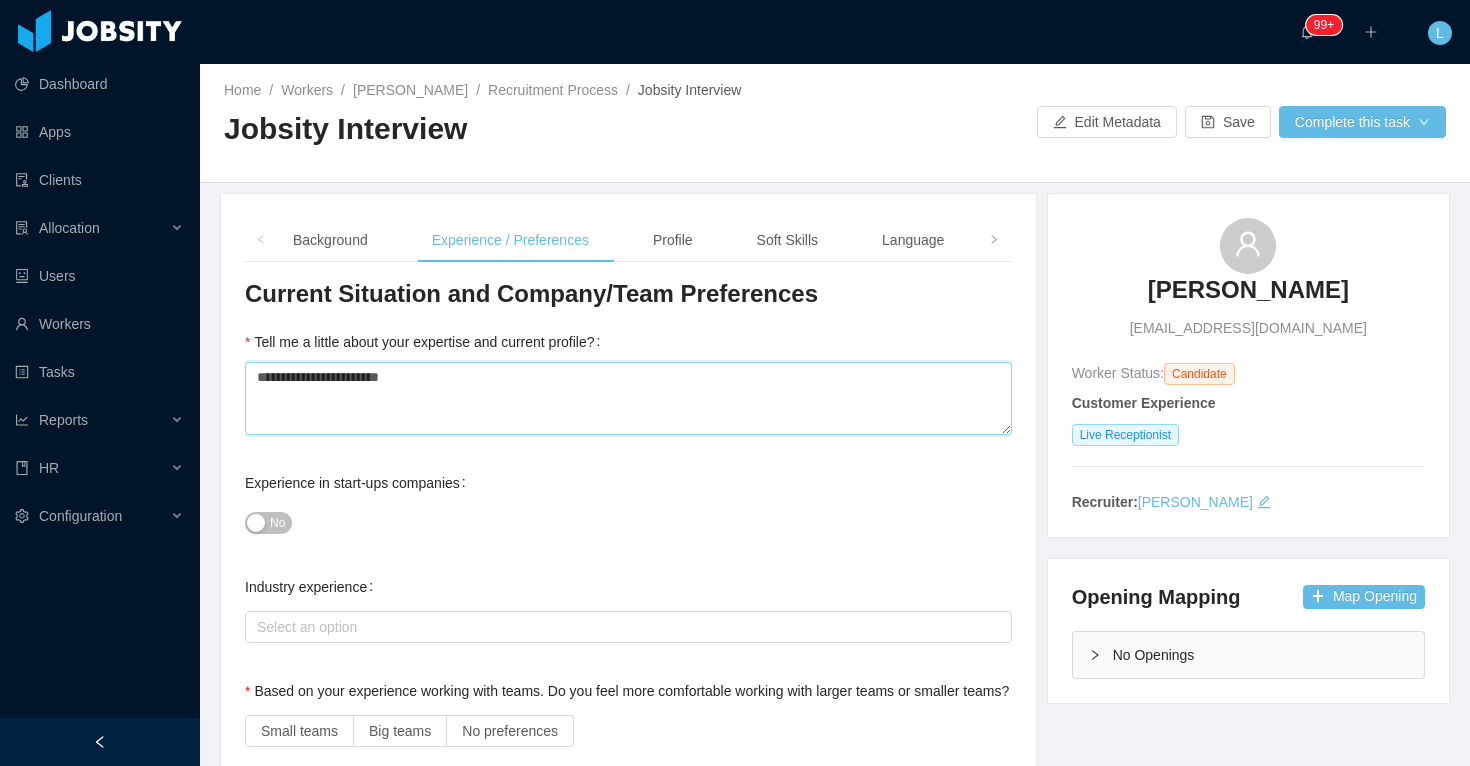 type 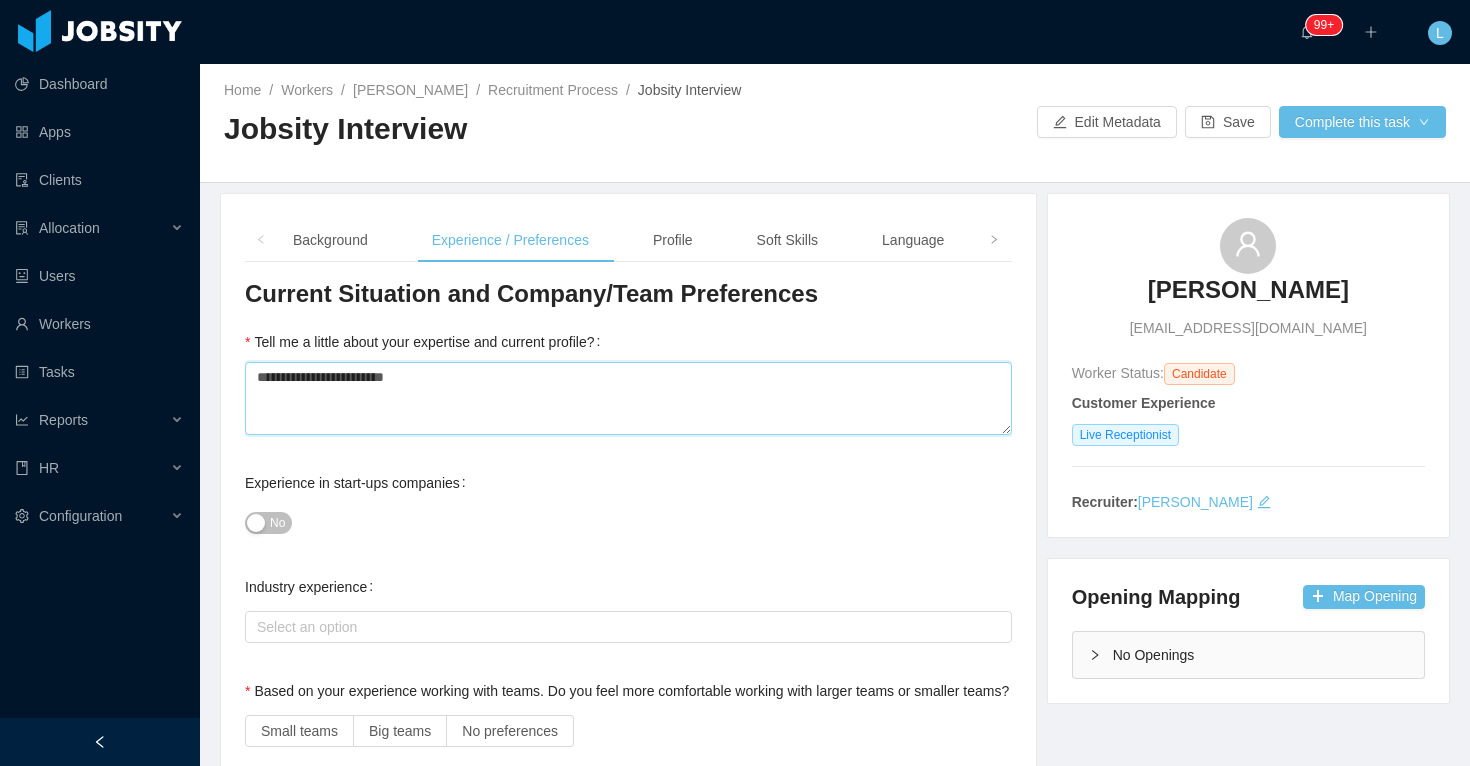 type 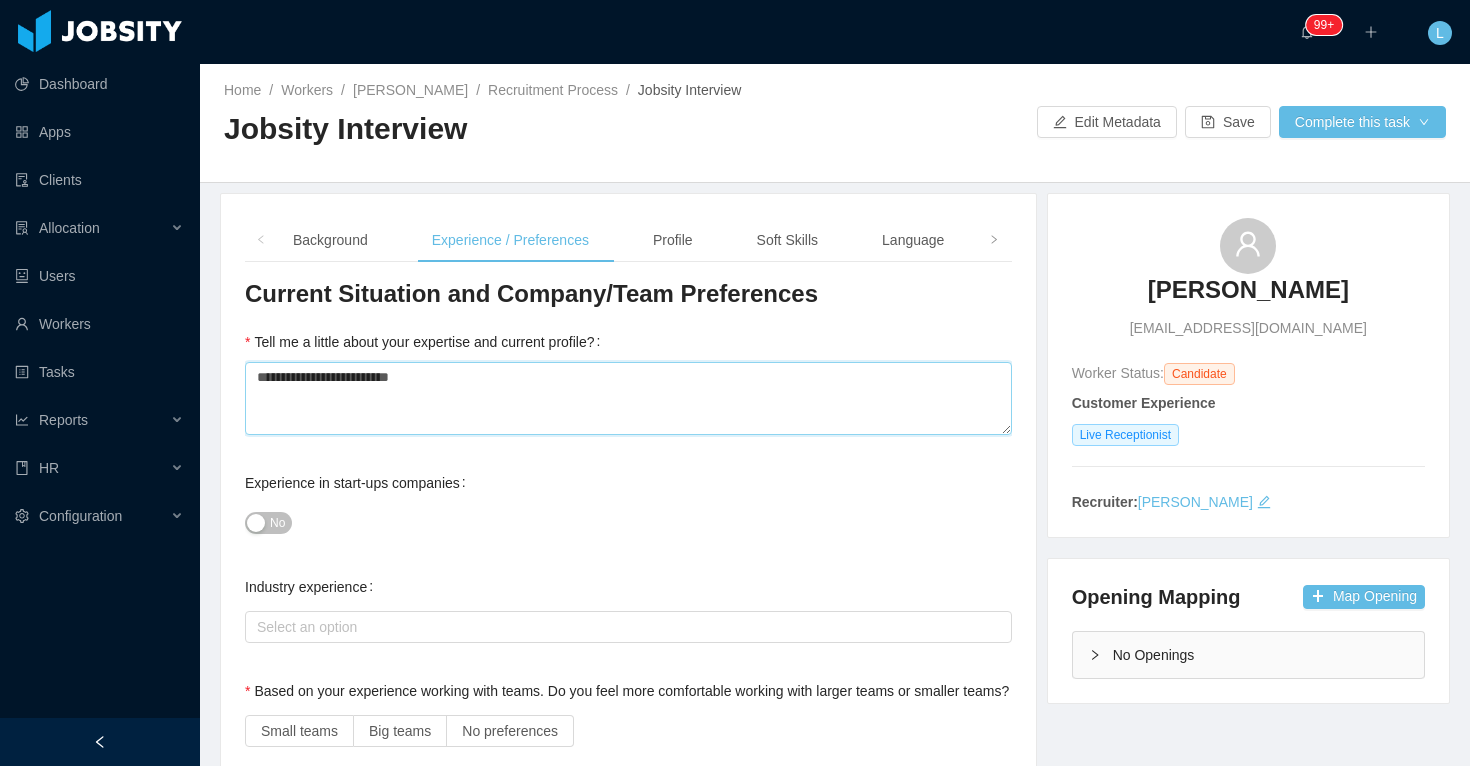 type 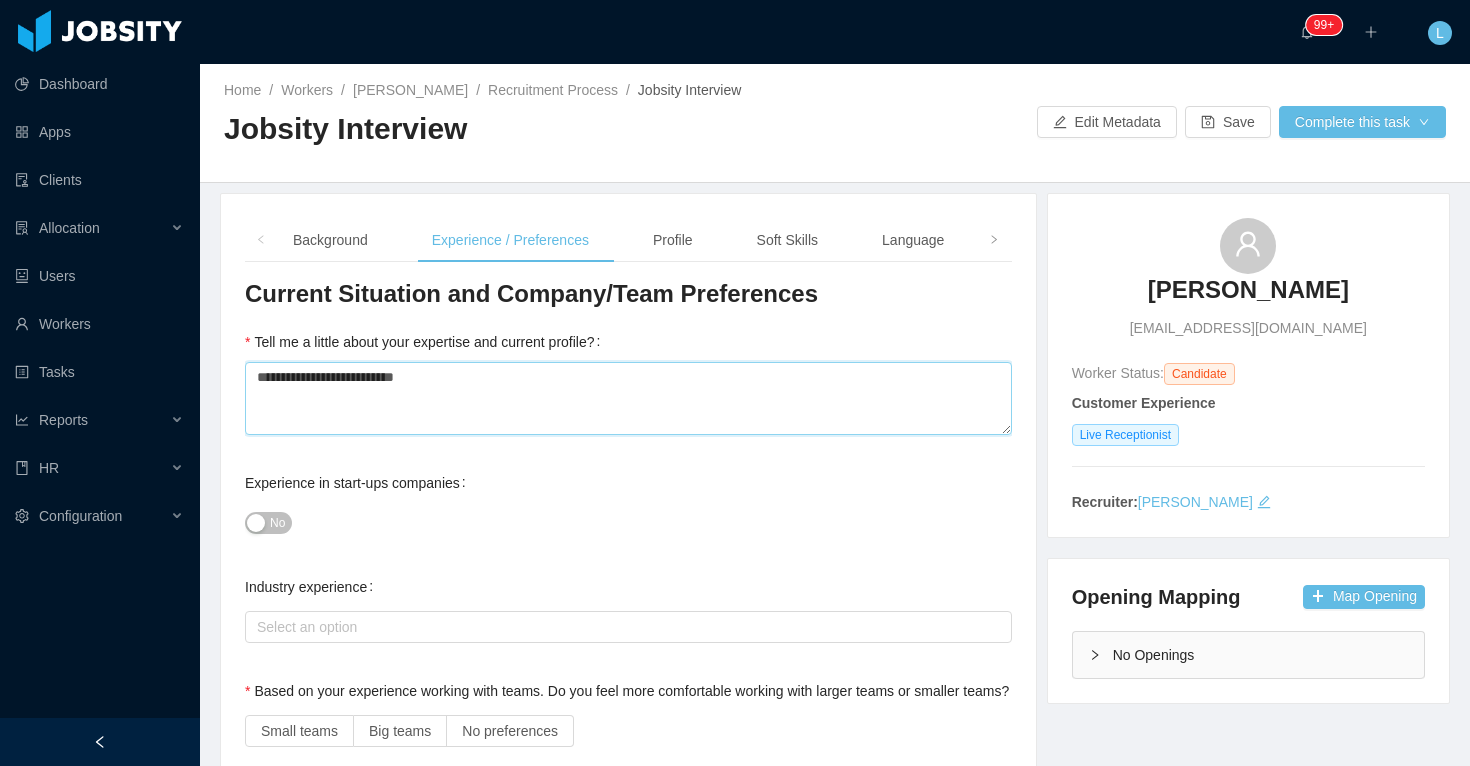 type on "**********" 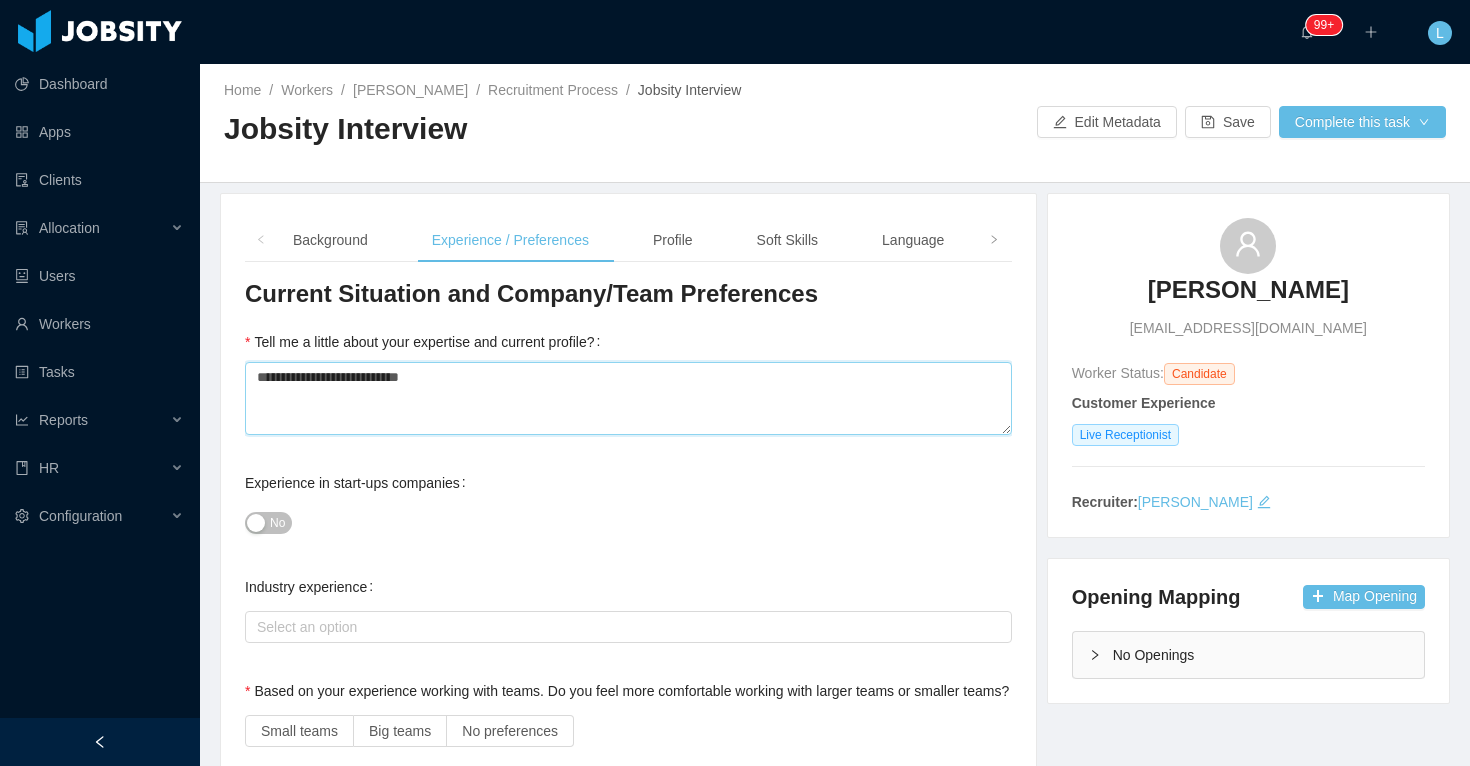 type 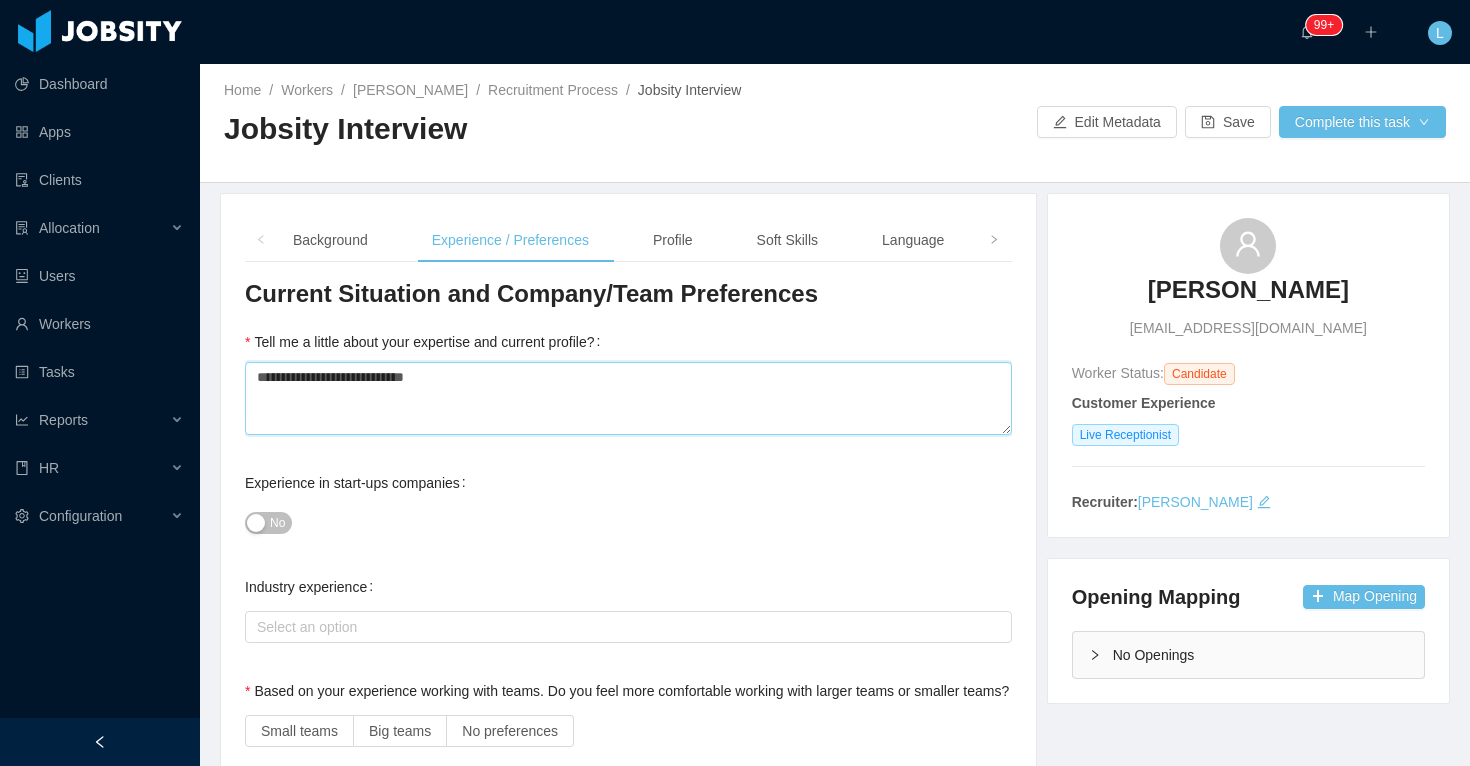 type 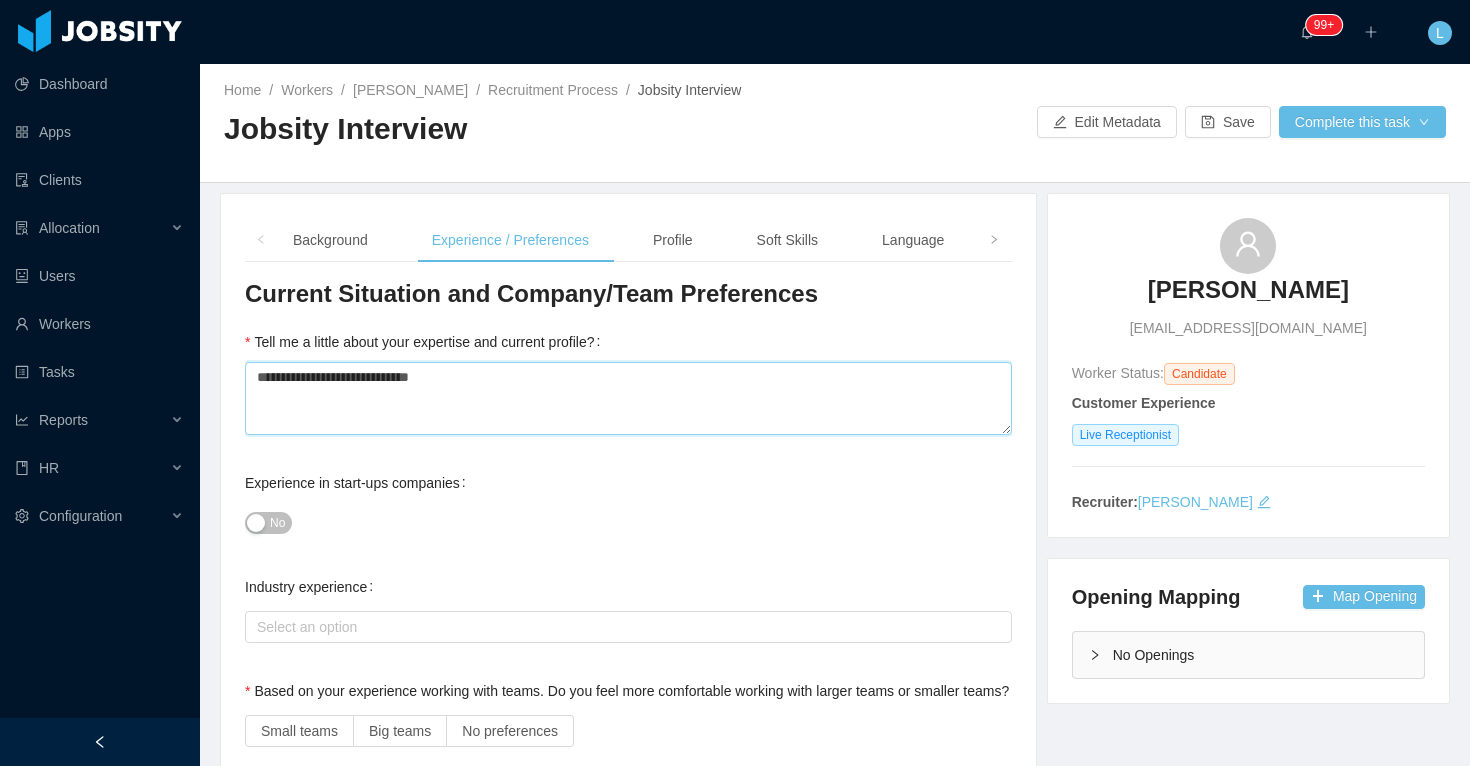 type 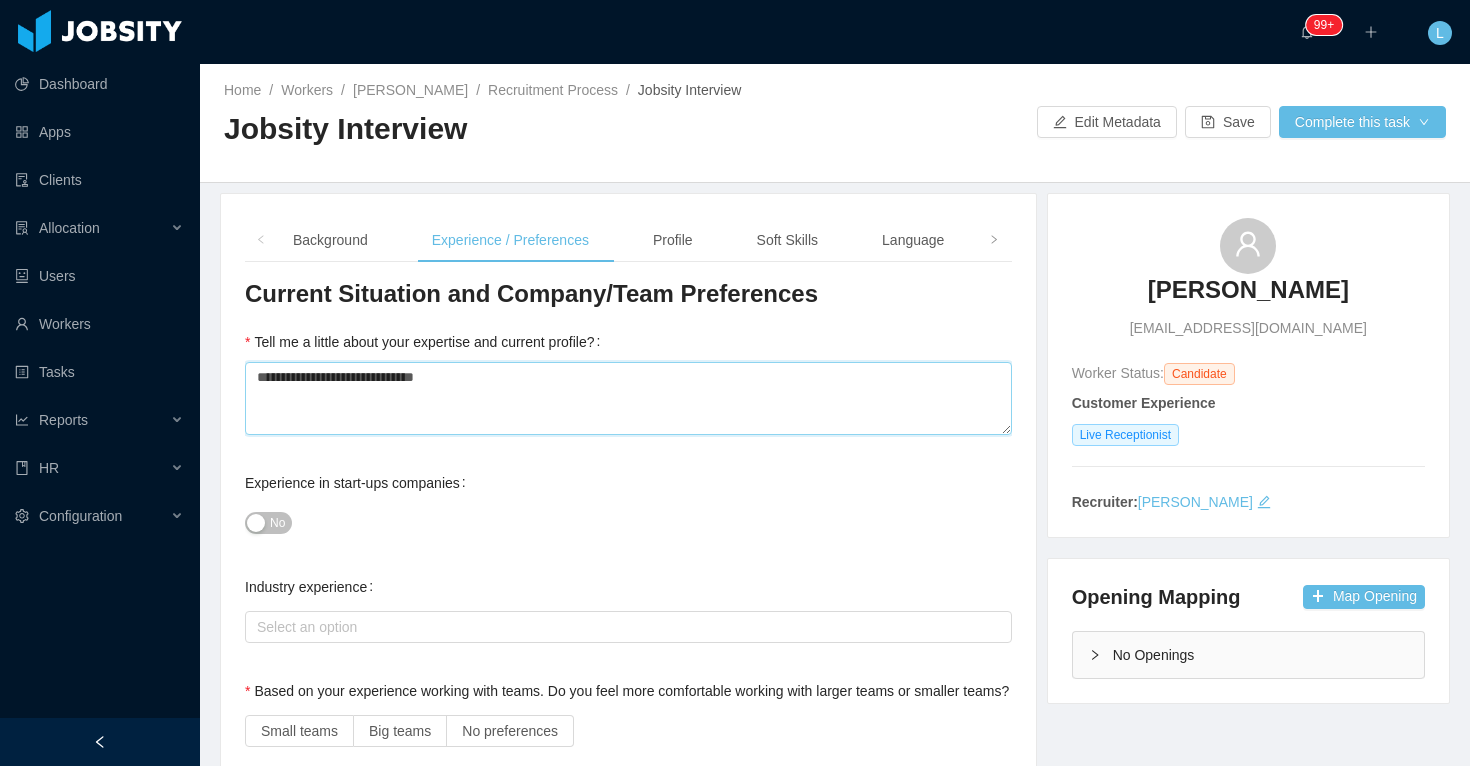 type 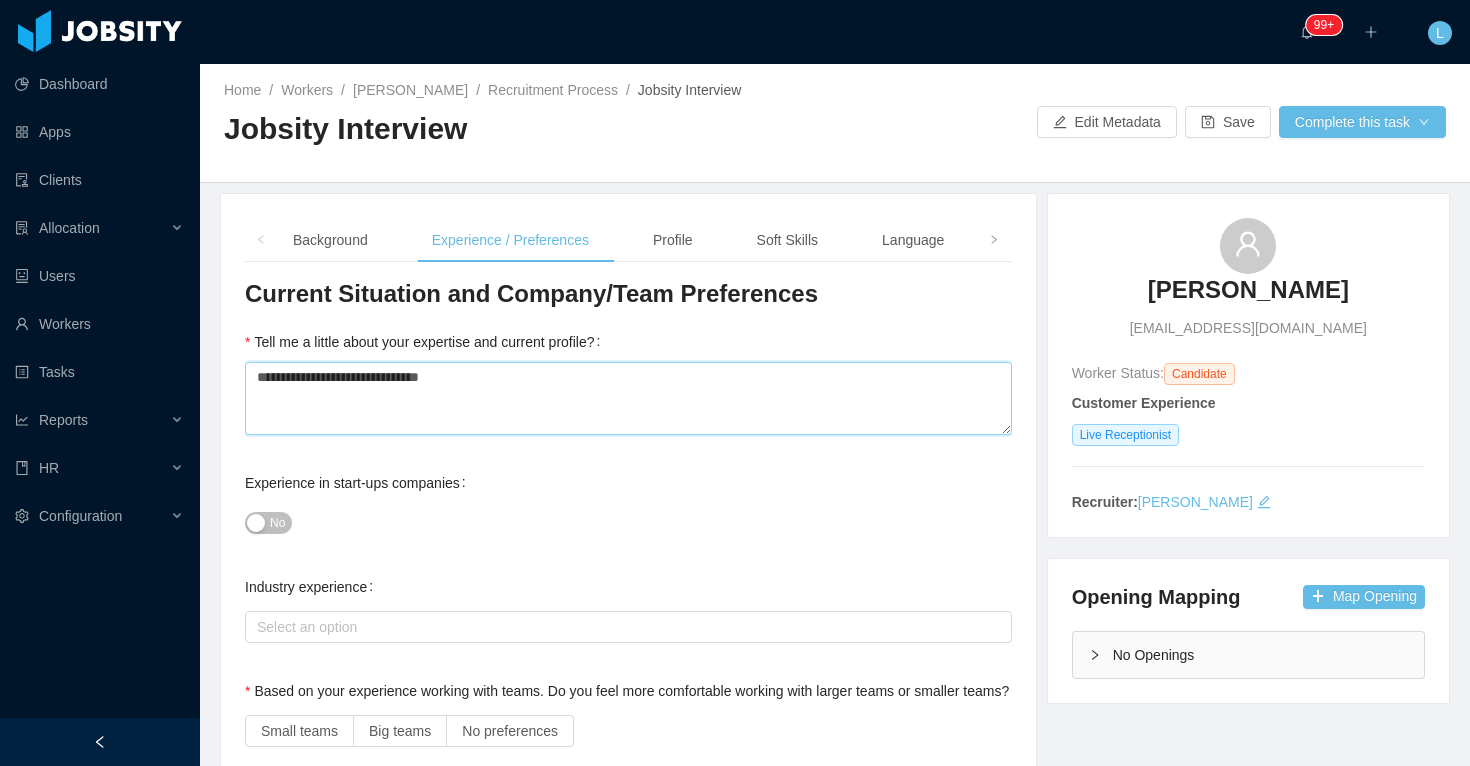 type 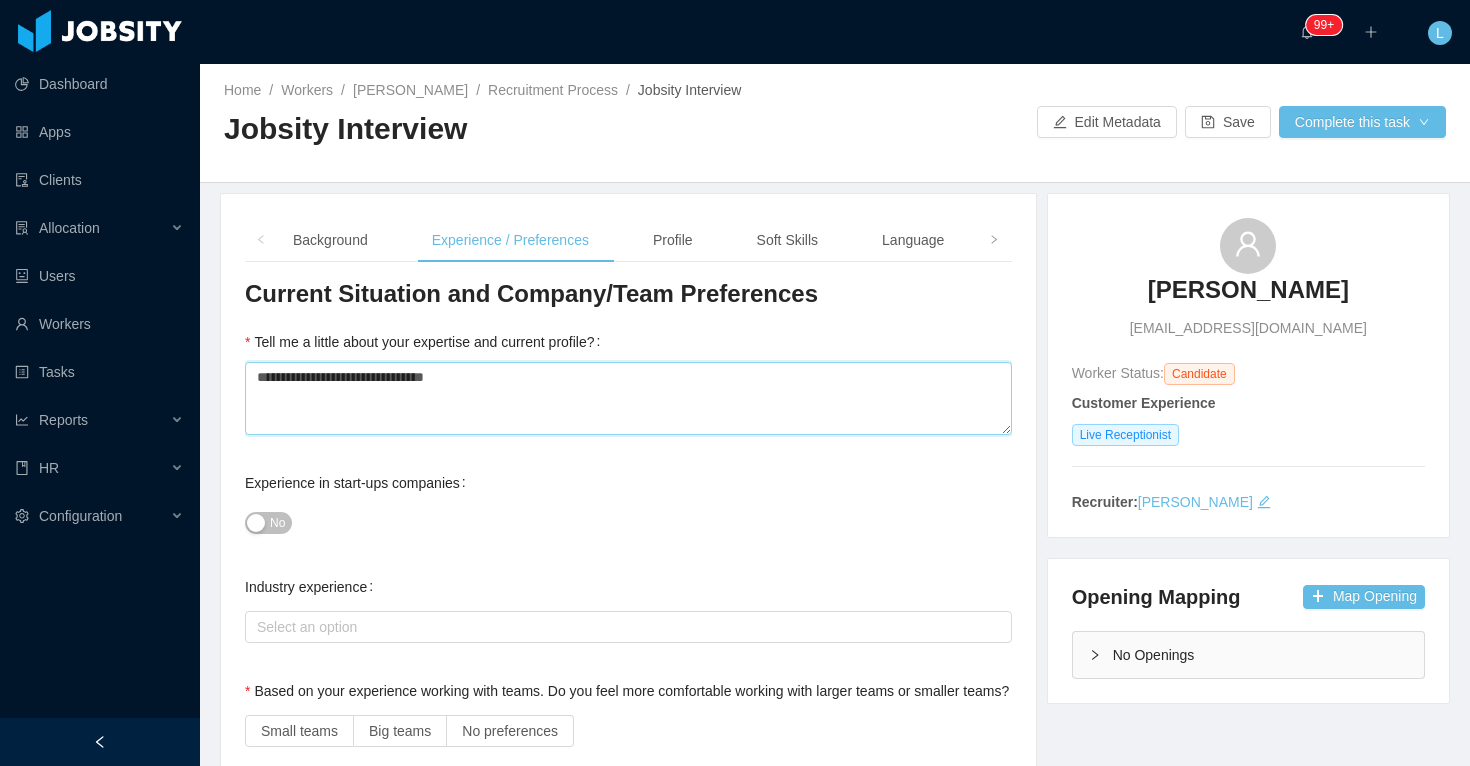 type 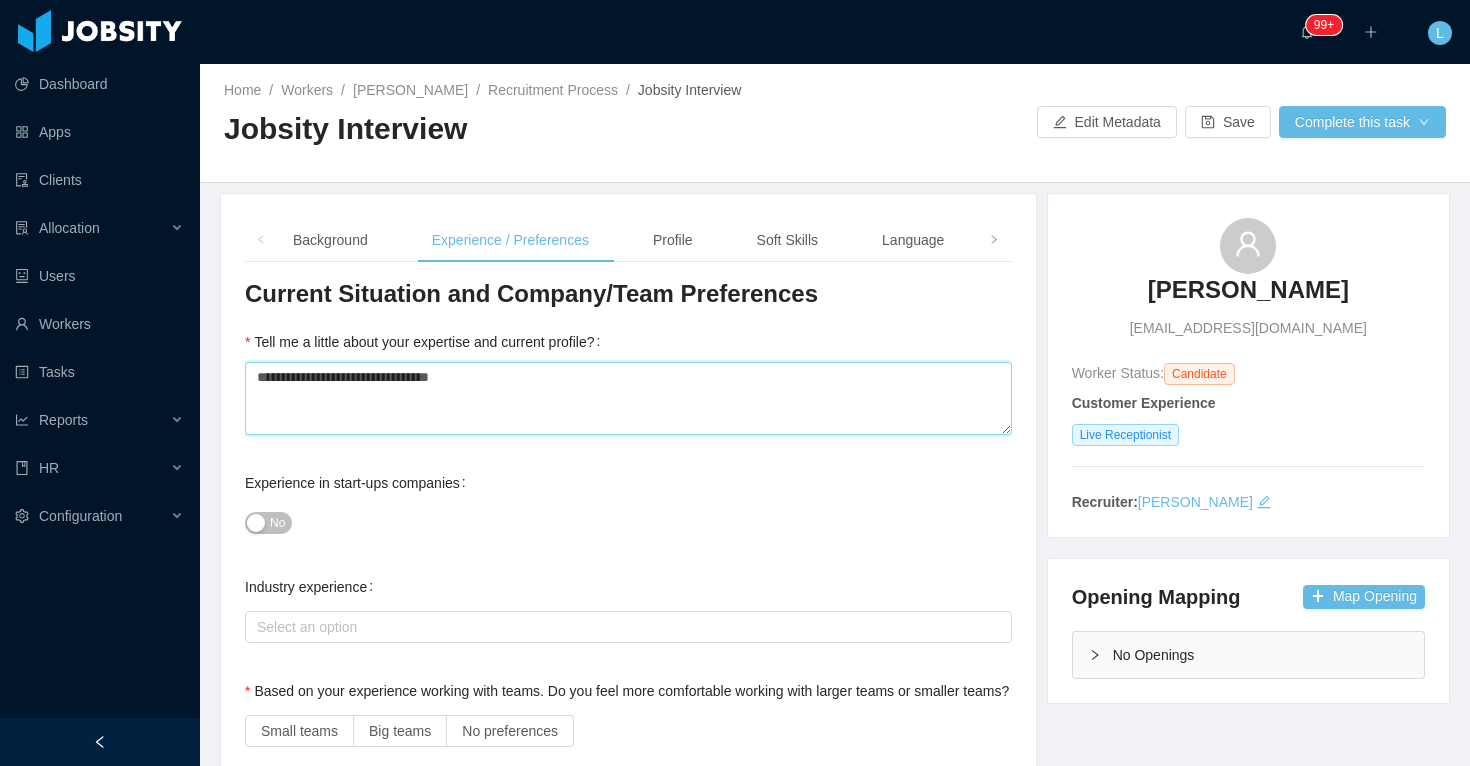 type 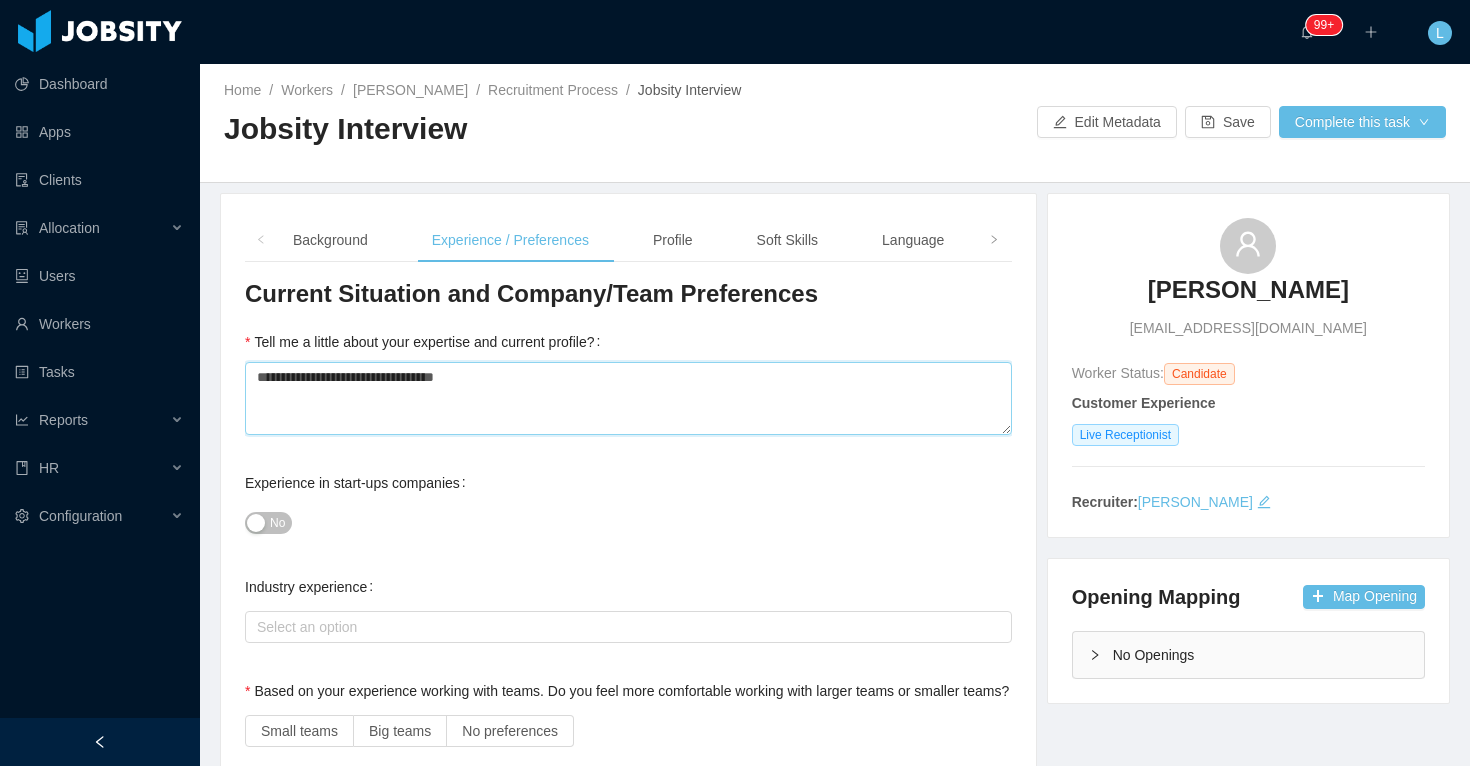 type 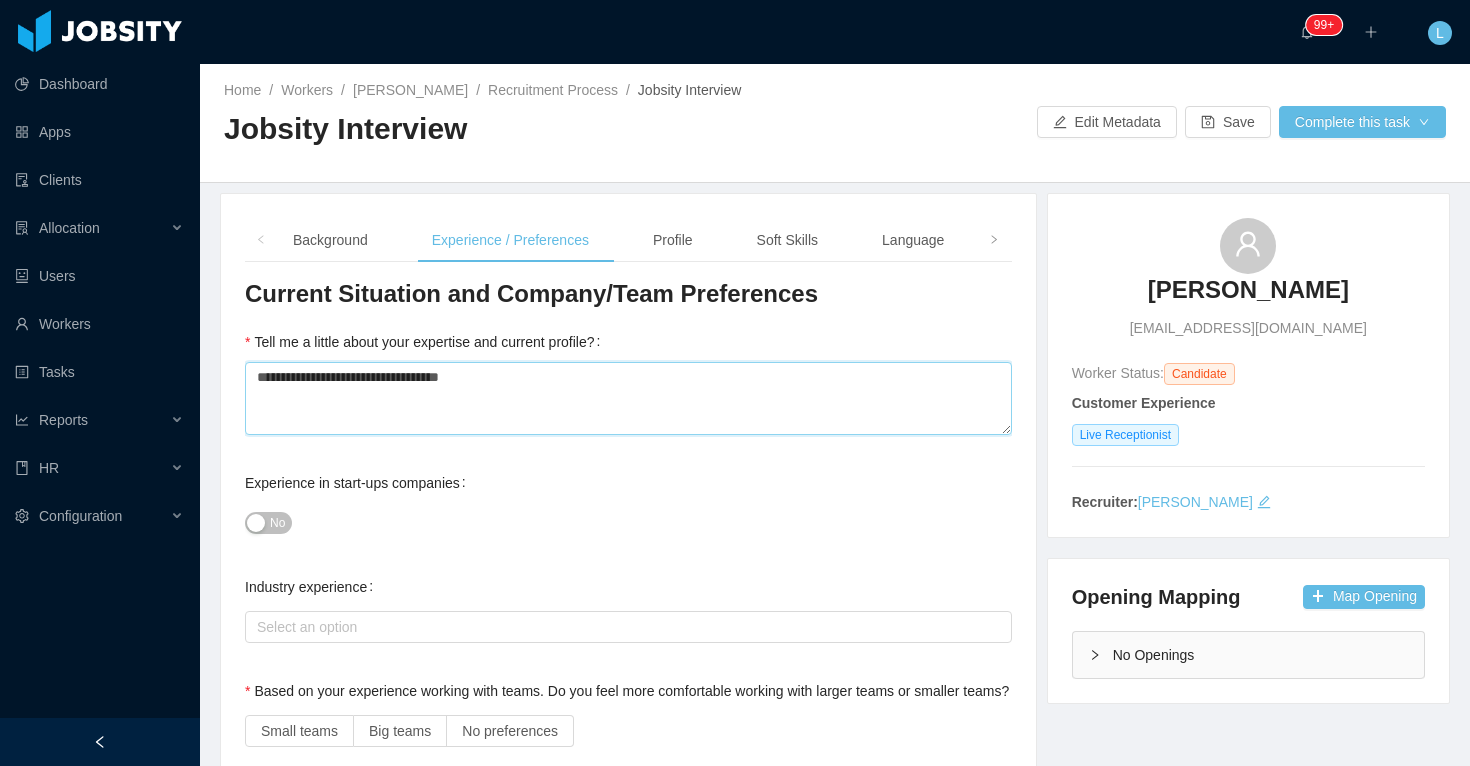 type 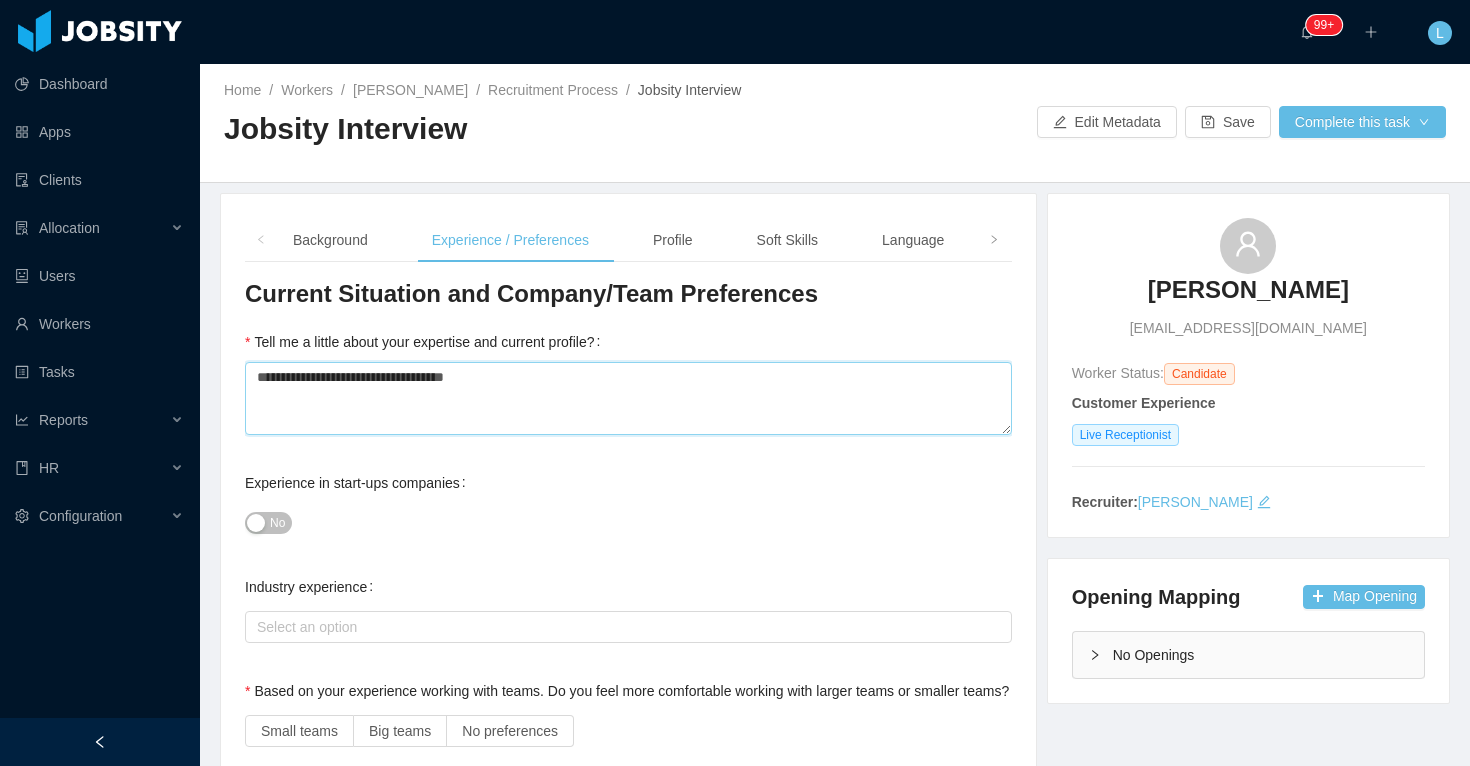 type 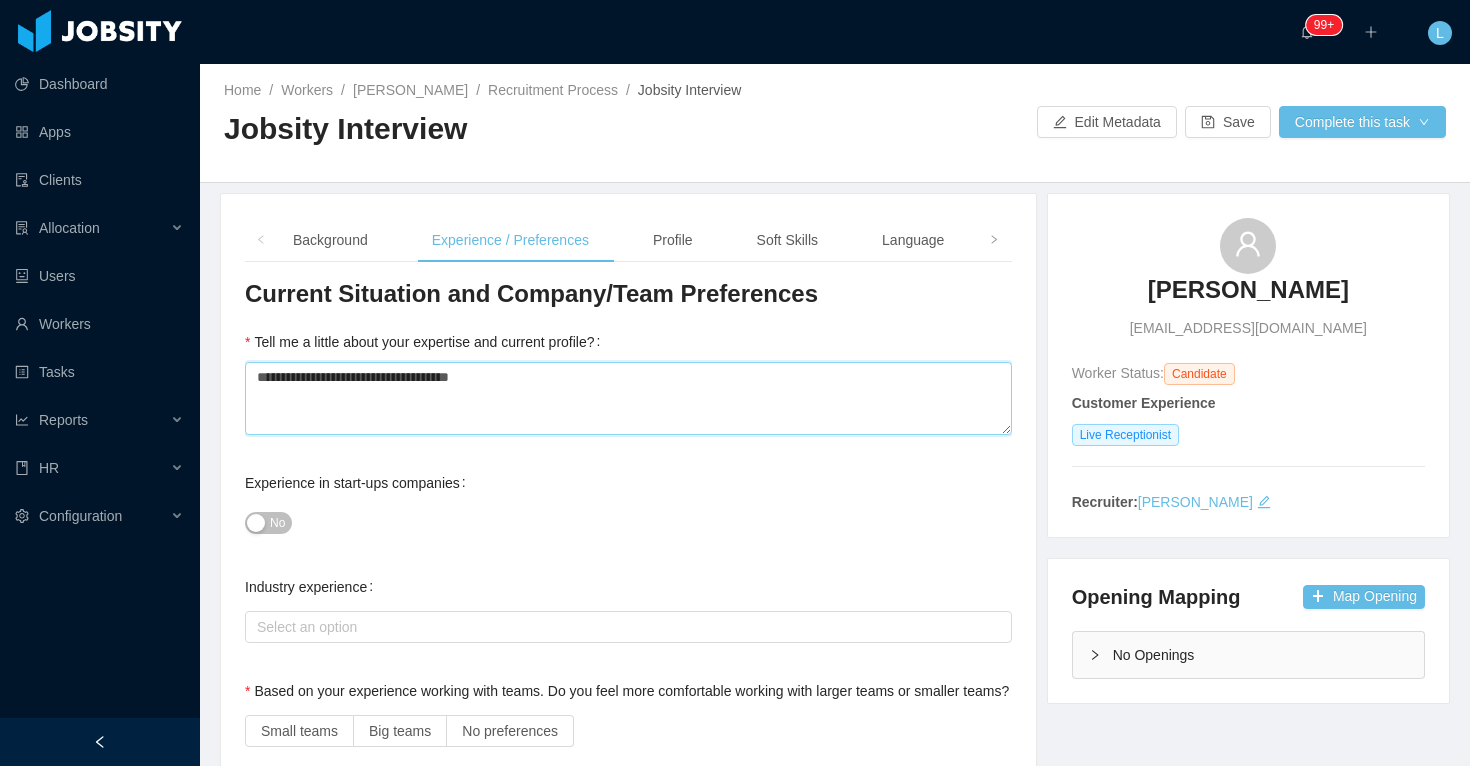 type 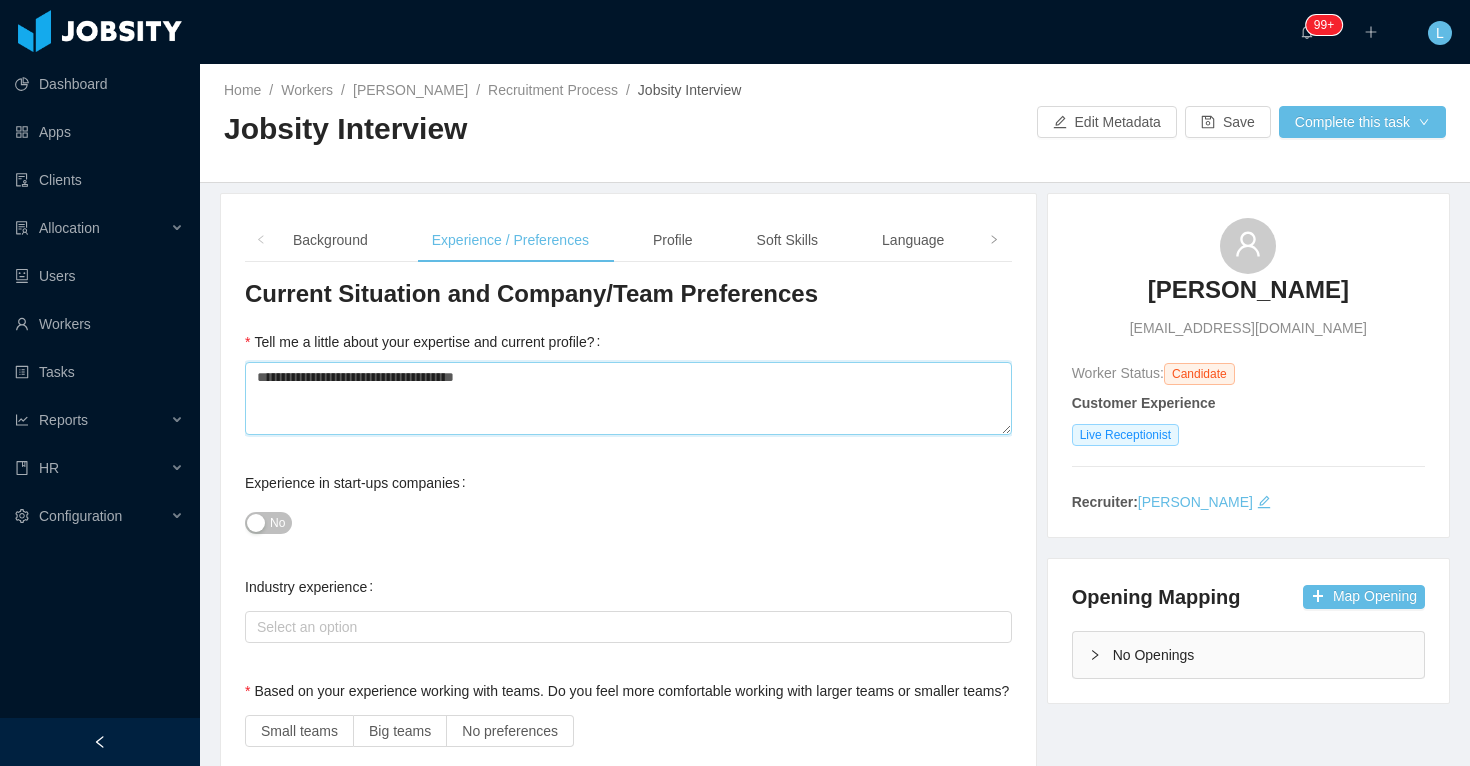 type 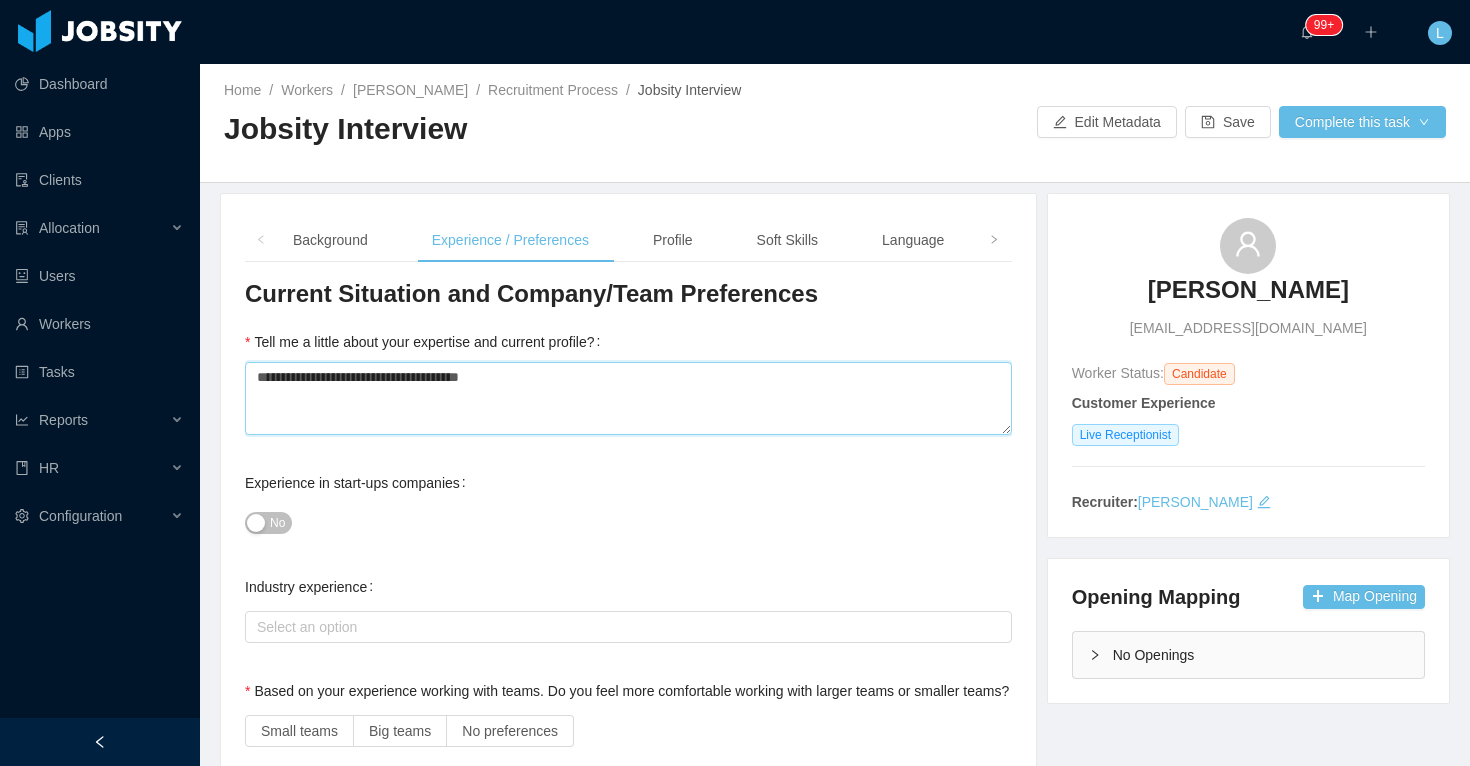 type 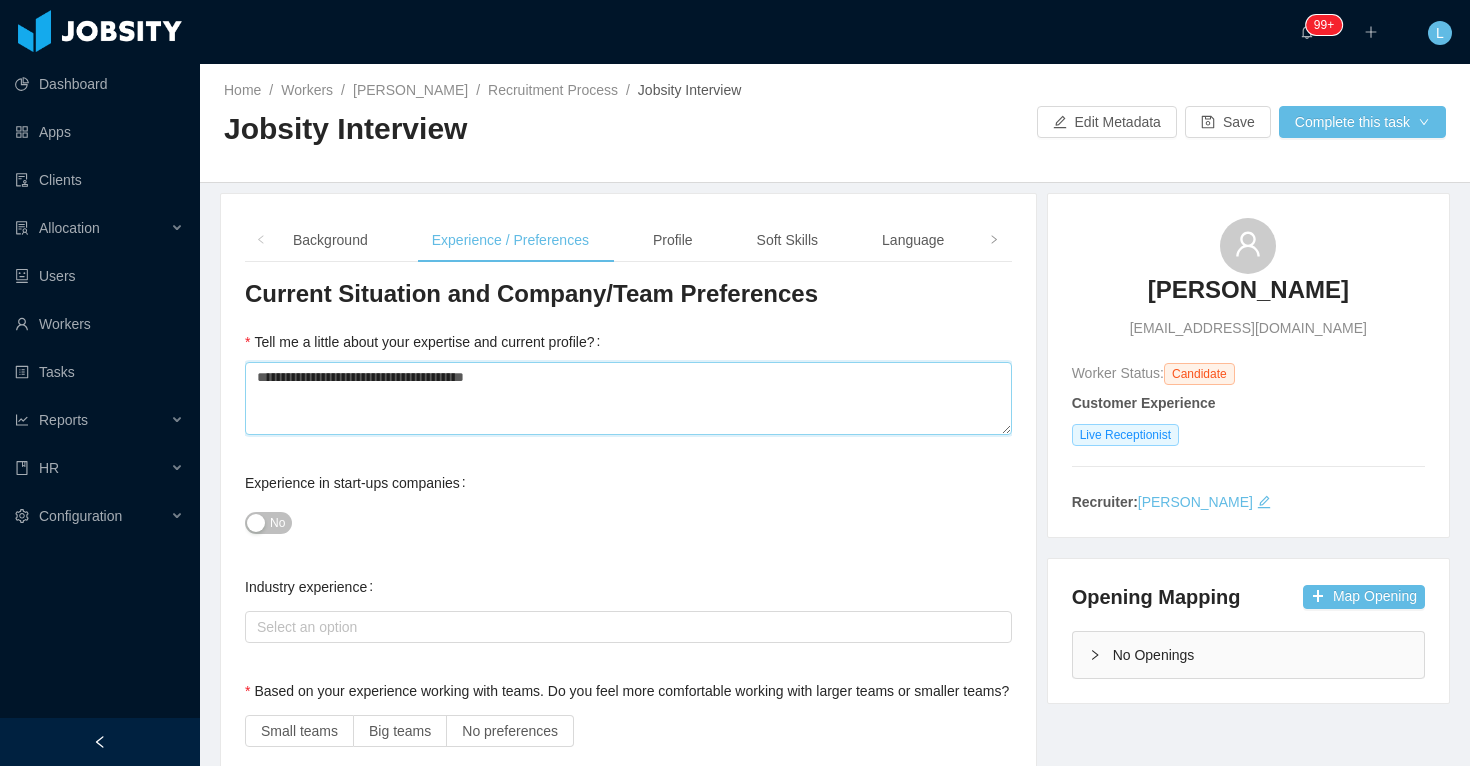 type on "**********" 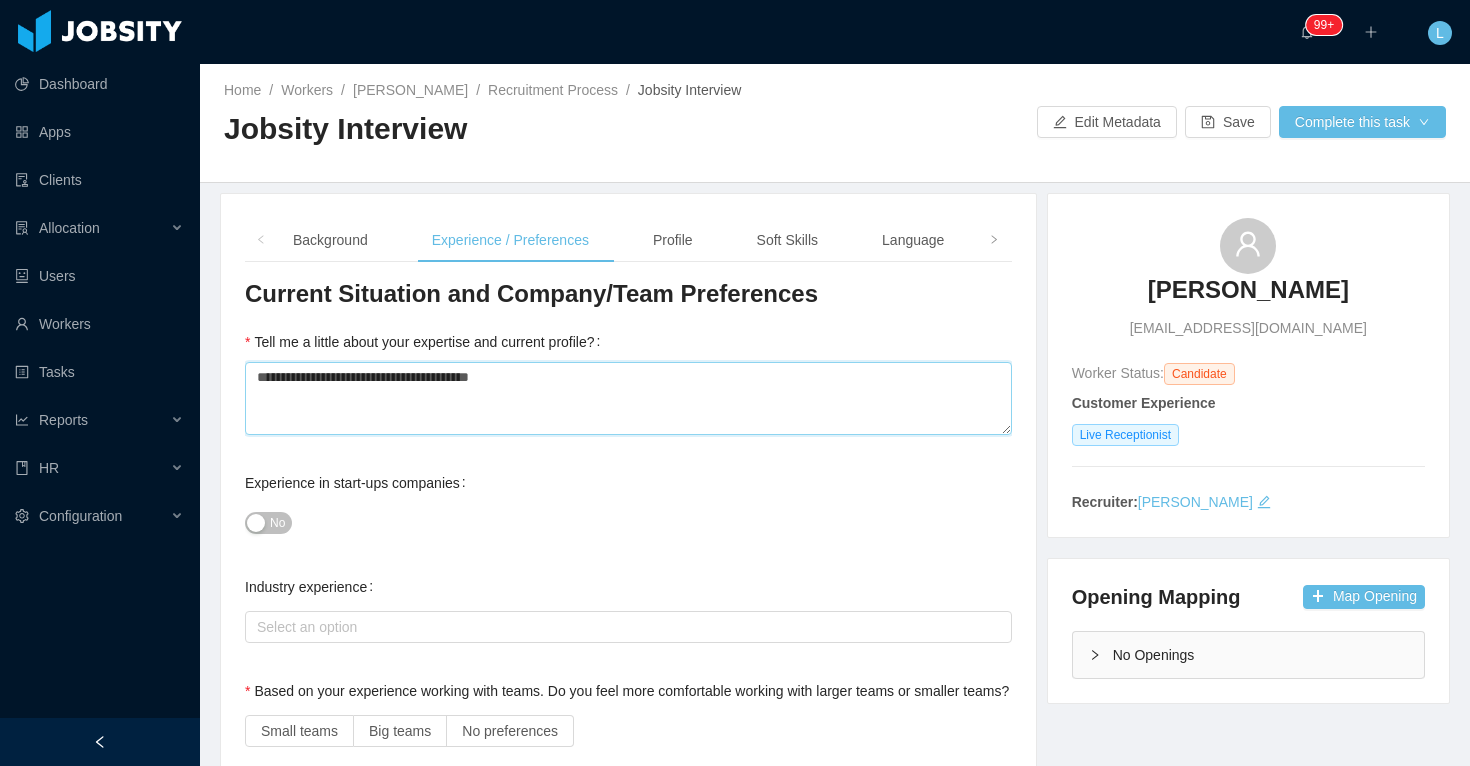 type 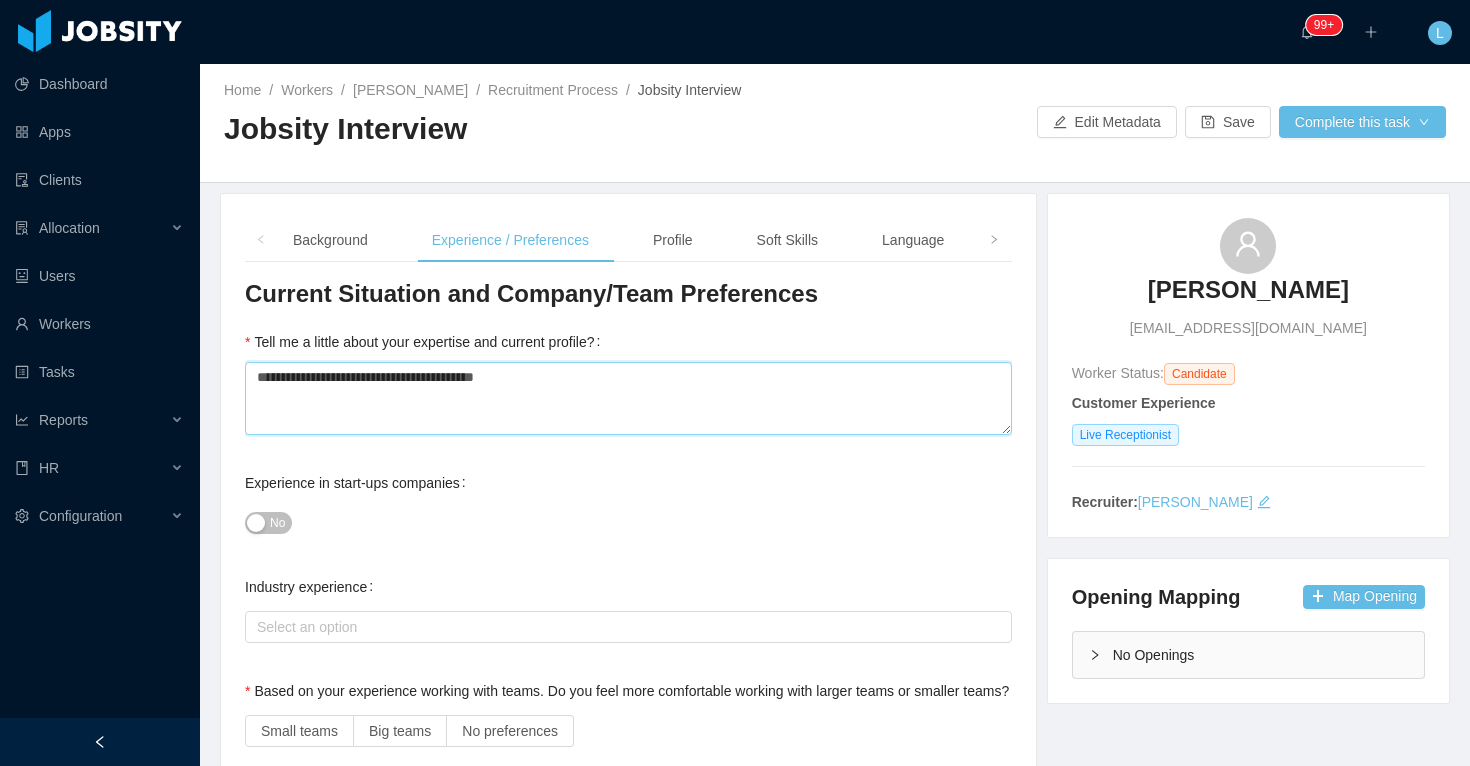 type 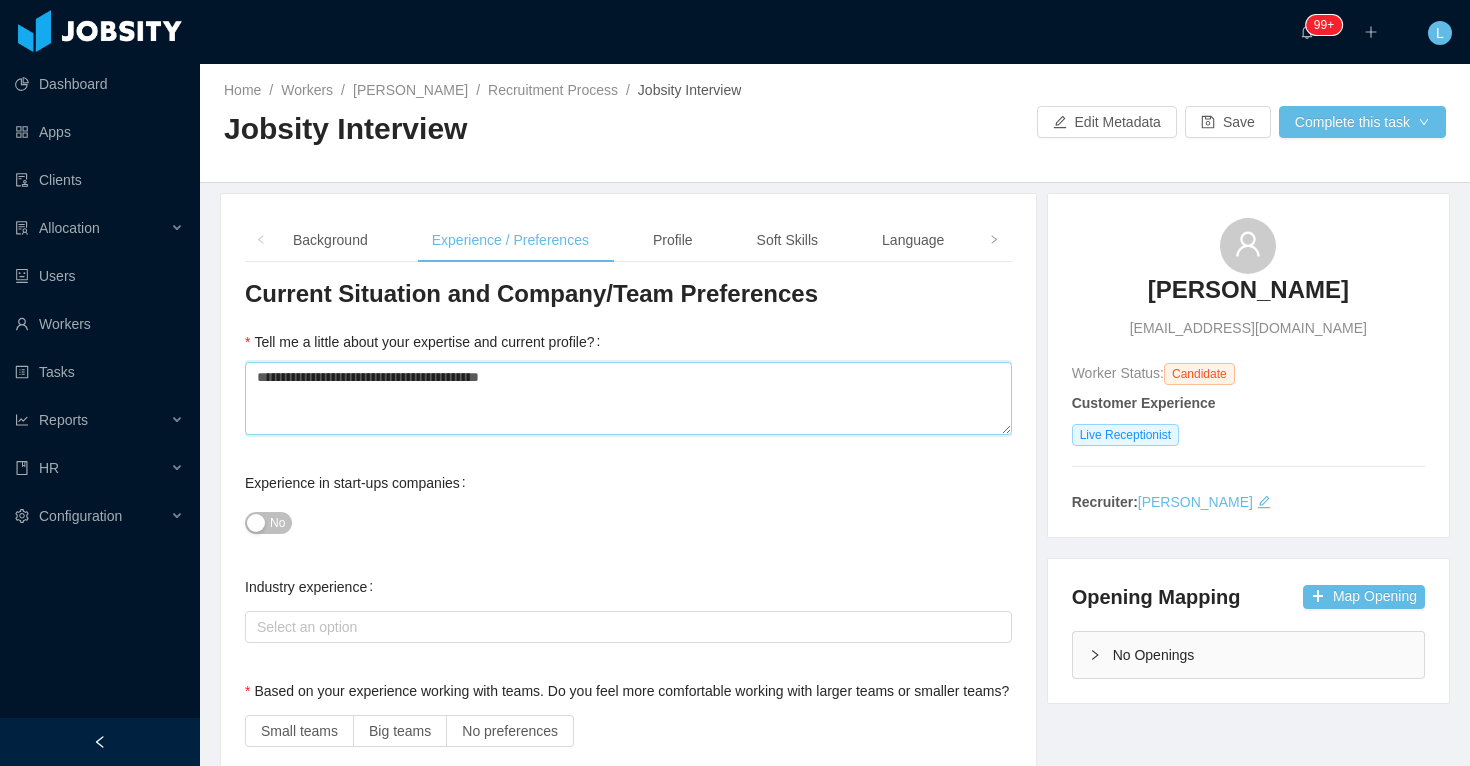type 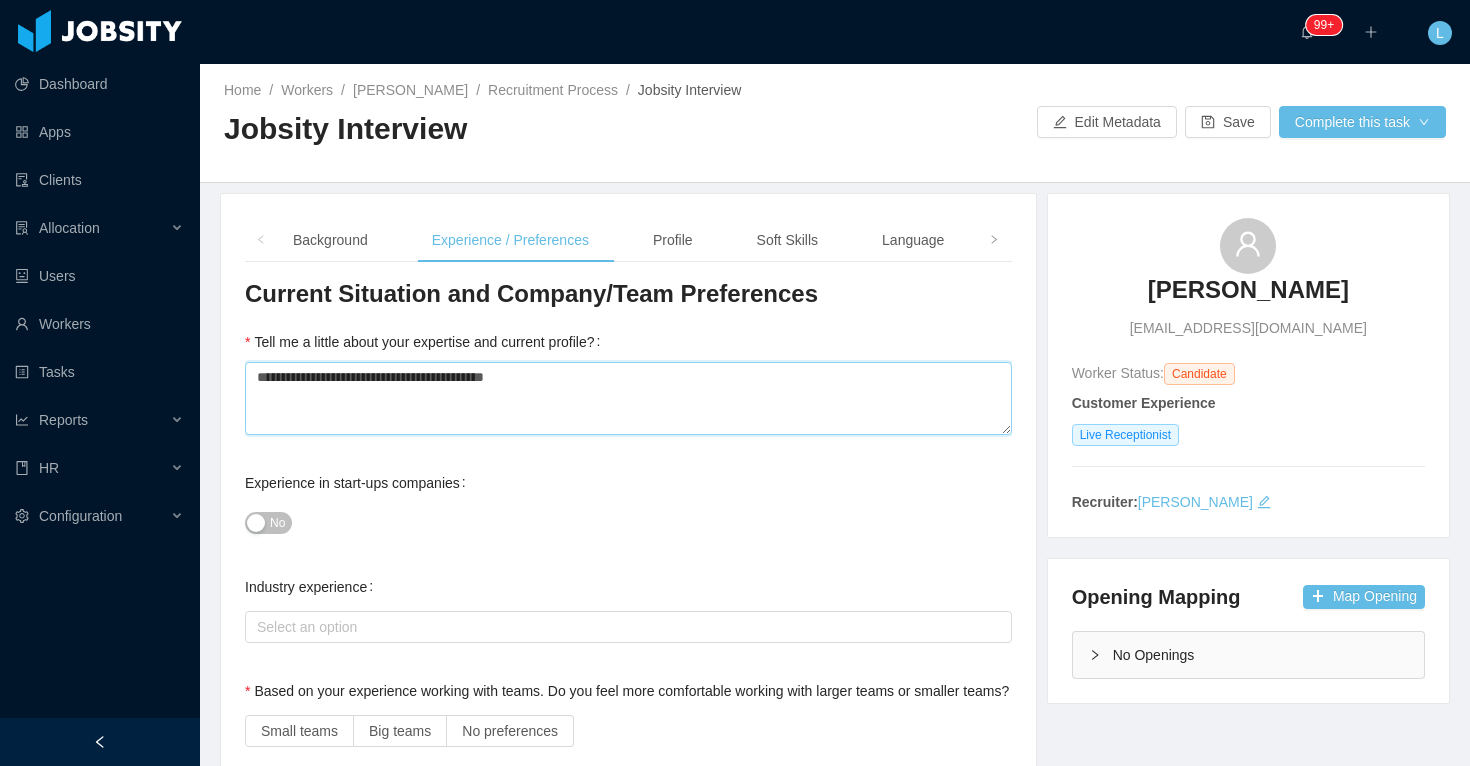 type 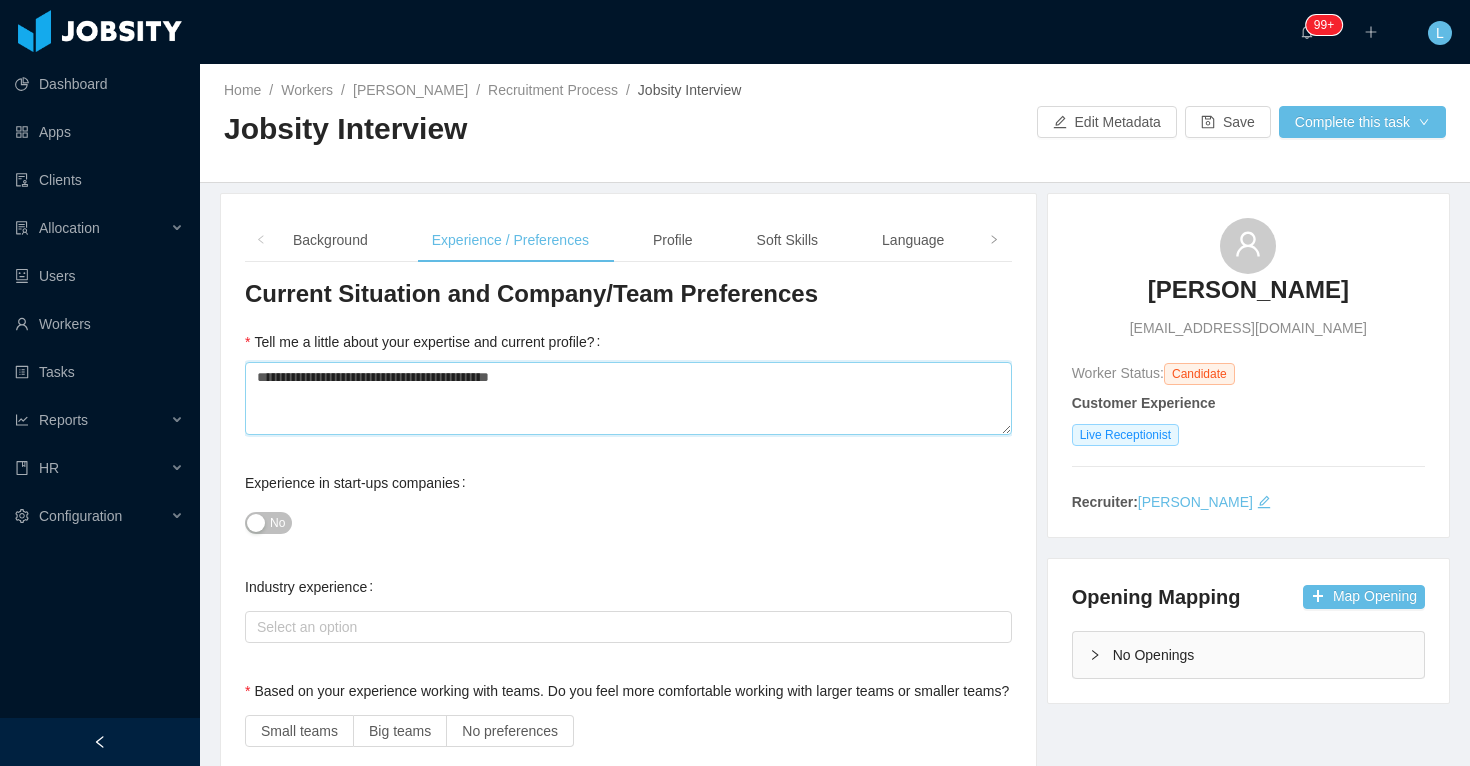 type 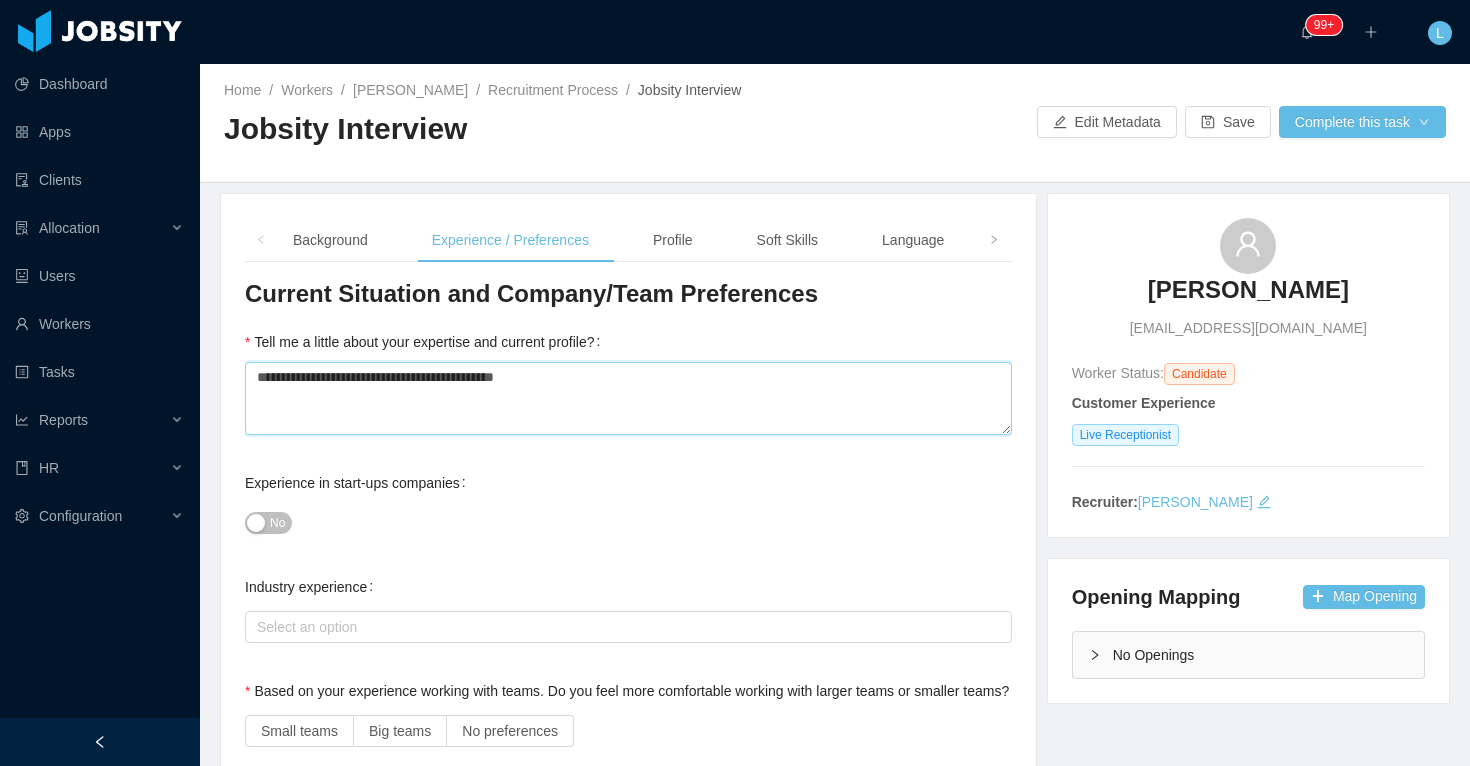 type 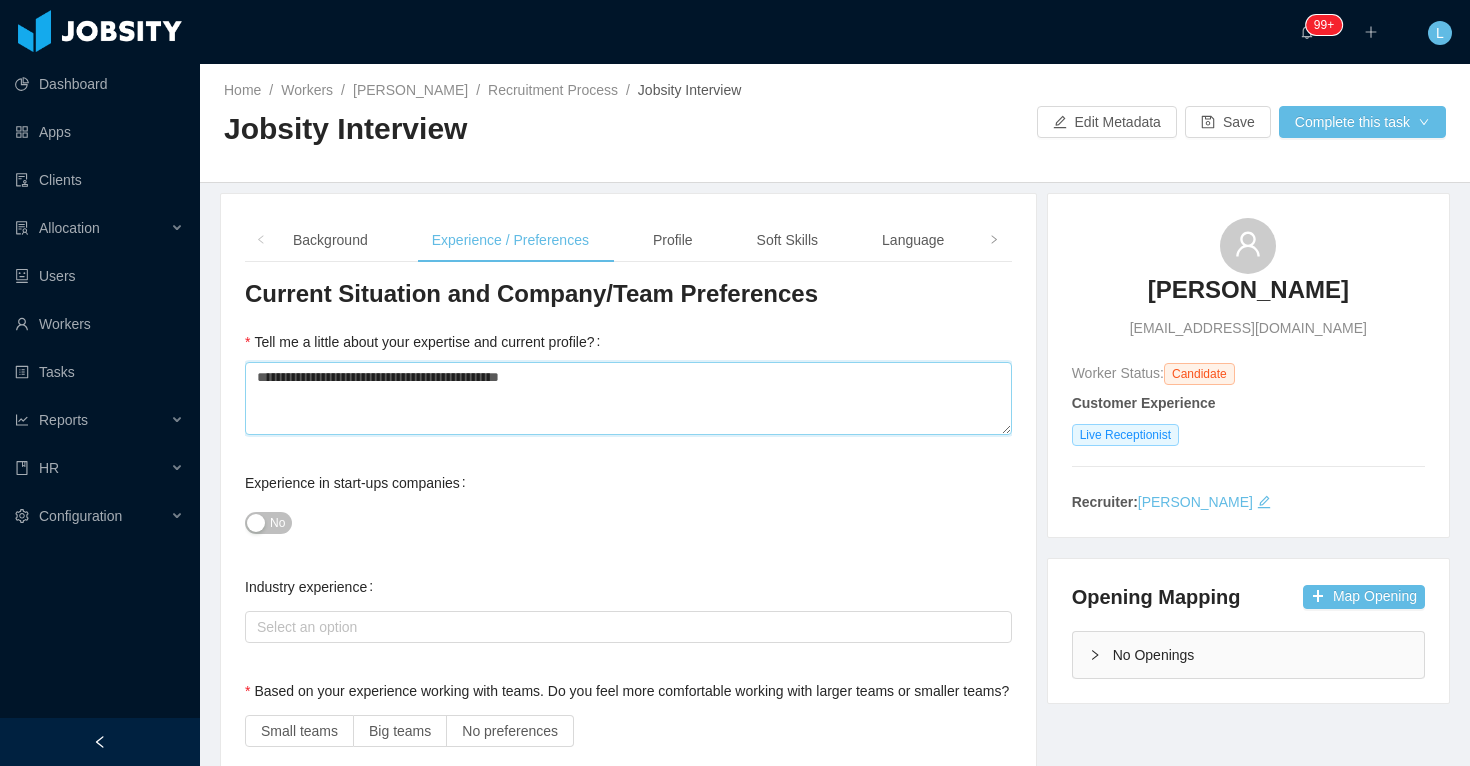 type 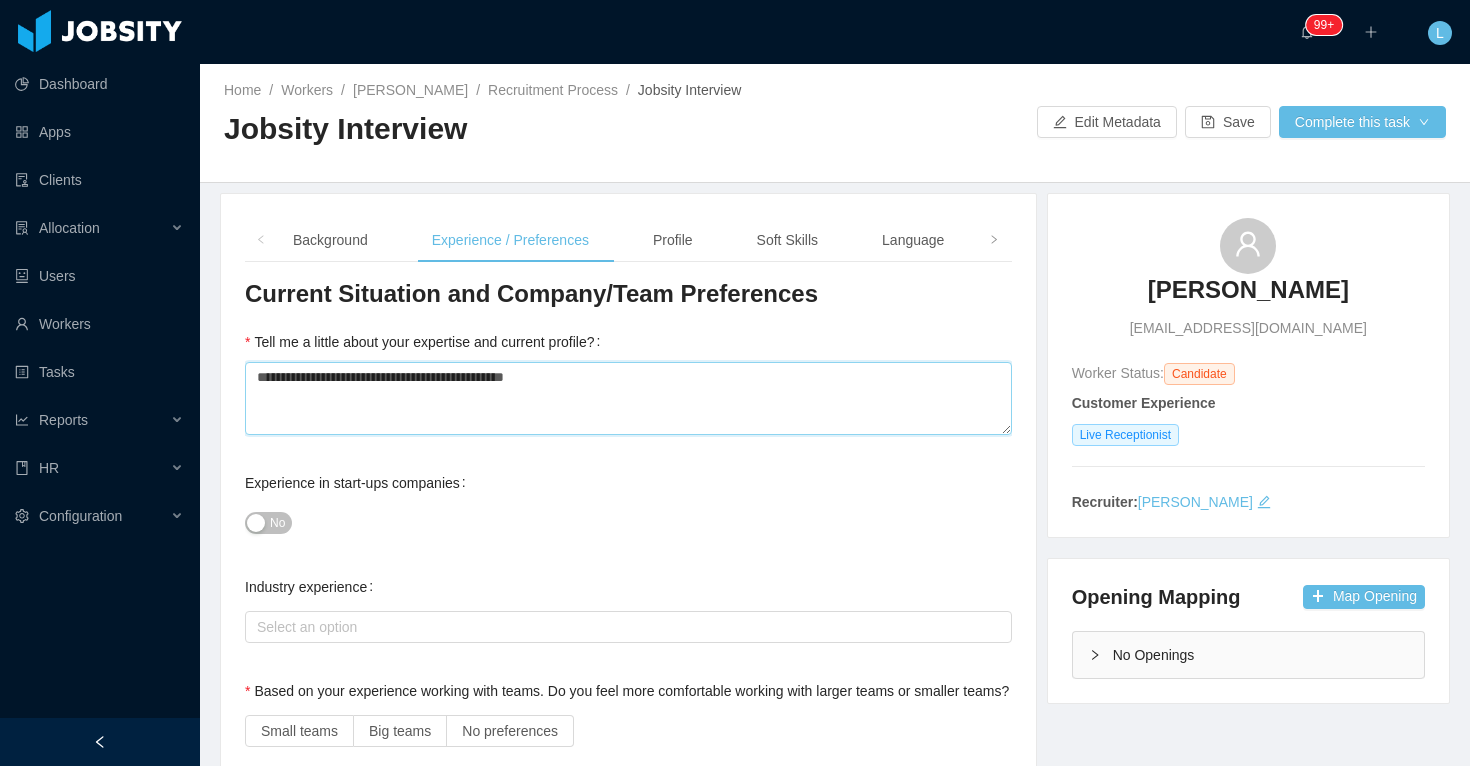 type 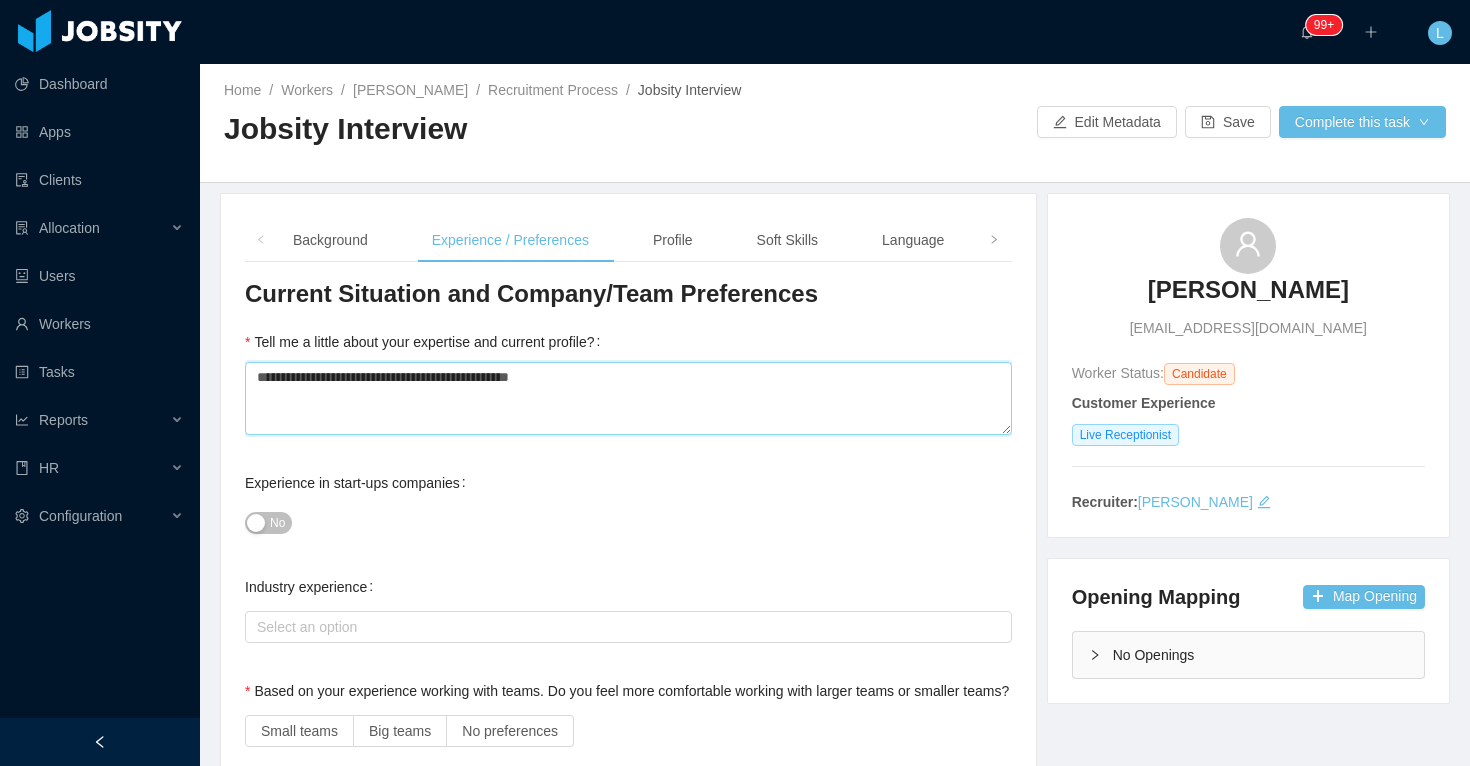 type 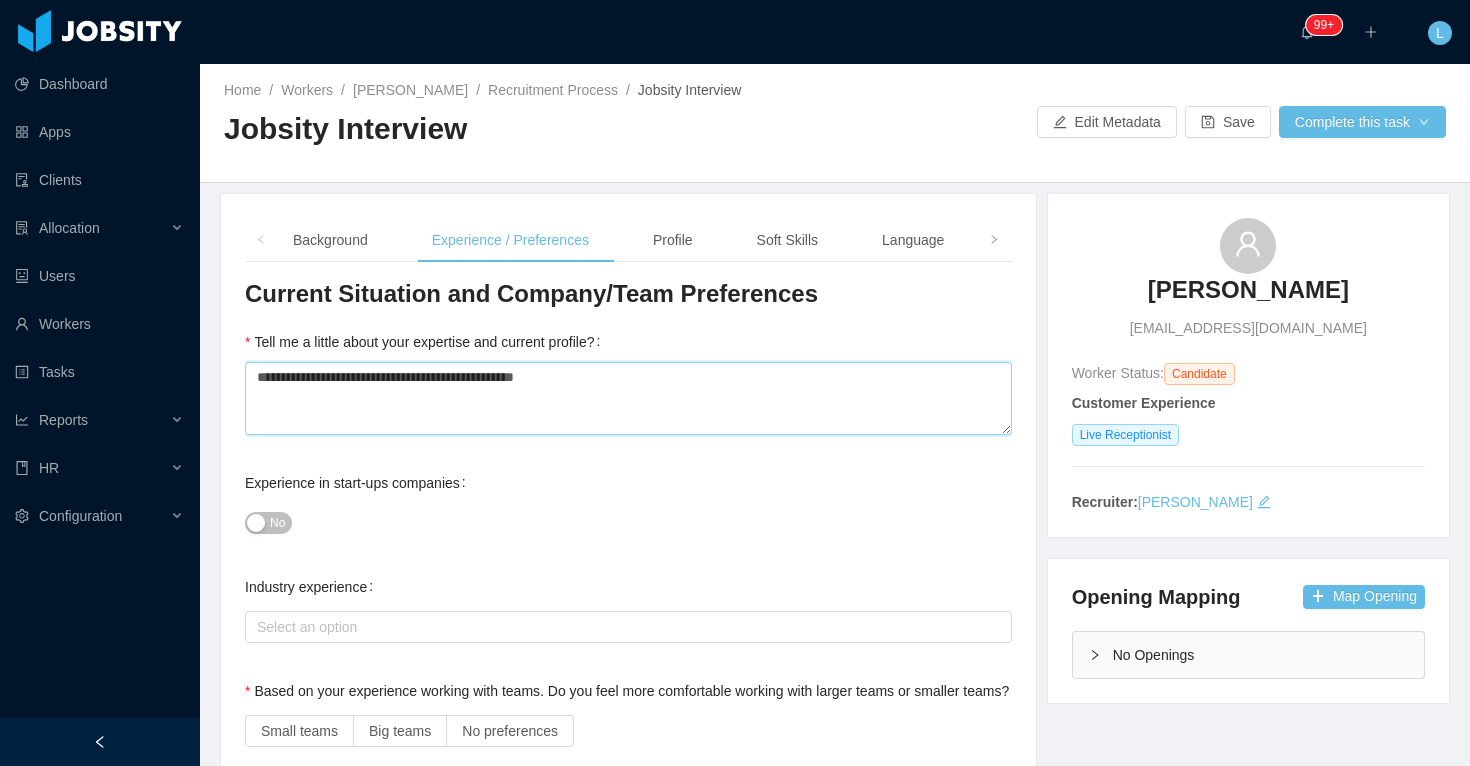 type 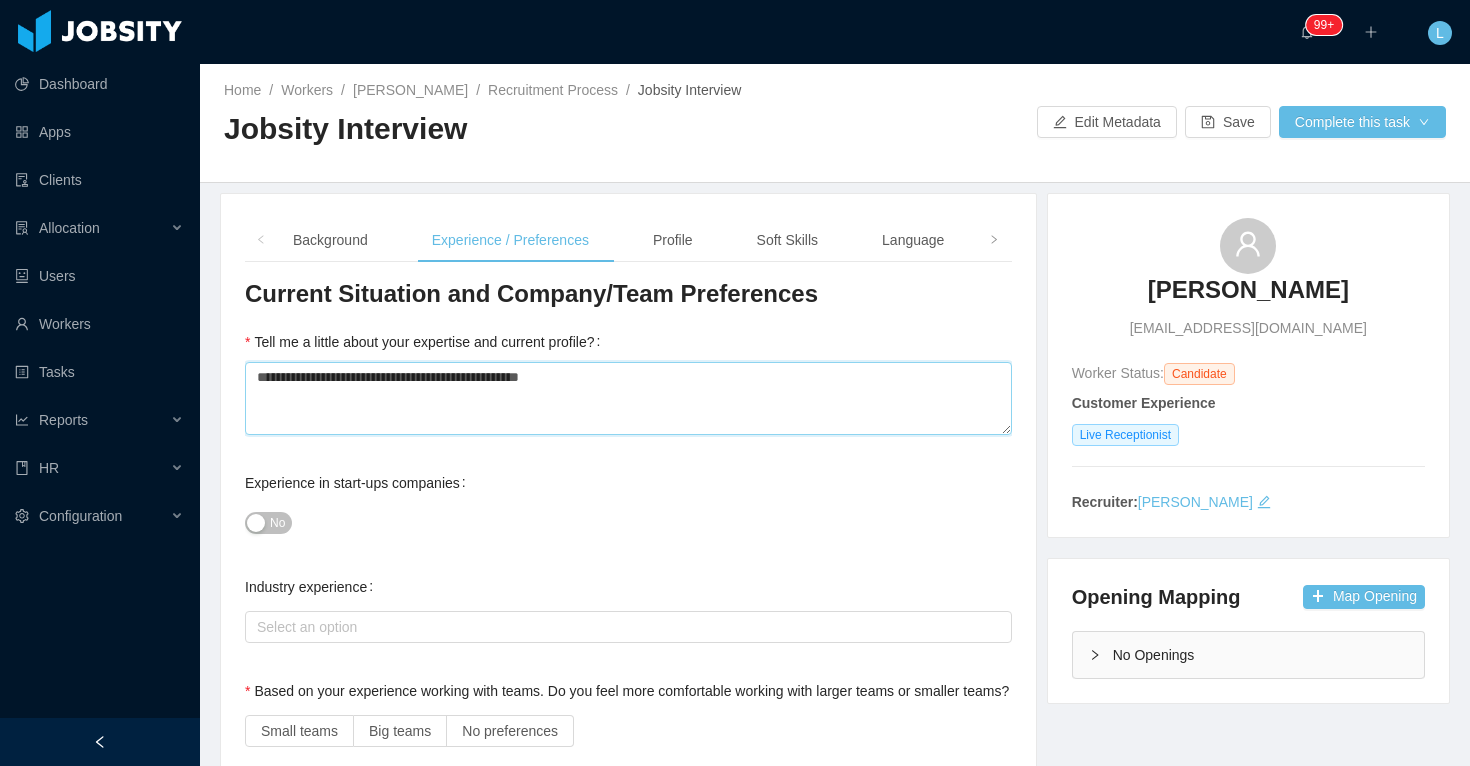 type 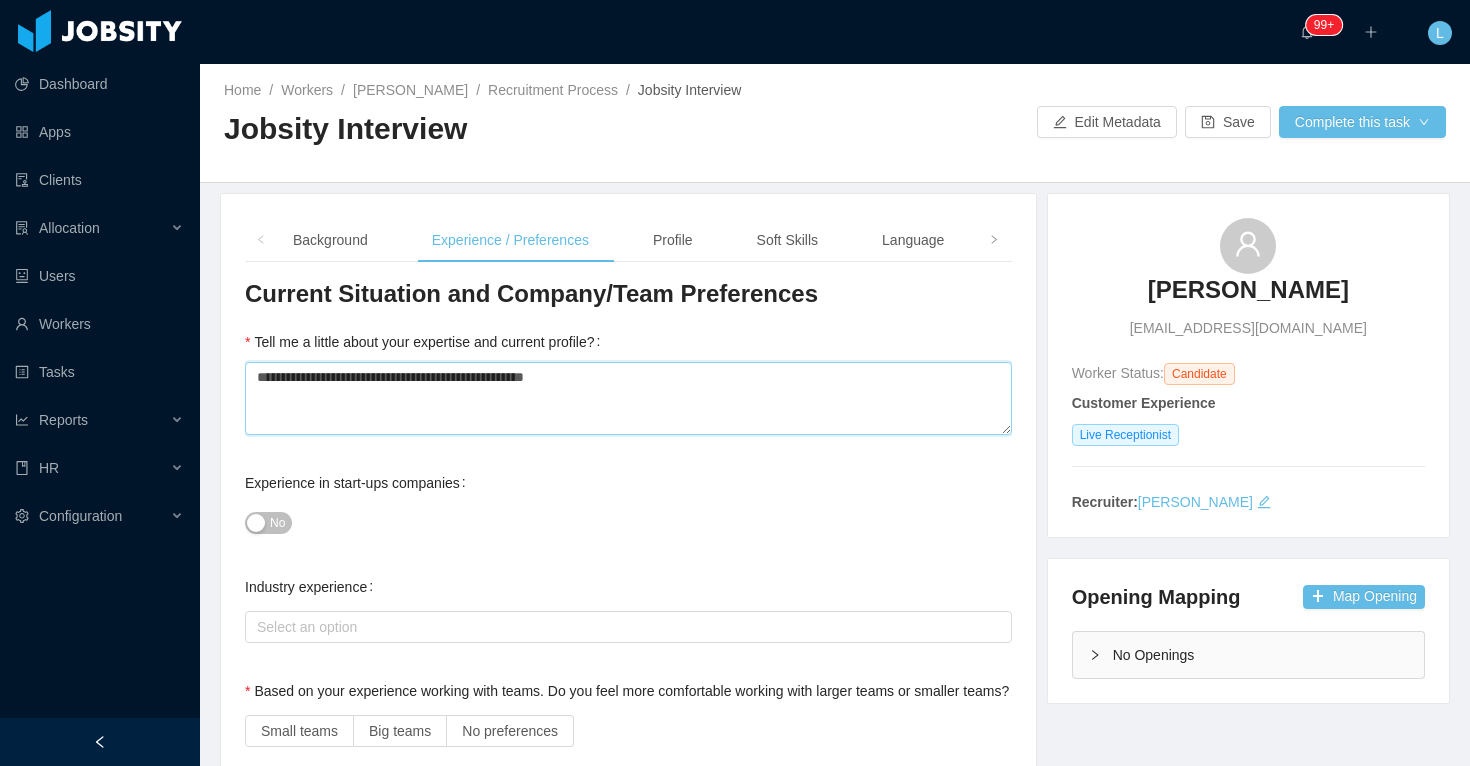 type 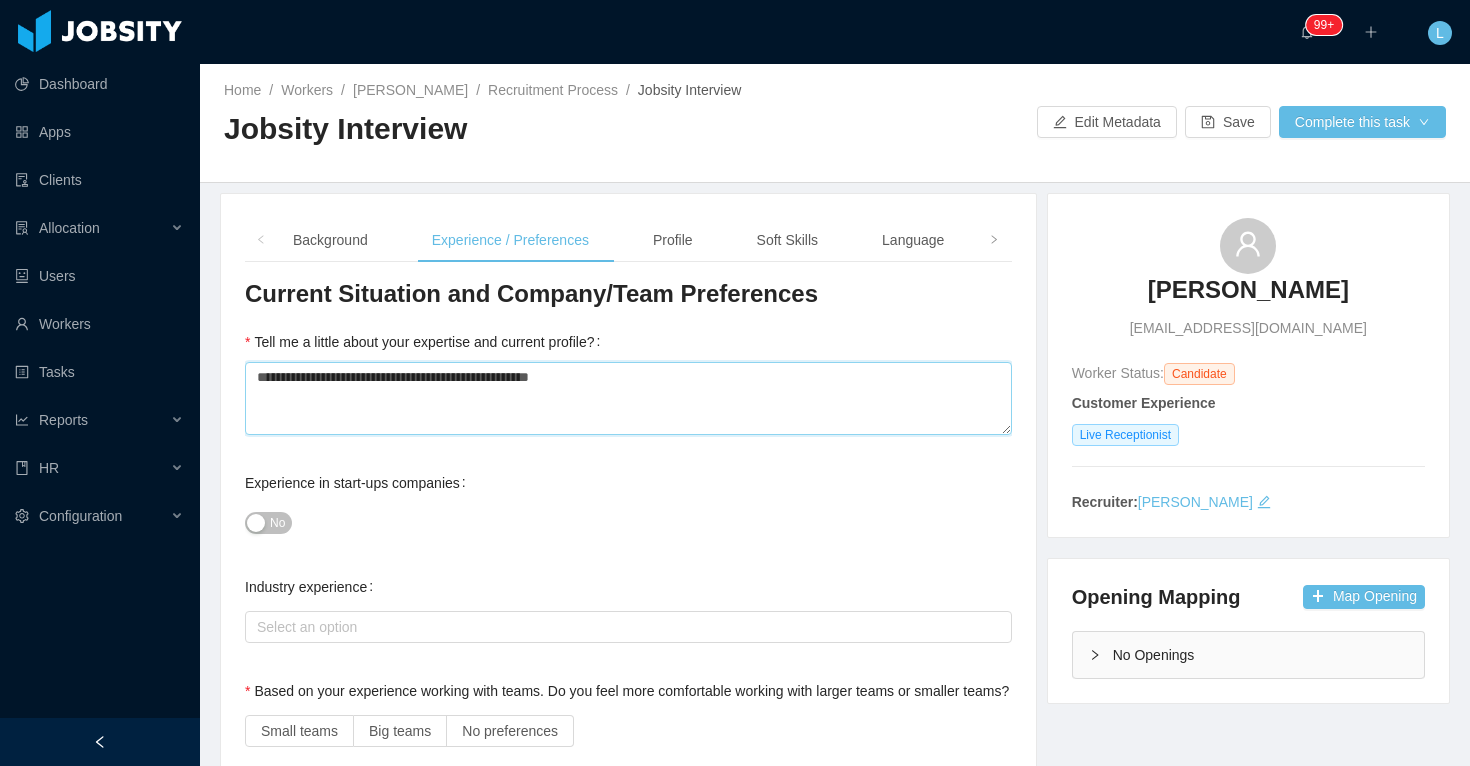 type 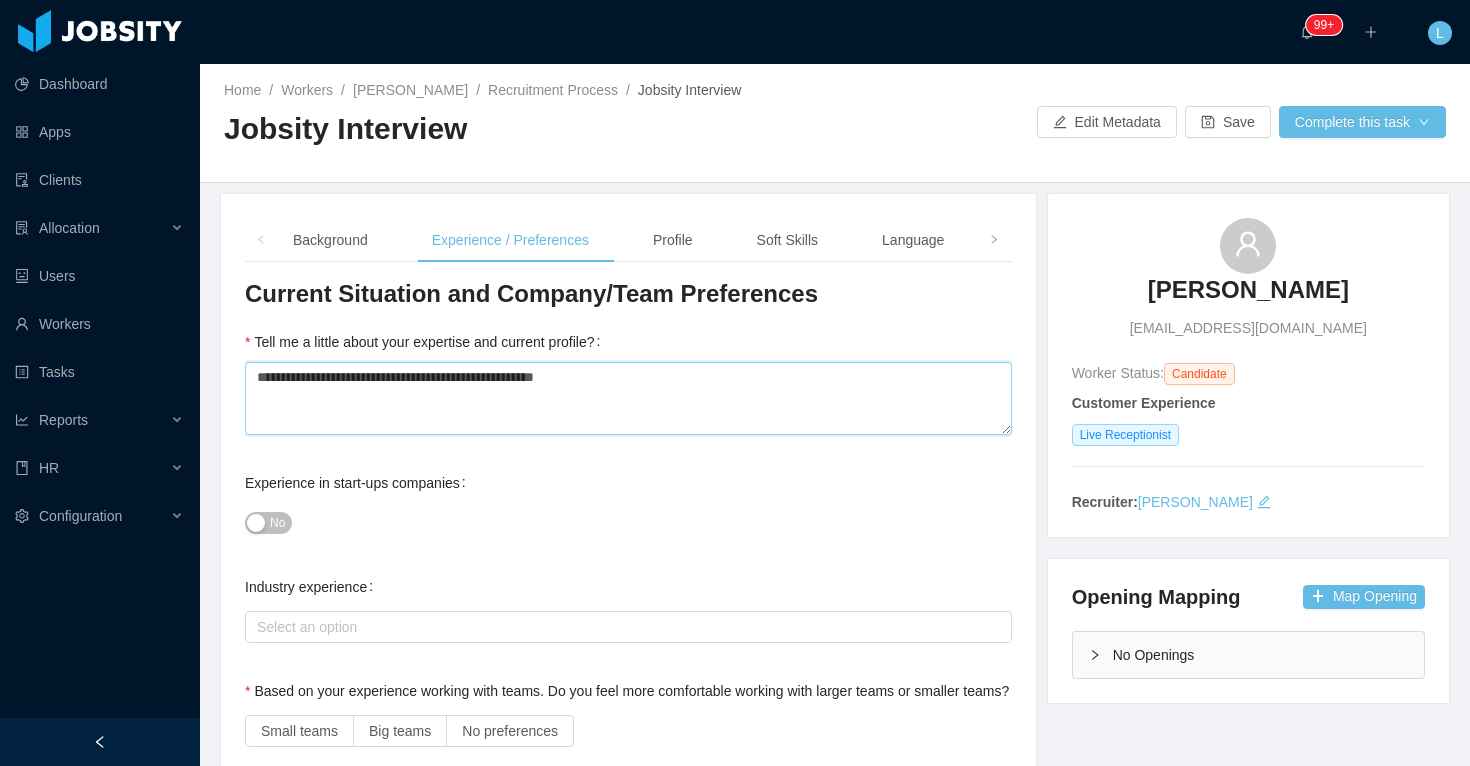 type 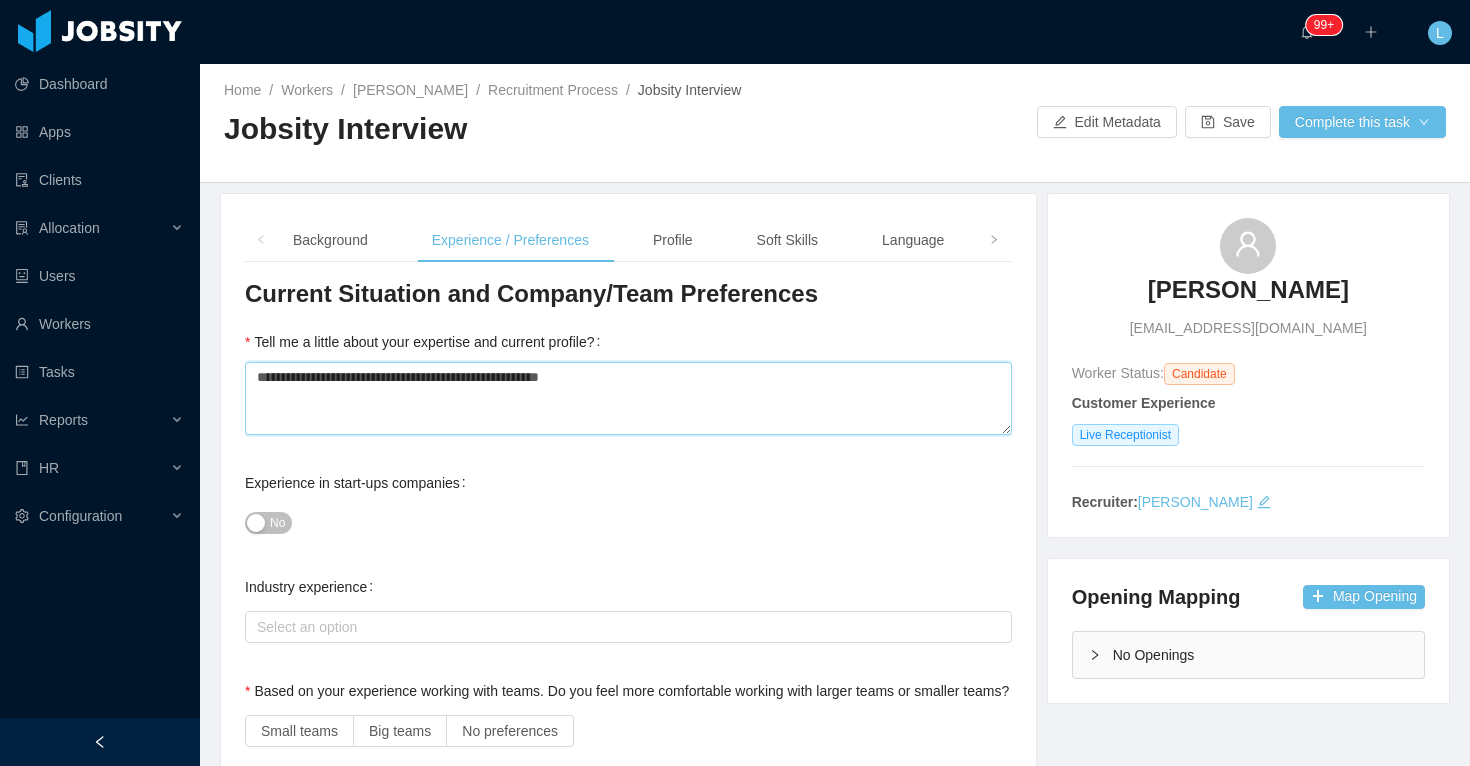 type 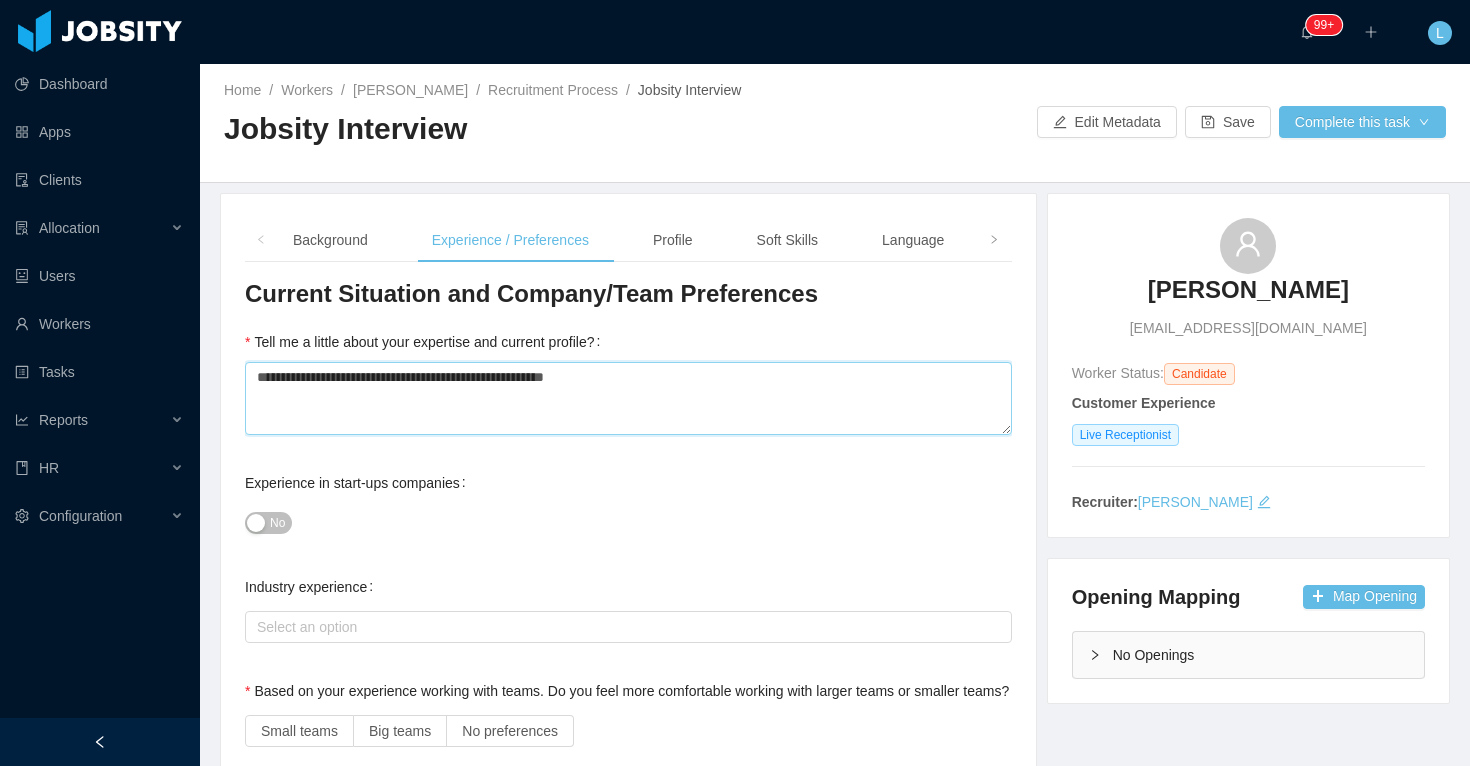 type on "**********" 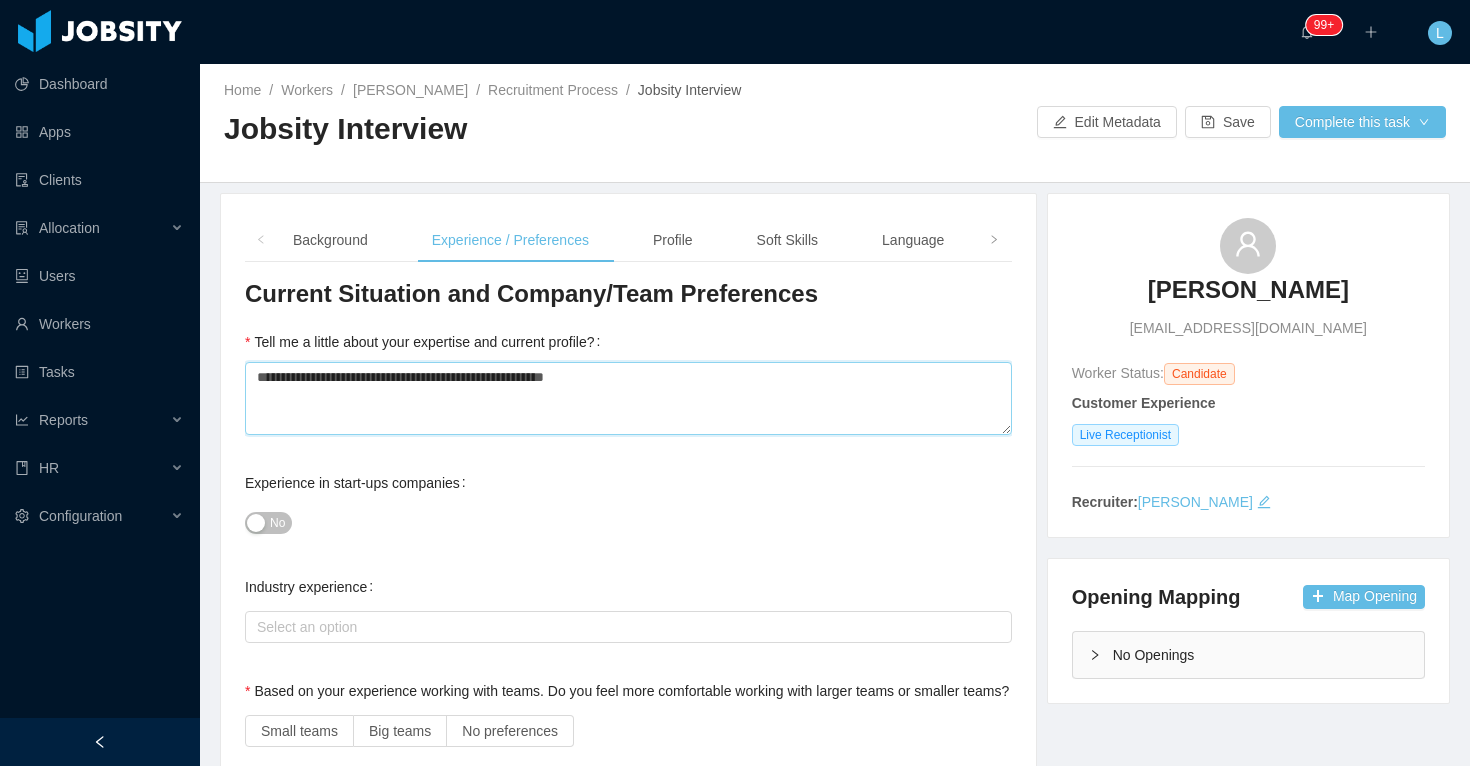 type 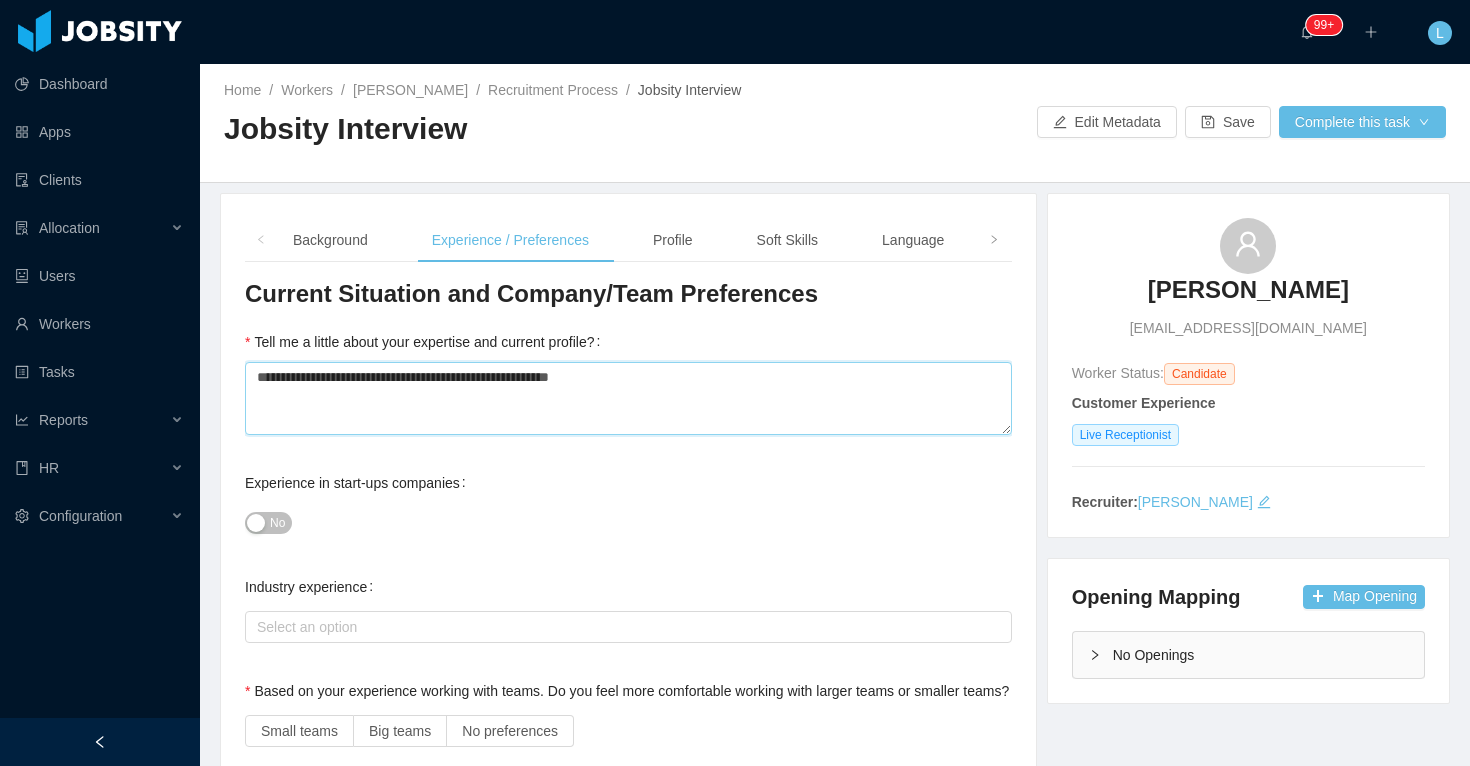 type 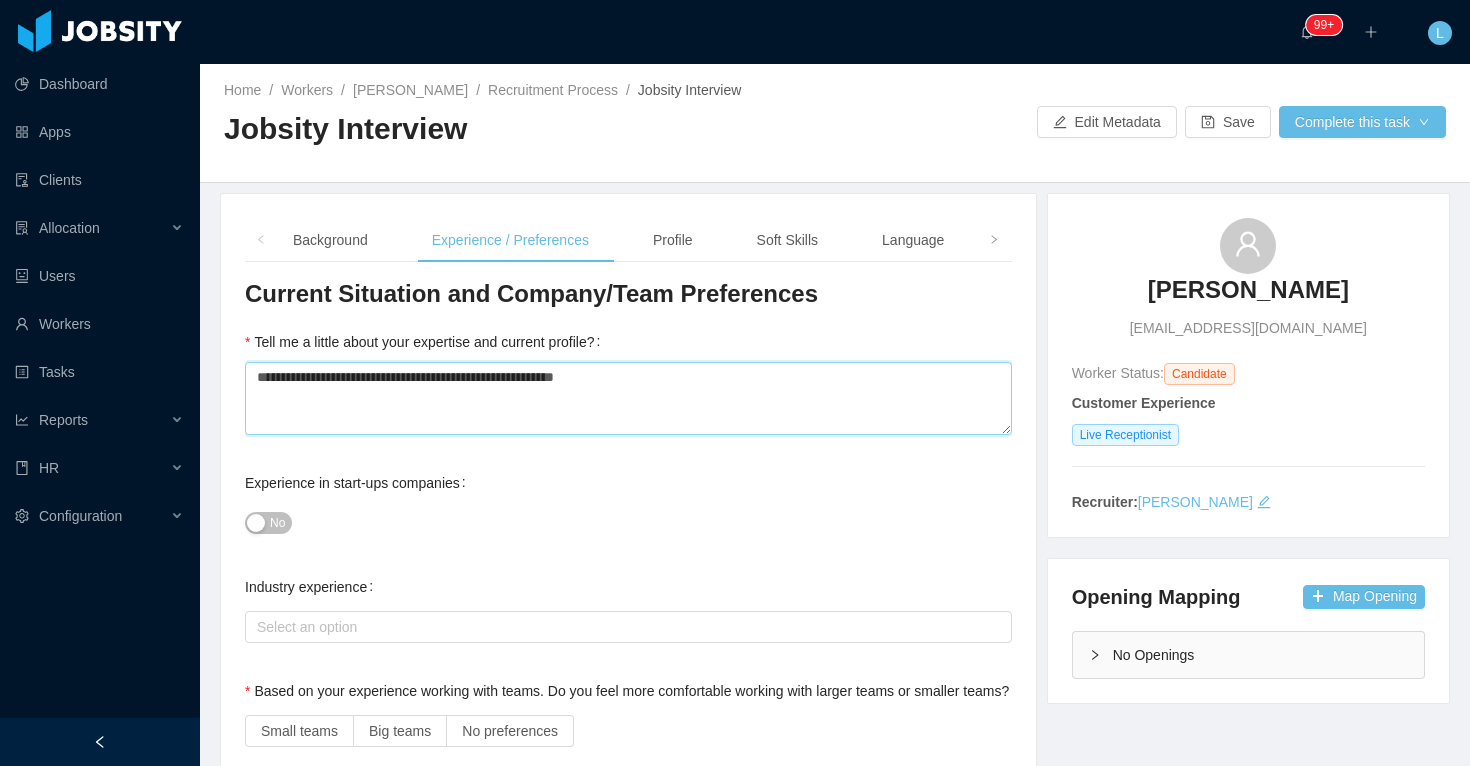 type 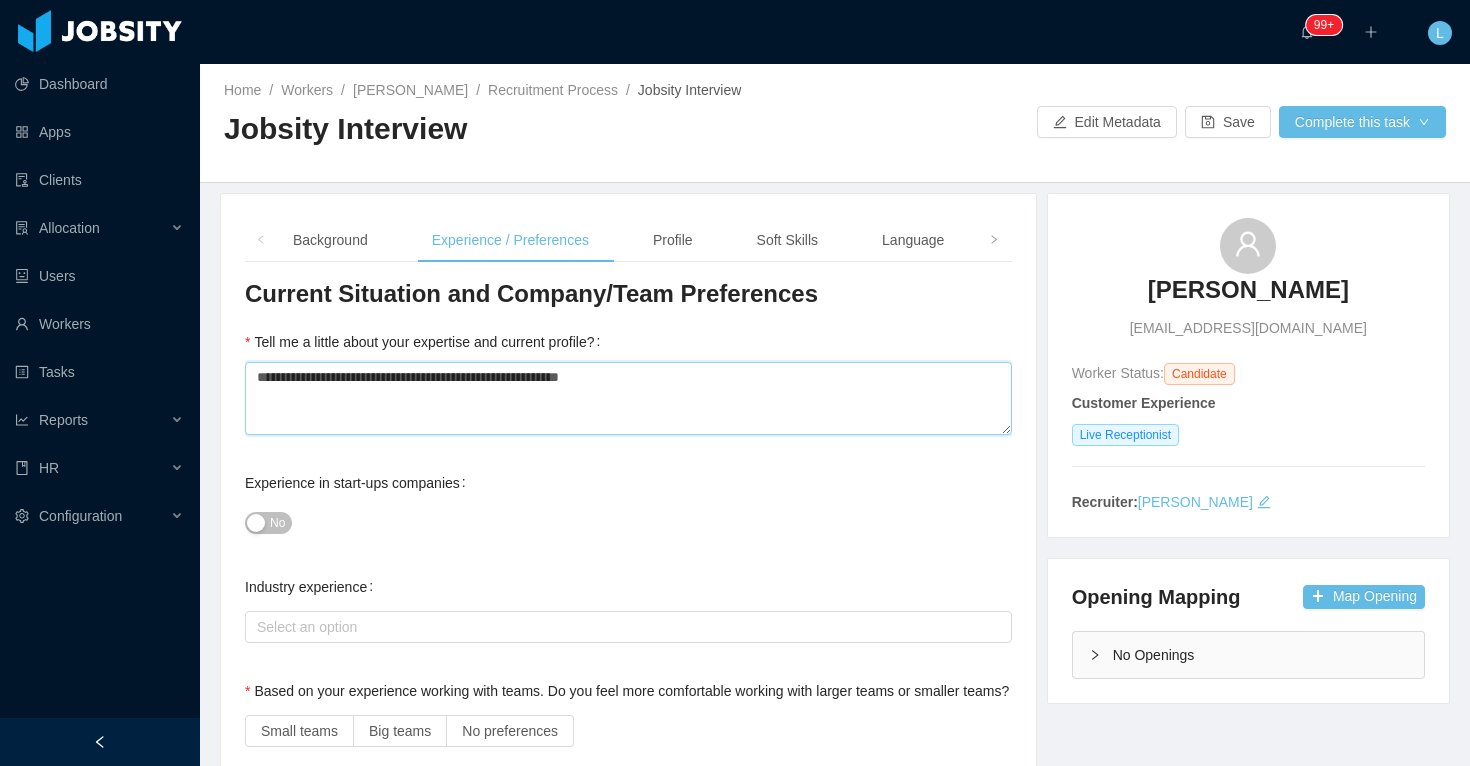 type 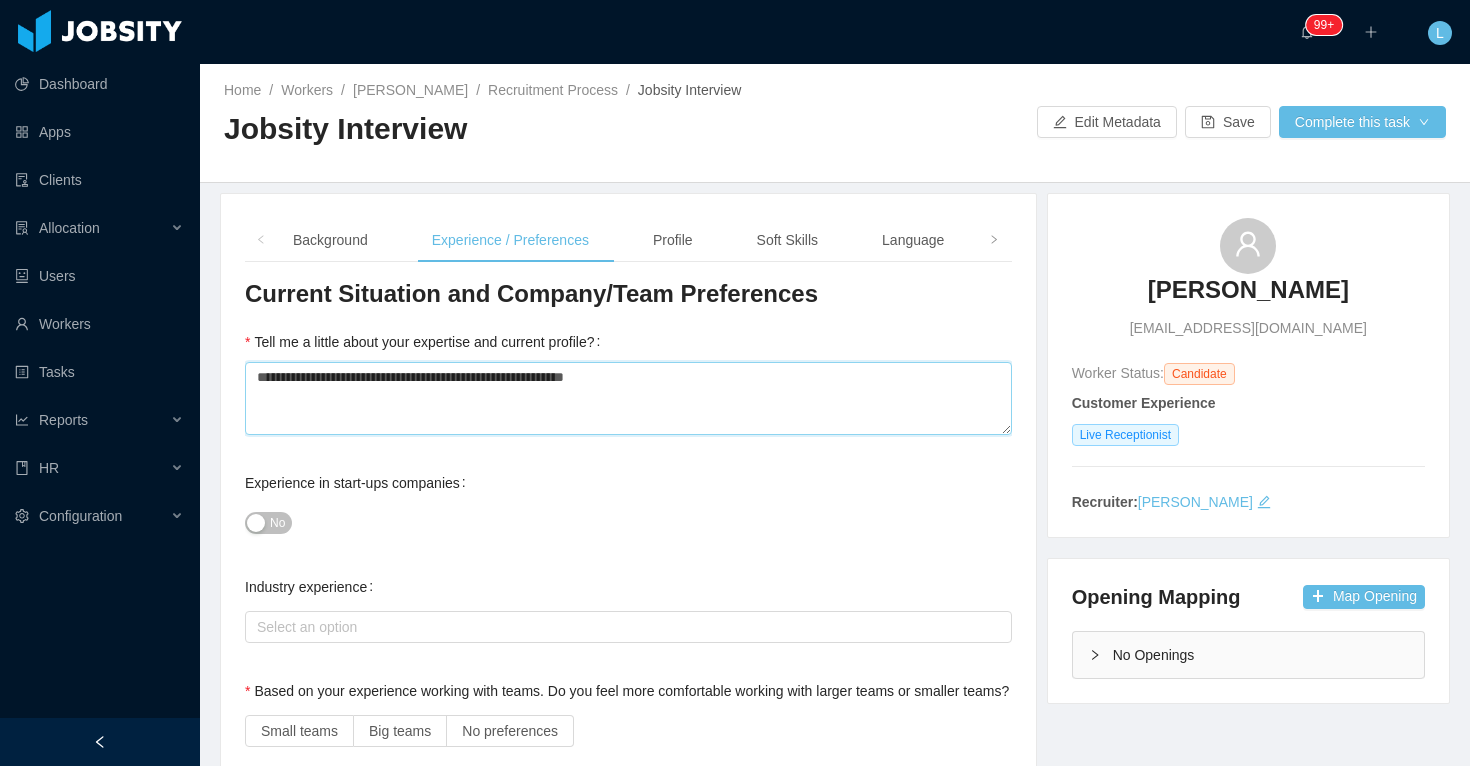 type 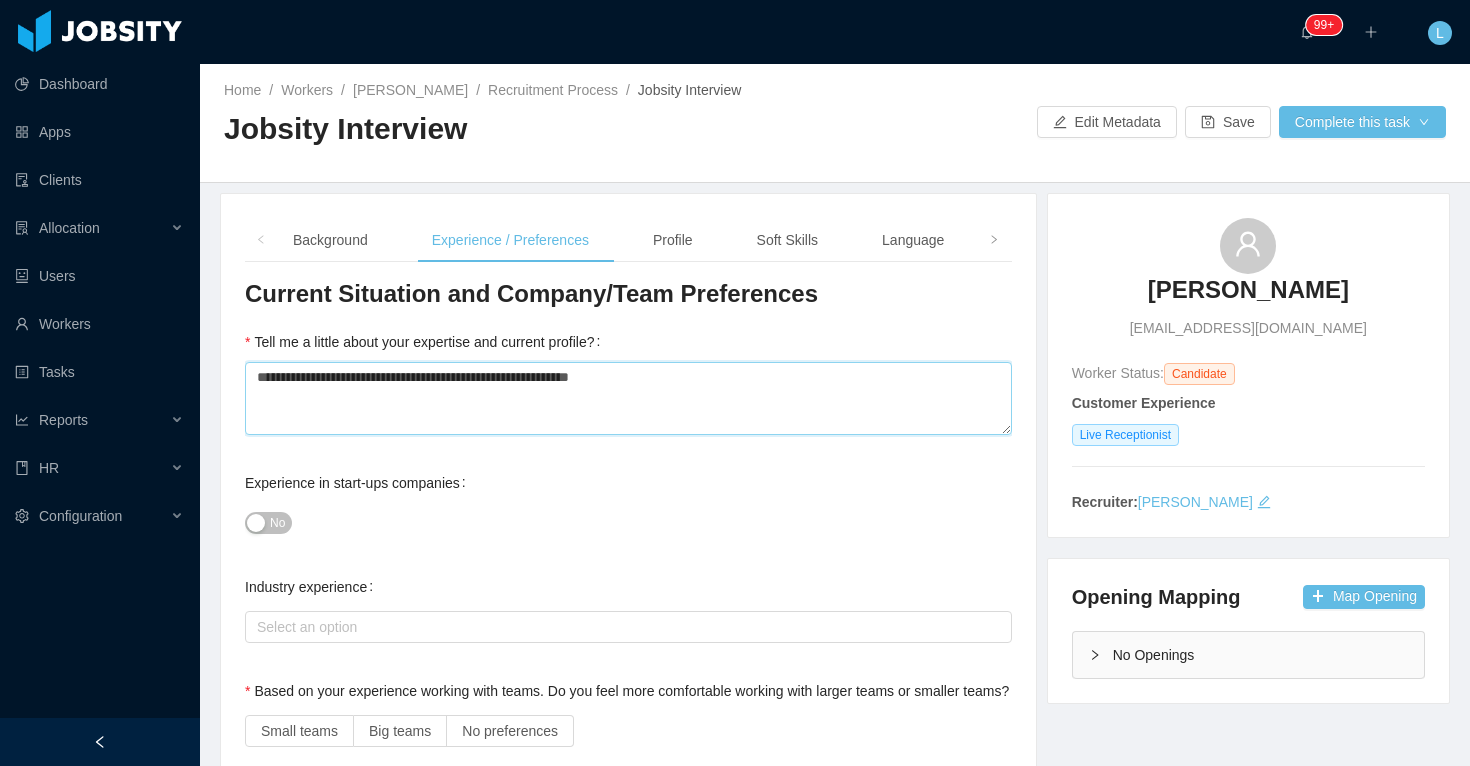 type 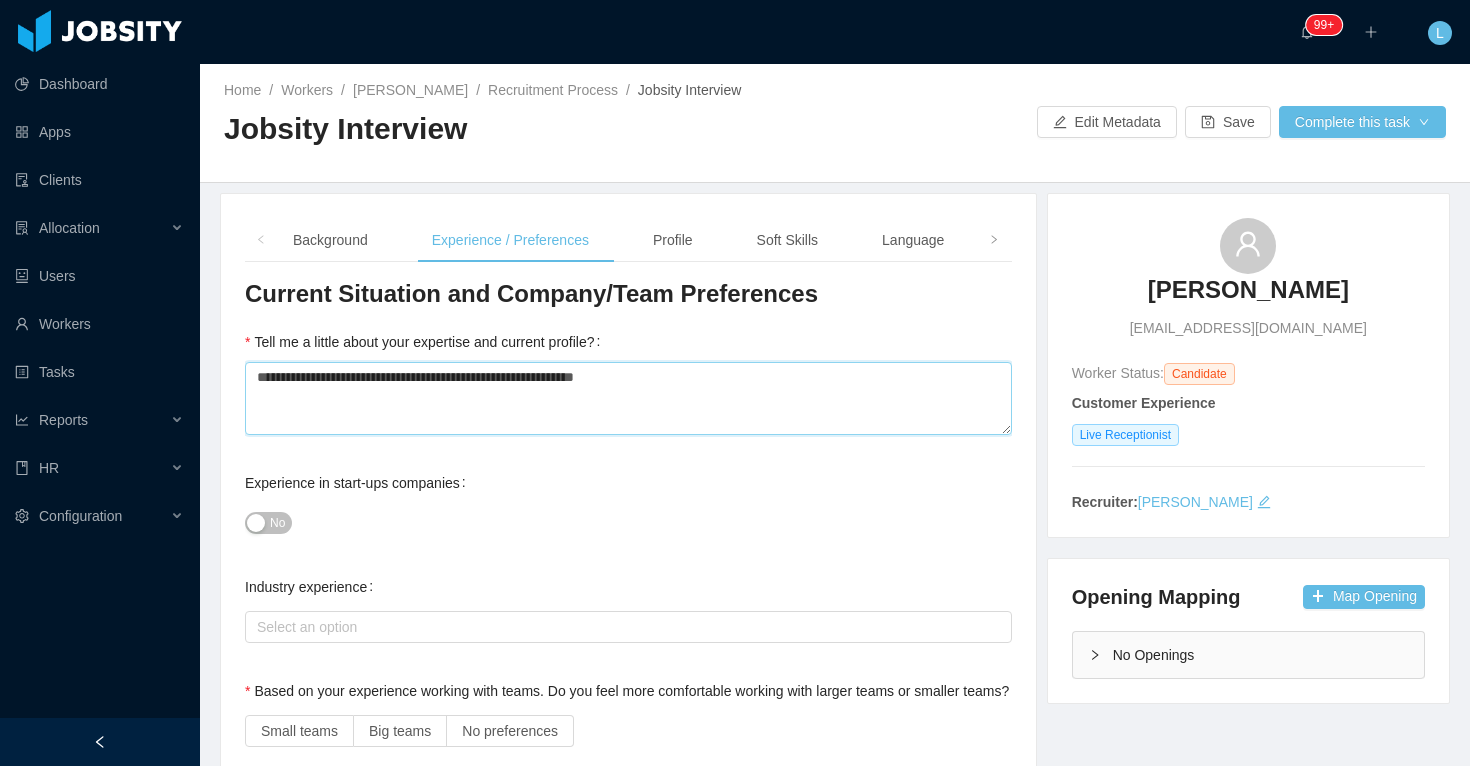 type 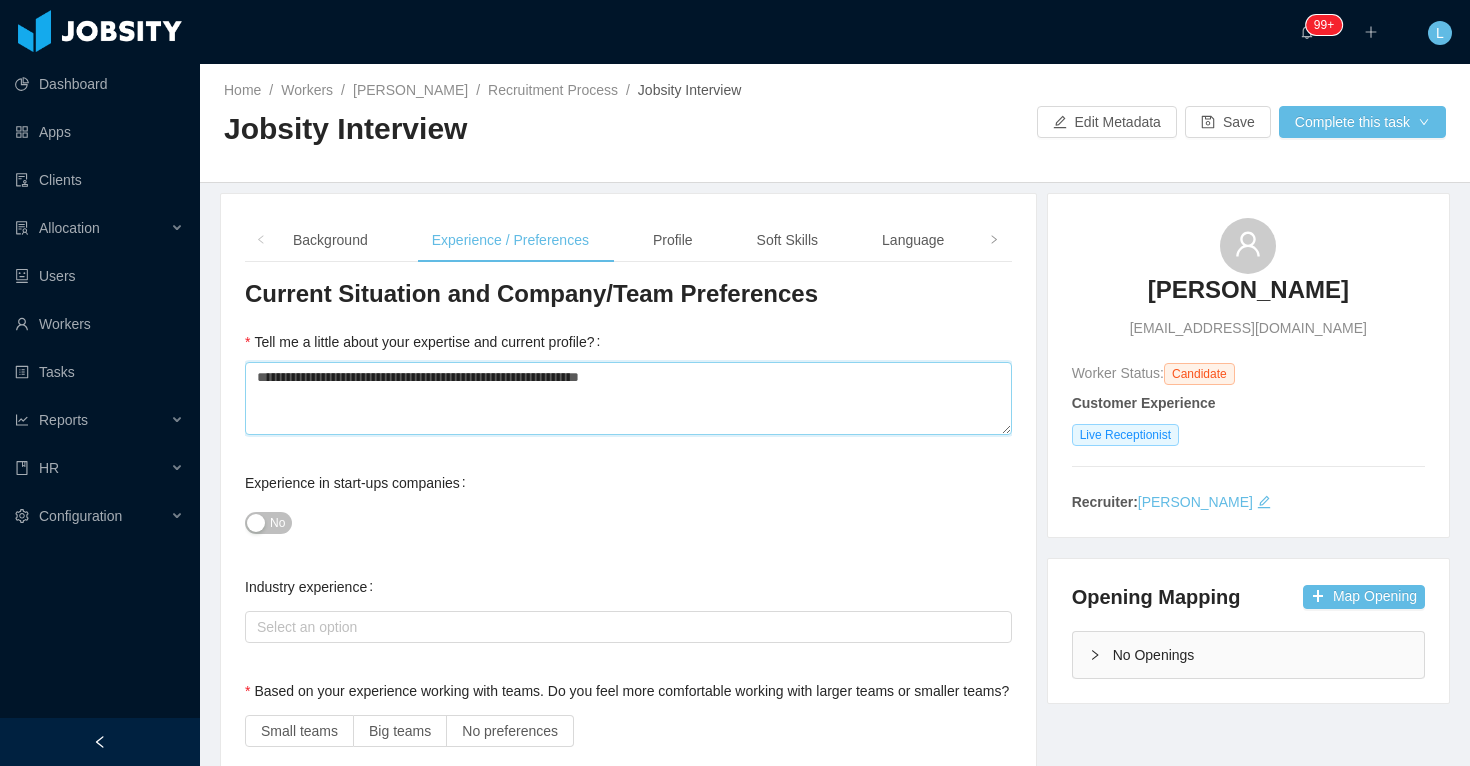 type on "**********" 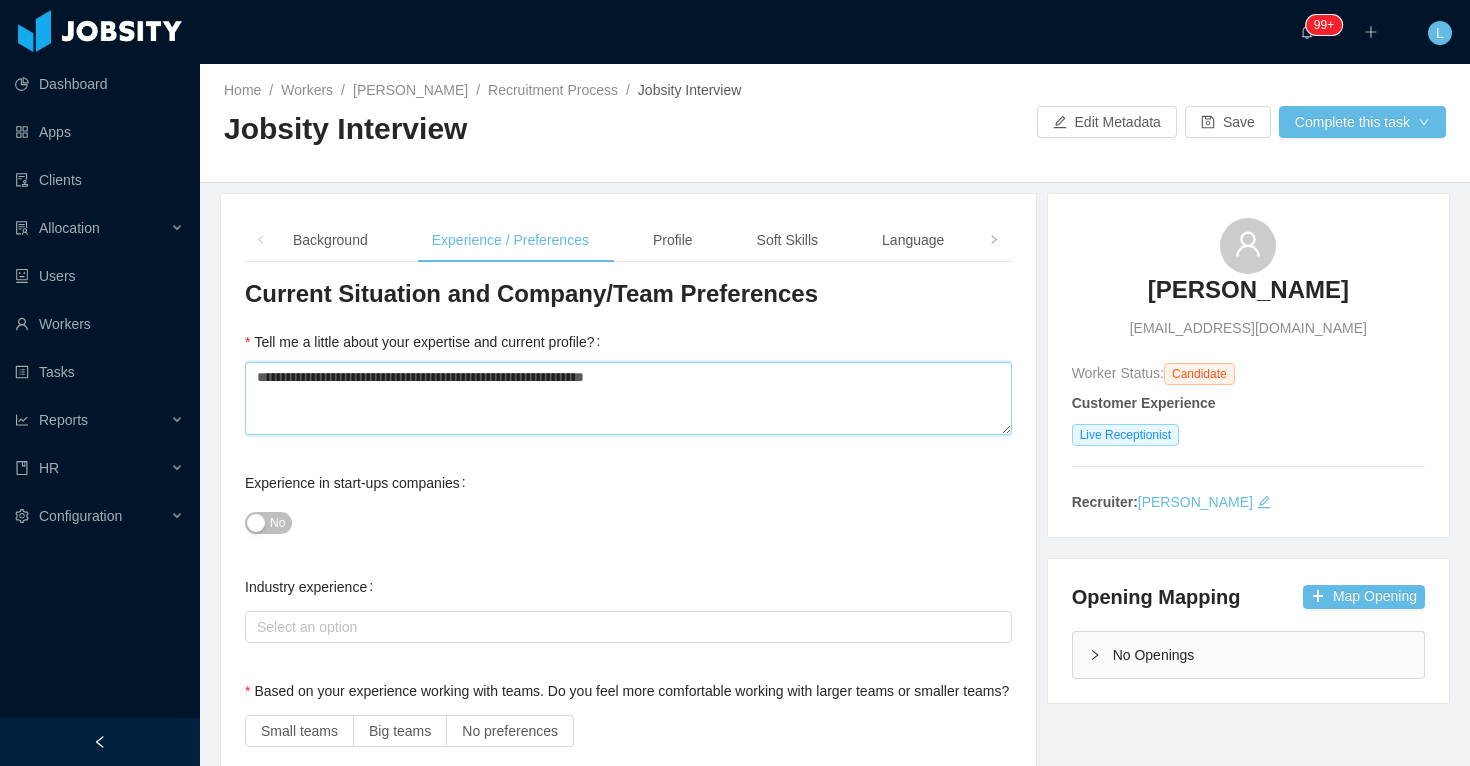 type 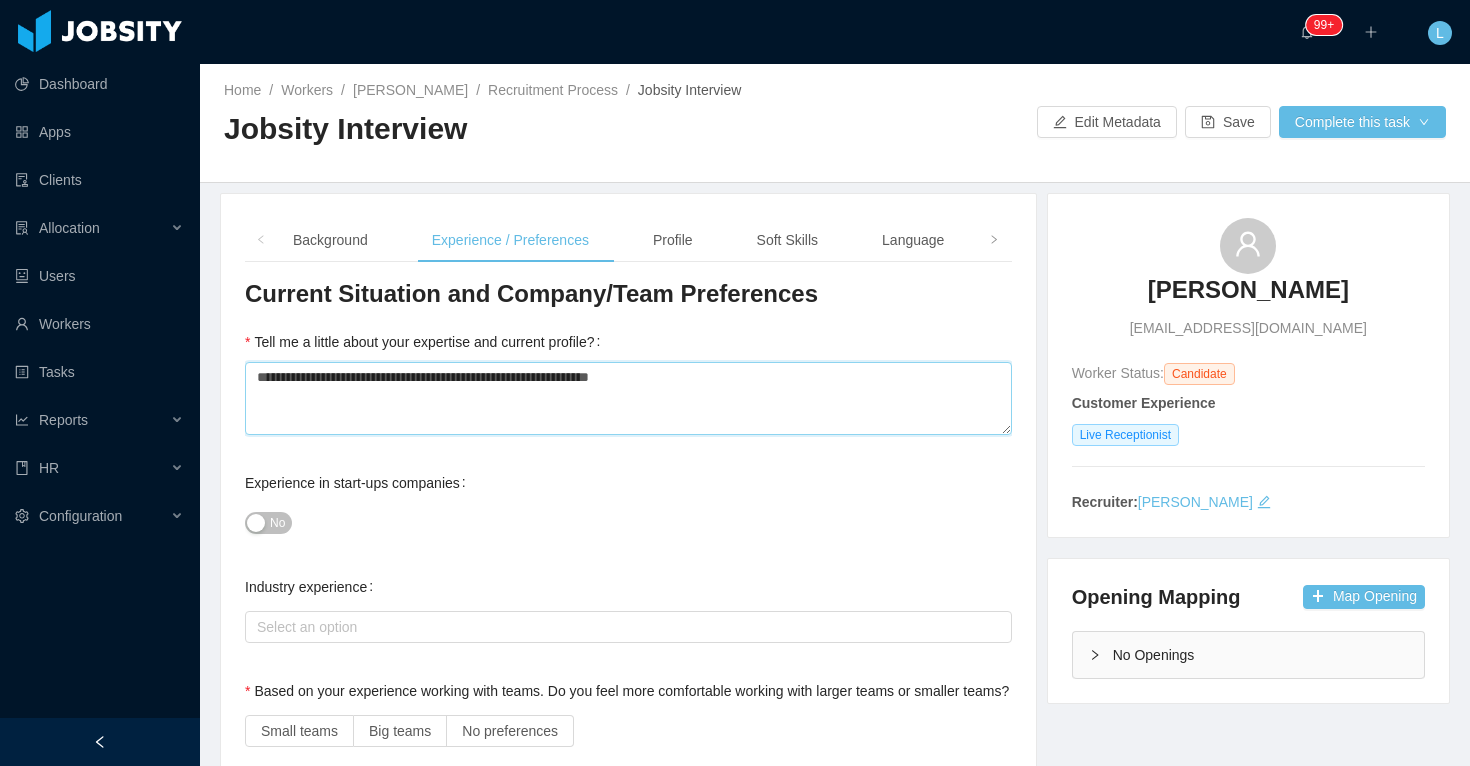 type 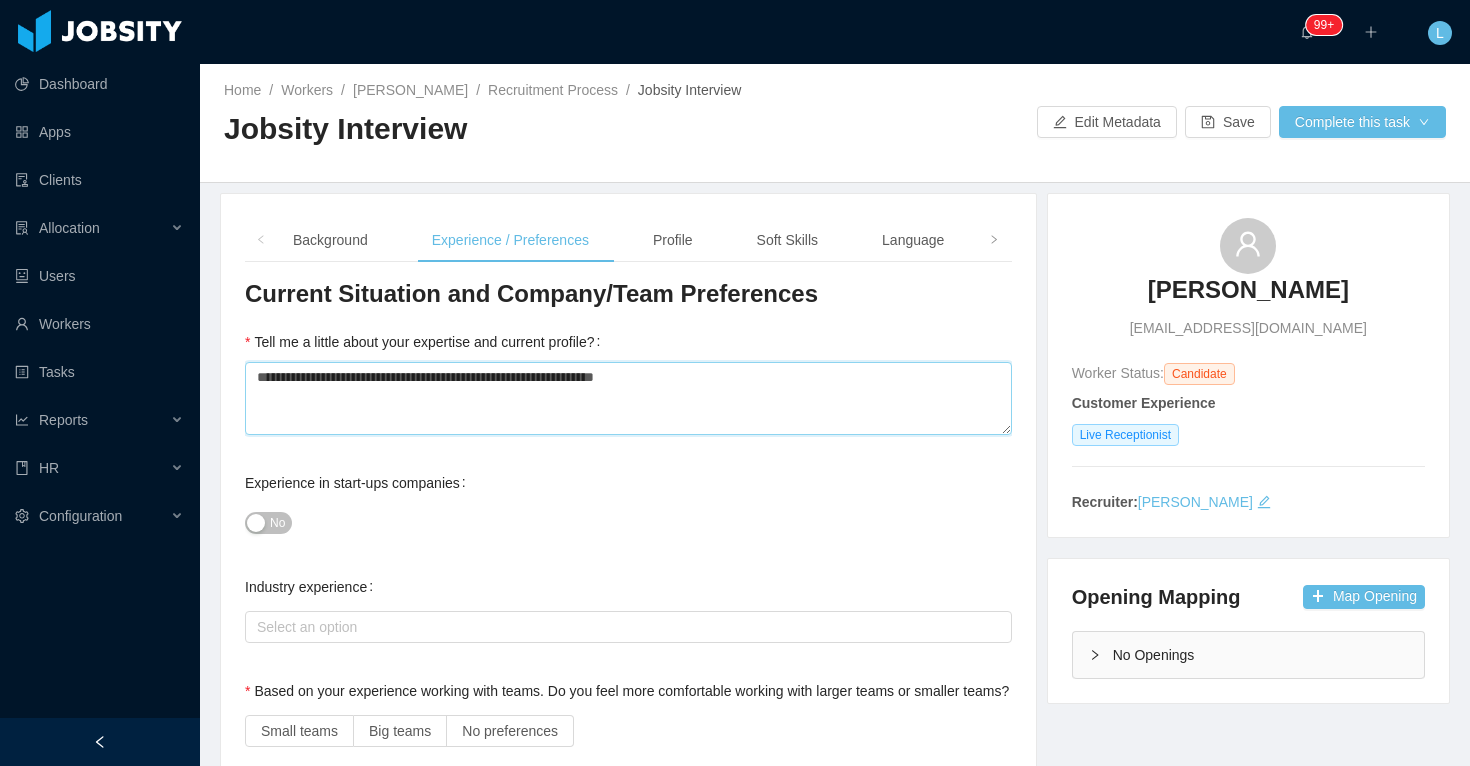 type on "**********" 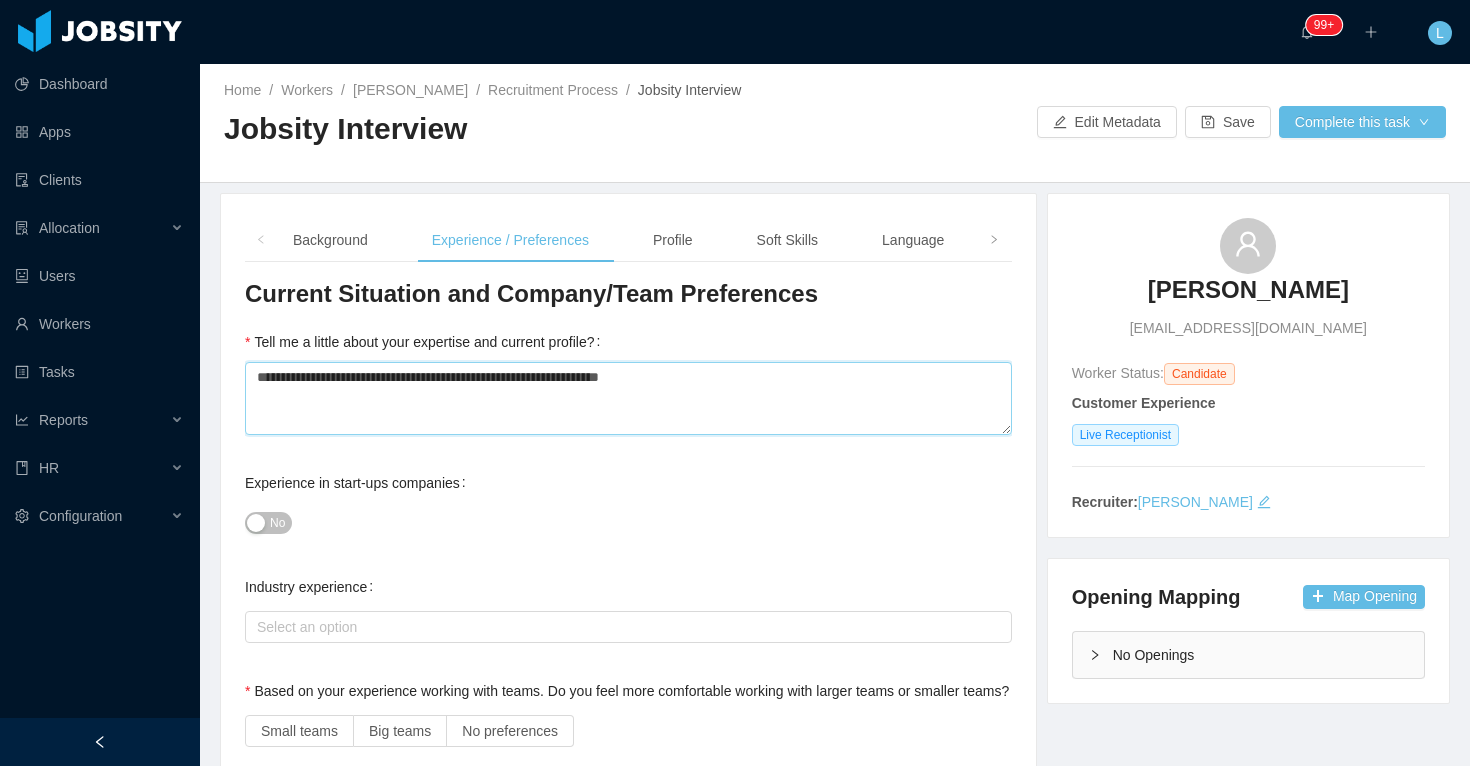 type 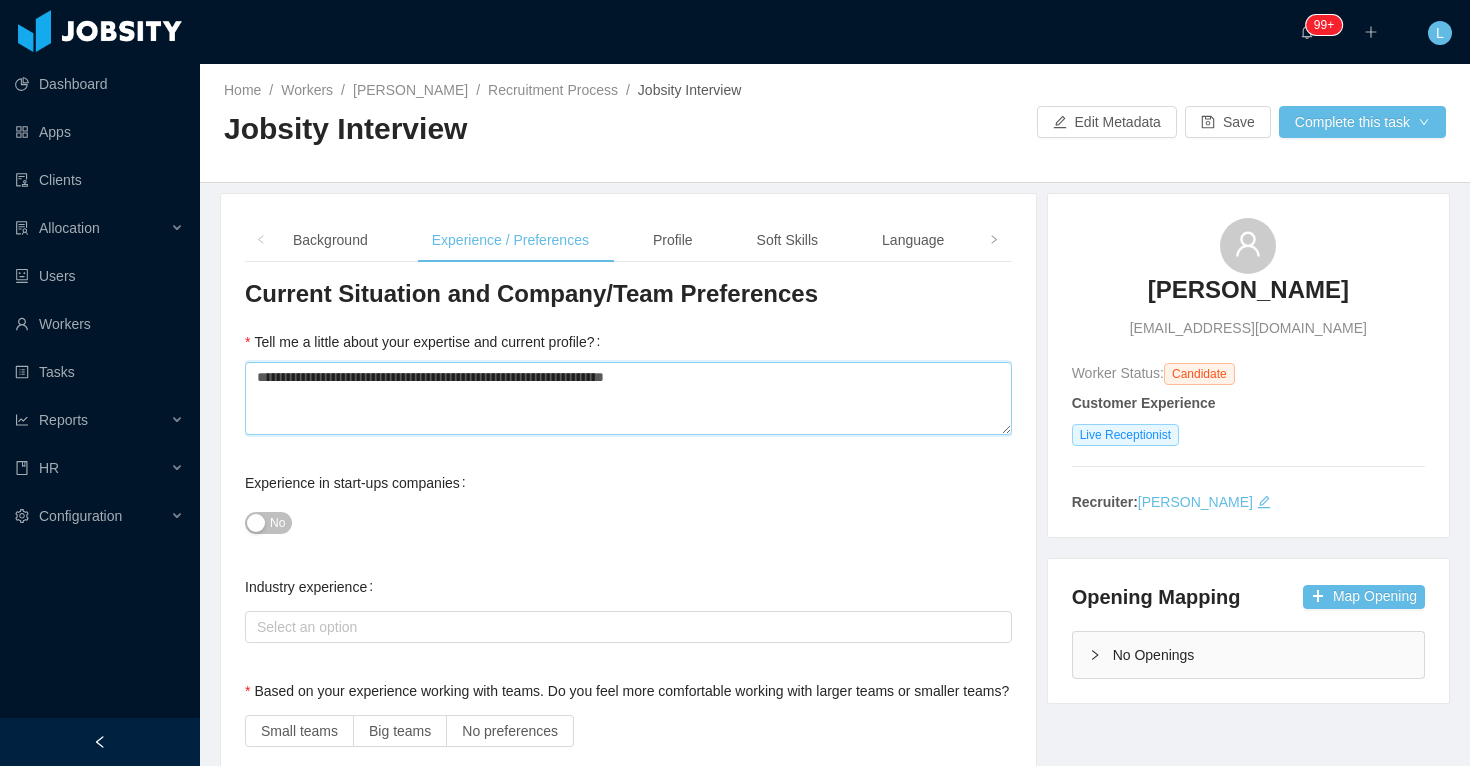 type 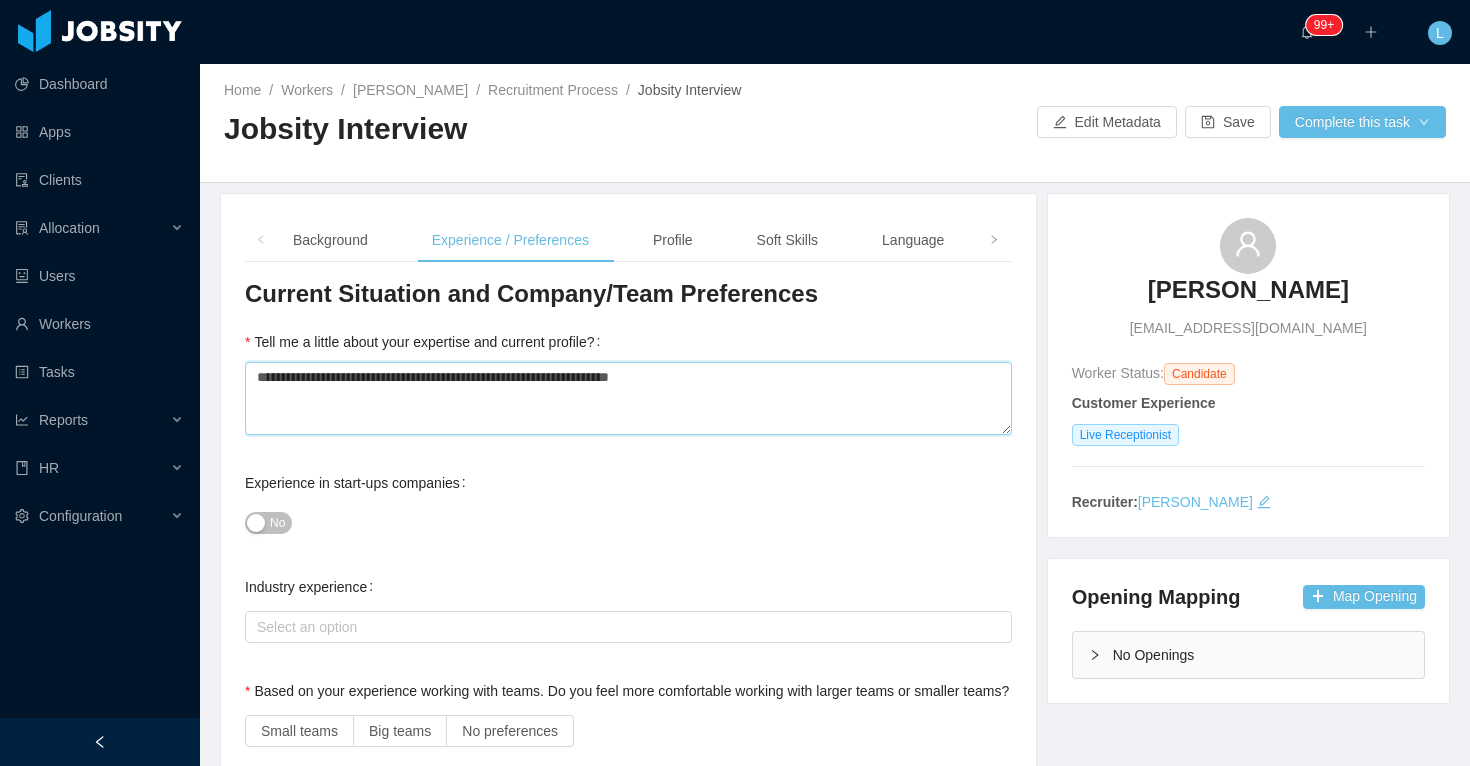 type 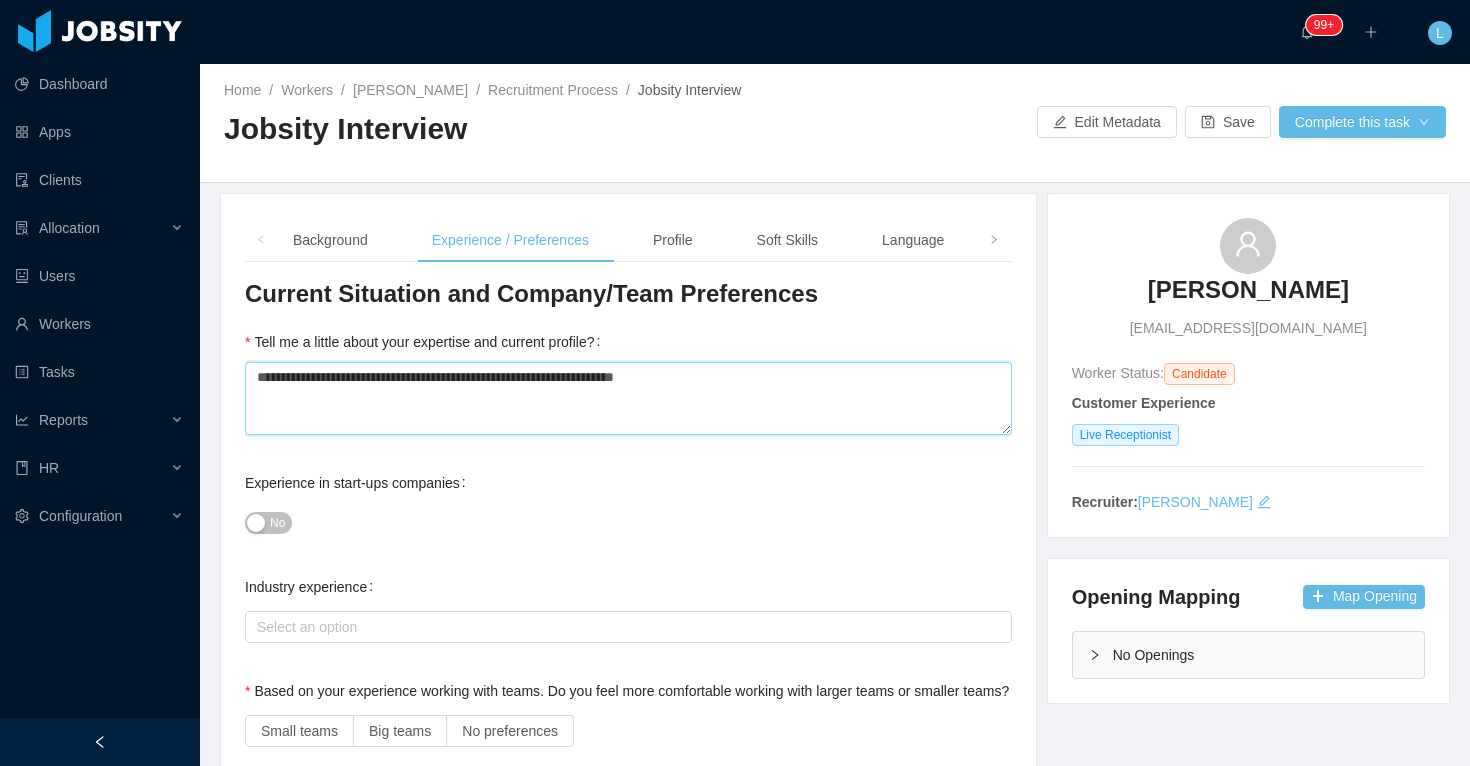 type 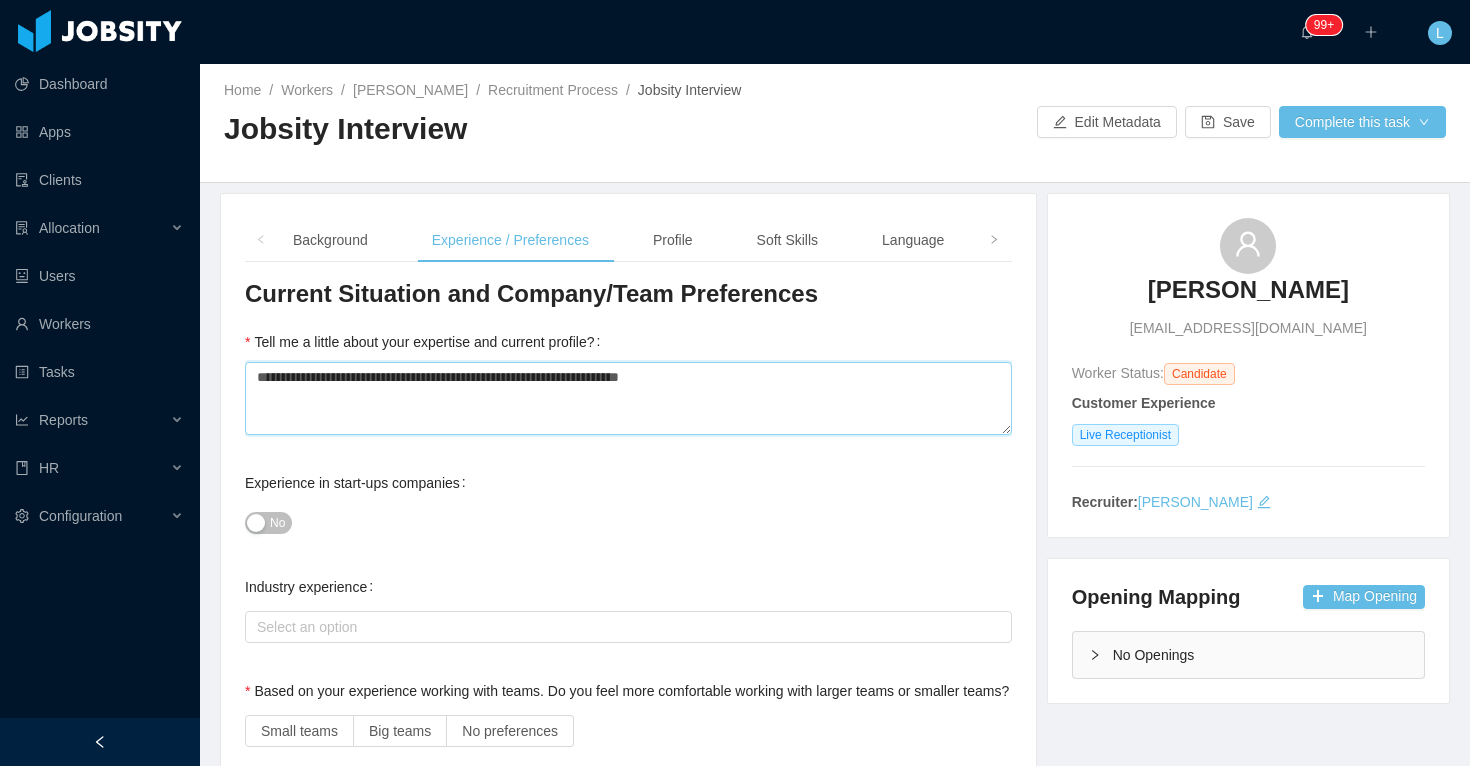 type 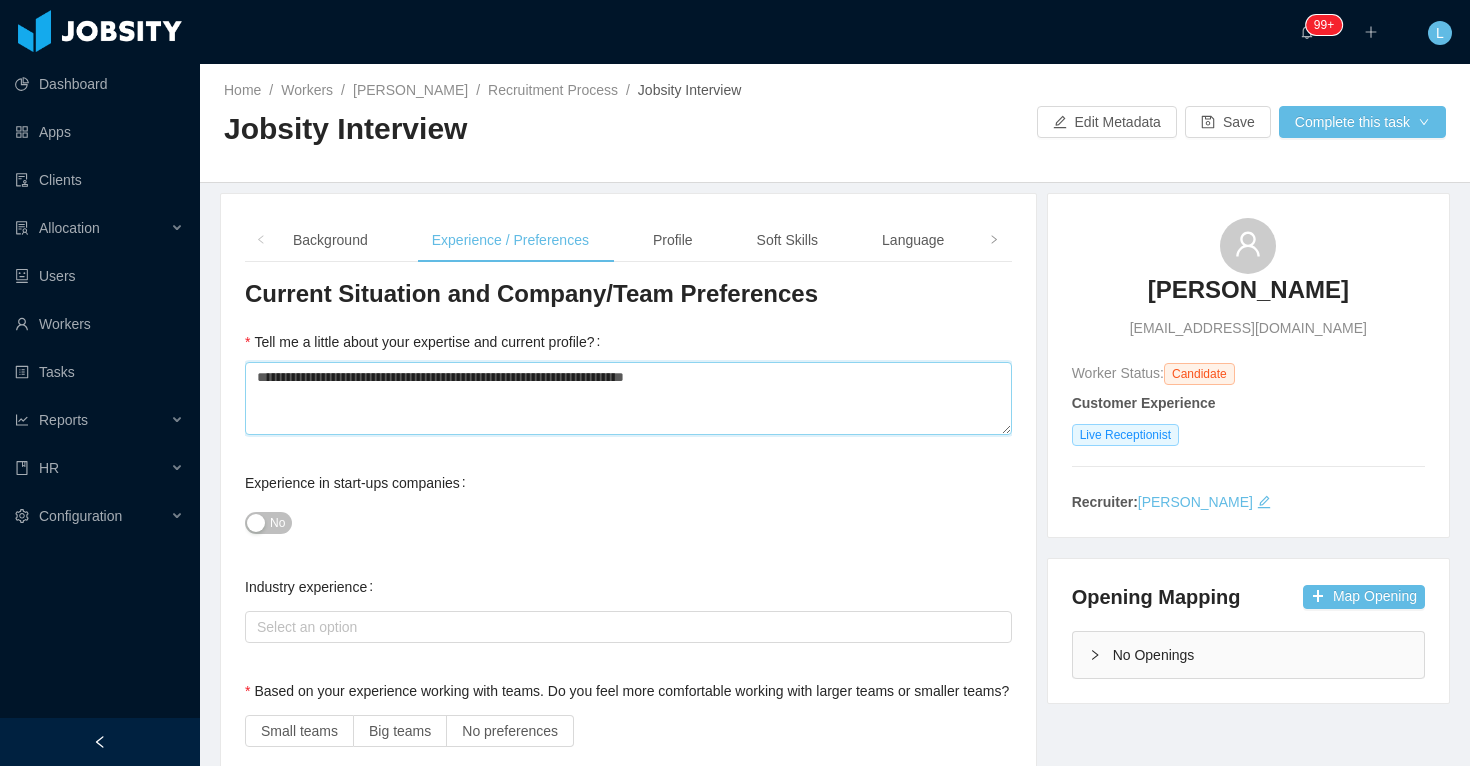type 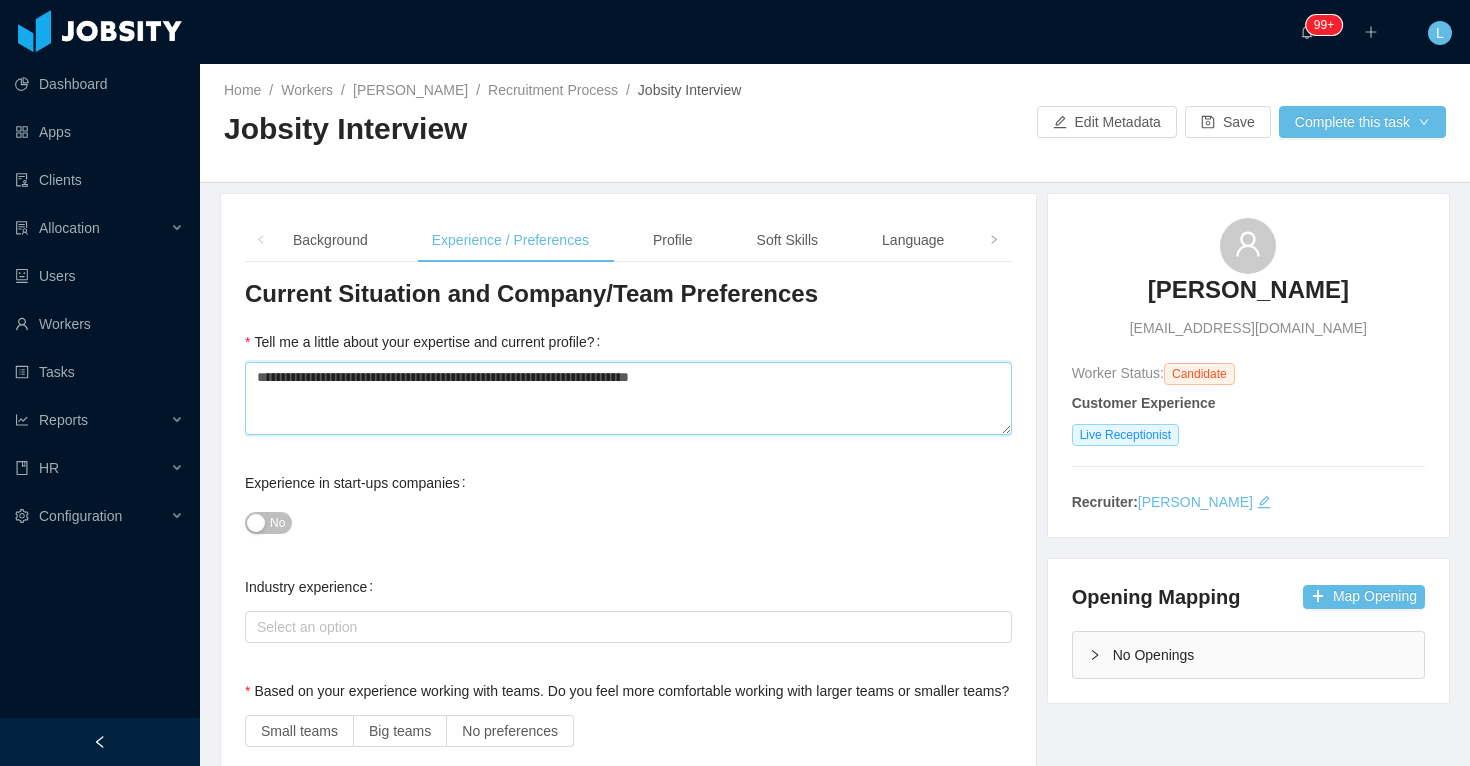 type 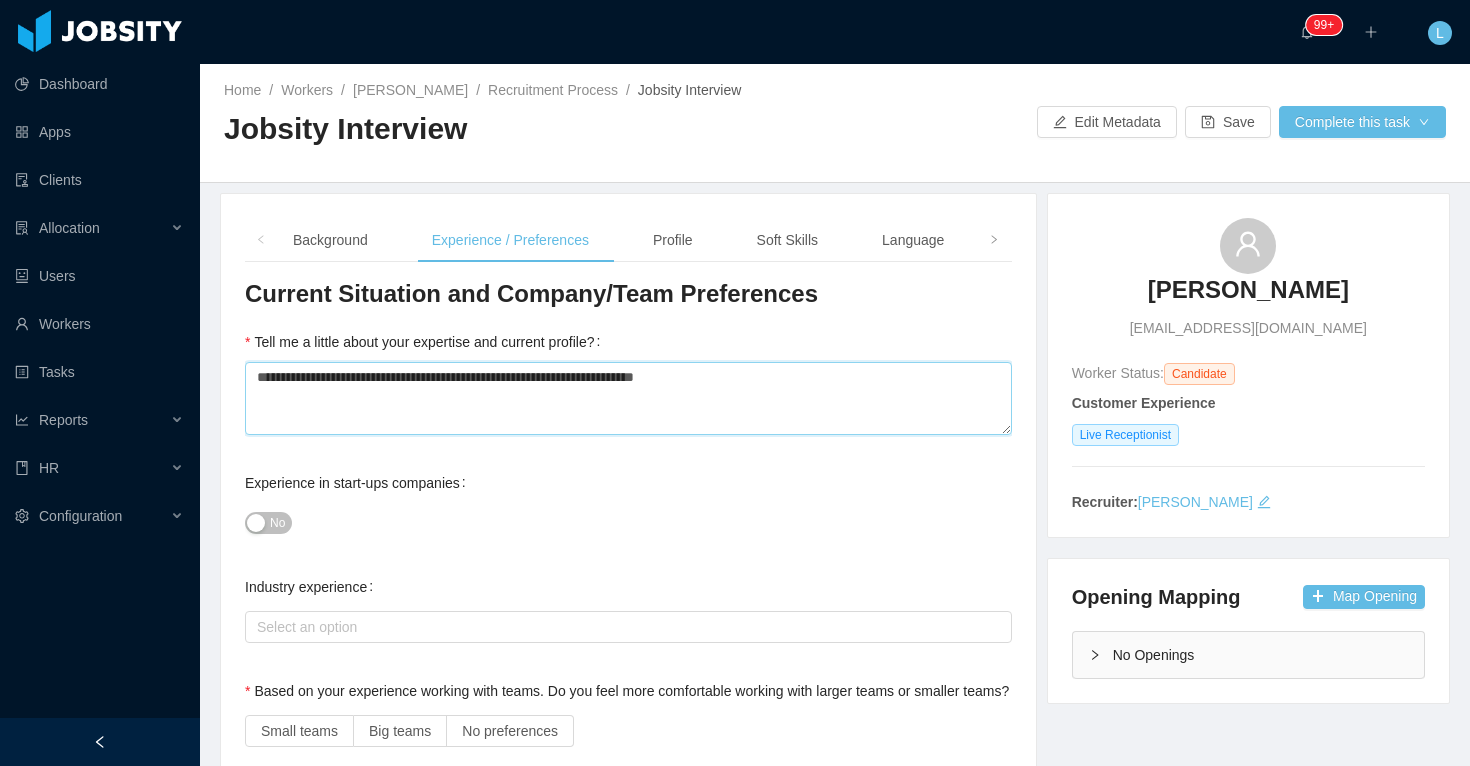type 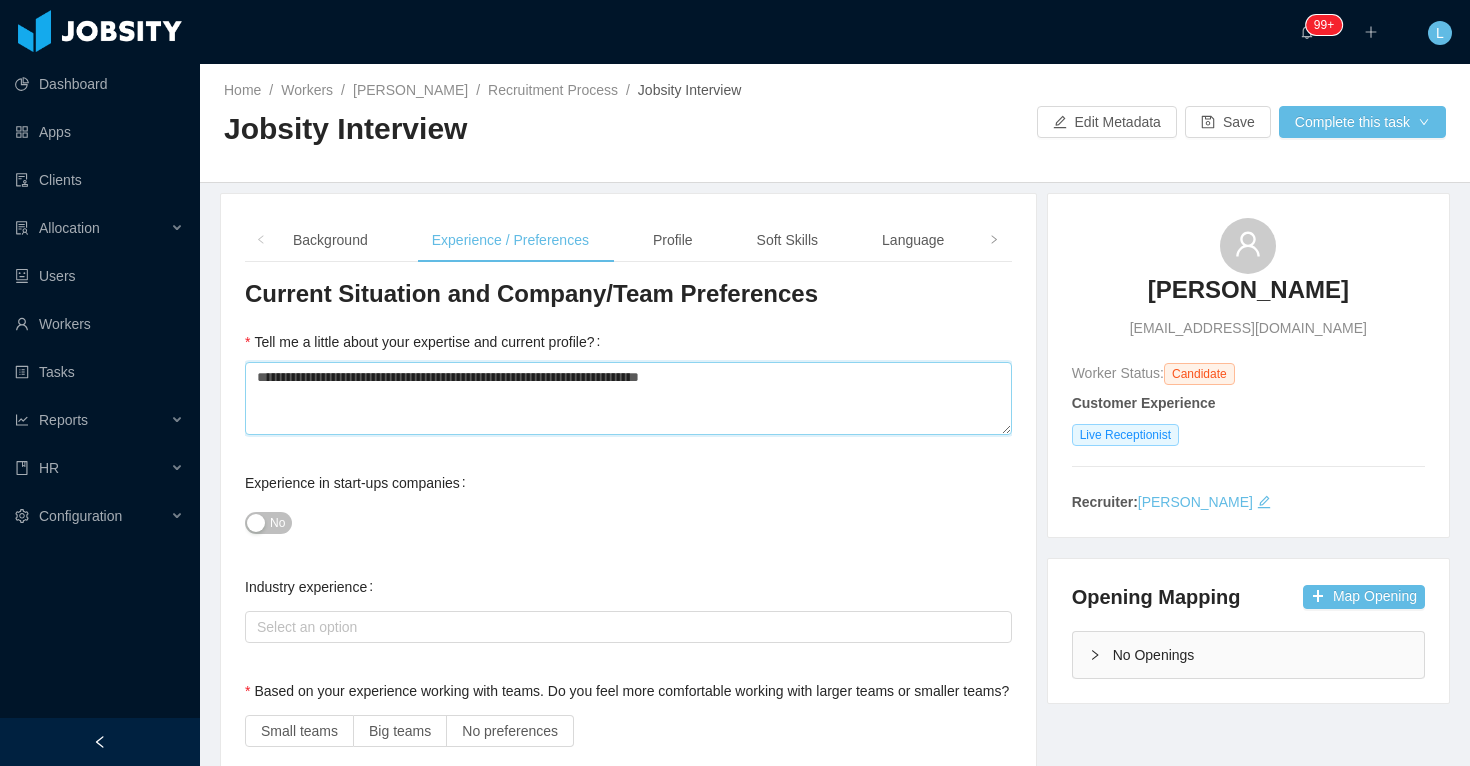 type 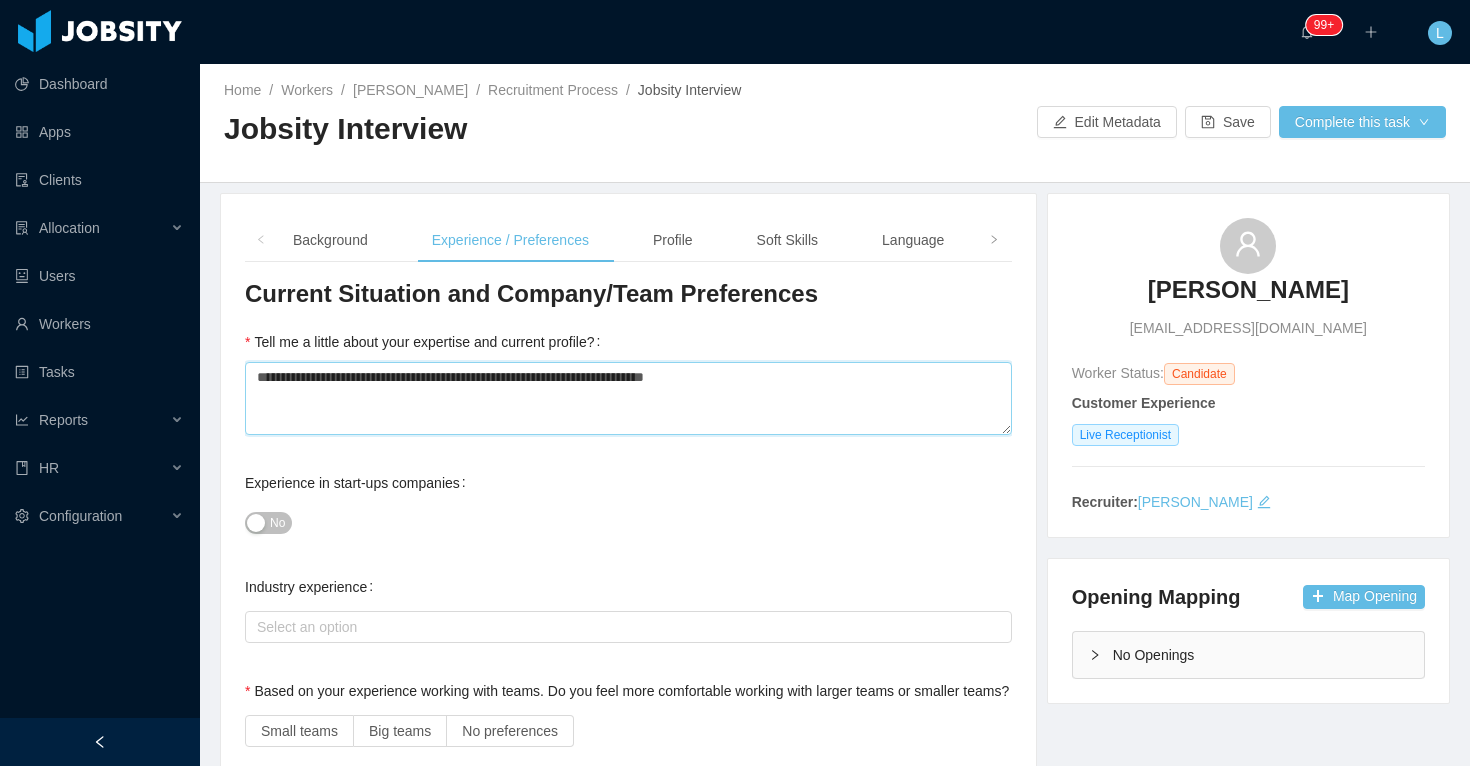 type 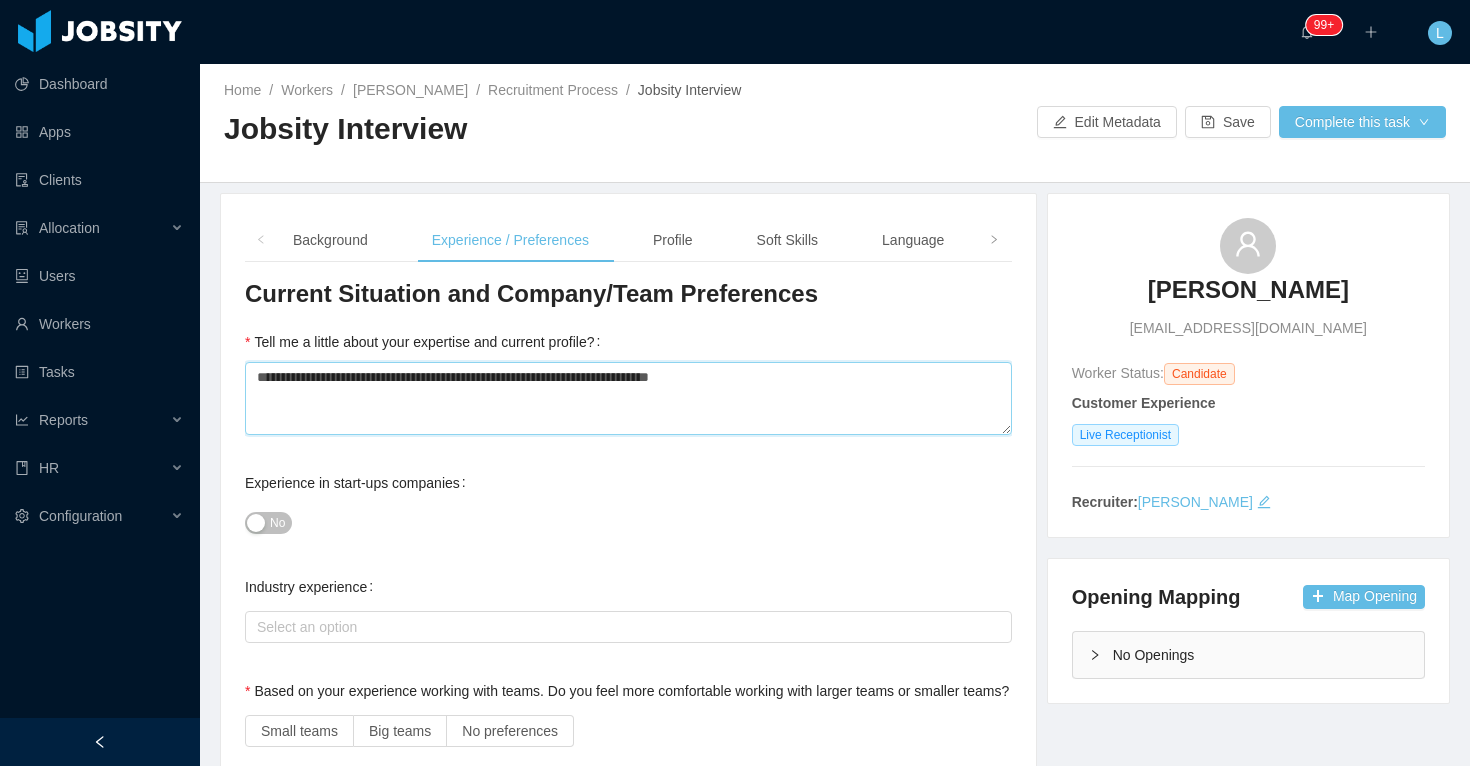 type 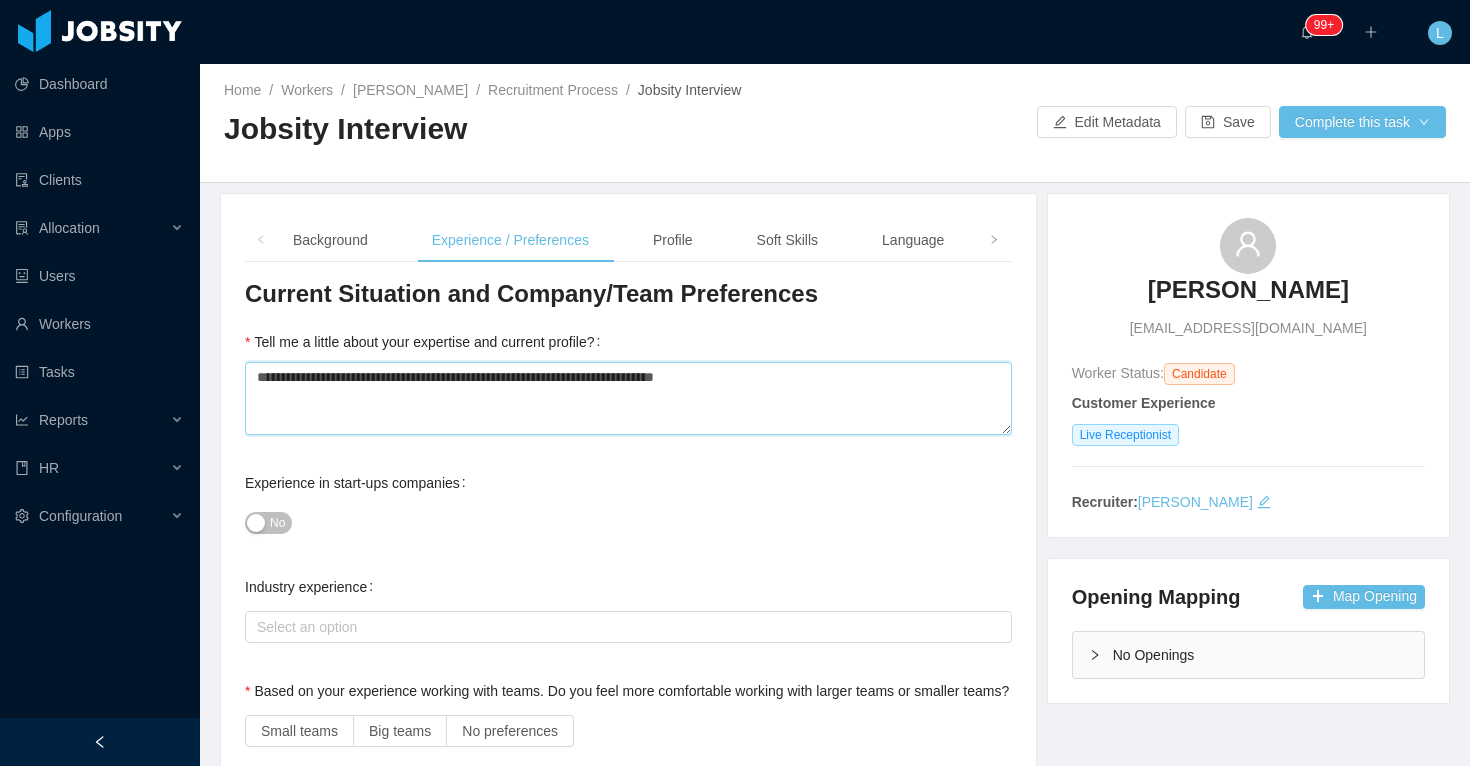 type 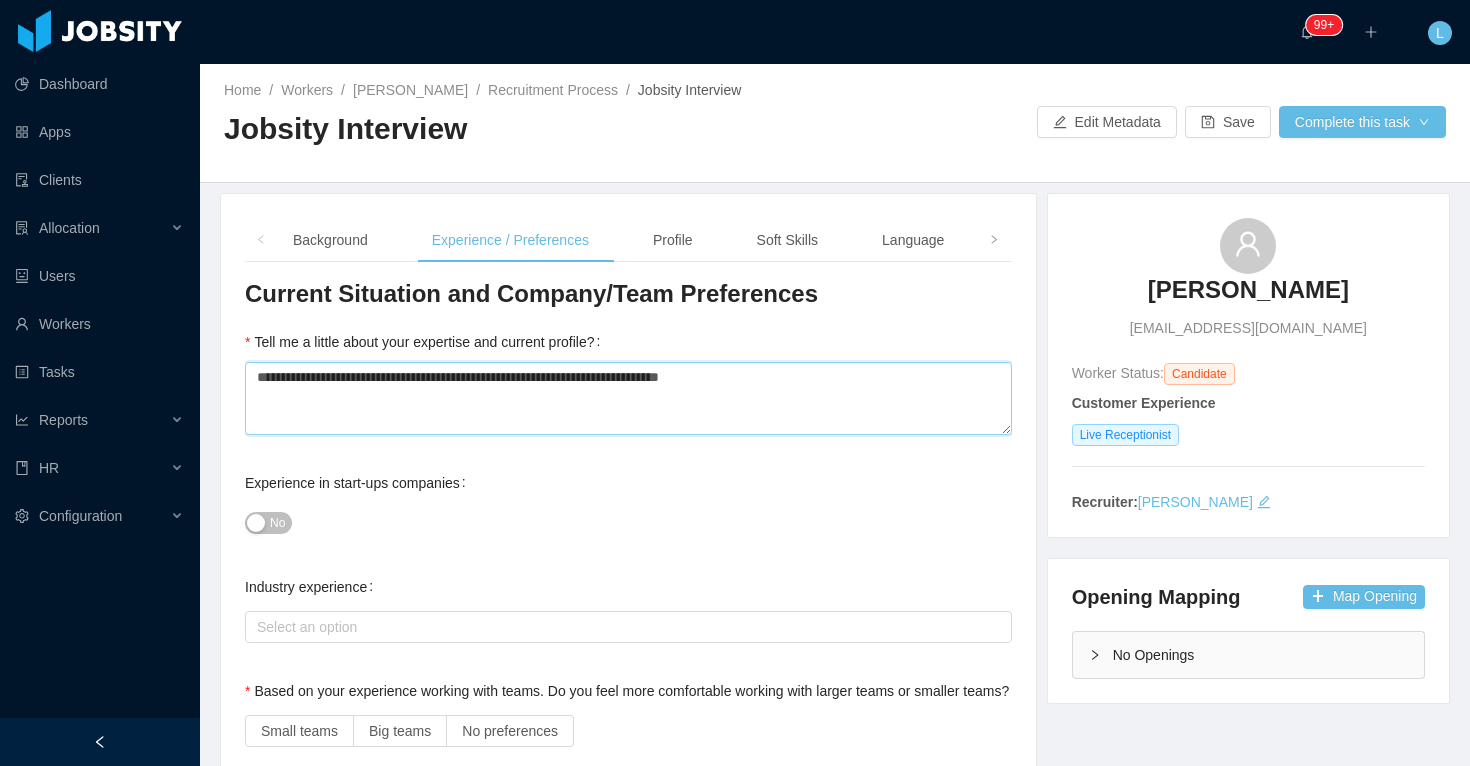 type 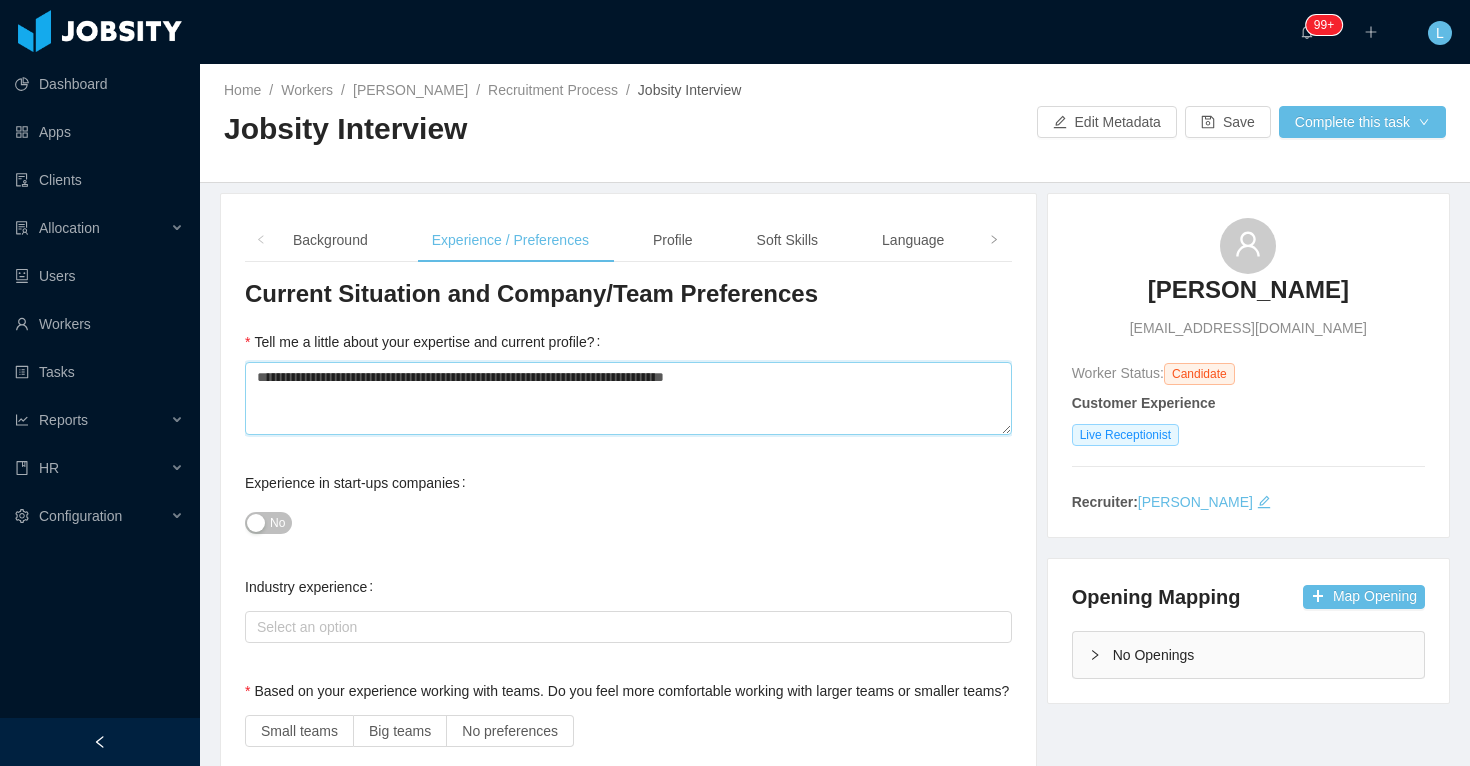type 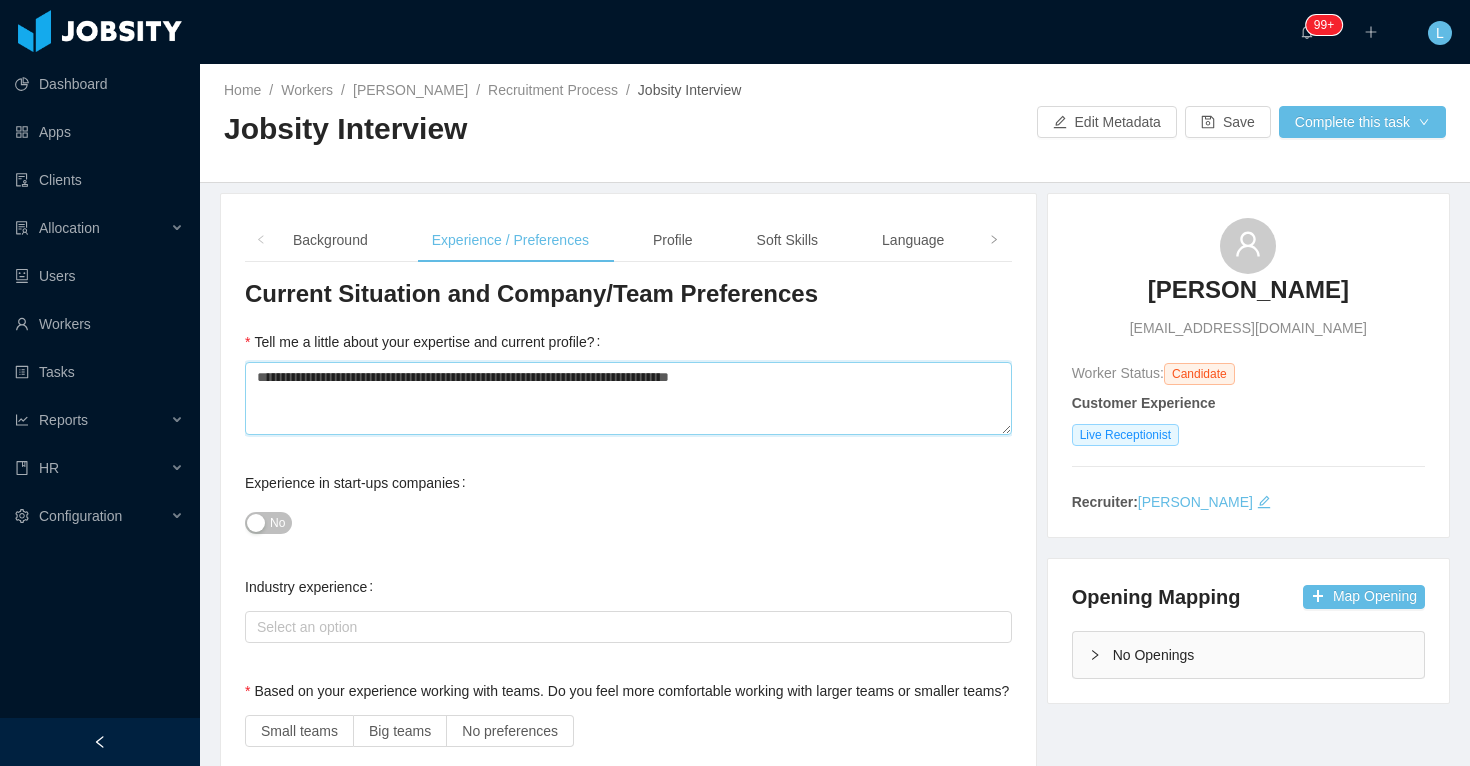 type on "**********" 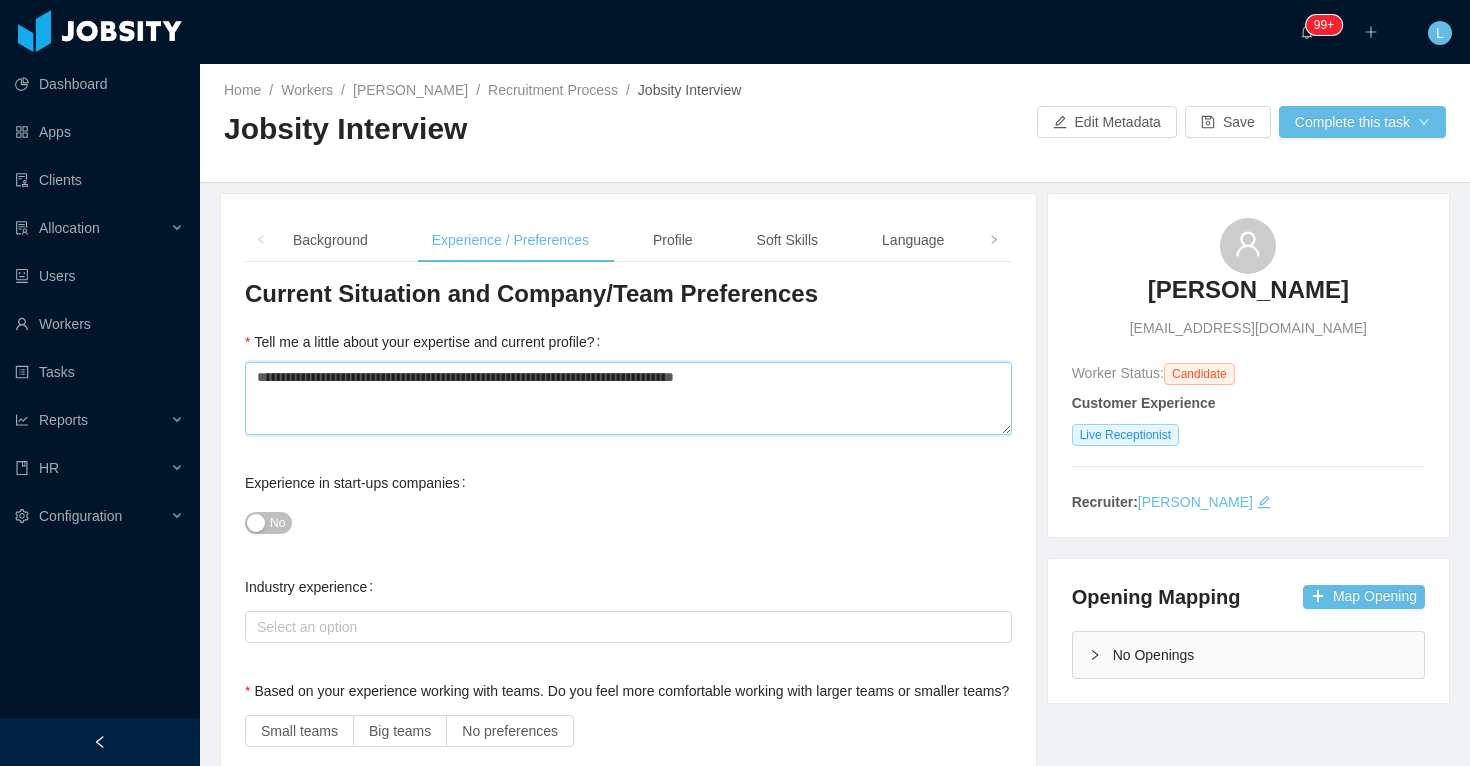 type 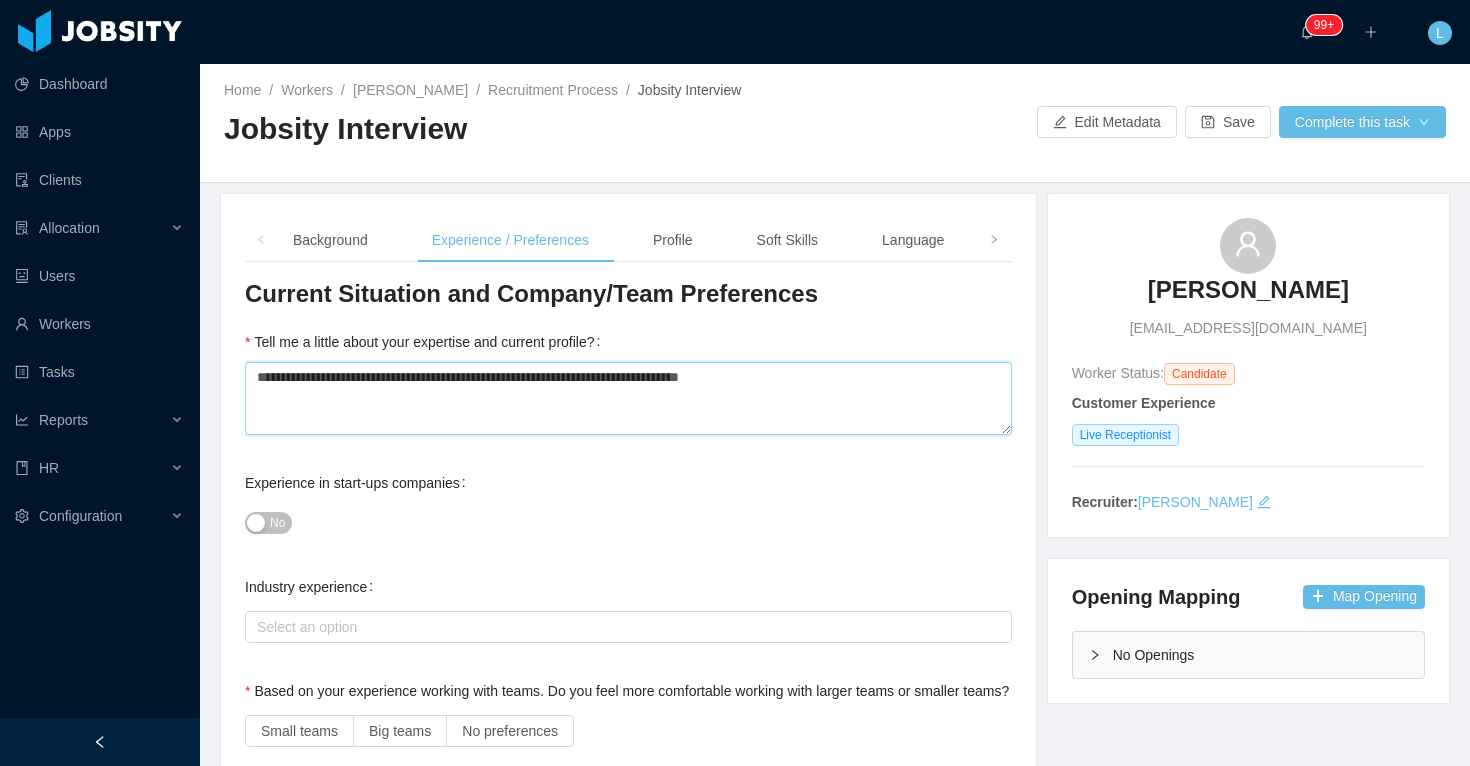 type 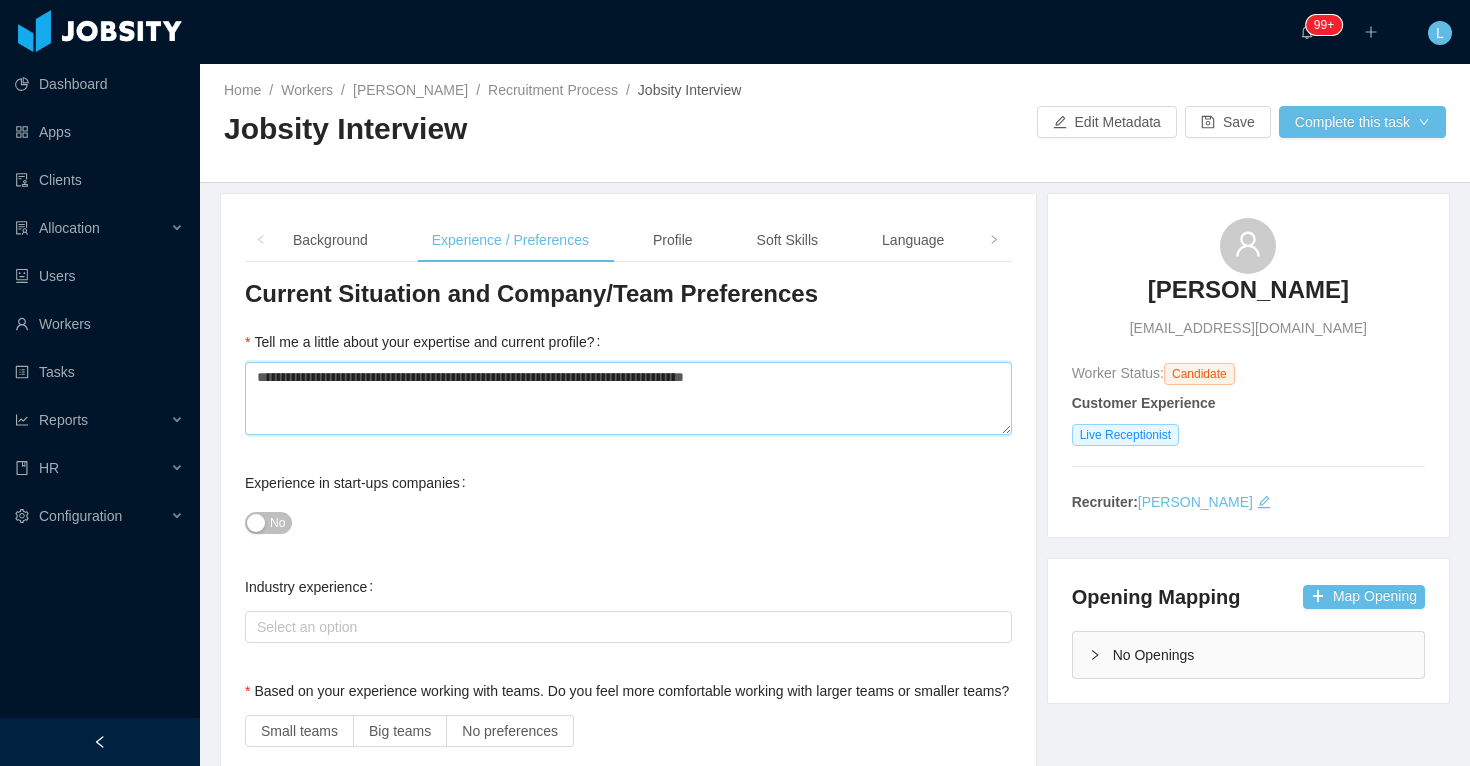 type 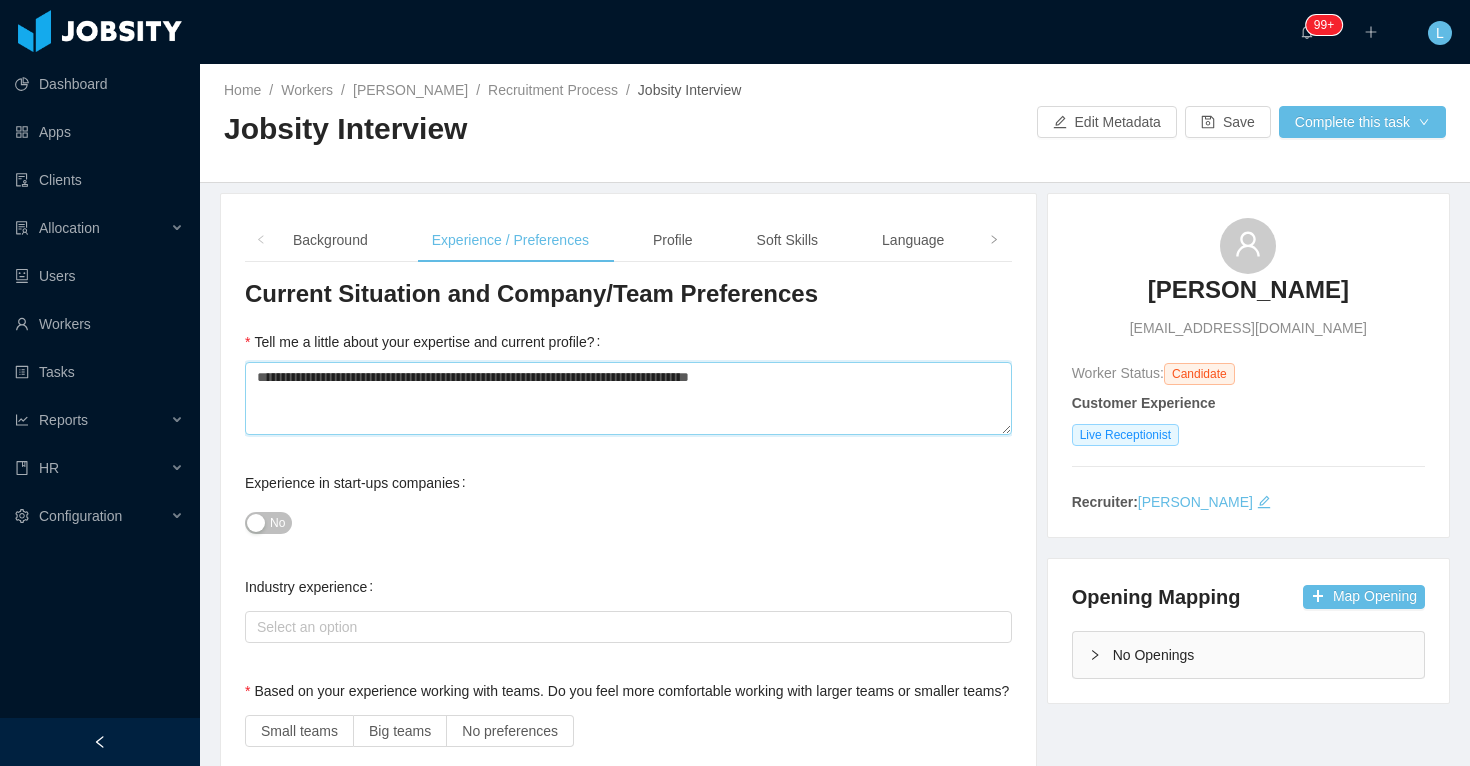 type 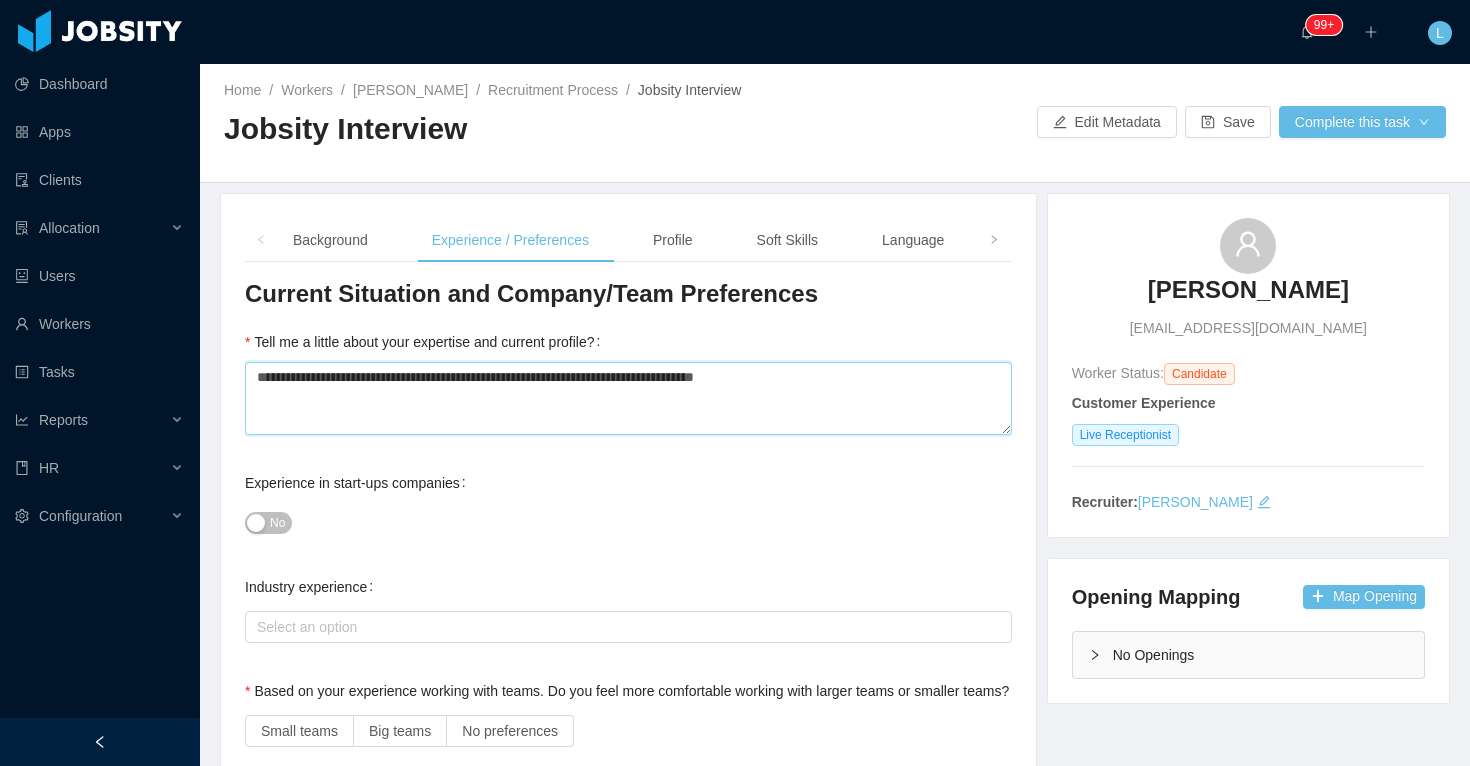 type 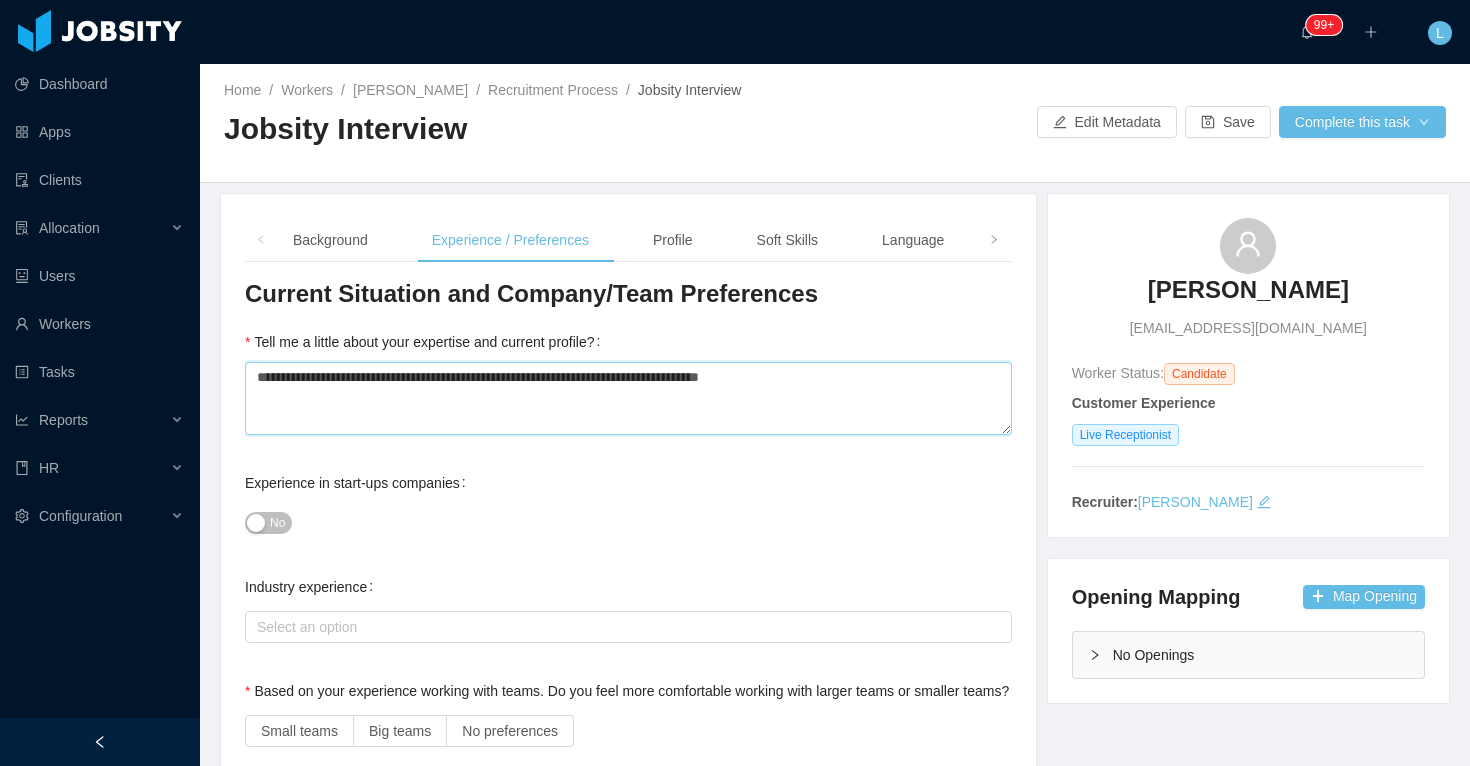 type 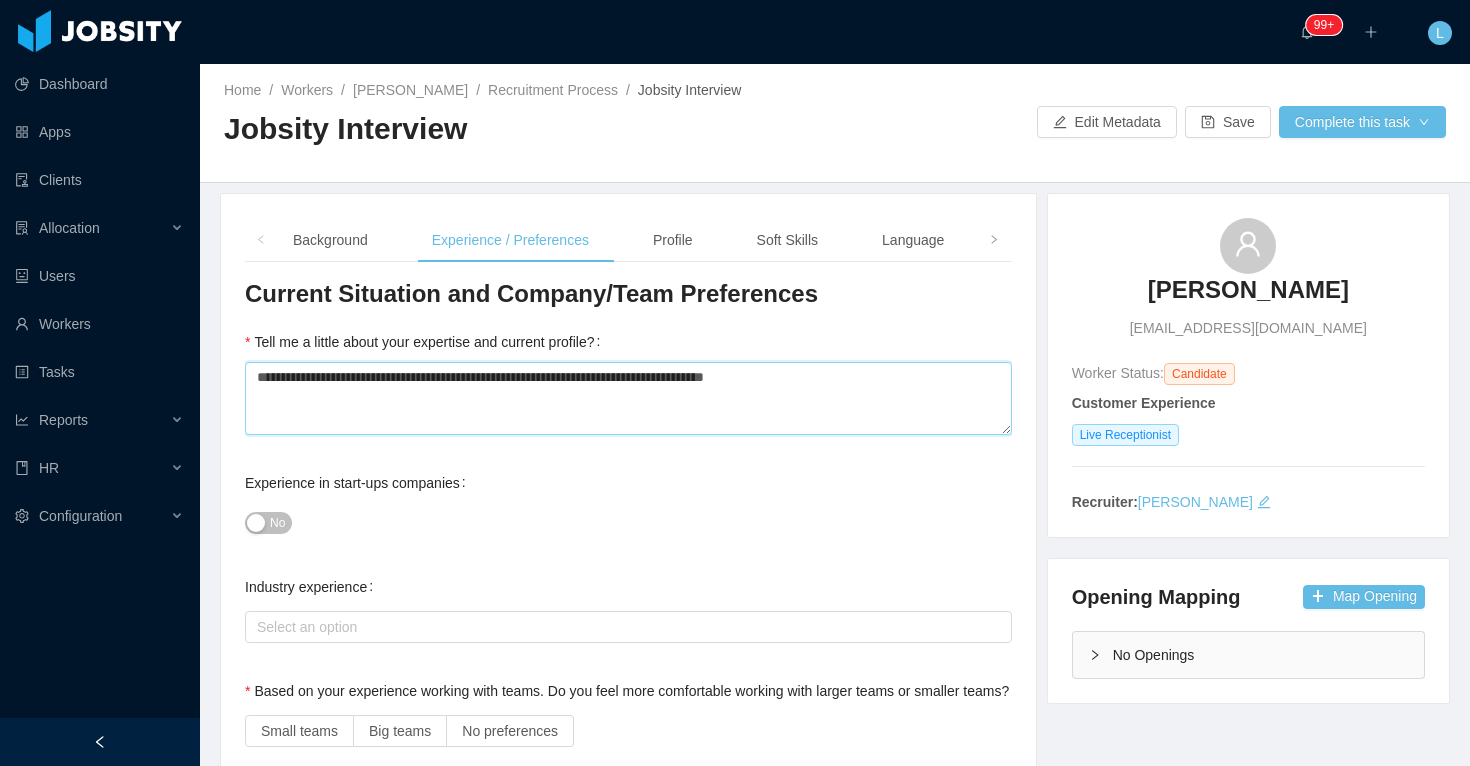 type 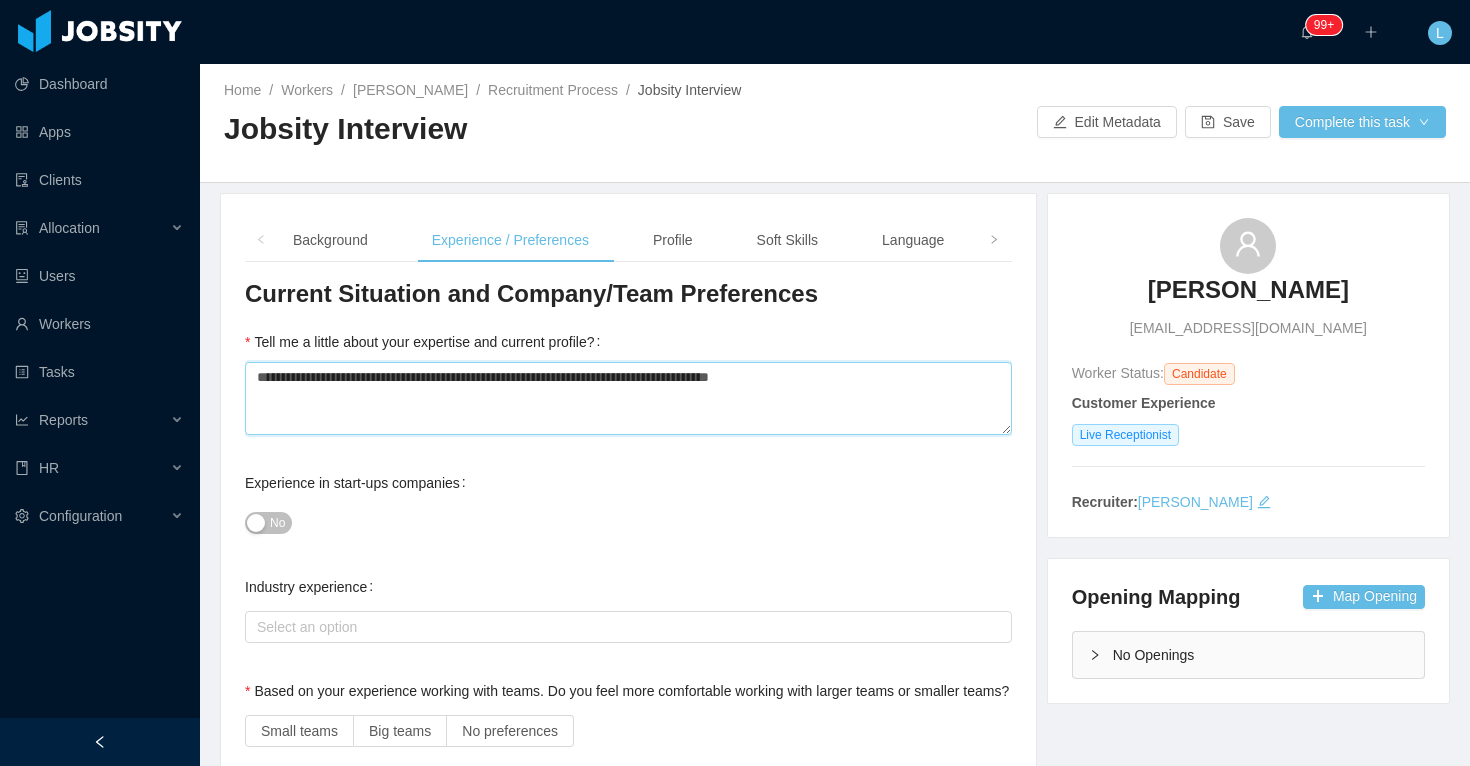 type 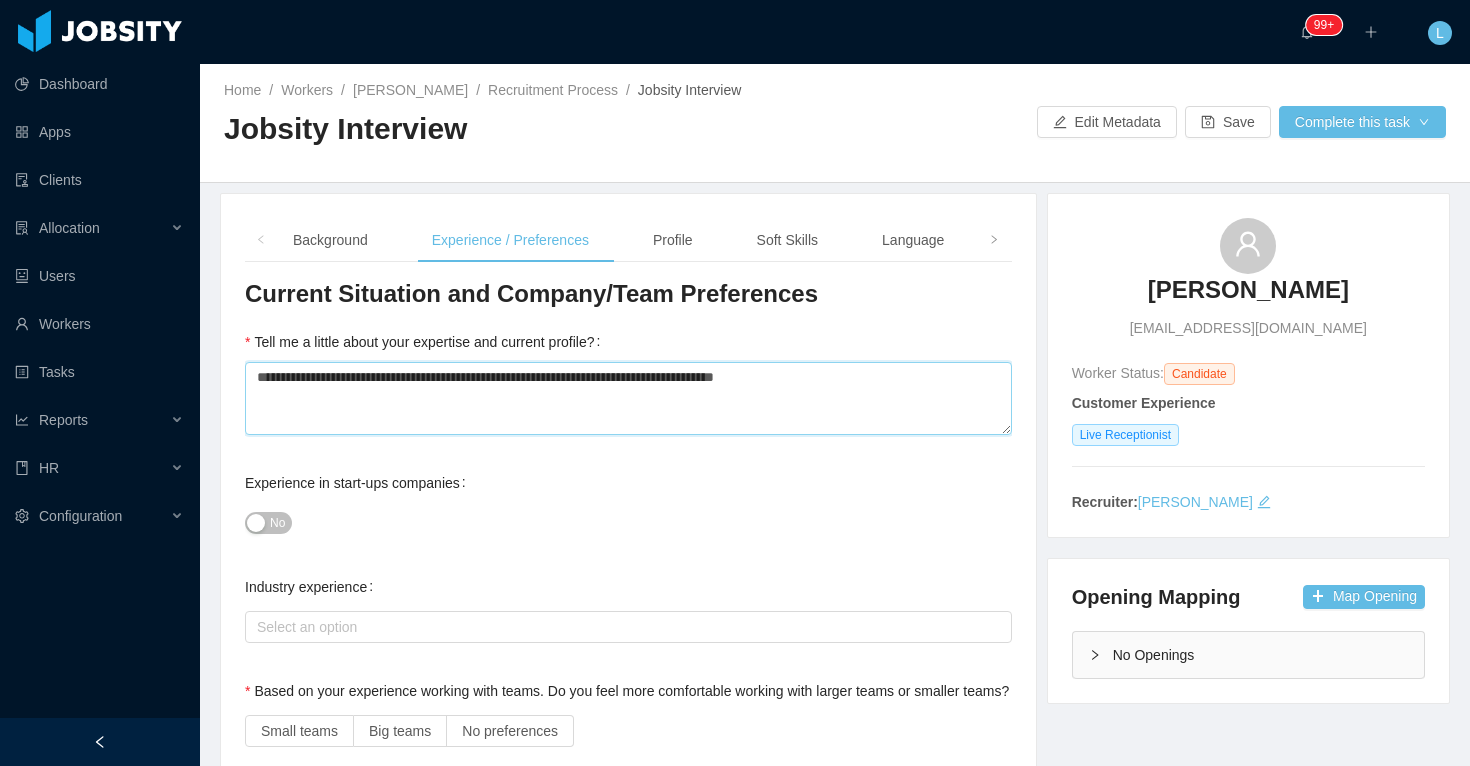type 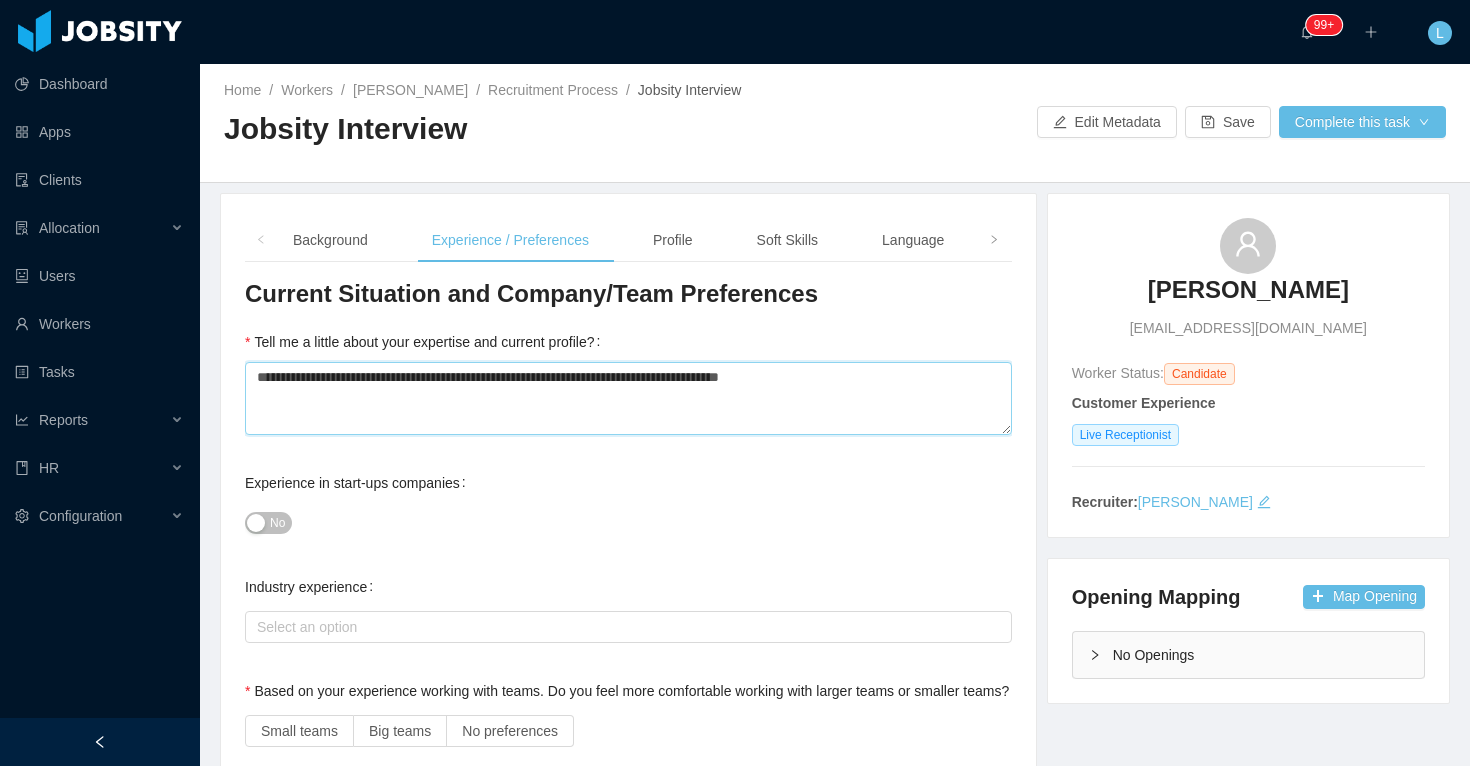 type 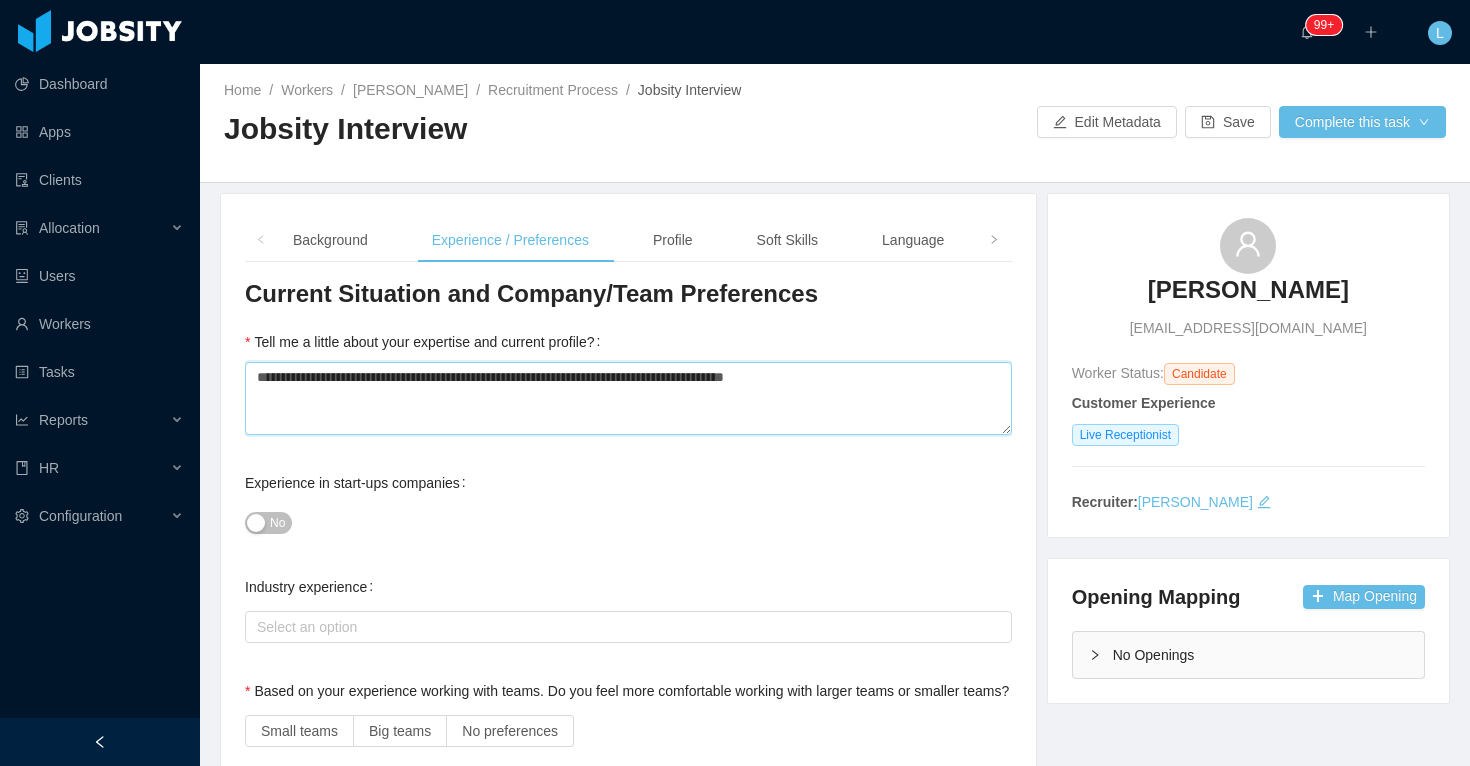 type 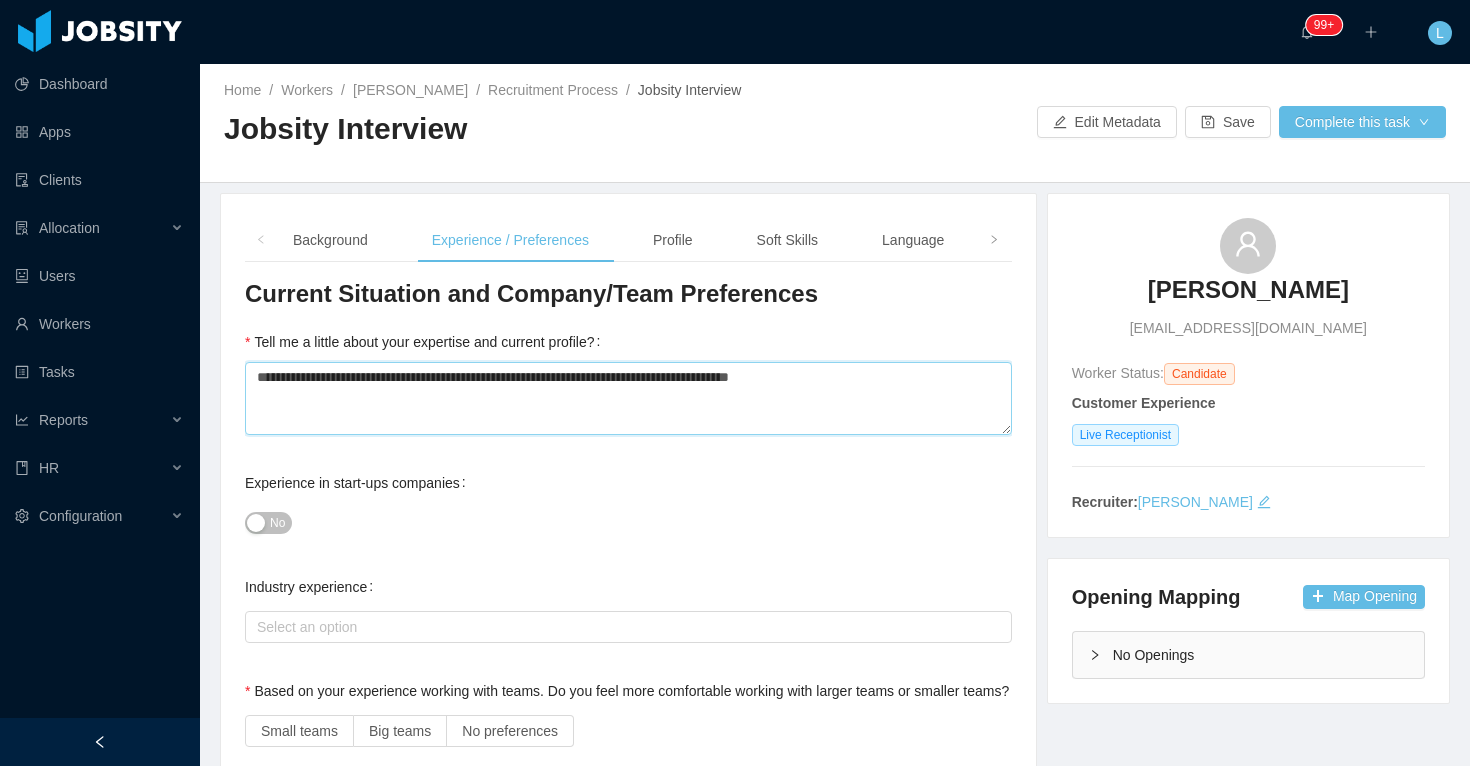 type on "**********" 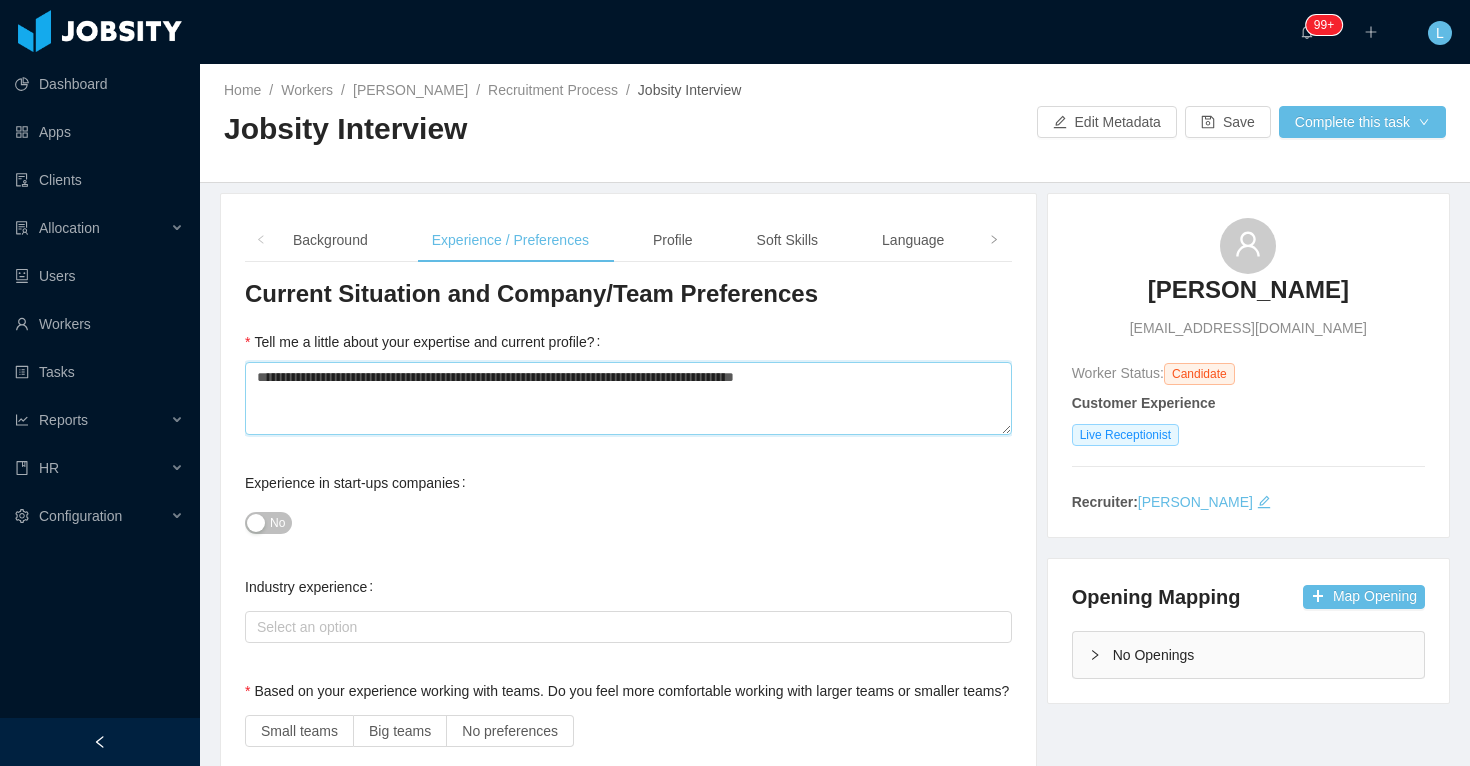 type 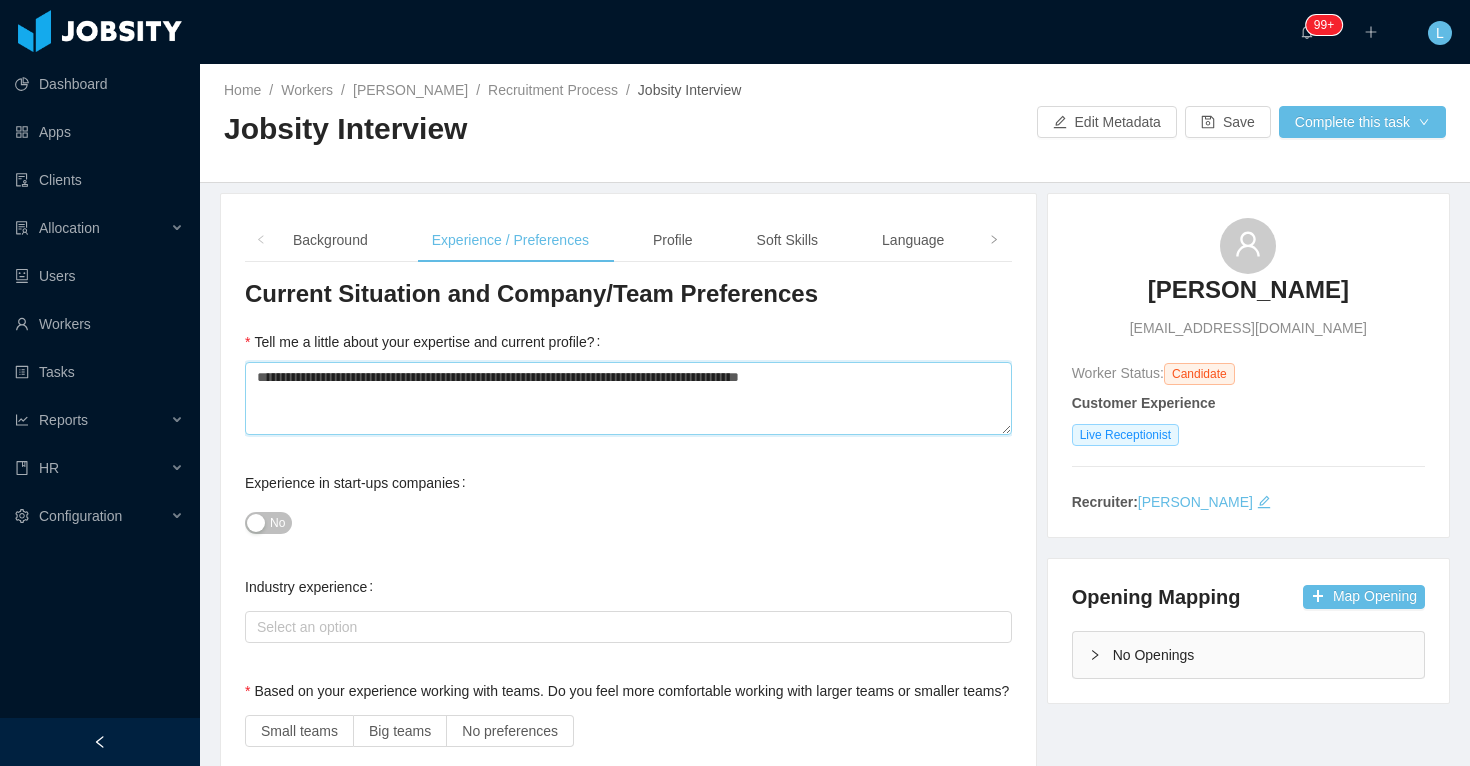 type on "**********" 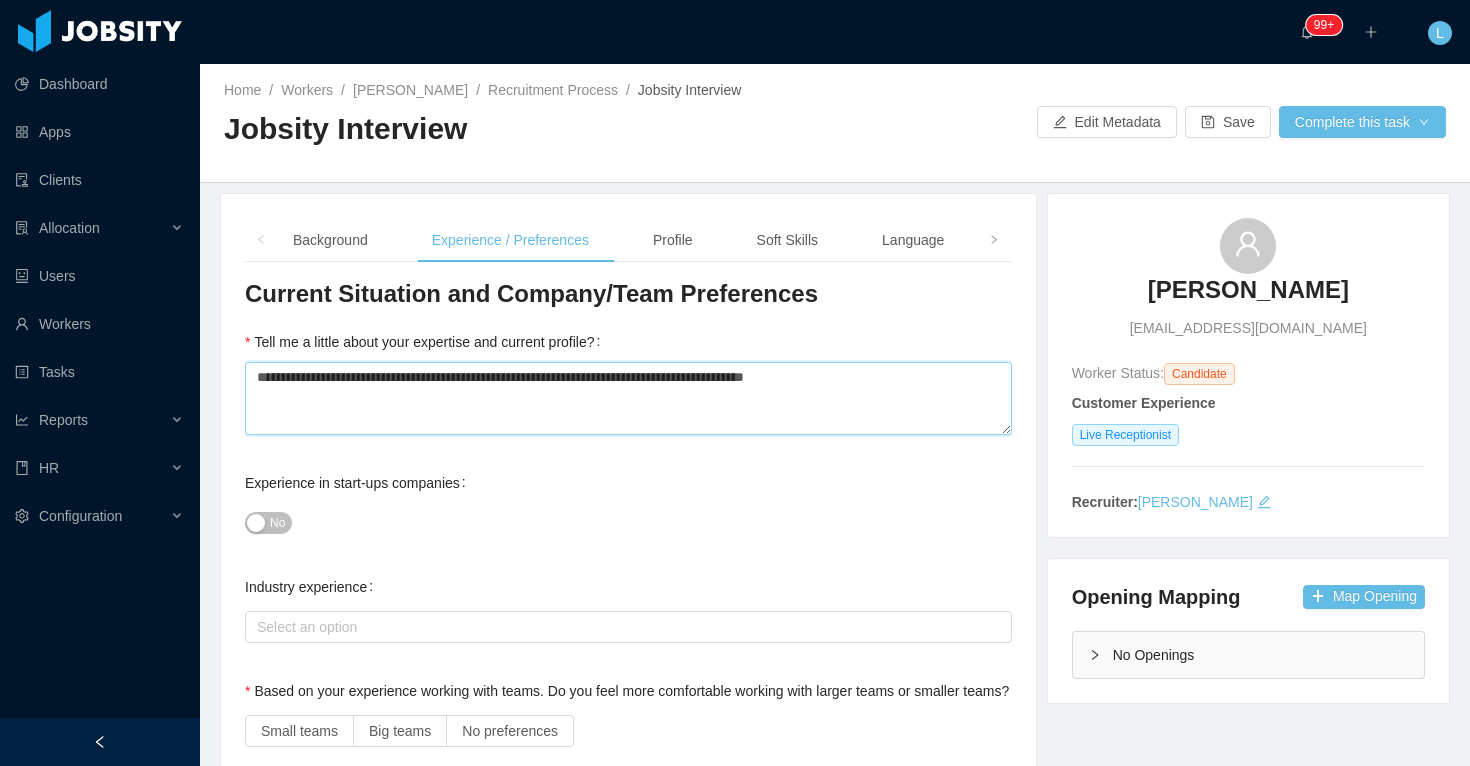type 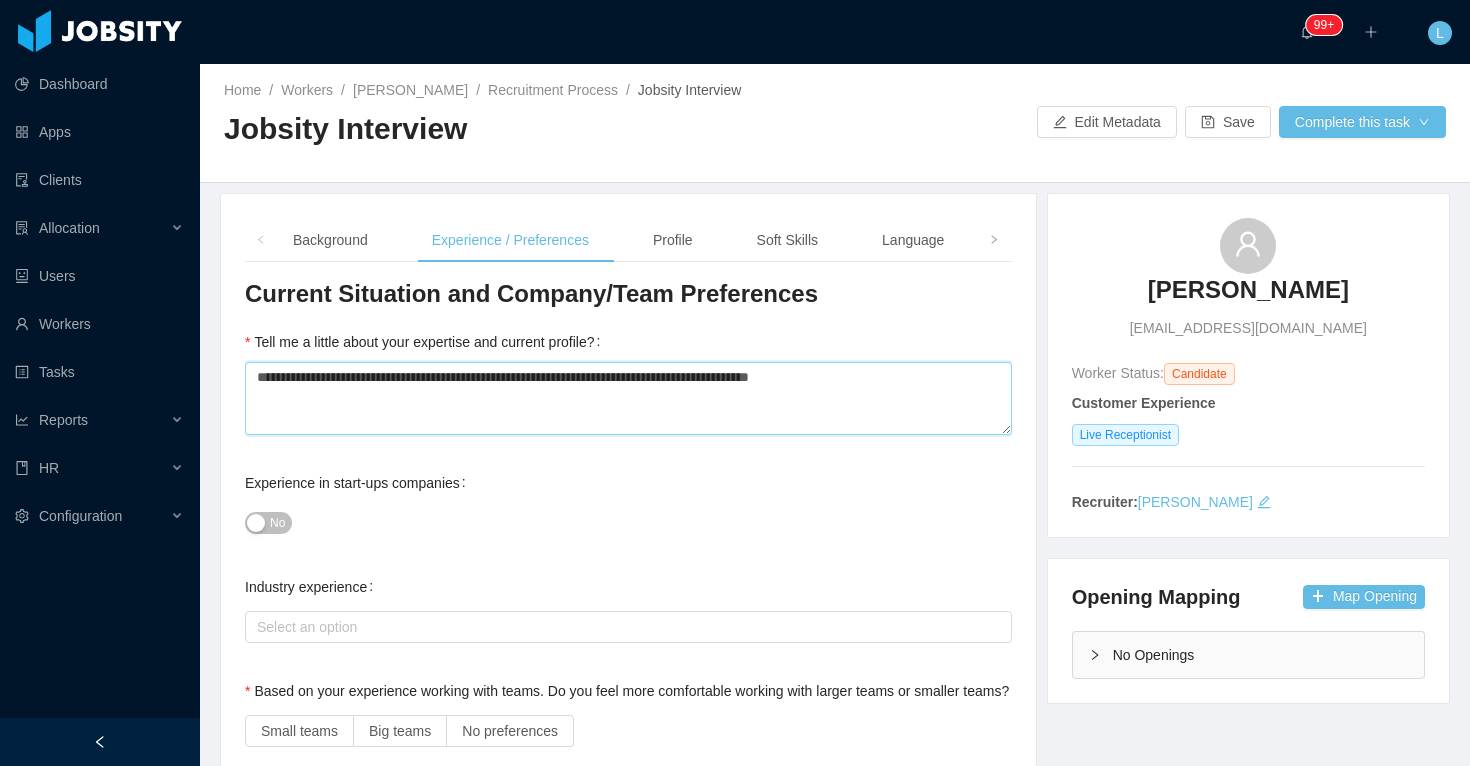 type 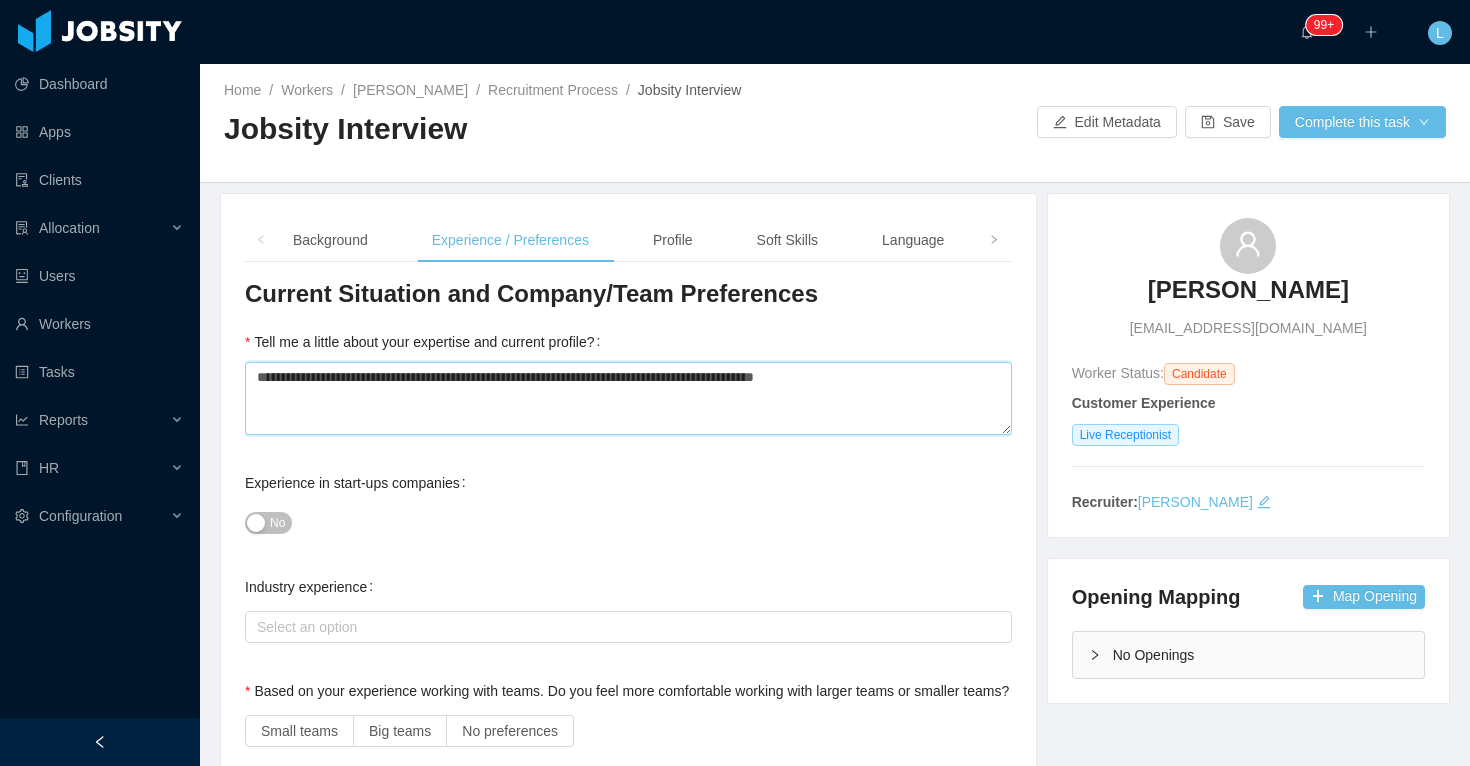type 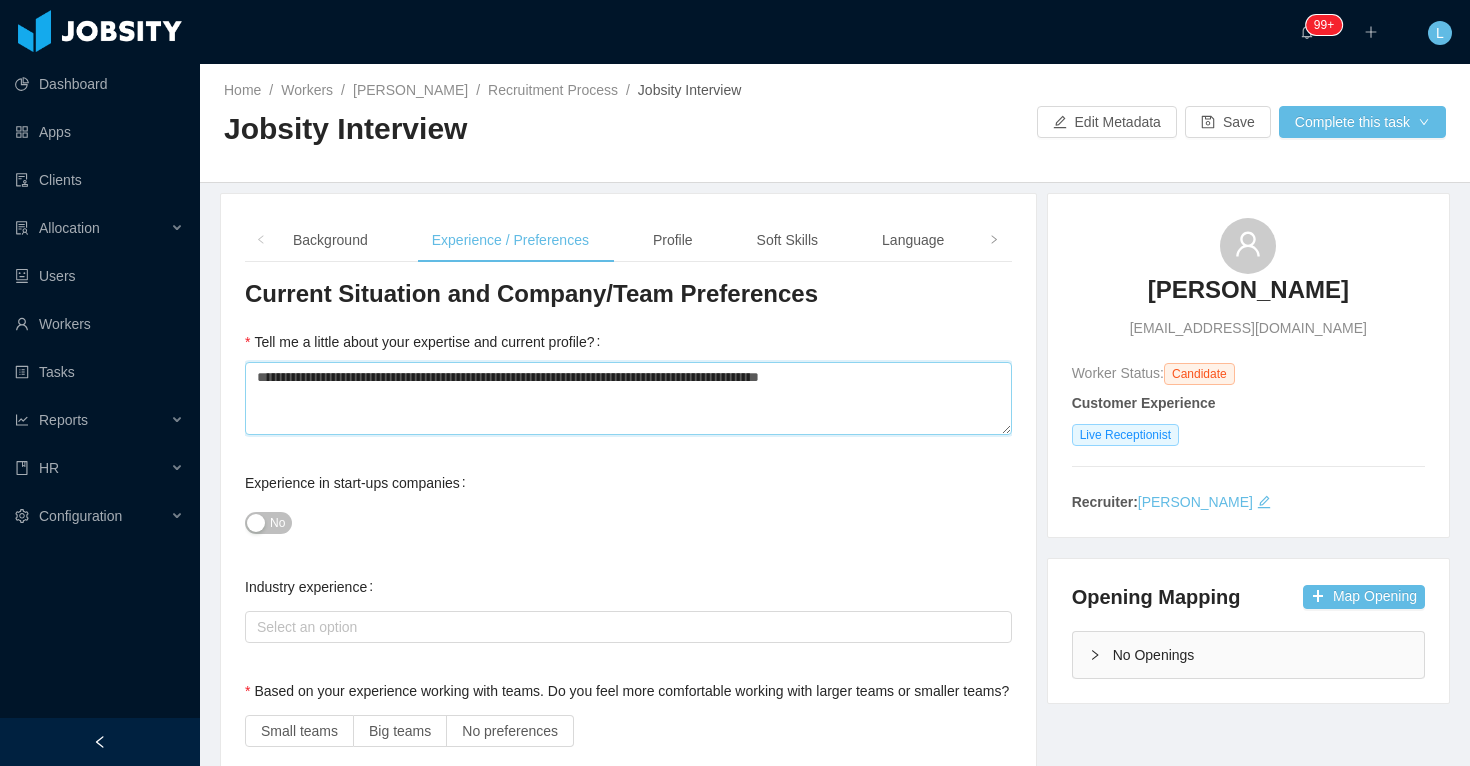 type 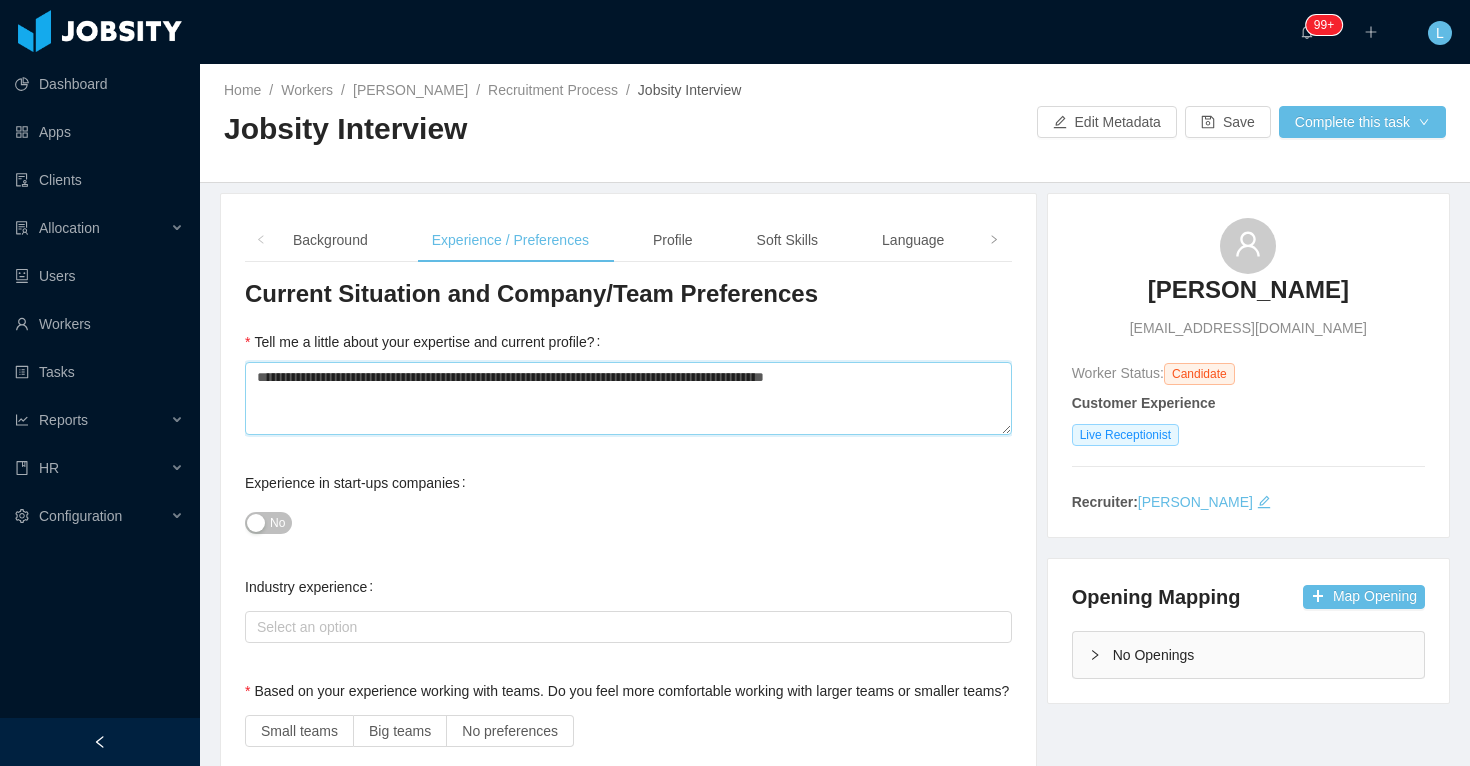 type 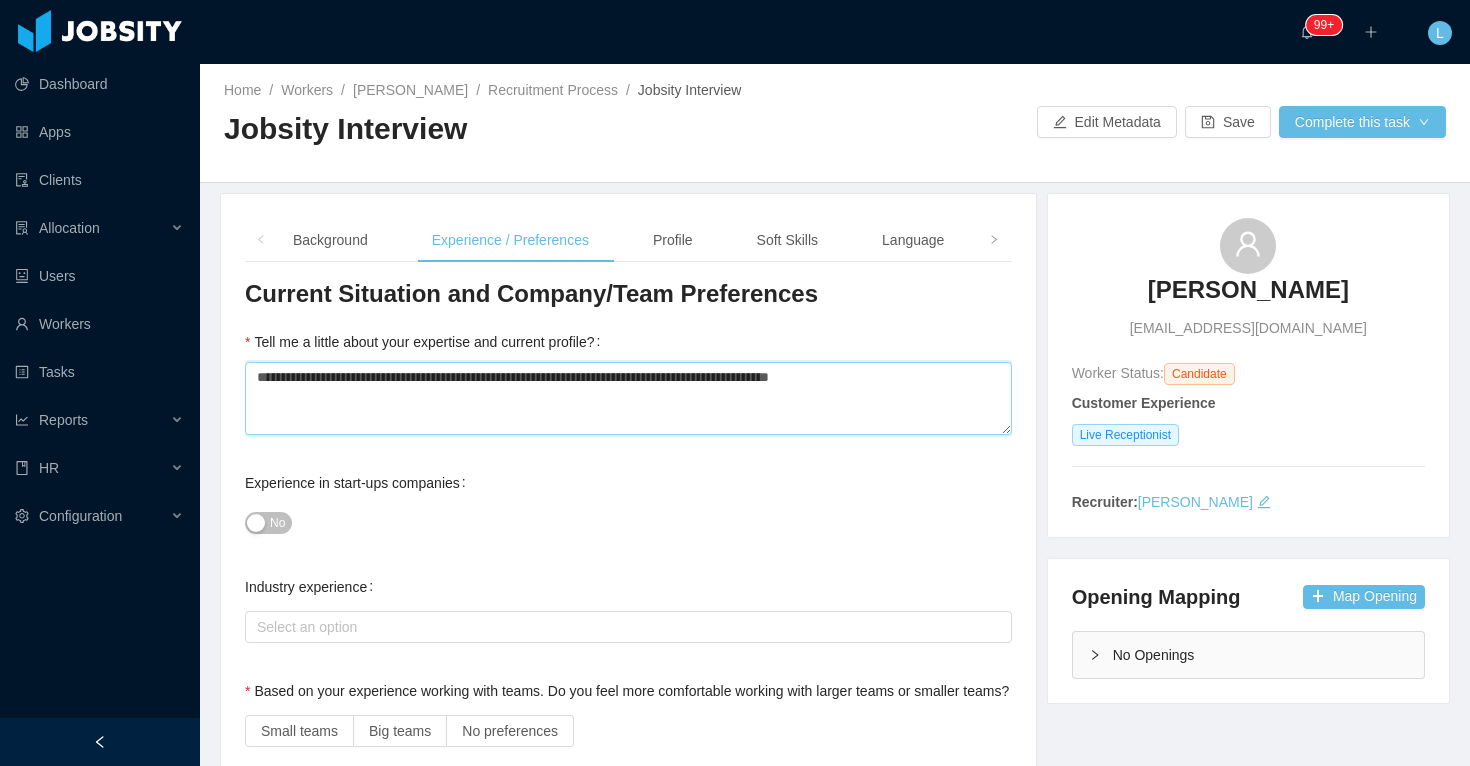 type 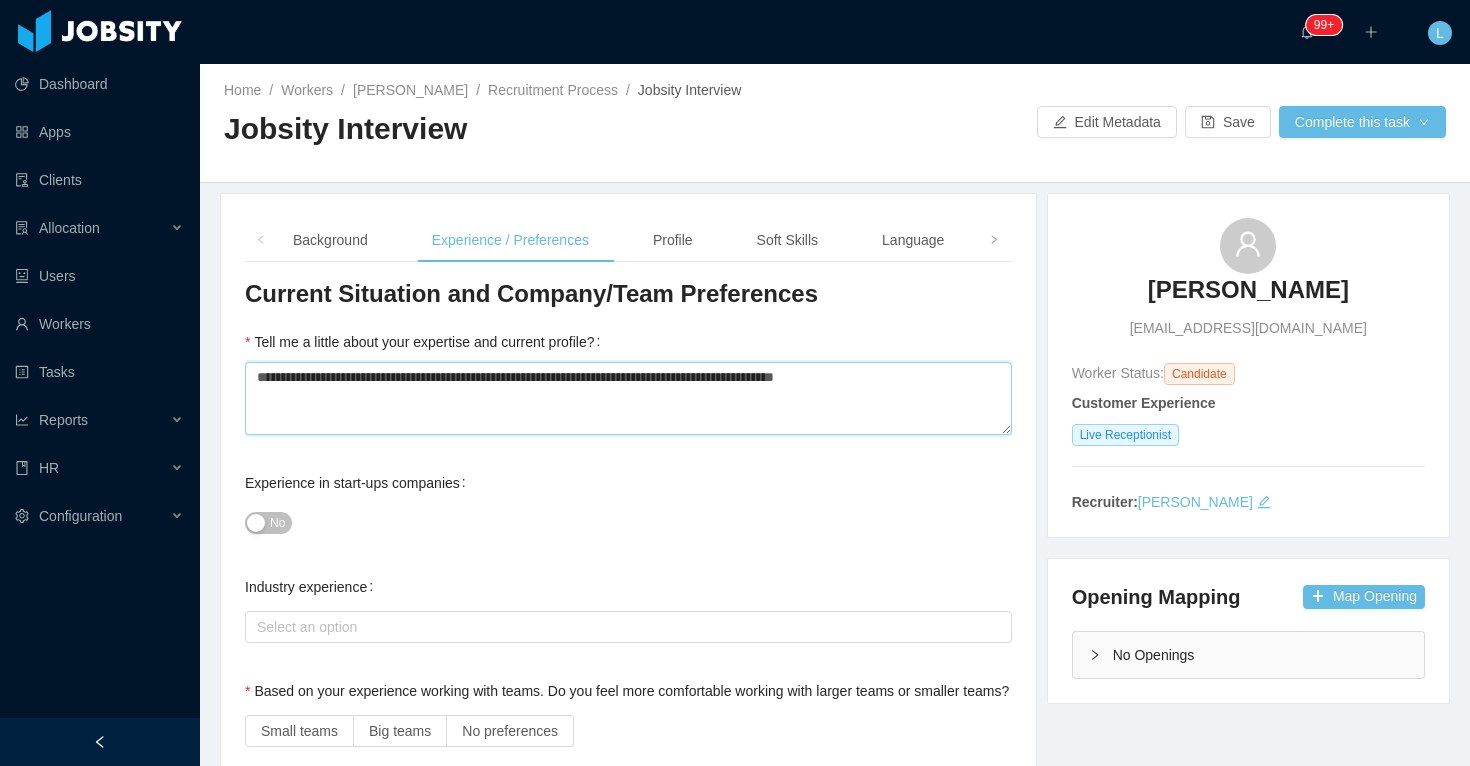 type 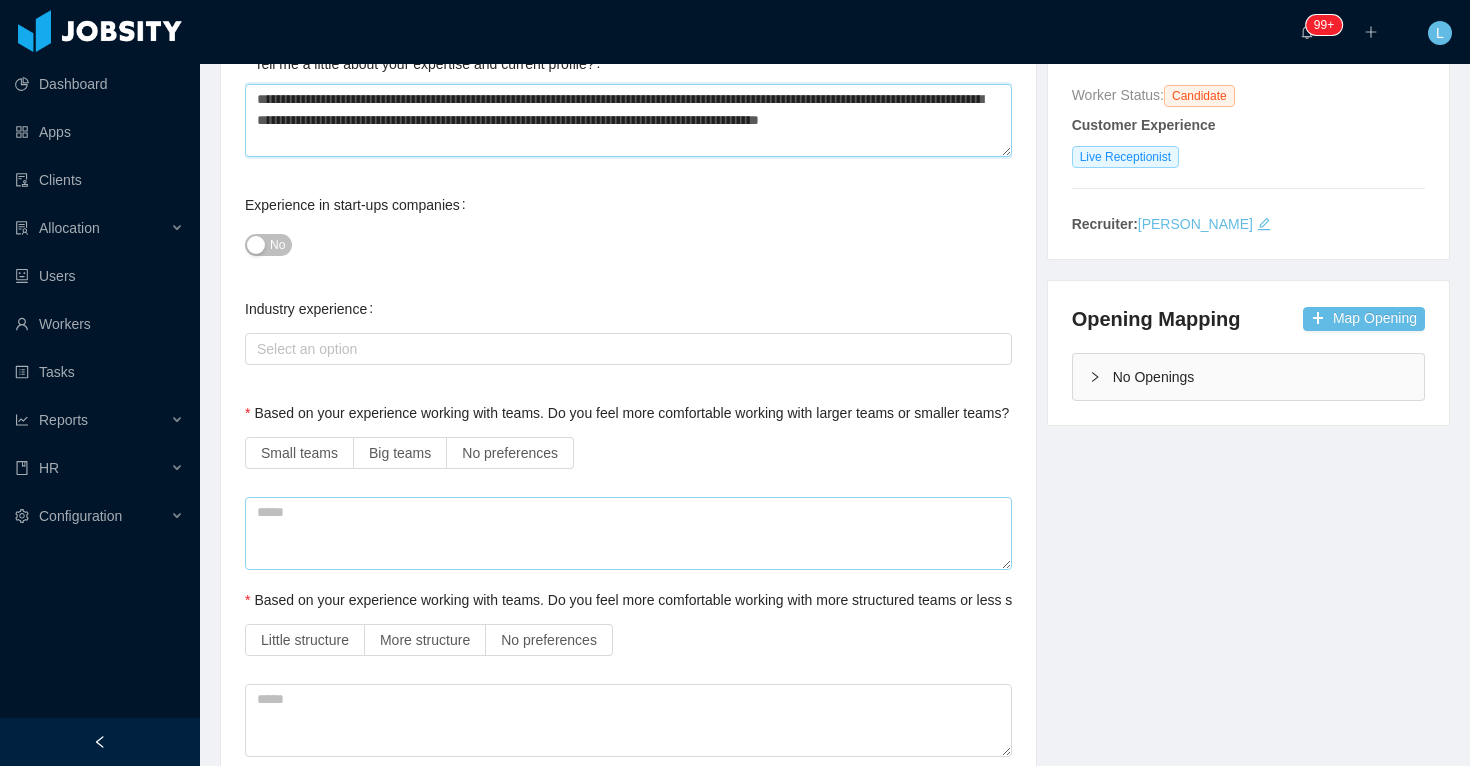 scroll, scrollTop: 300, scrollLeft: 0, axis: vertical 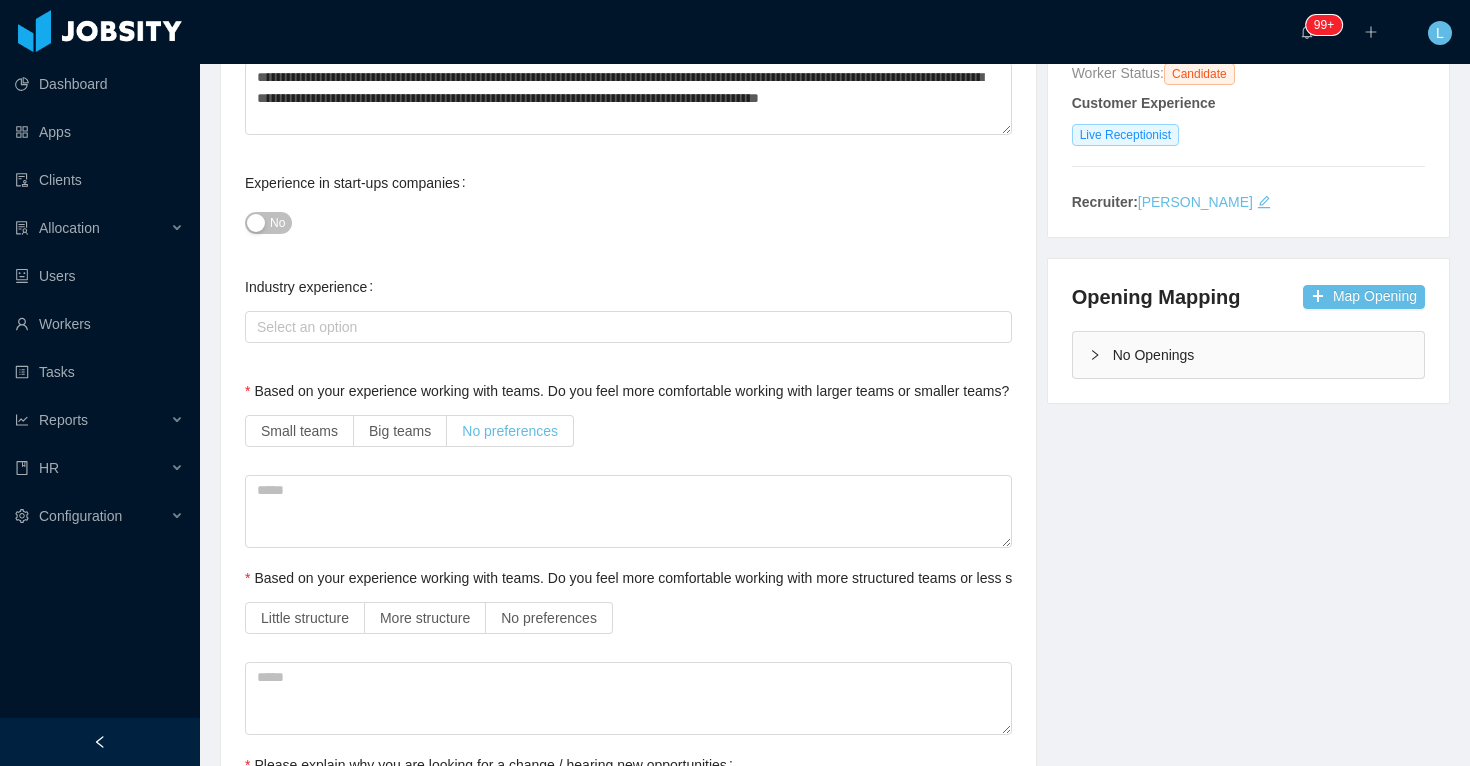 click on "No preferences" at bounding box center [510, 431] 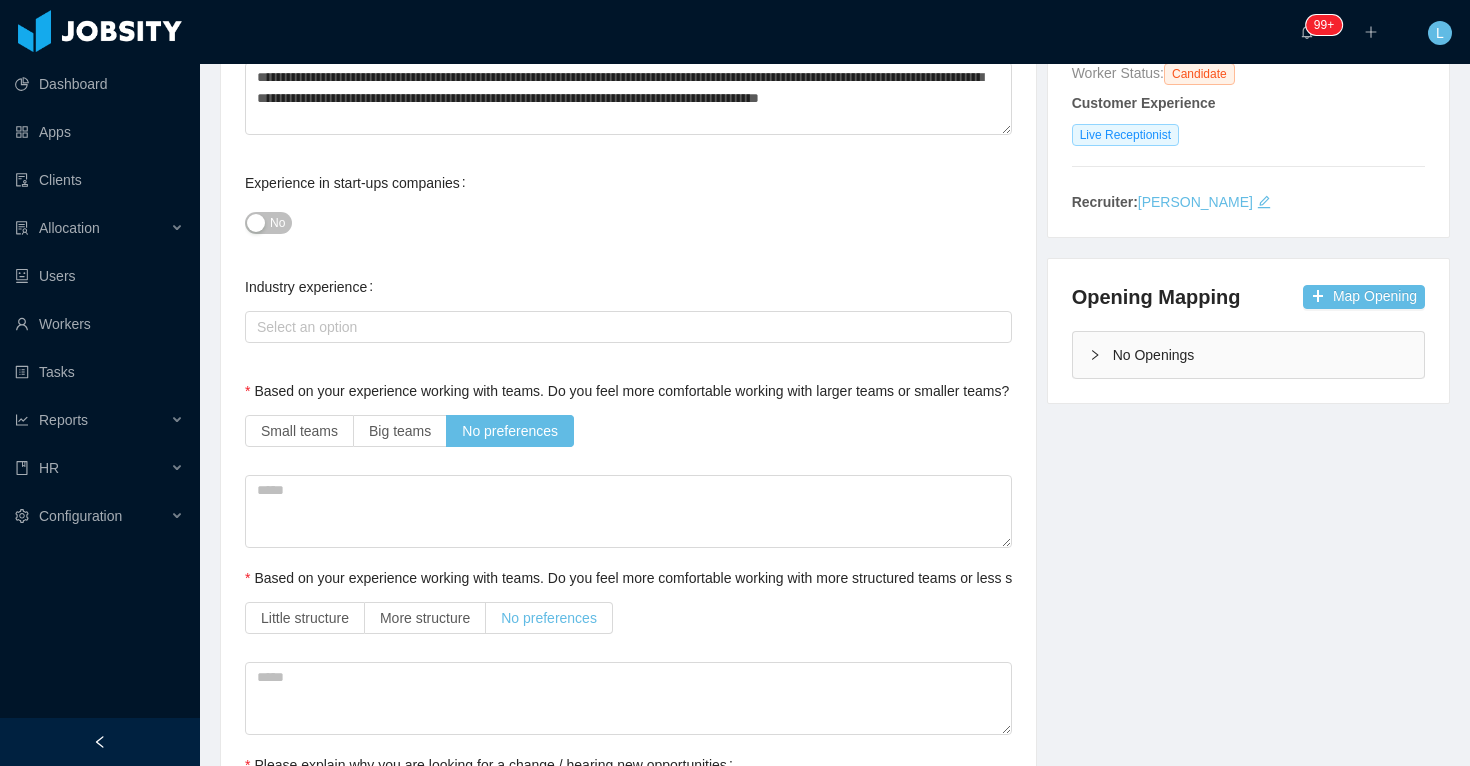 click on "No preferences" at bounding box center [549, 618] 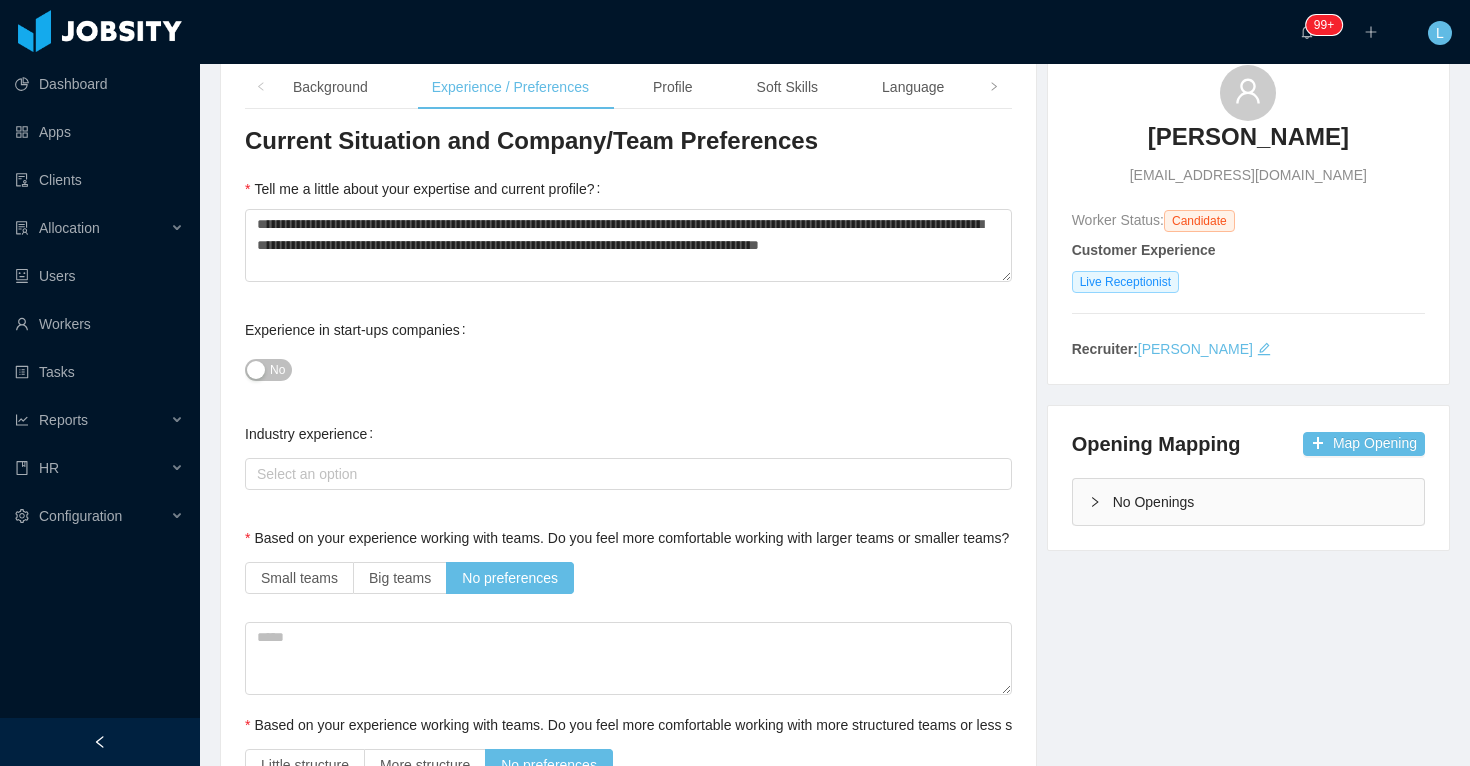 scroll, scrollTop: 132, scrollLeft: 0, axis: vertical 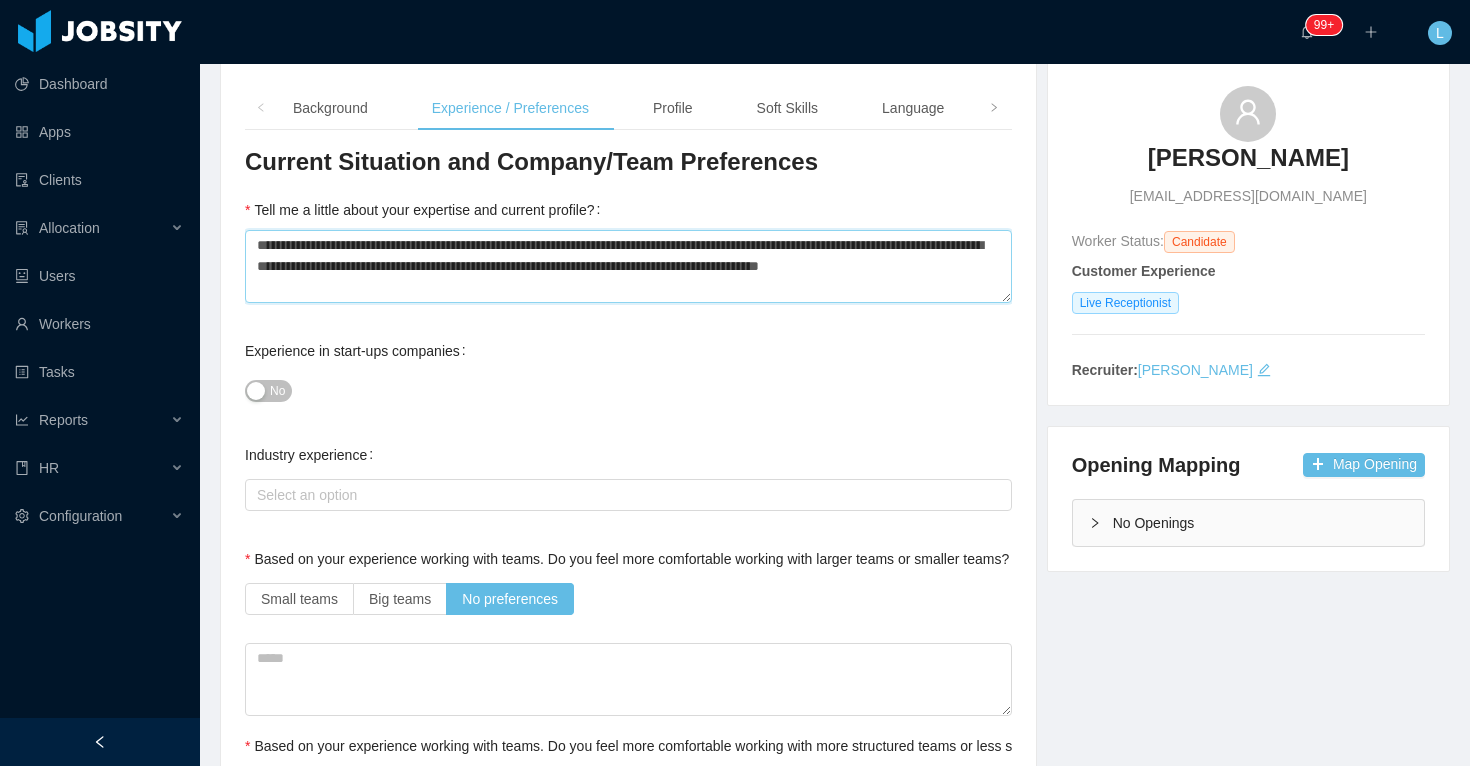 click on "**********" at bounding box center (628, 266) 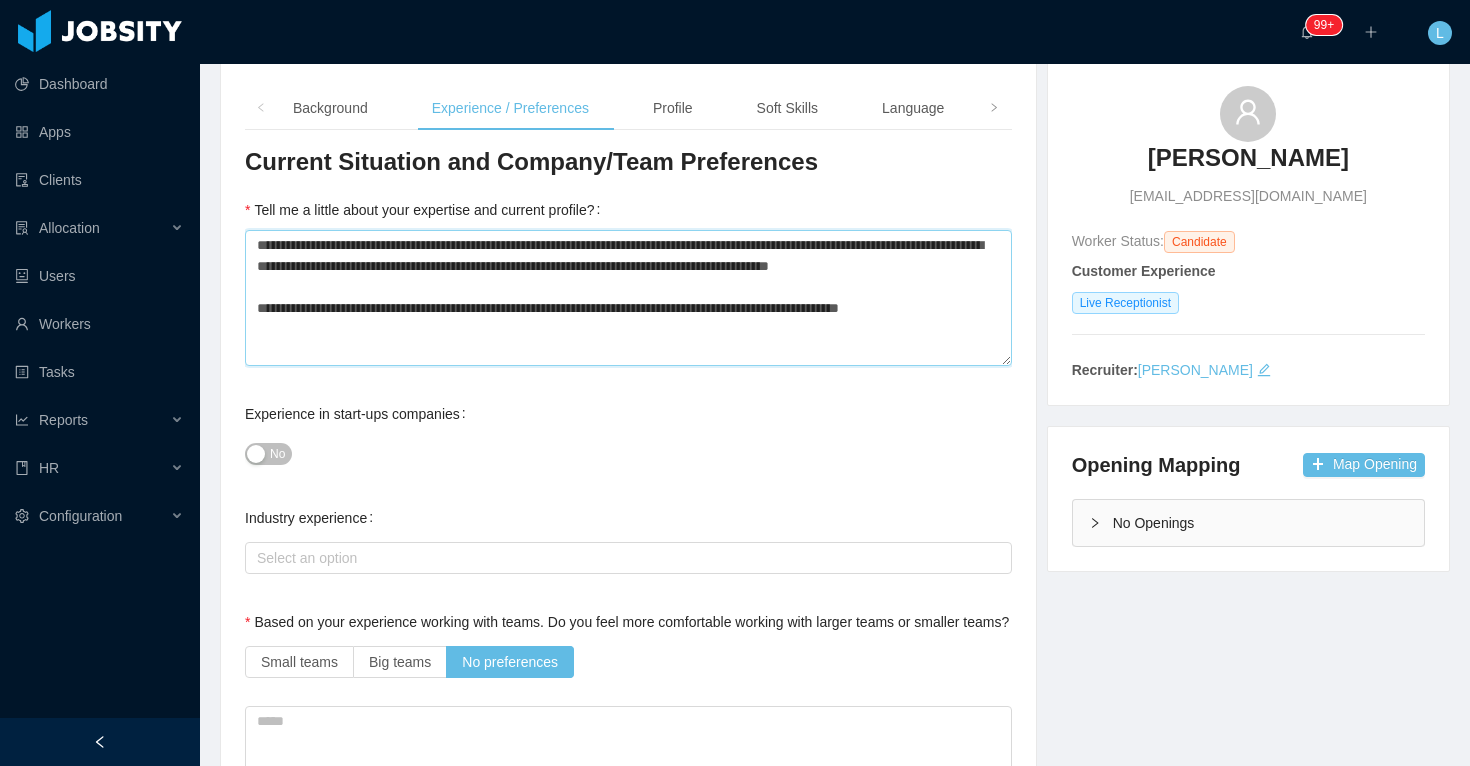 click on "**********" at bounding box center (628, 298) 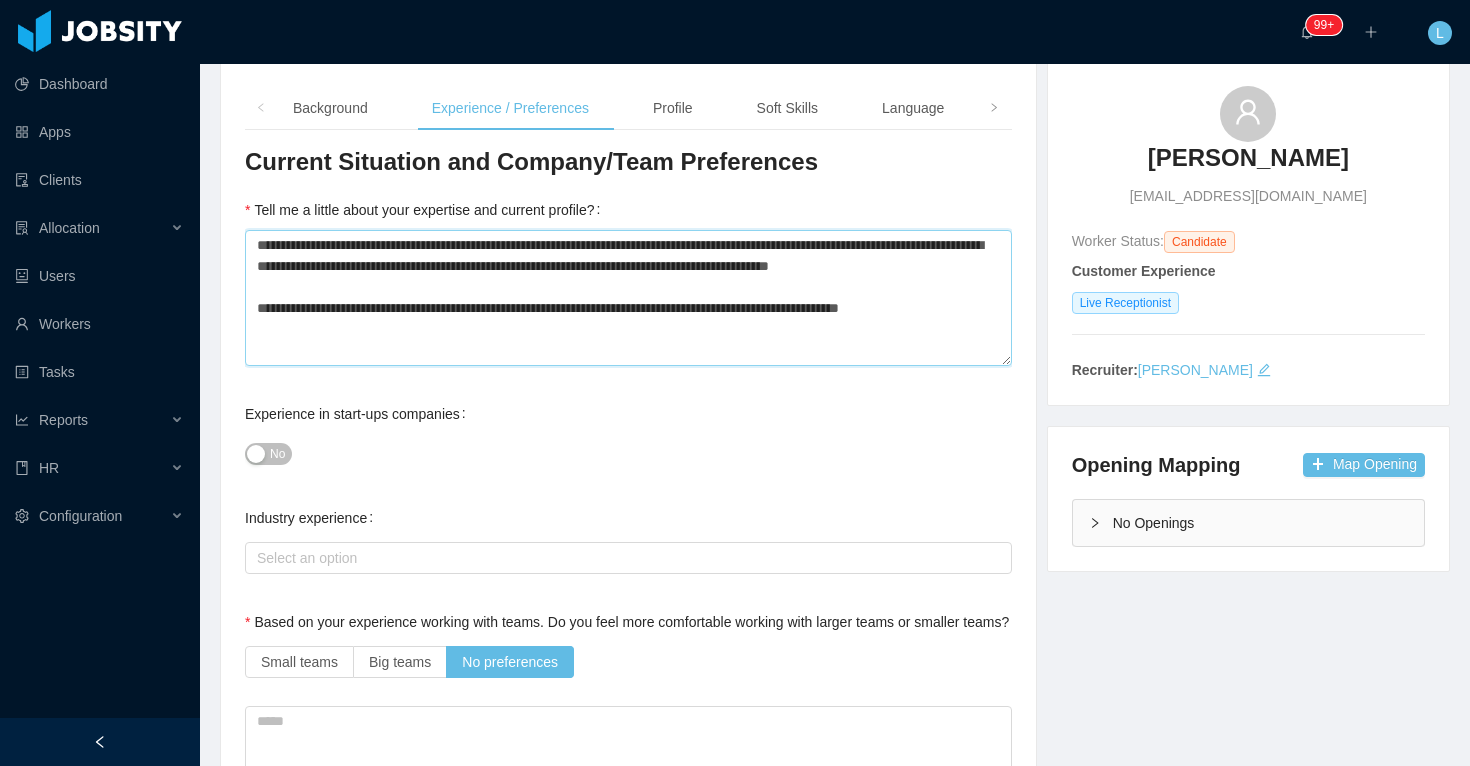 click on "**********" at bounding box center [628, 298] 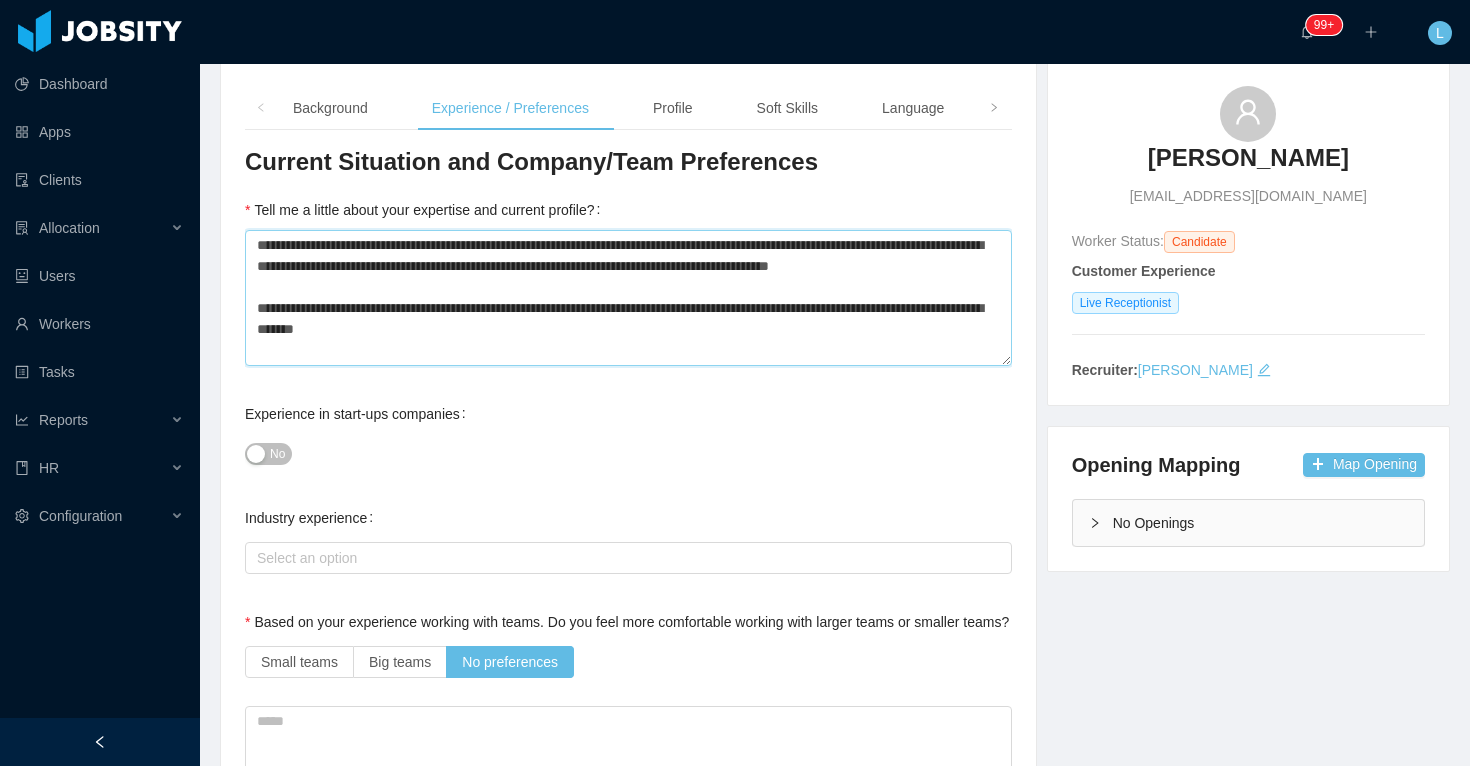 click on "**********" at bounding box center (628, 298) 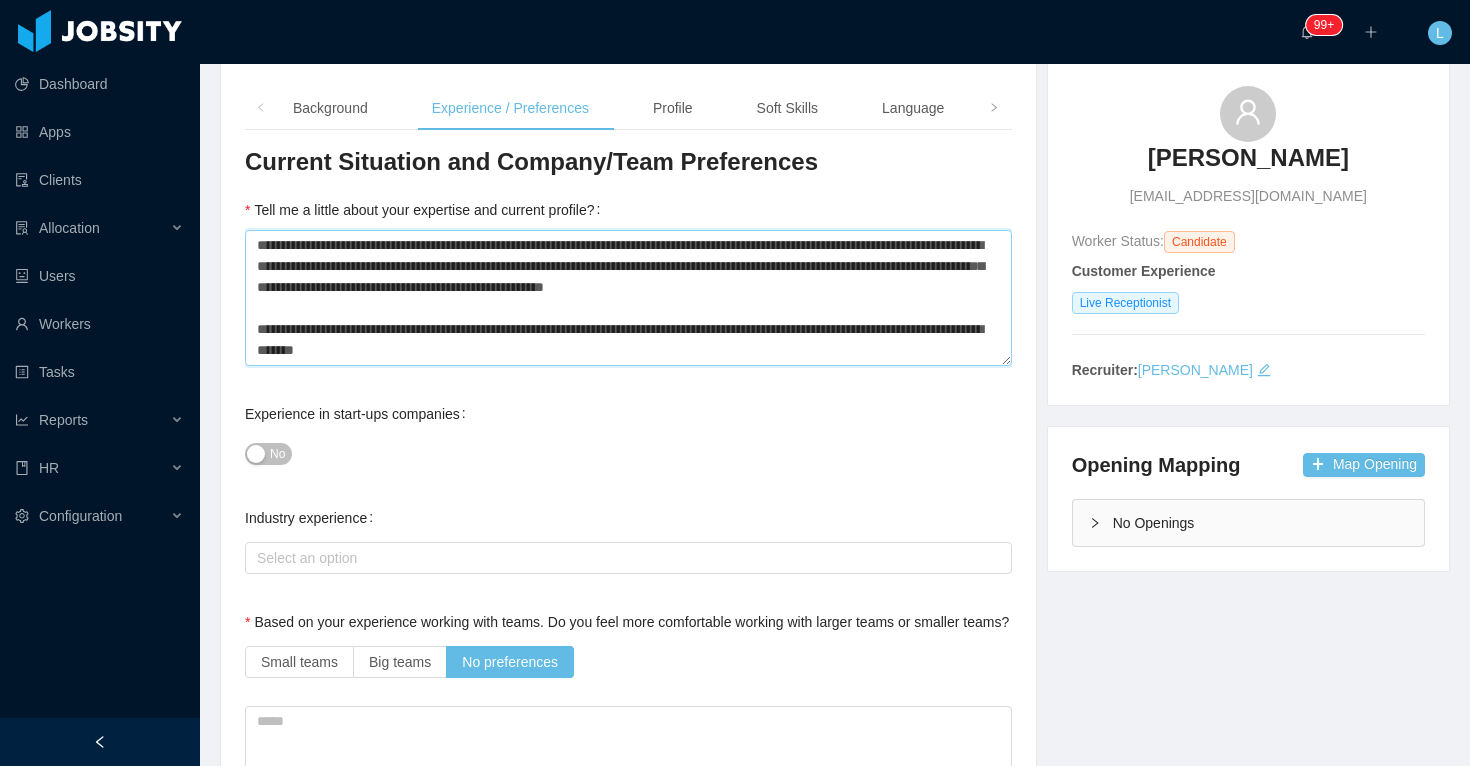 click on "**********" at bounding box center (628, 298) 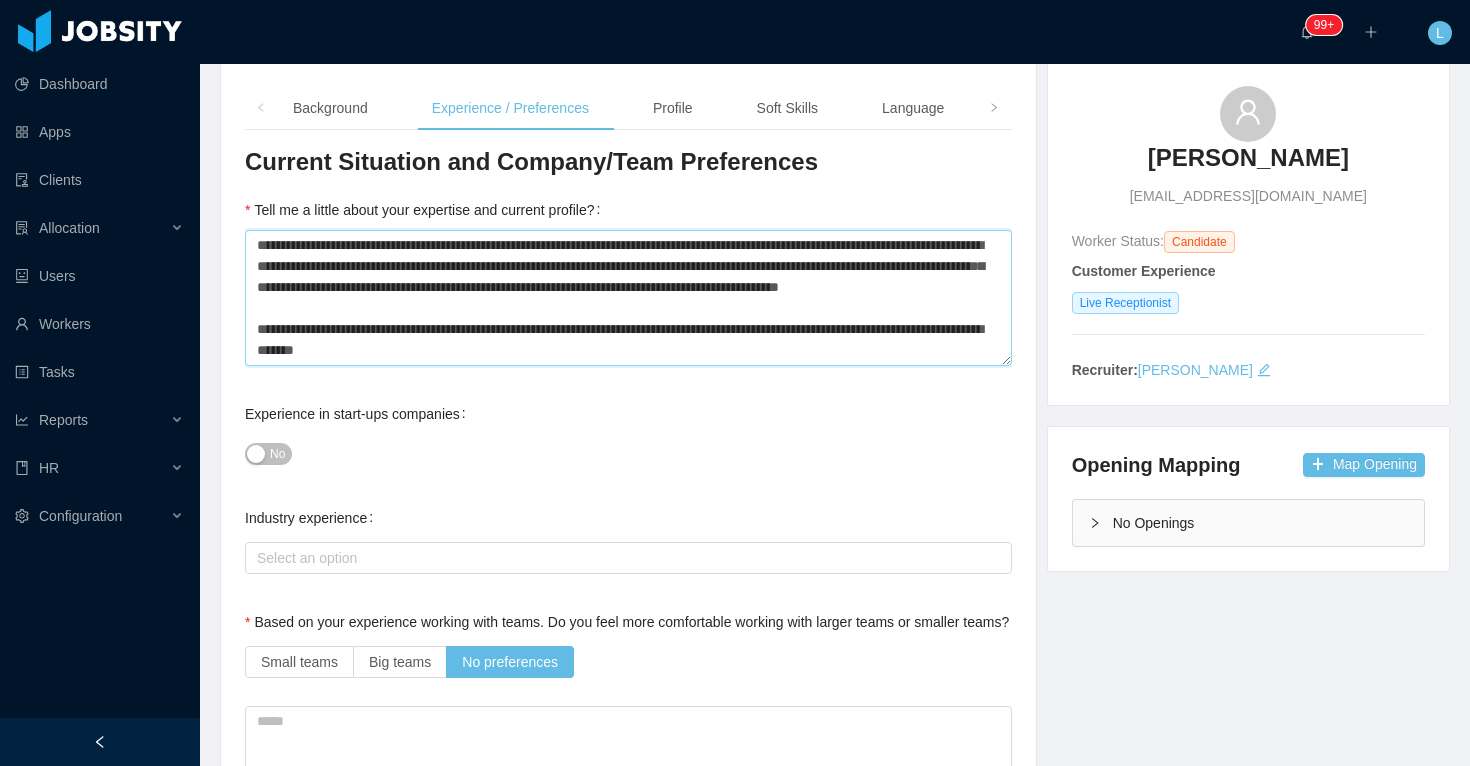 scroll, scrollTop: 21, scrollLeft: 0, axis: vertical 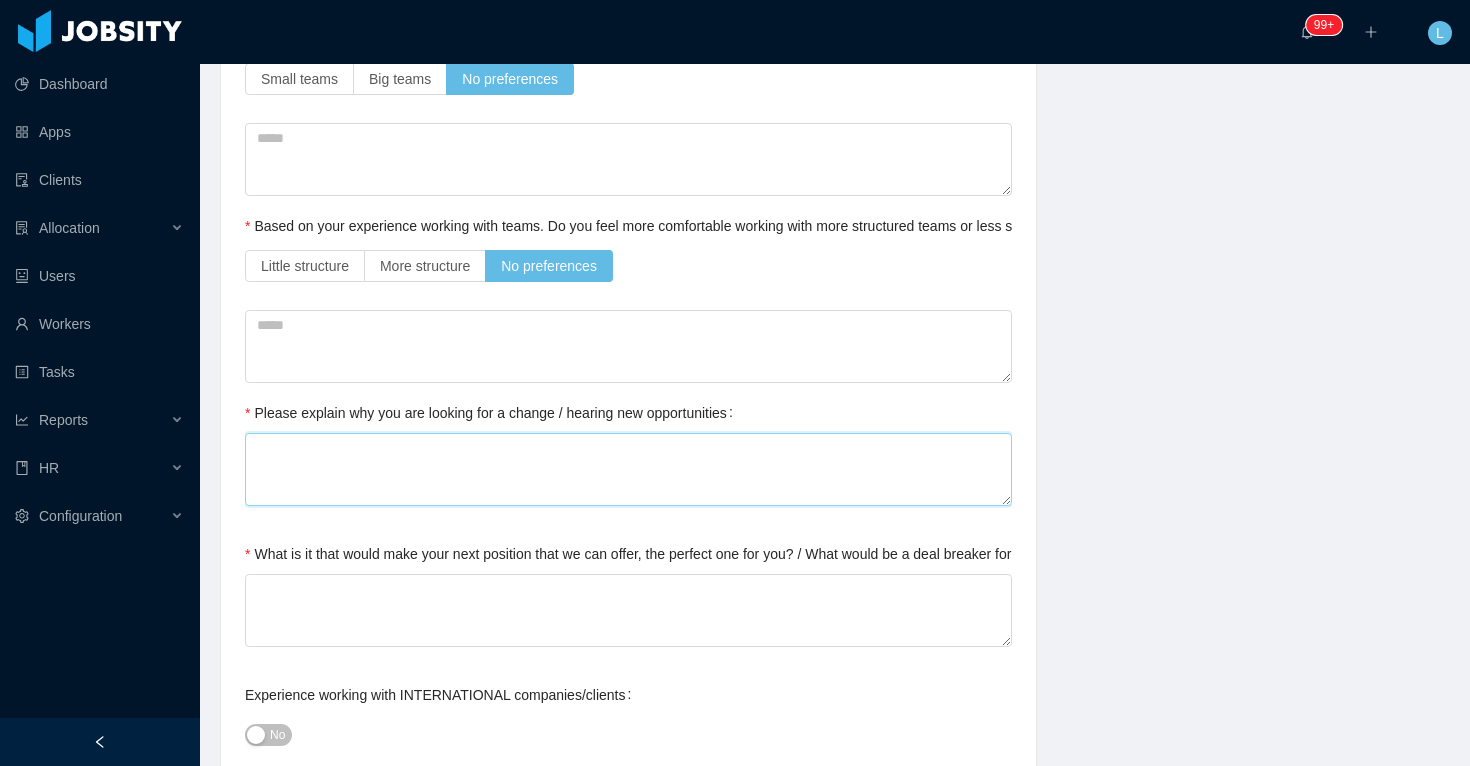 click on "Please explain why you are looking for a change / hearing new opportunities" at bounding box center (628, 469) 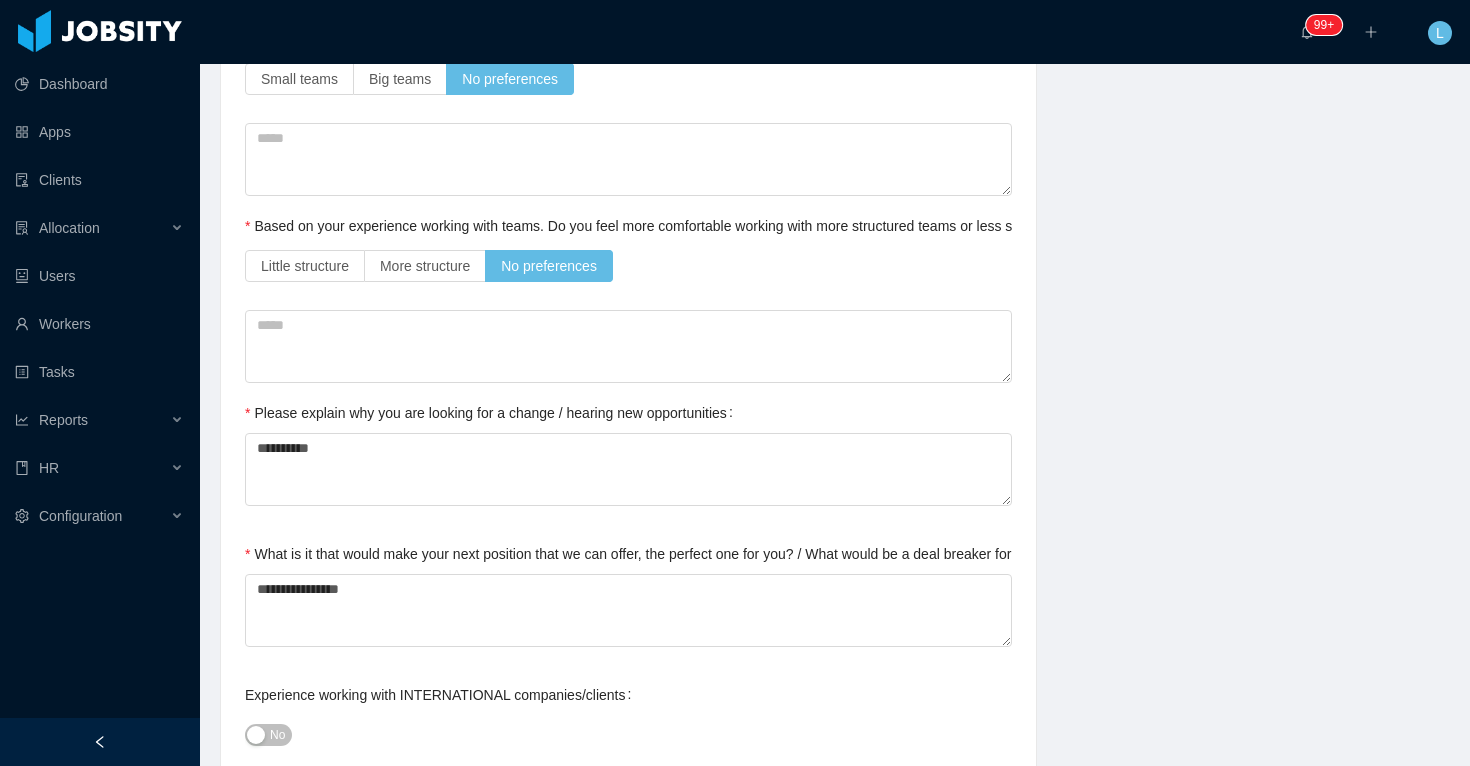 click on "**********" at bounding box center [835, 827] 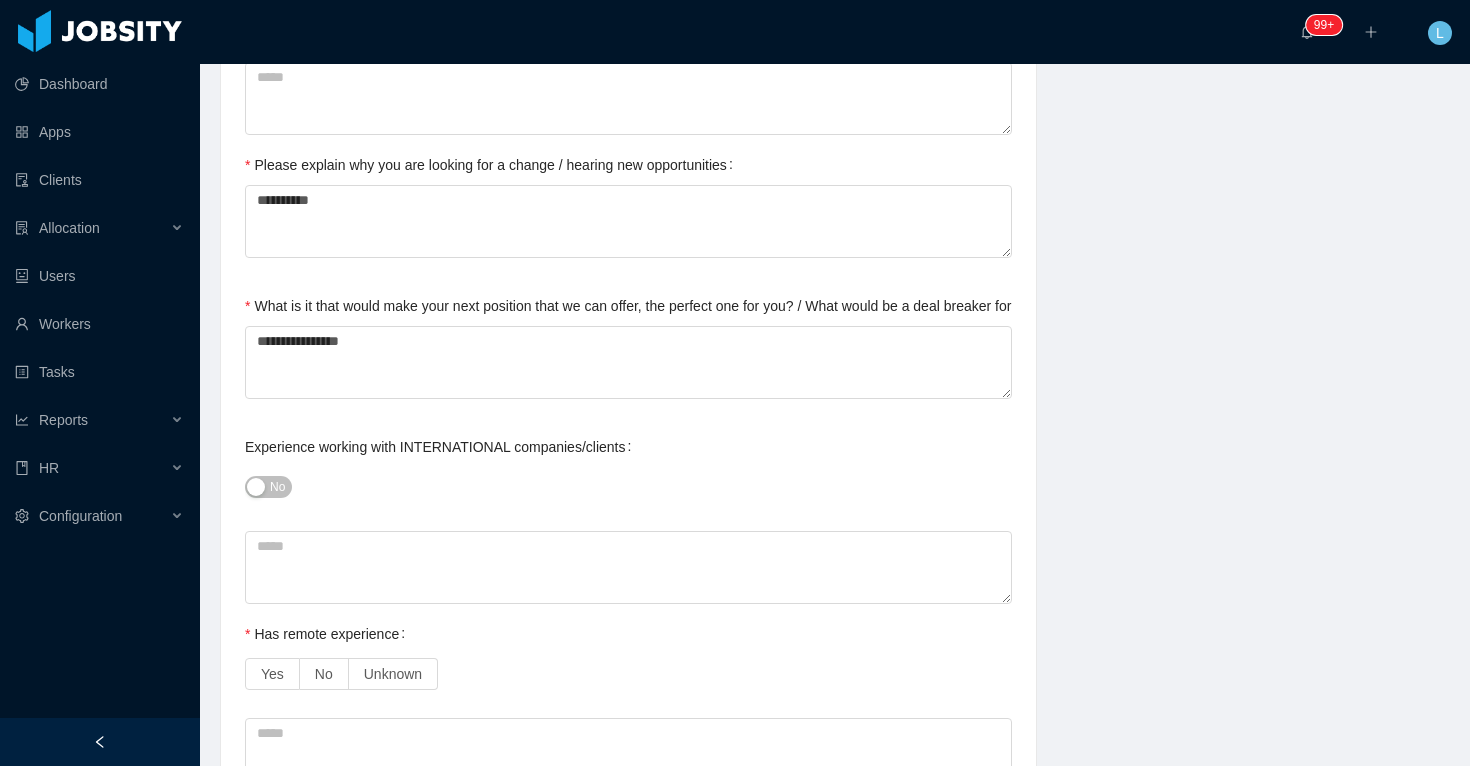 scroll, scrollTop: 1029, scrollLeft: 0, axis: vertical 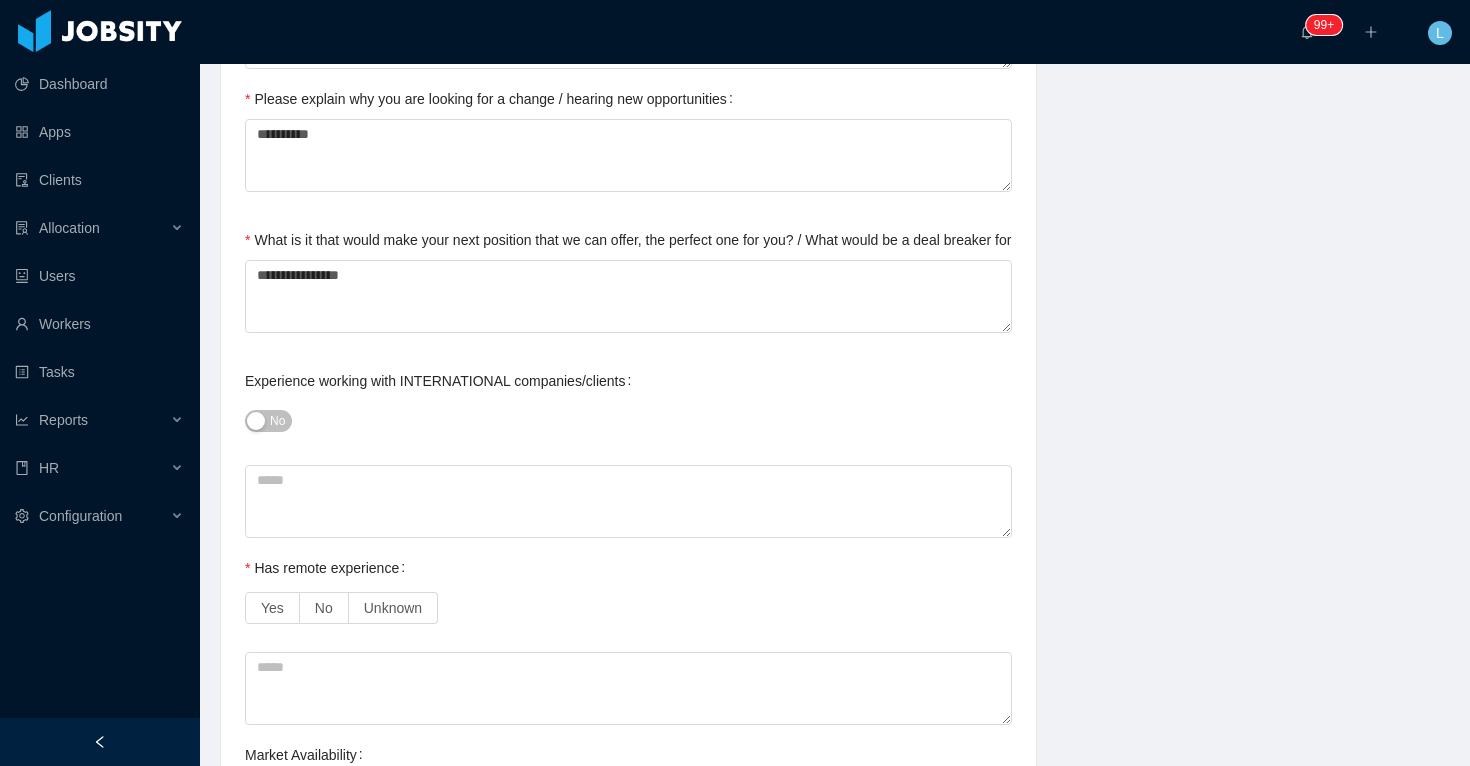 click on "No" at bounding box center [268, 421] 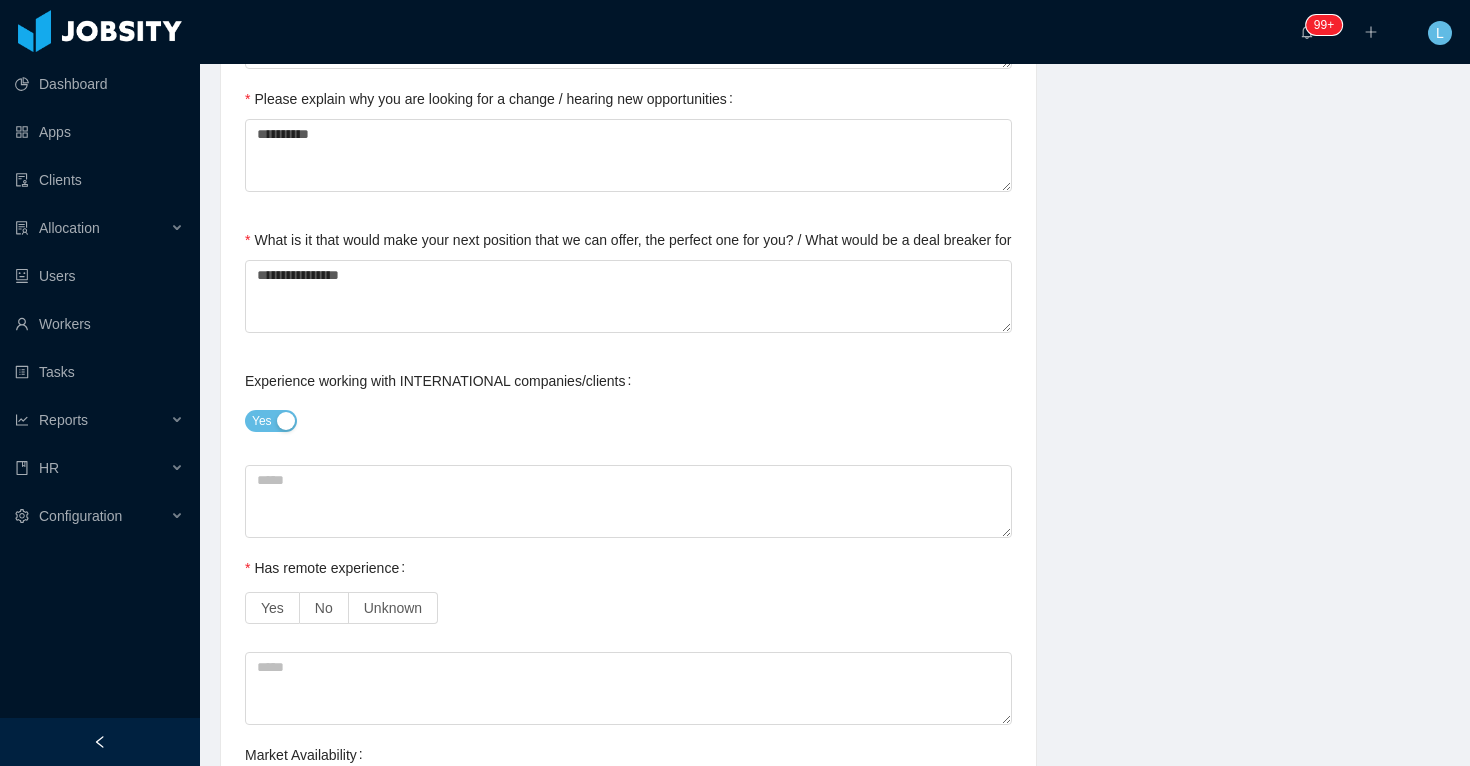 click on "Experience working with INTERNATIONAL companies/clients" at bounding box center [442, 381] 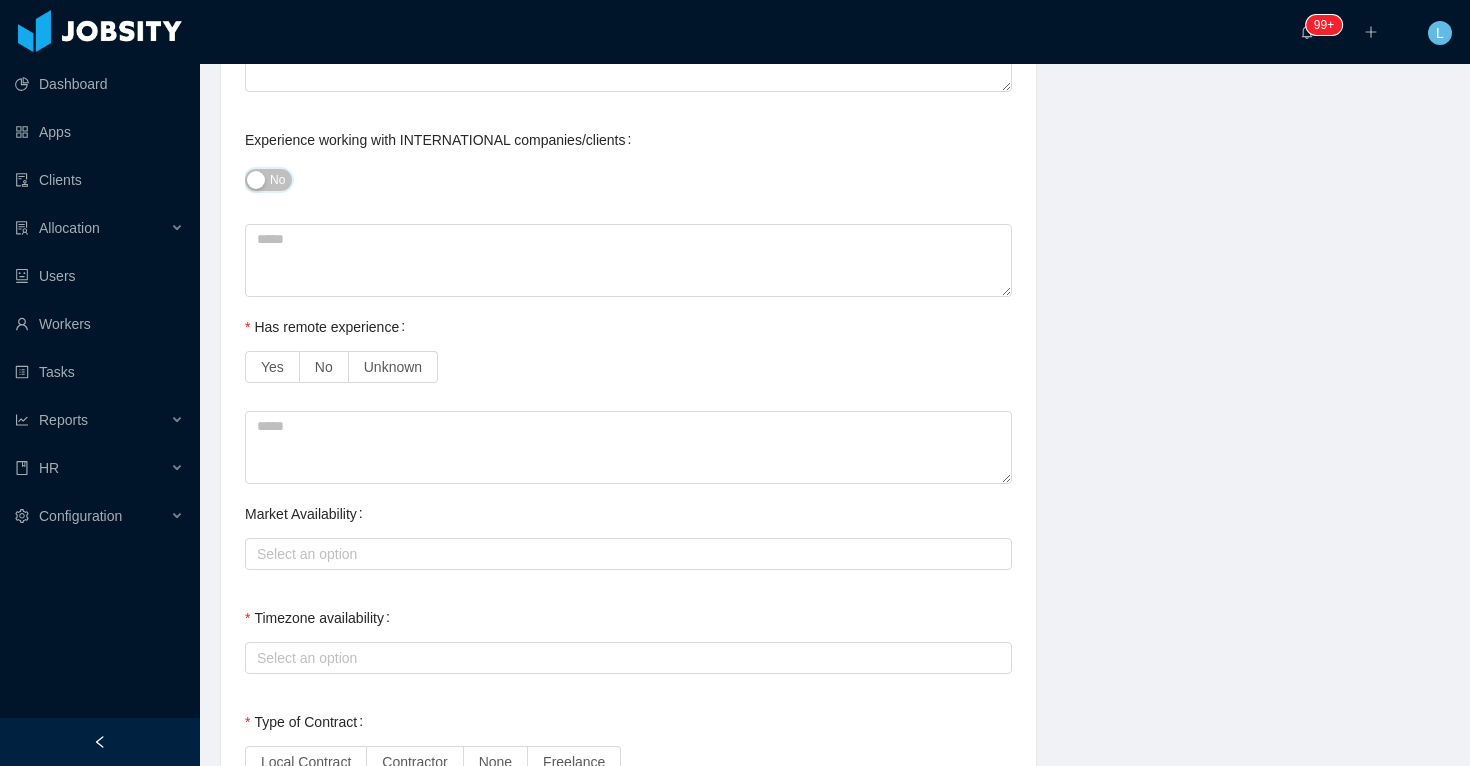 scroll, scrollTop: 1292, scrollLeft: 0, axis: vertical 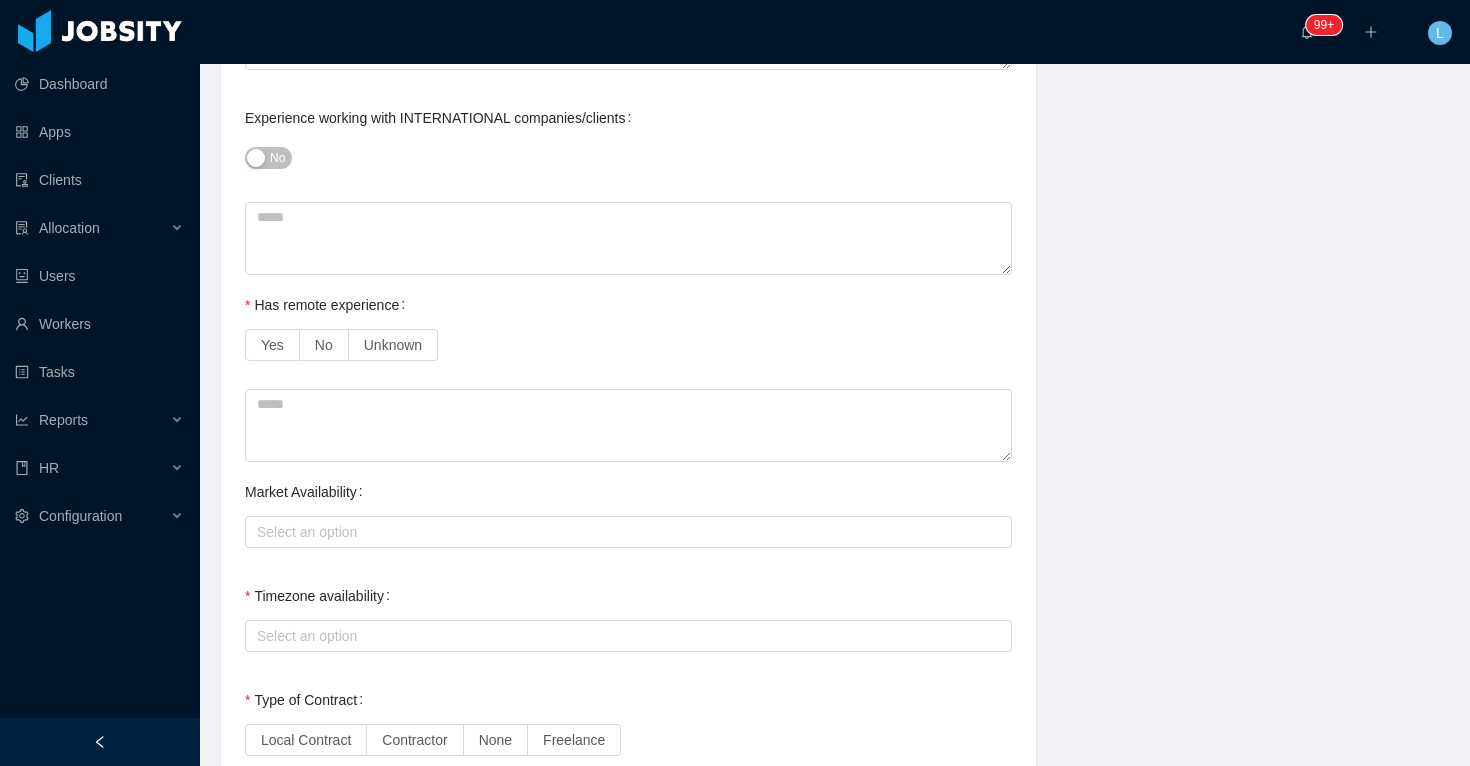 click on "No" at bounding box center [277, 158] 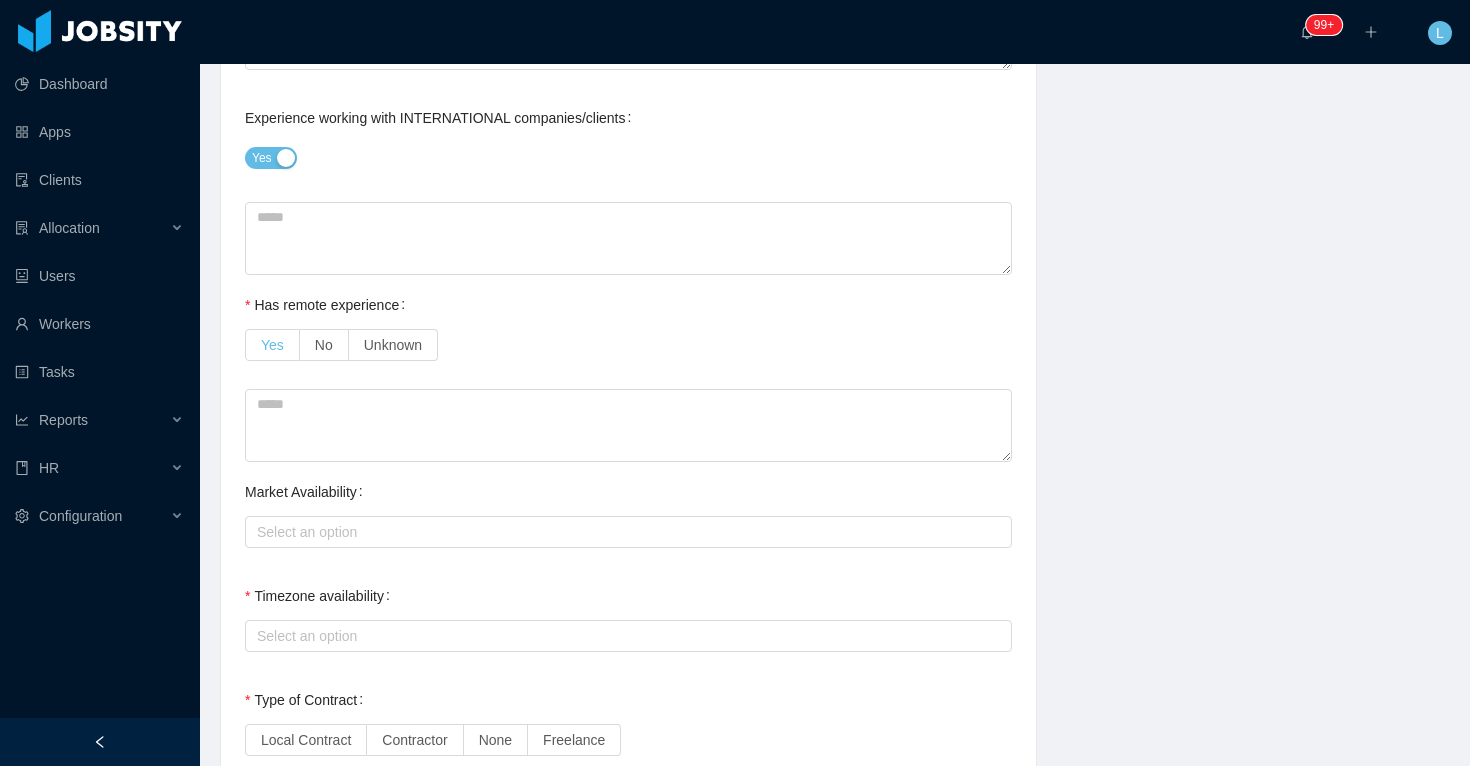 click on "Yes" at bounding box center [272, 345] 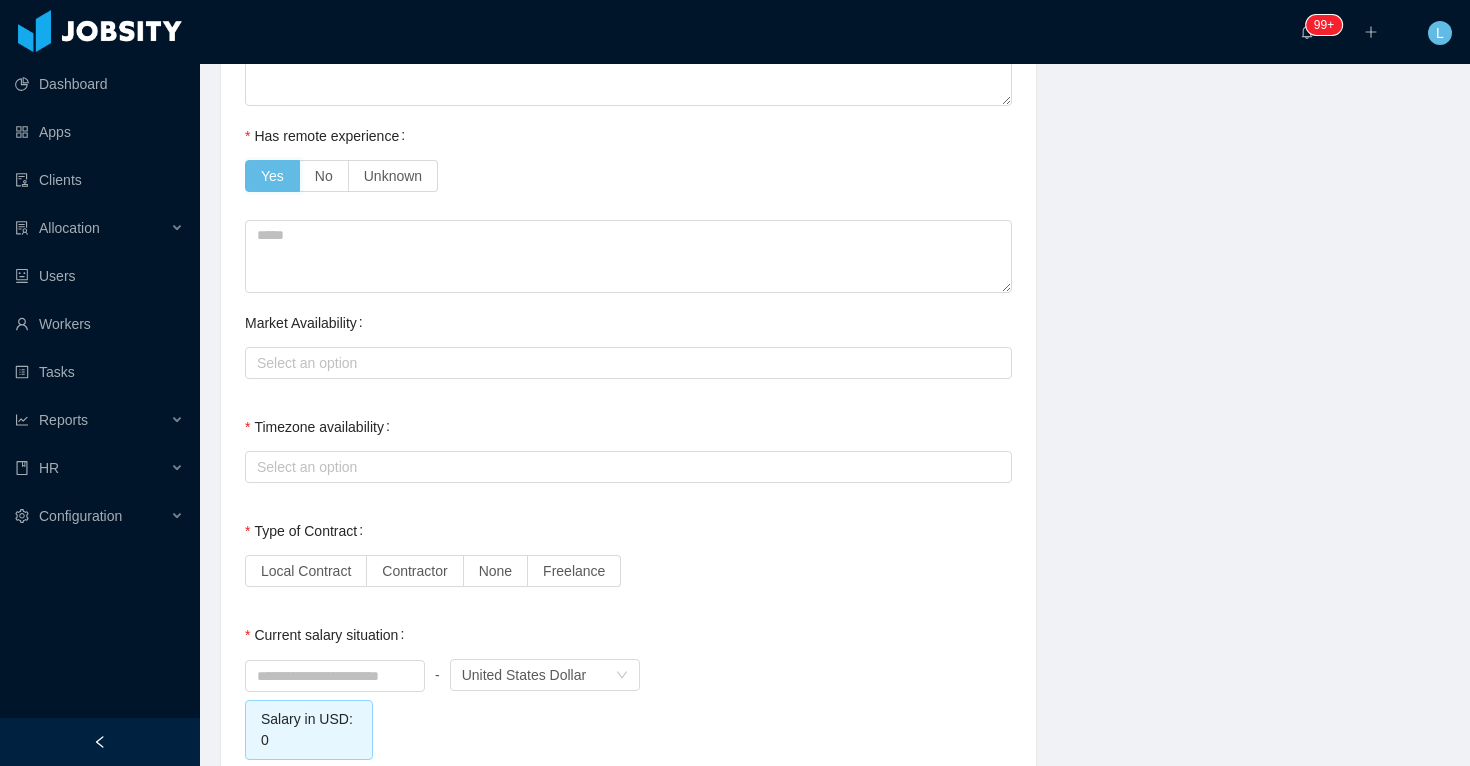 scroll, scrollTop: 1554, scrollLeft: 0, axis: vertical 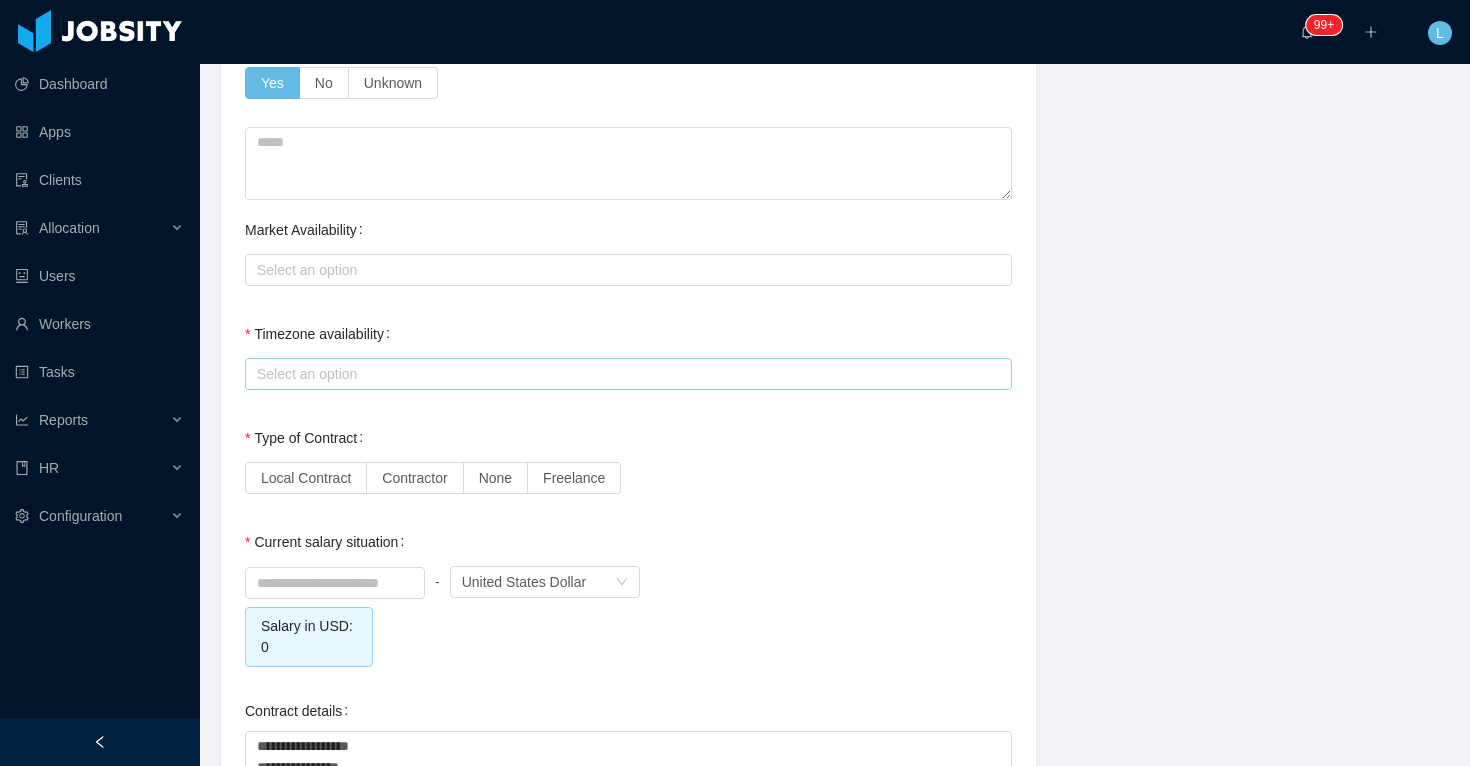 click on "Select an option" at bounding box center (625, 374) 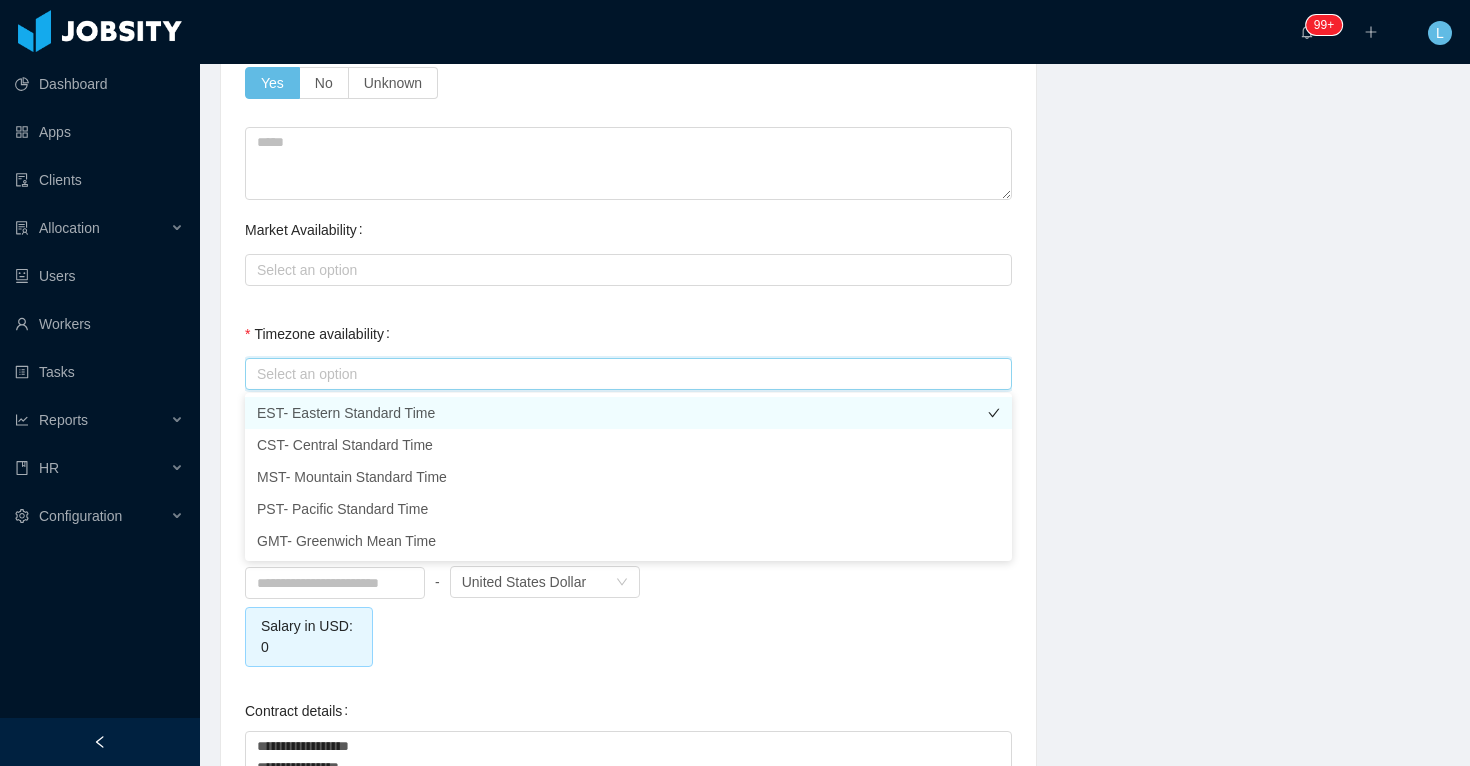 click on "EST- Eastern Standard Time" at bounding box center [628, 413] 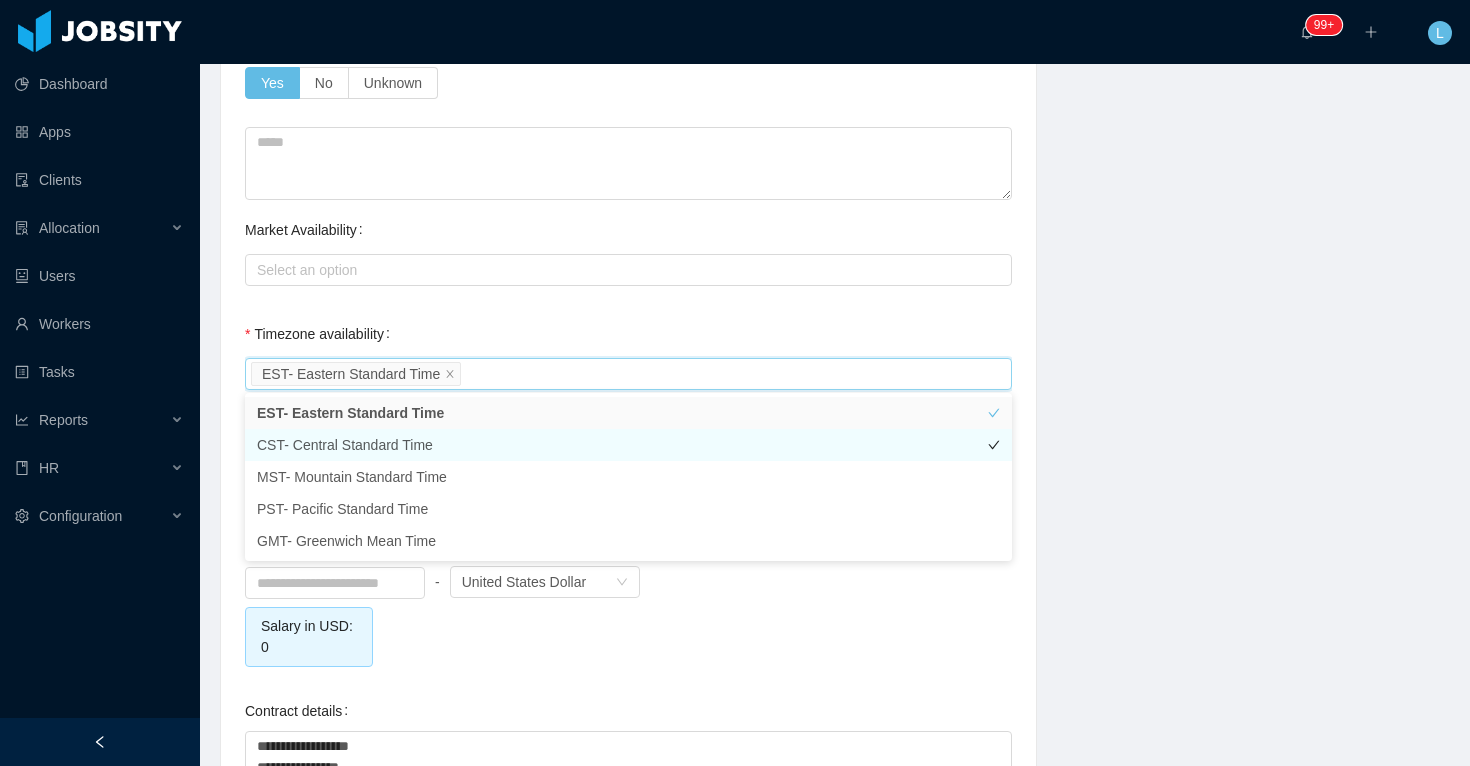 click on "CST- Central Standard Time" at bounding box center [628, 445] 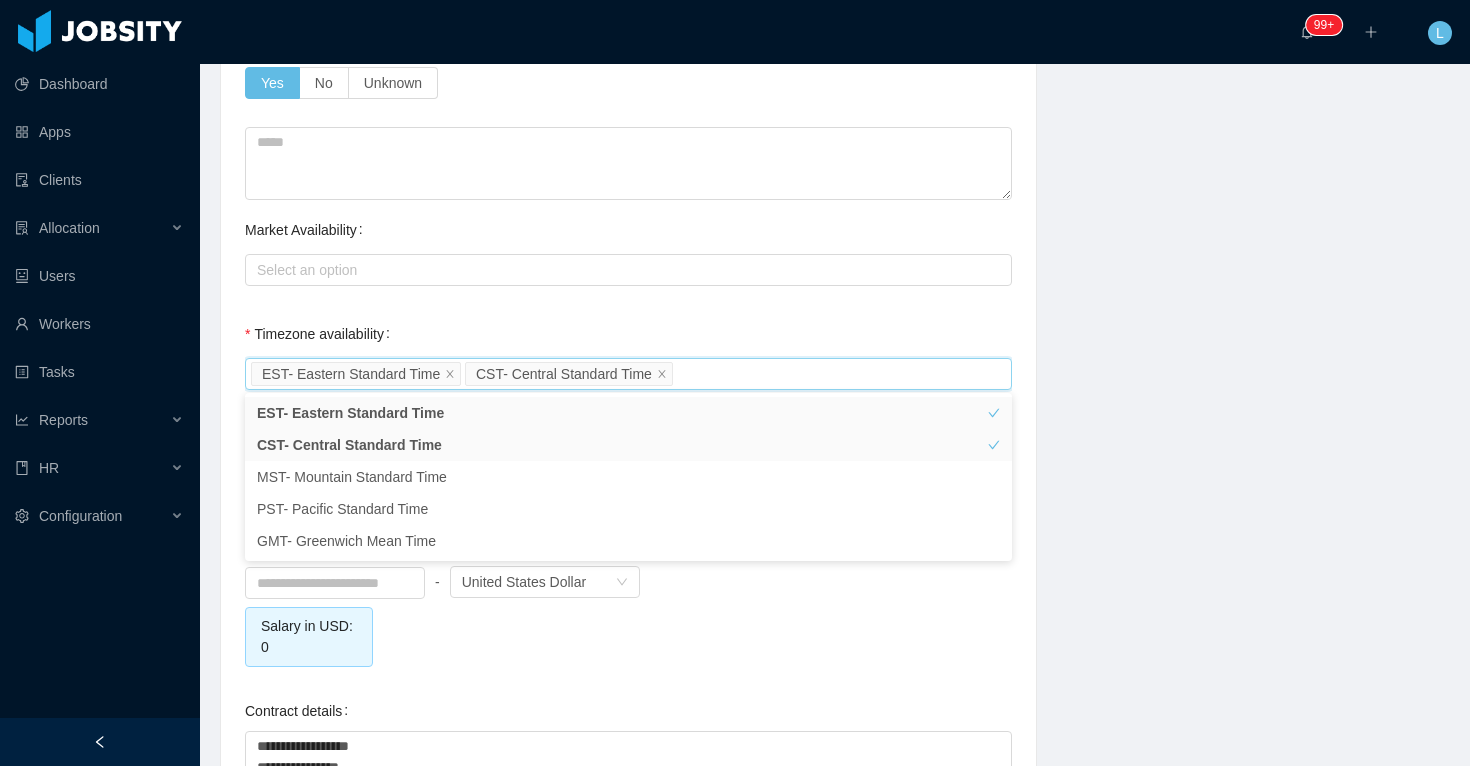 click on "Timezone availability Select an option EST- Eastern Standard Time CST- Central Standard Time" at bounding box center (628, 354) 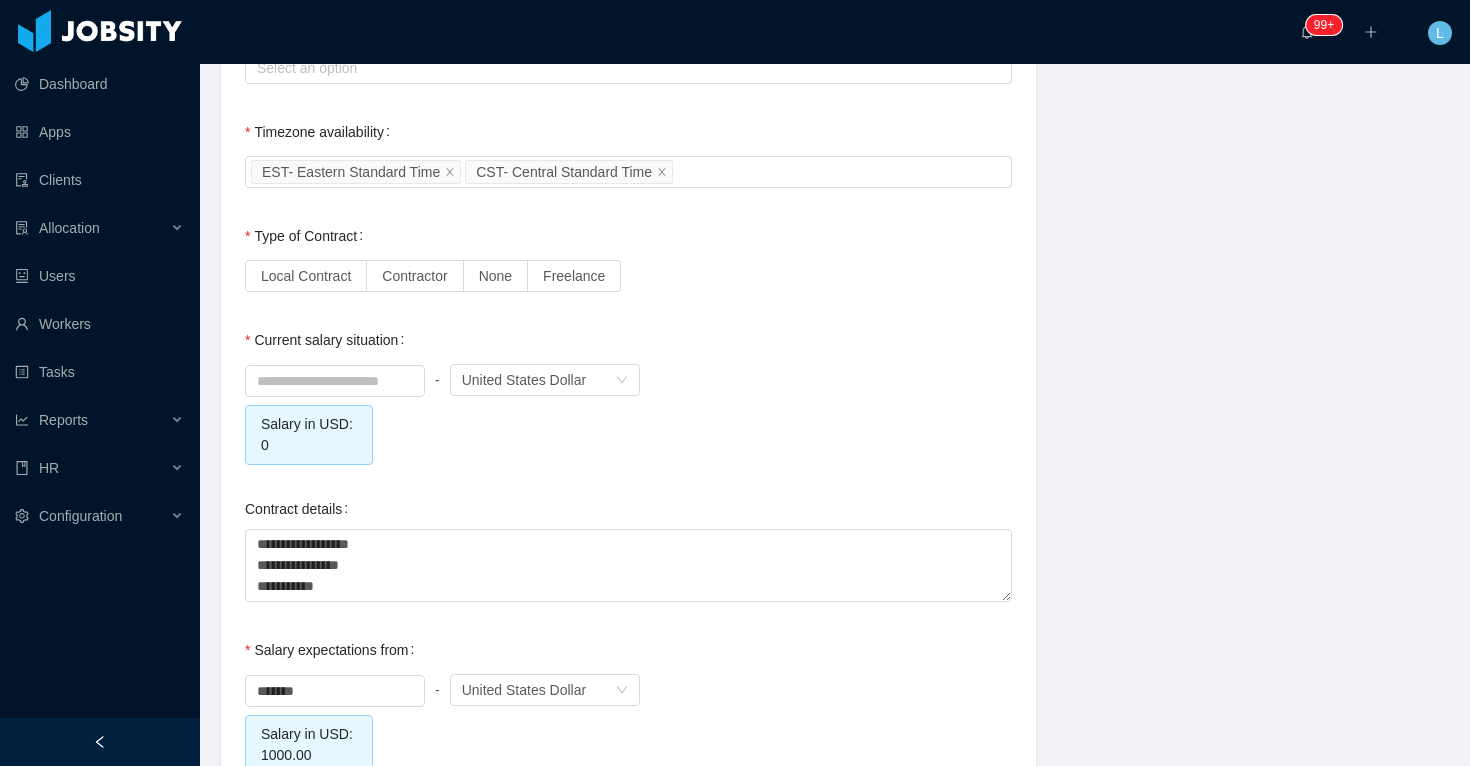 scroll, scrollTop: 1774, scrollLeft: 0, axis: vertical 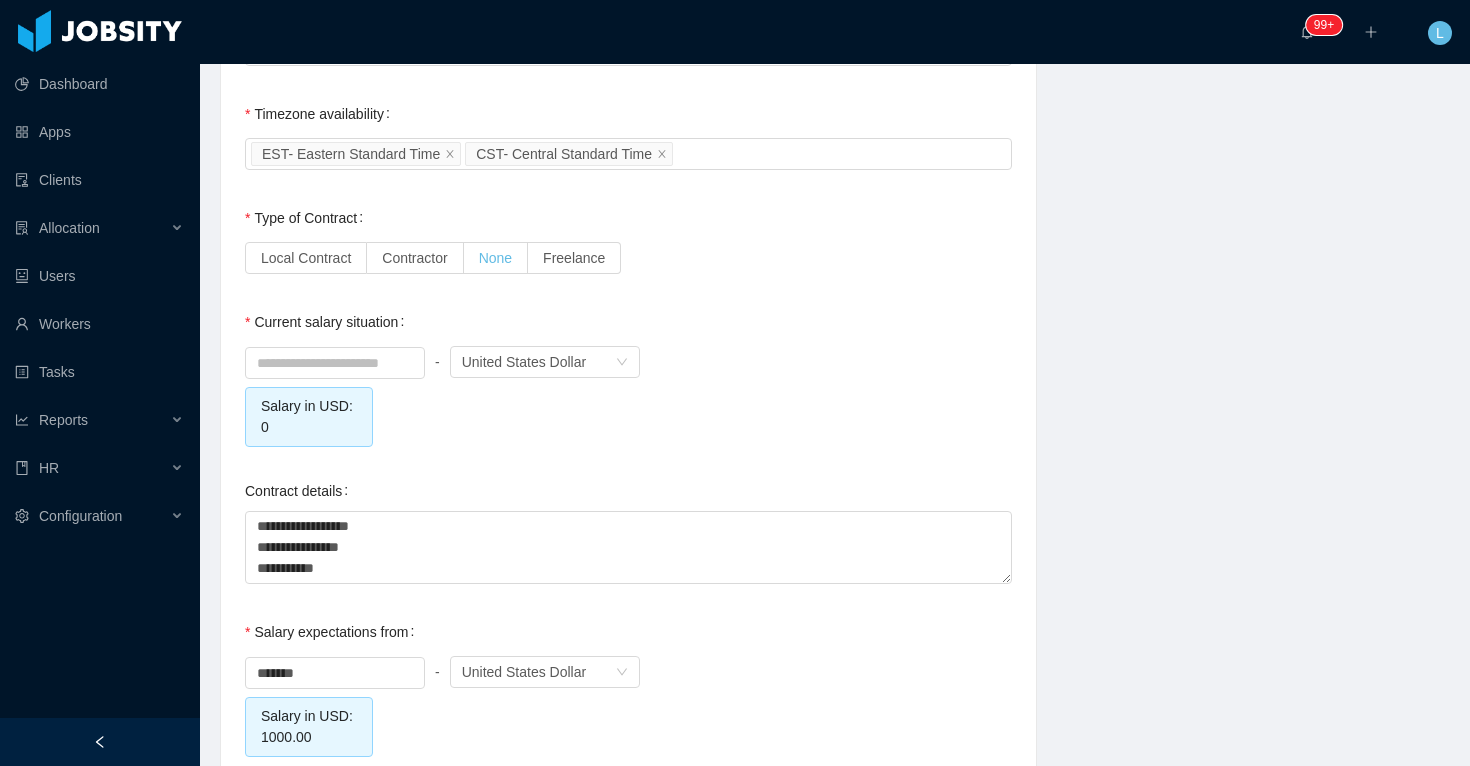 click on "None" at bounding box center [495, 258] 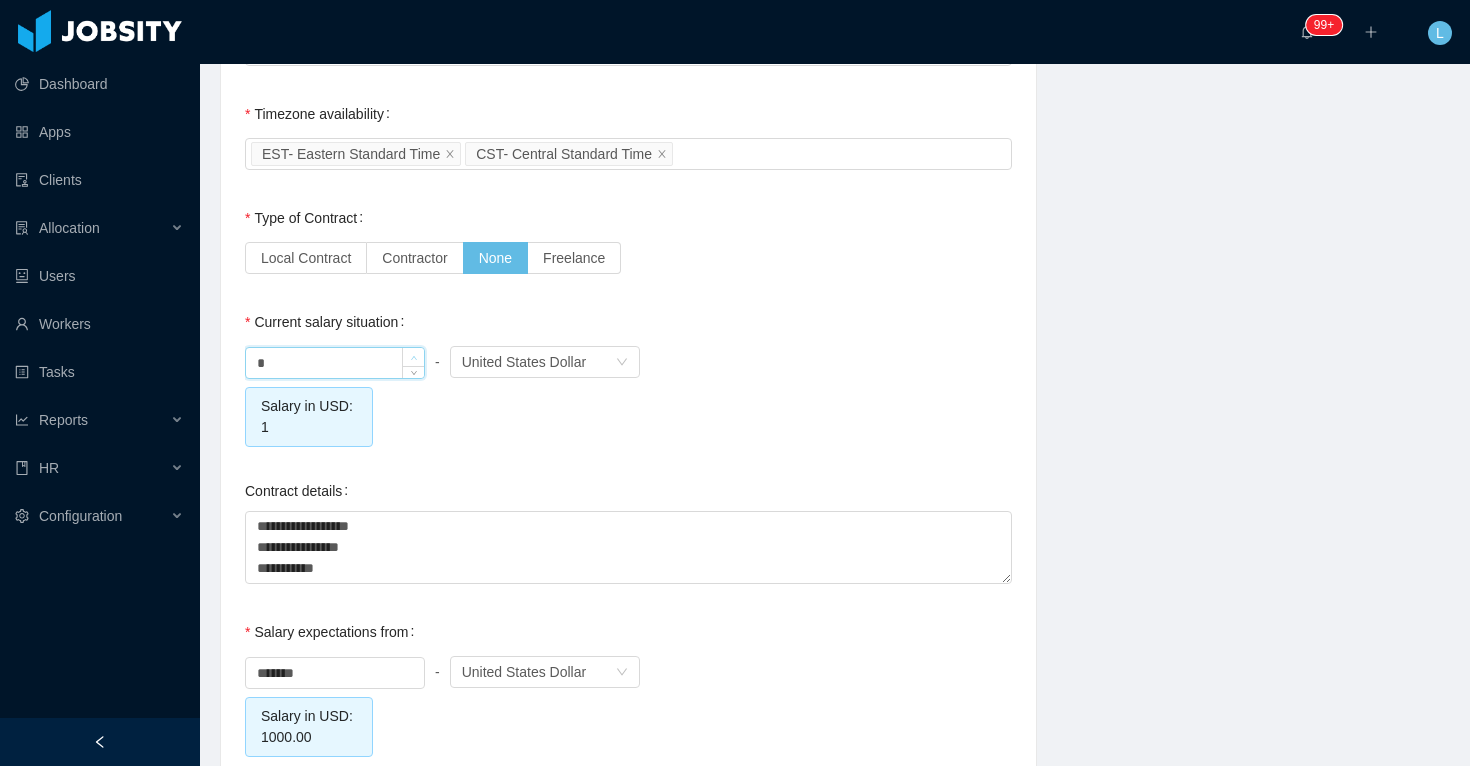 click 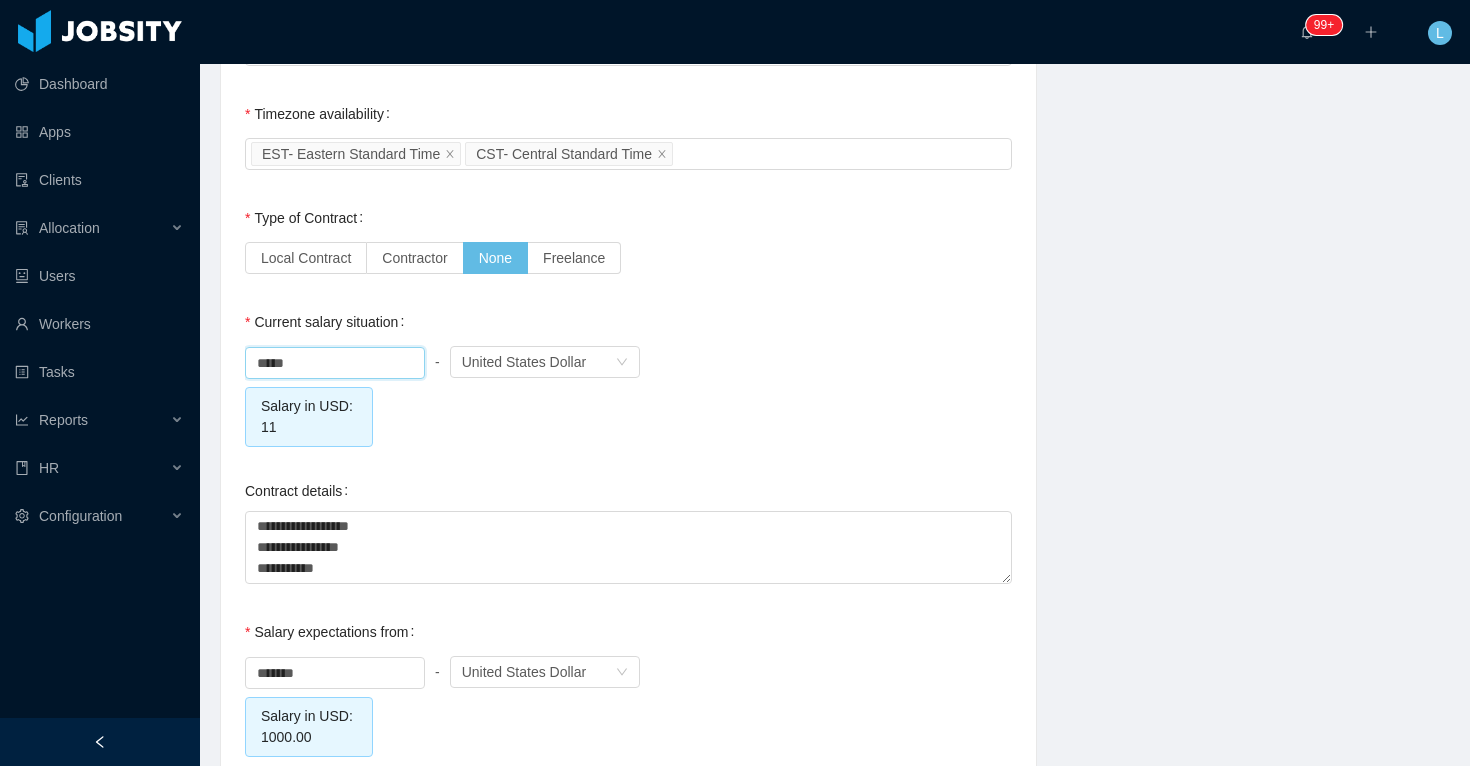 click on "***** - Currency United States Dollar   Salary in USD: 11" at bounding box center (628, 394) 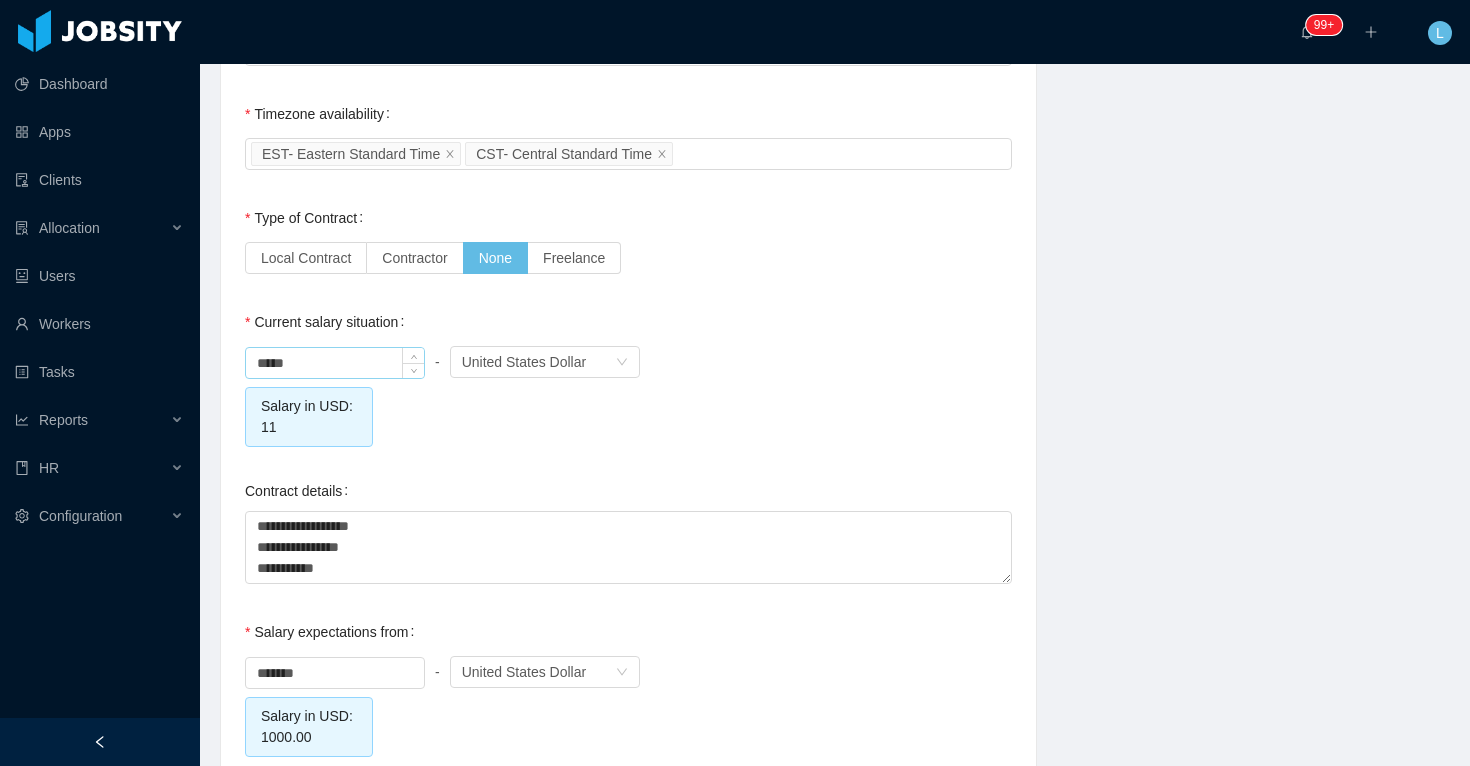 click on "*****" at bounding box center (335, 363) 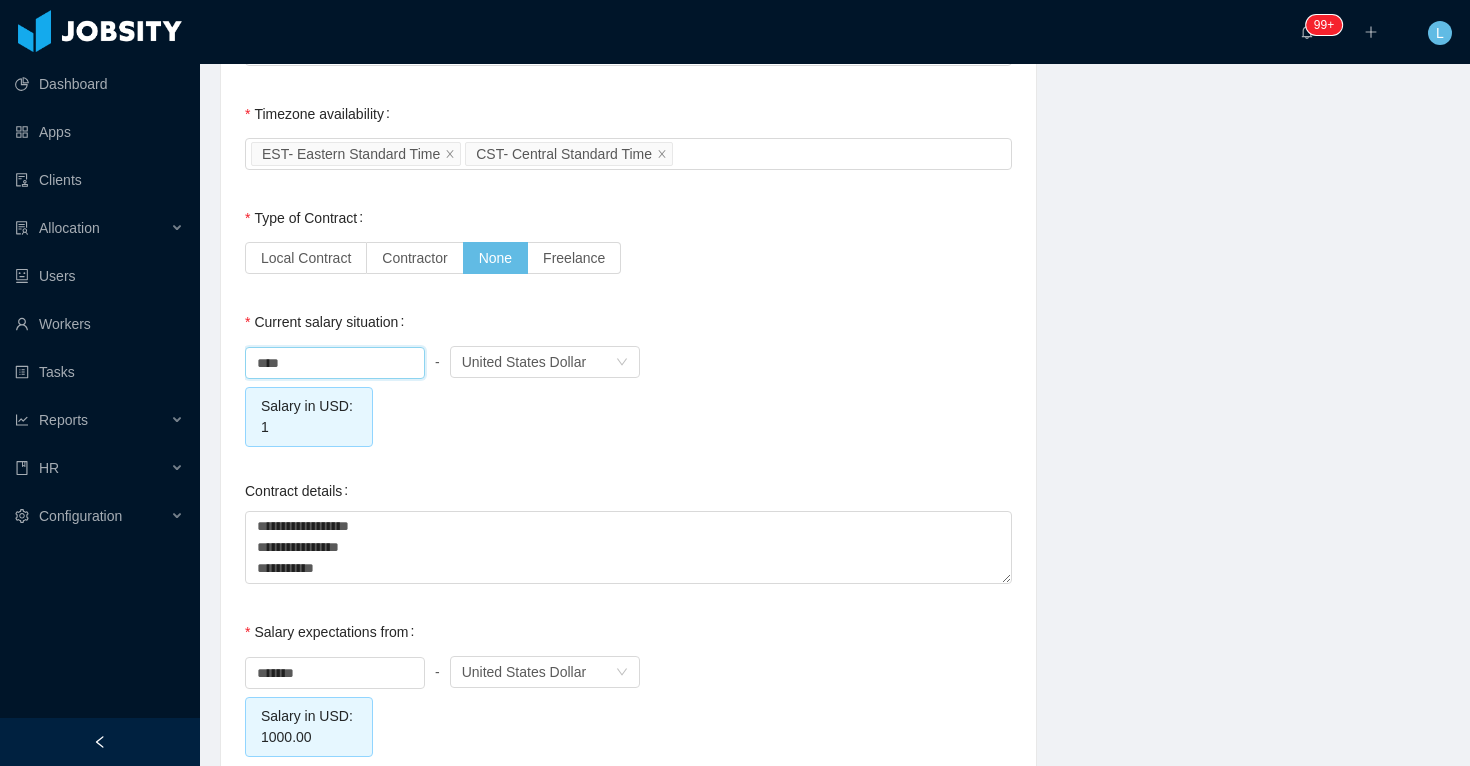 click on "**********" at bounding box center [628, -202] 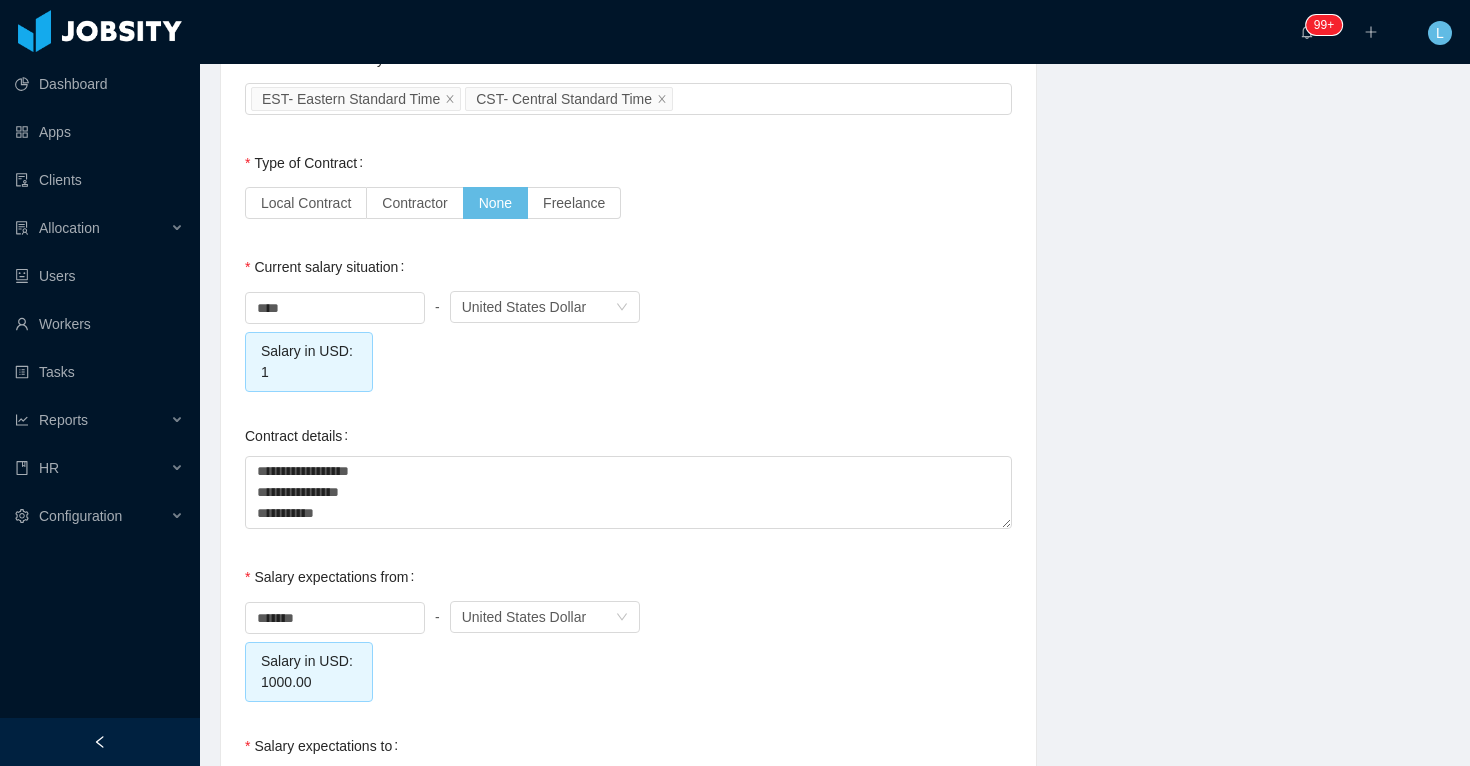 scroll, scrollTop: 1833, scrollLeft: 0, axis: vertical 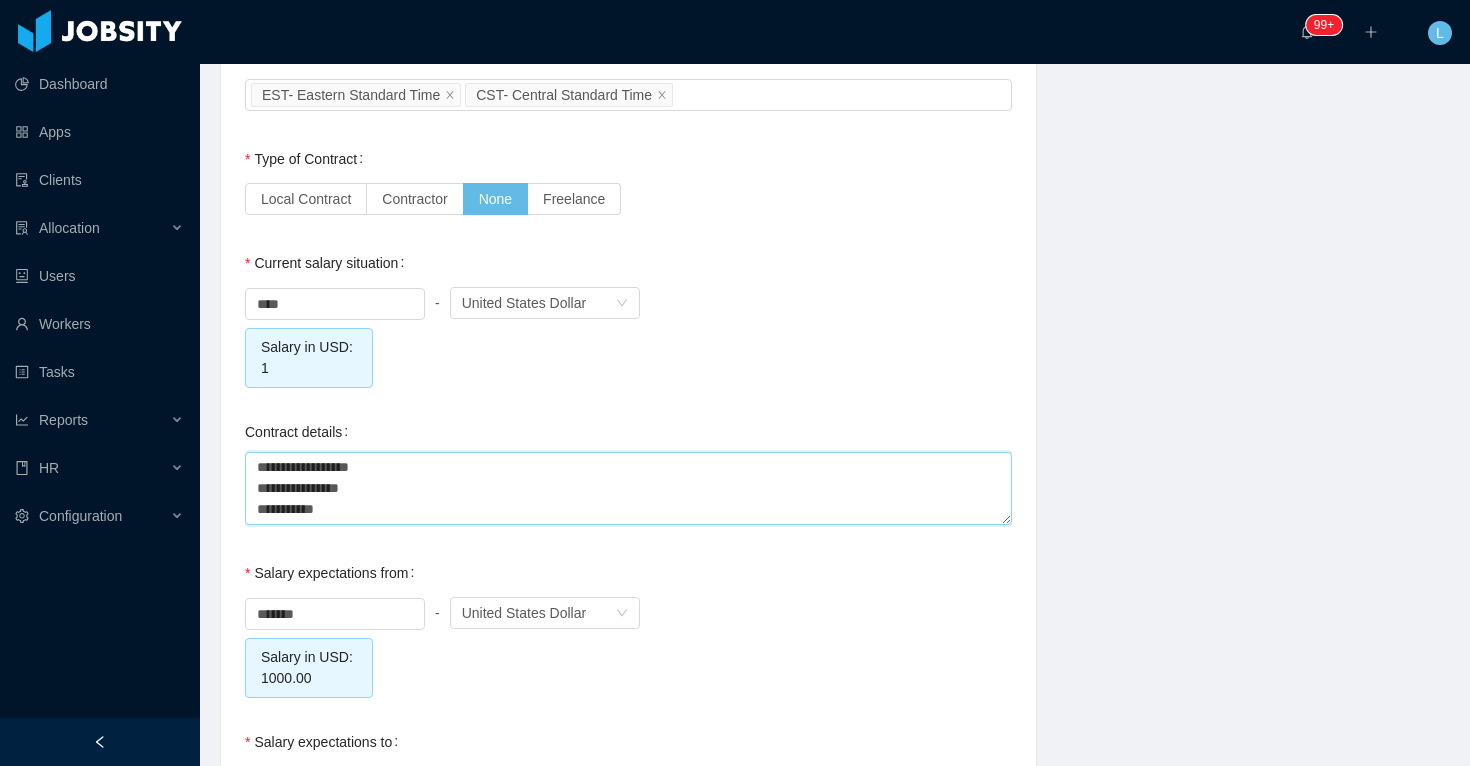click on "**********" at bounding box center [628, 488] 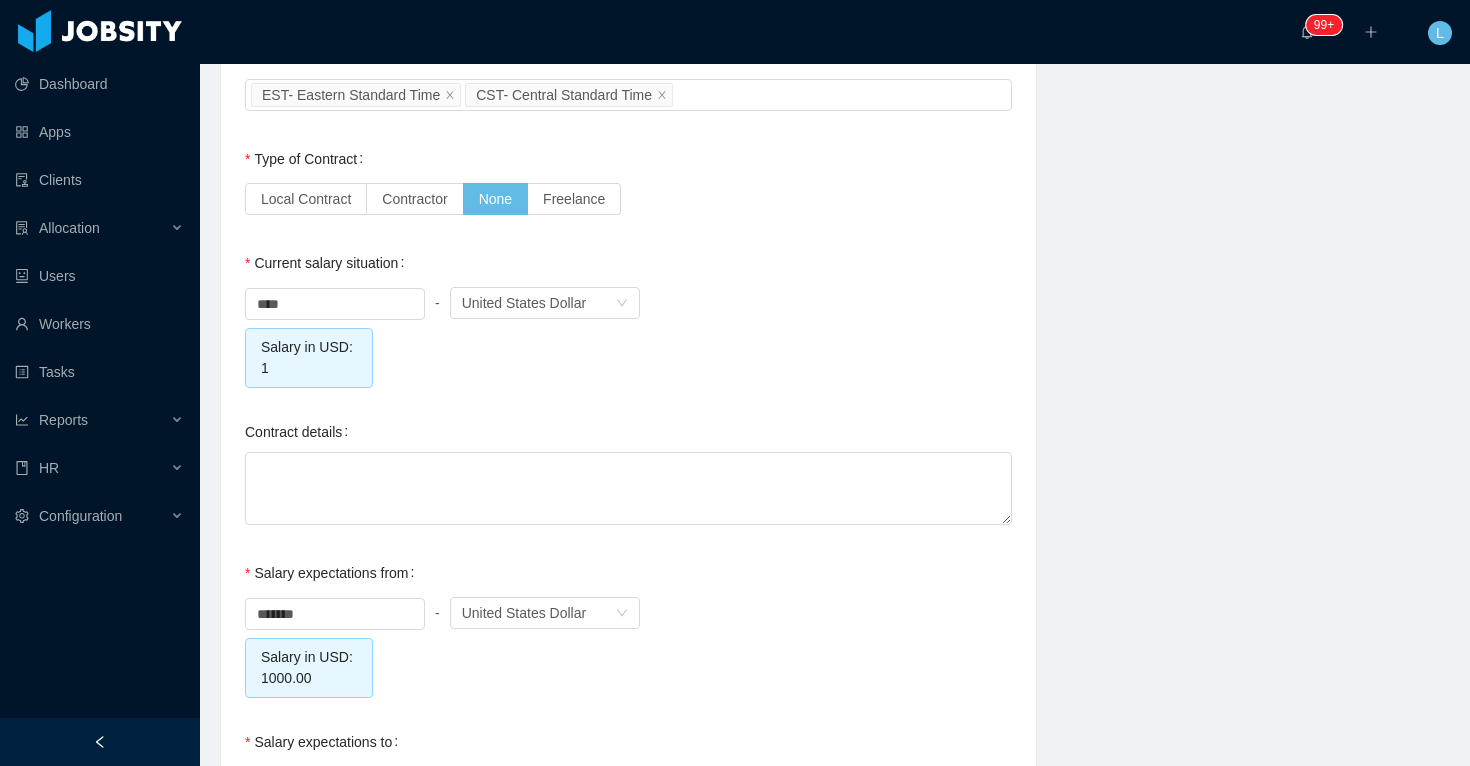 click on "**** - Currency United States Dollar   Salary in USD: 1" at bounding box center [628, 335] 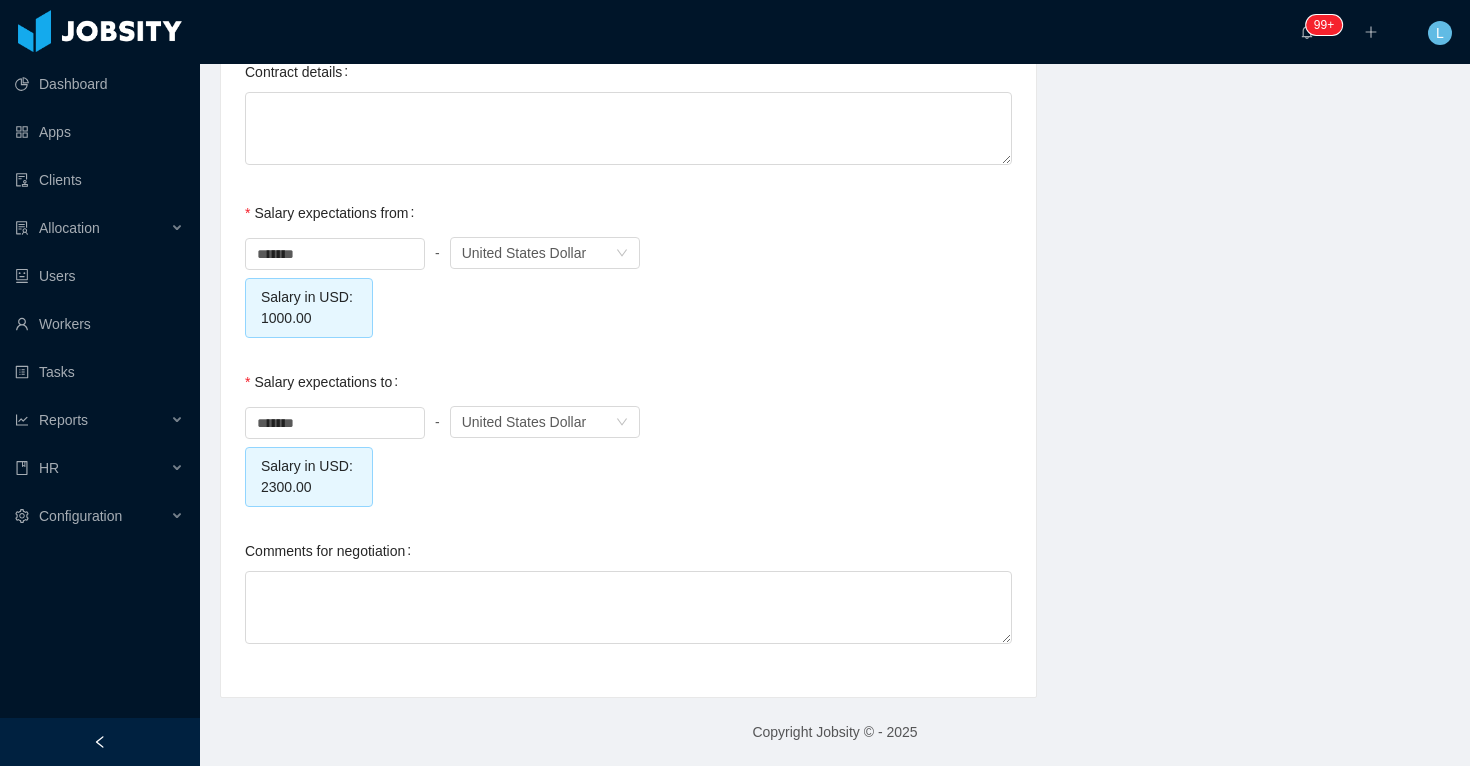 scroll, scrollTop: 2194, scrollLeft: 0, axis: vertical 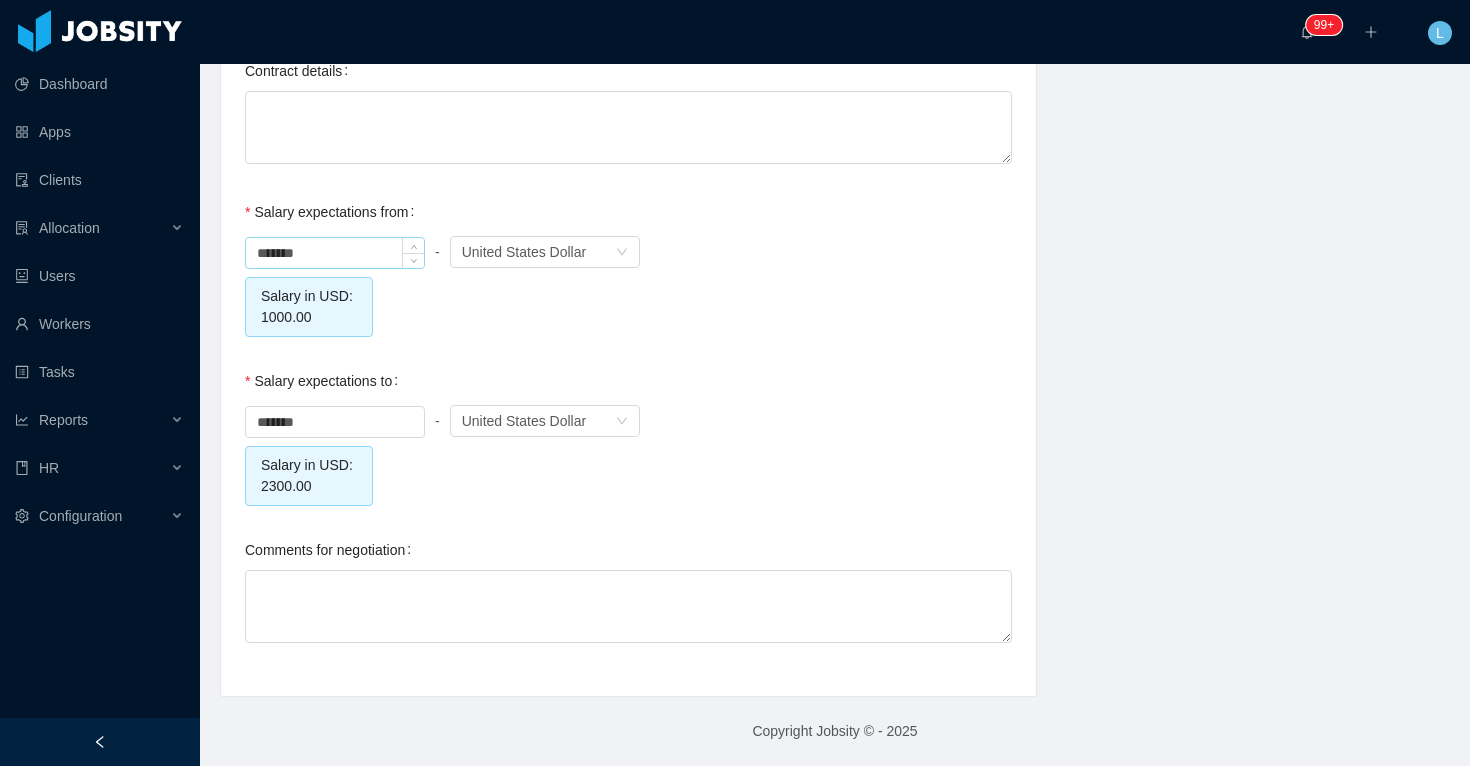click on "*******" at bounding box center [335, 253] 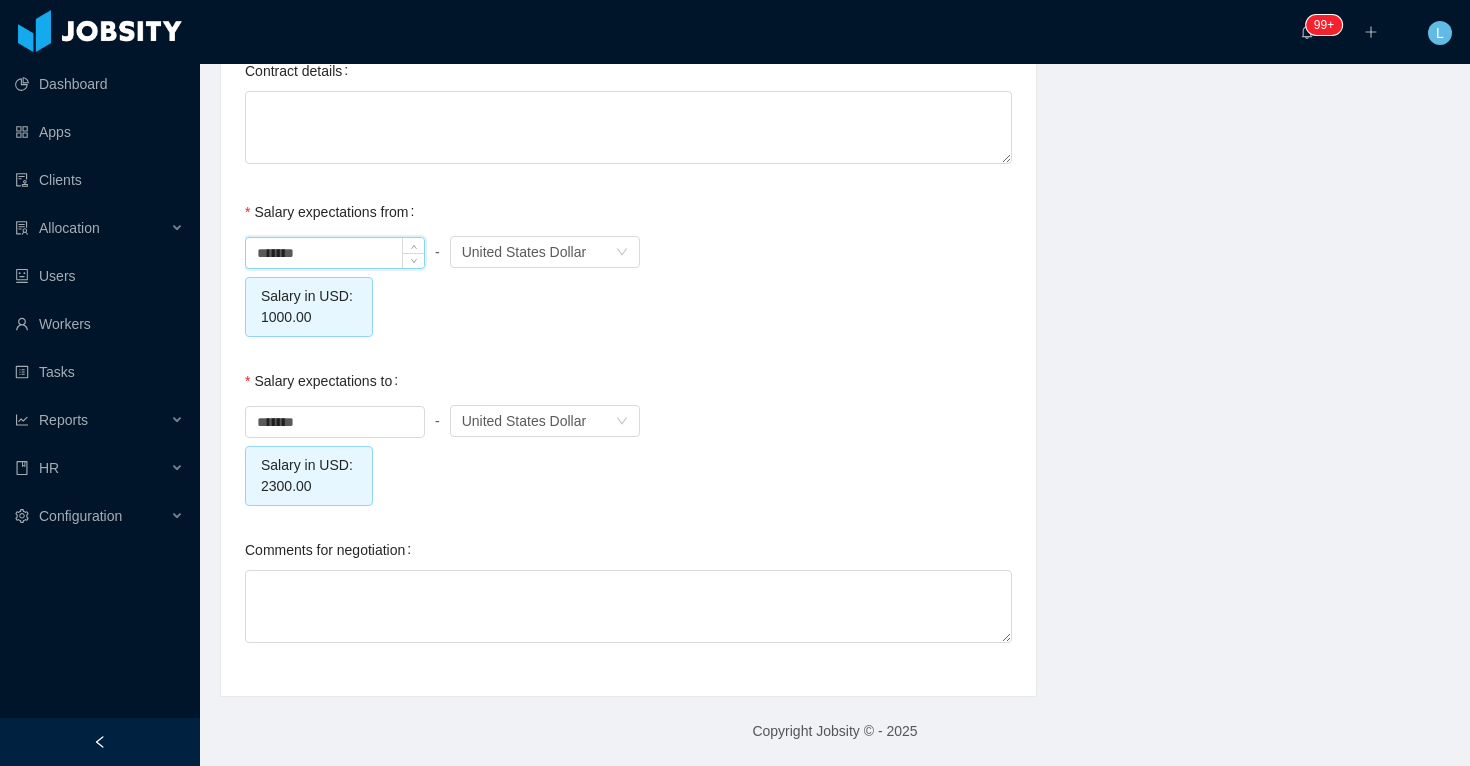 click on "*******" at bounding box center [335, 253] 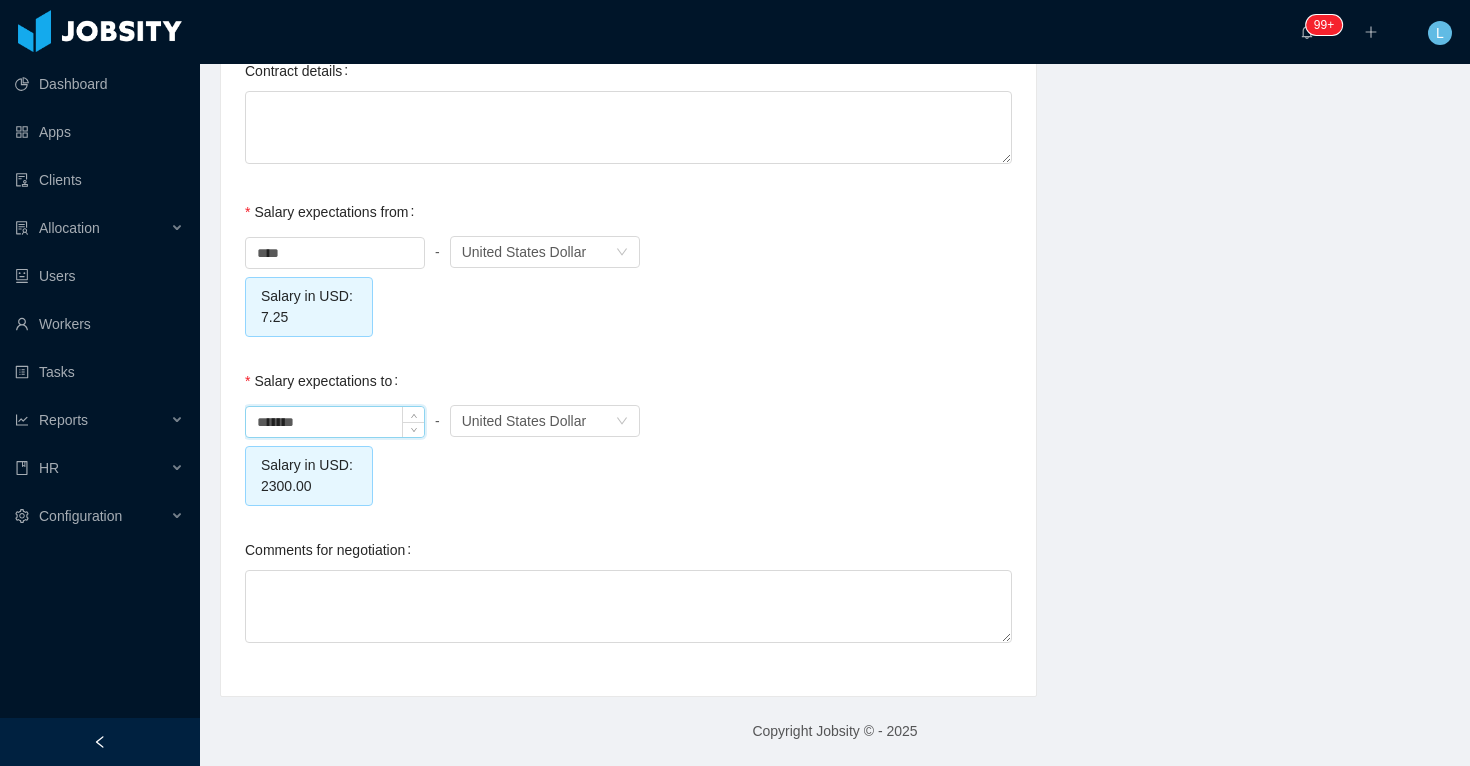 click on "*******" at bounding box center (335, 422) 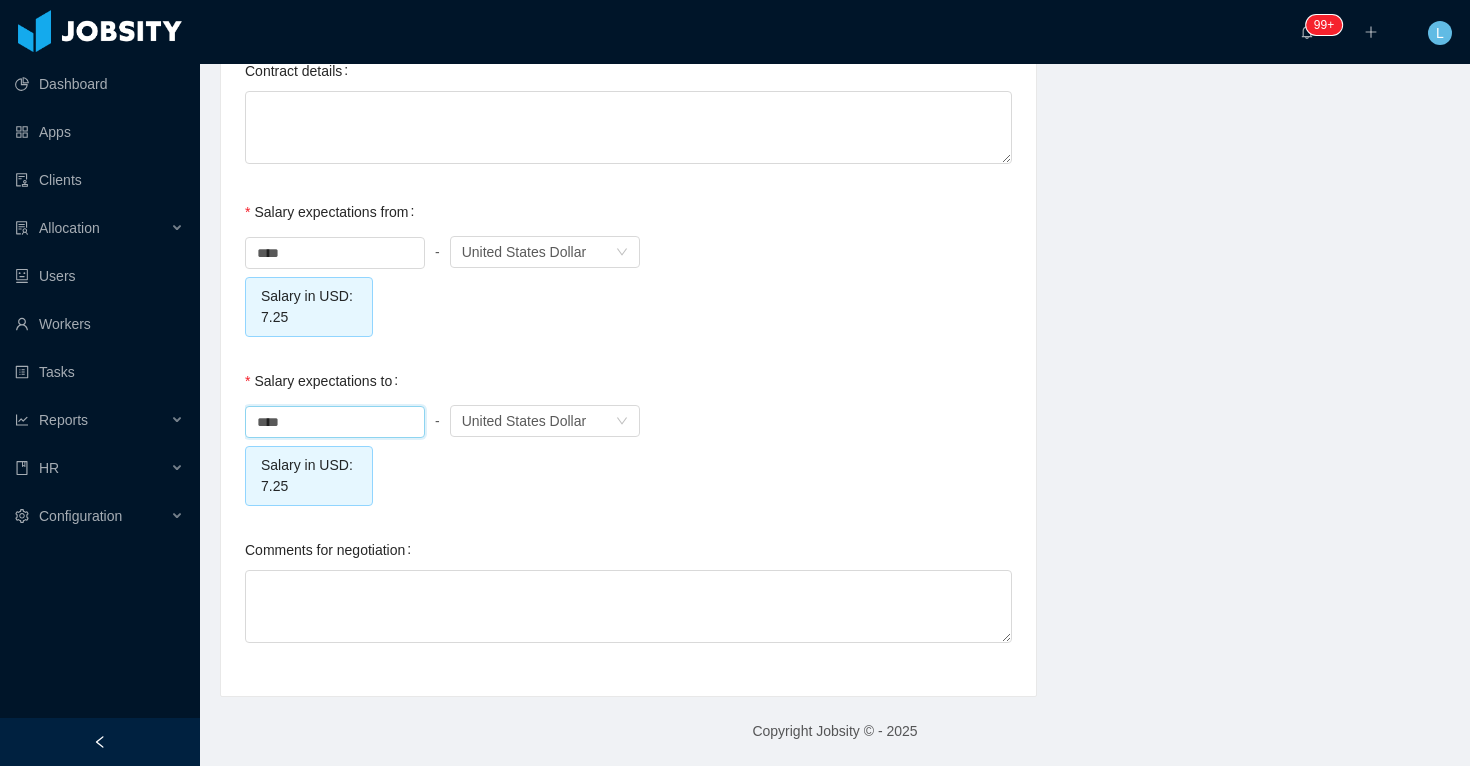 click on "**** - Currency United States Dollar   Salary in USD: 7.25" at bounding box center [628, 284] 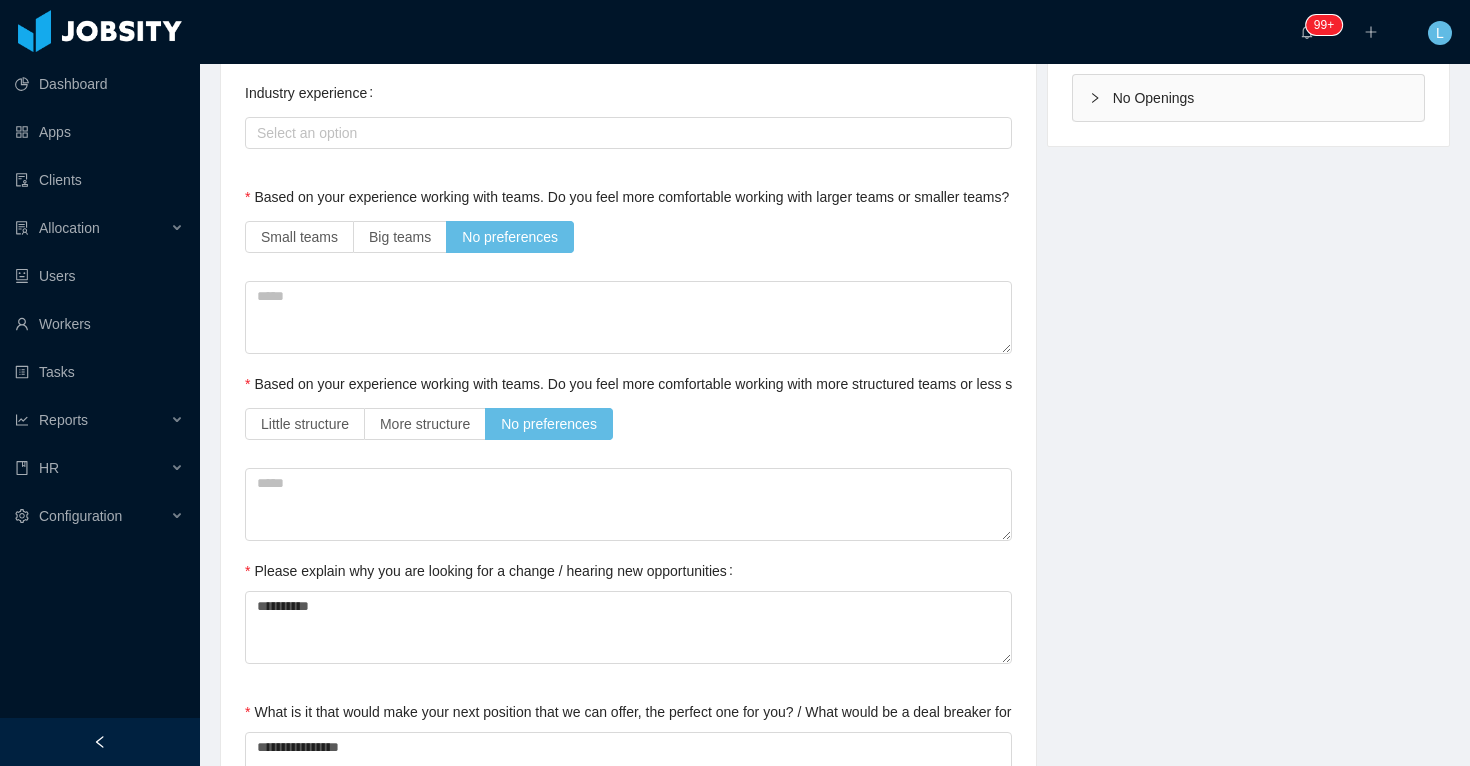 scroll, scrollTop: 0, scrollLeft: 0, axis: both 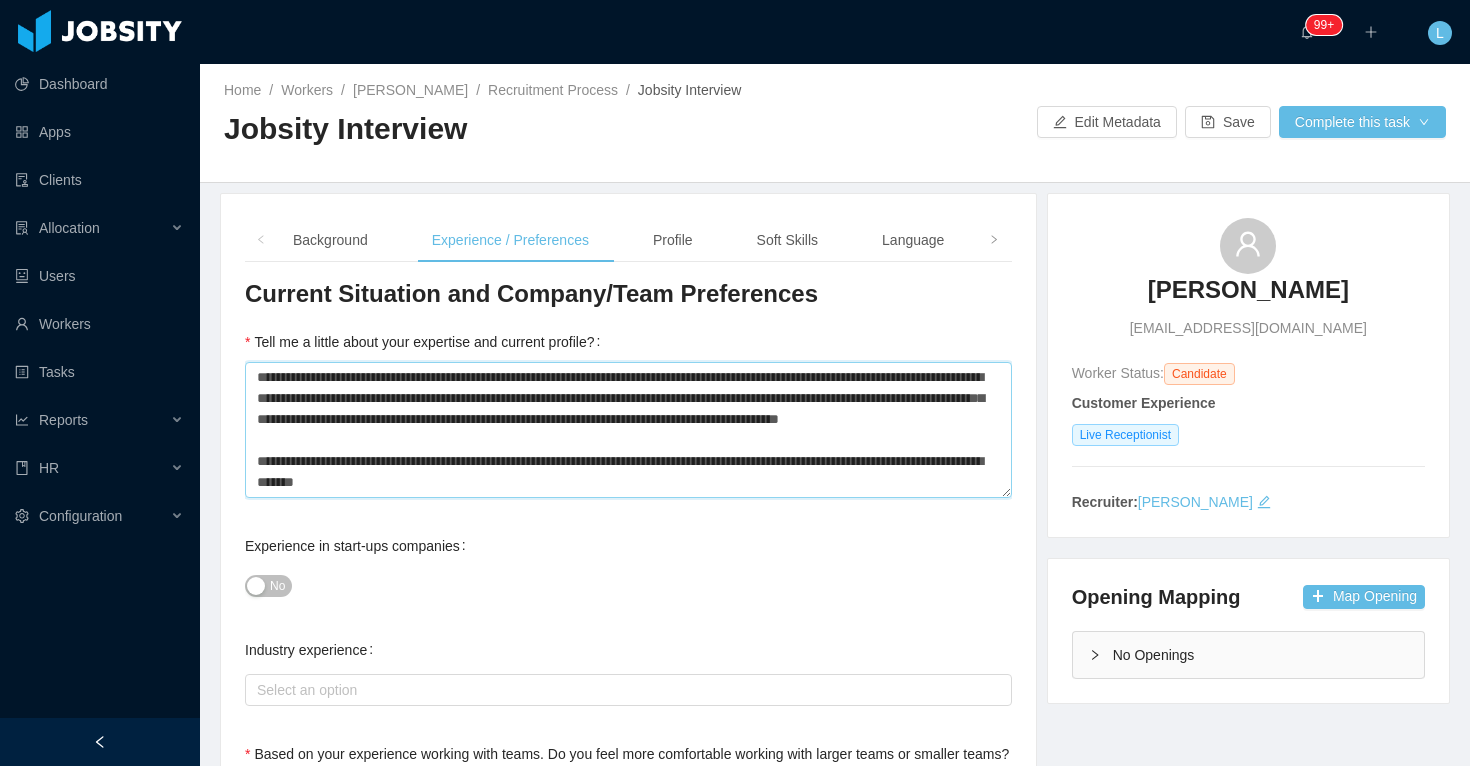 click on "**********" at bounding box center [628, 430] 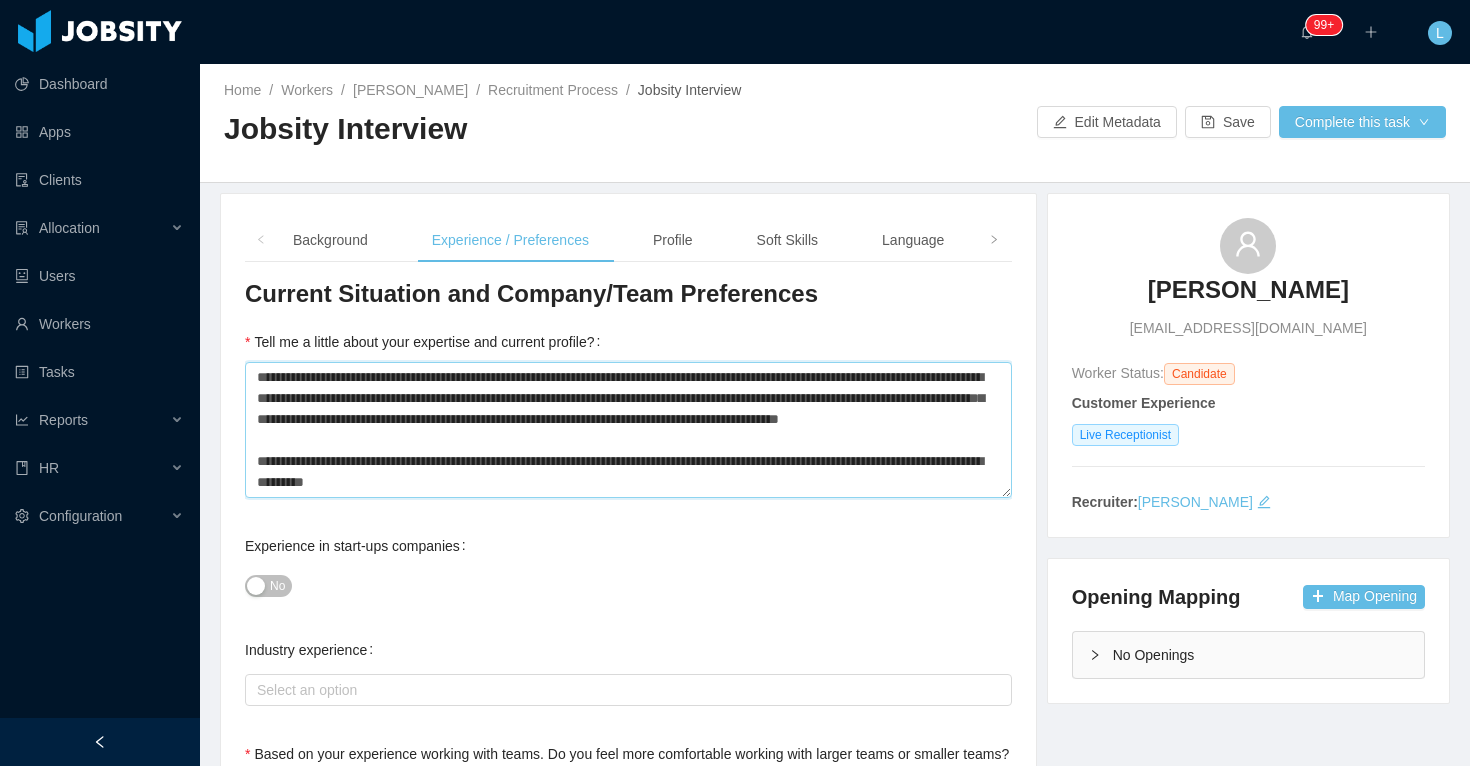 paste on "**********" 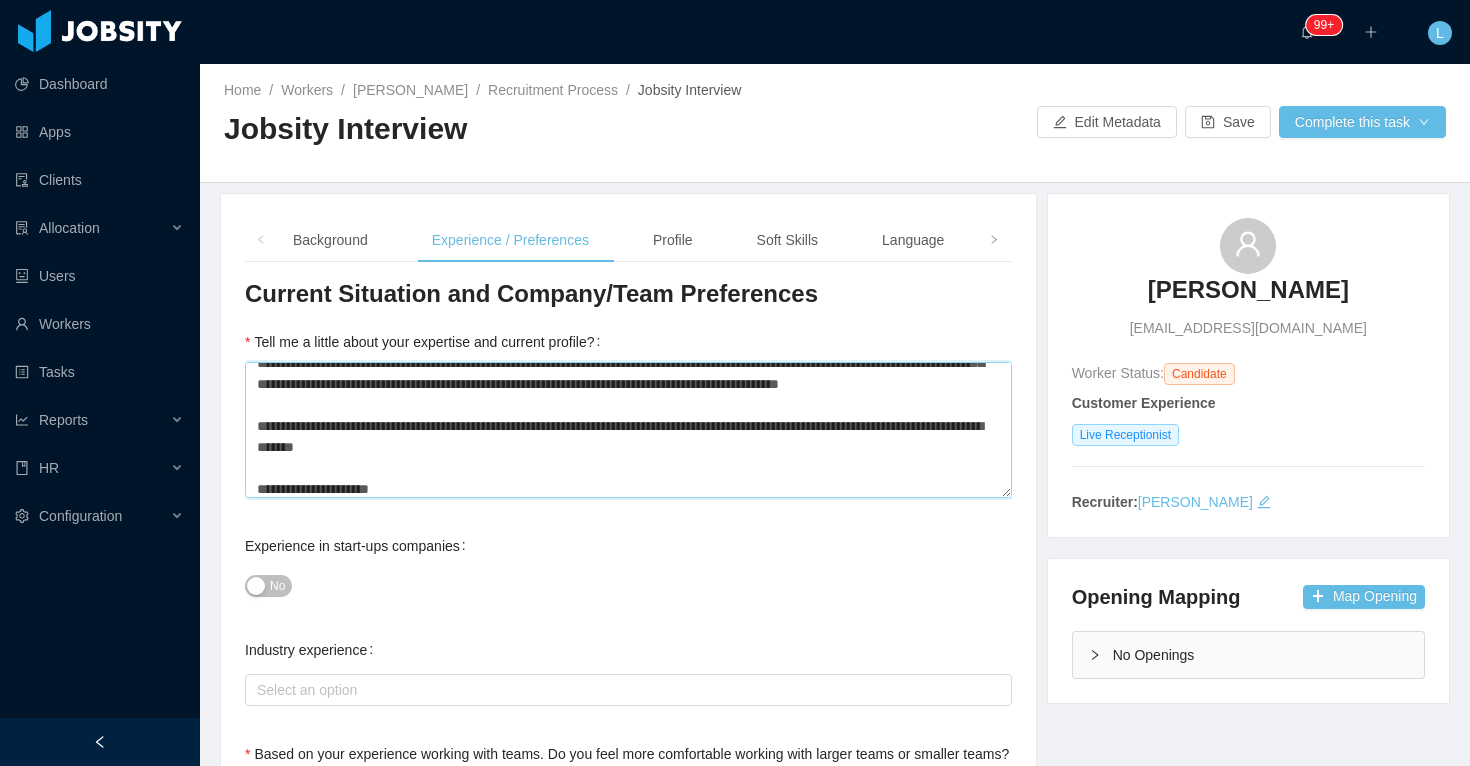 scroll, scrollTop: 140, scrollLeft: 0, axis: vertical 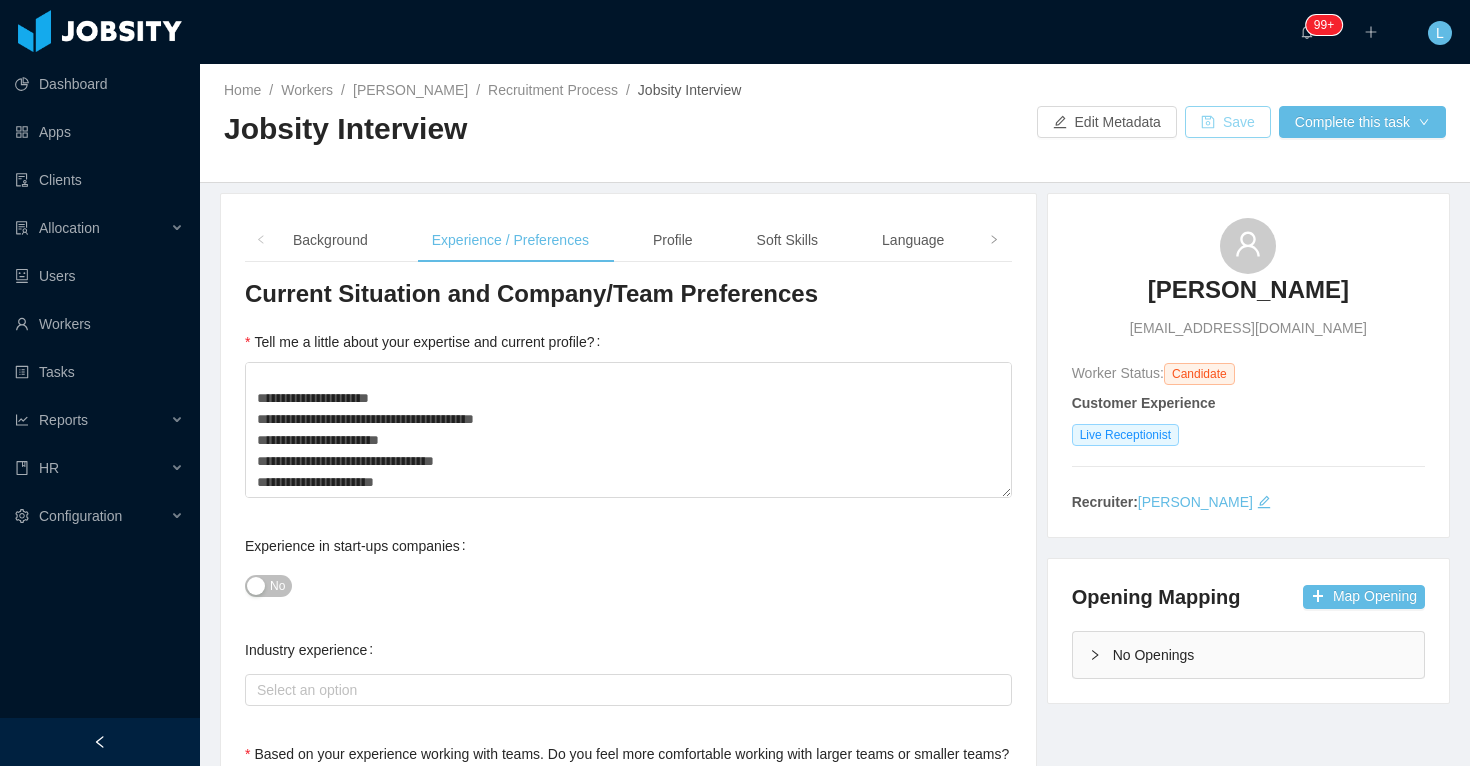click on "Save" at bounding box center (1228, 122) 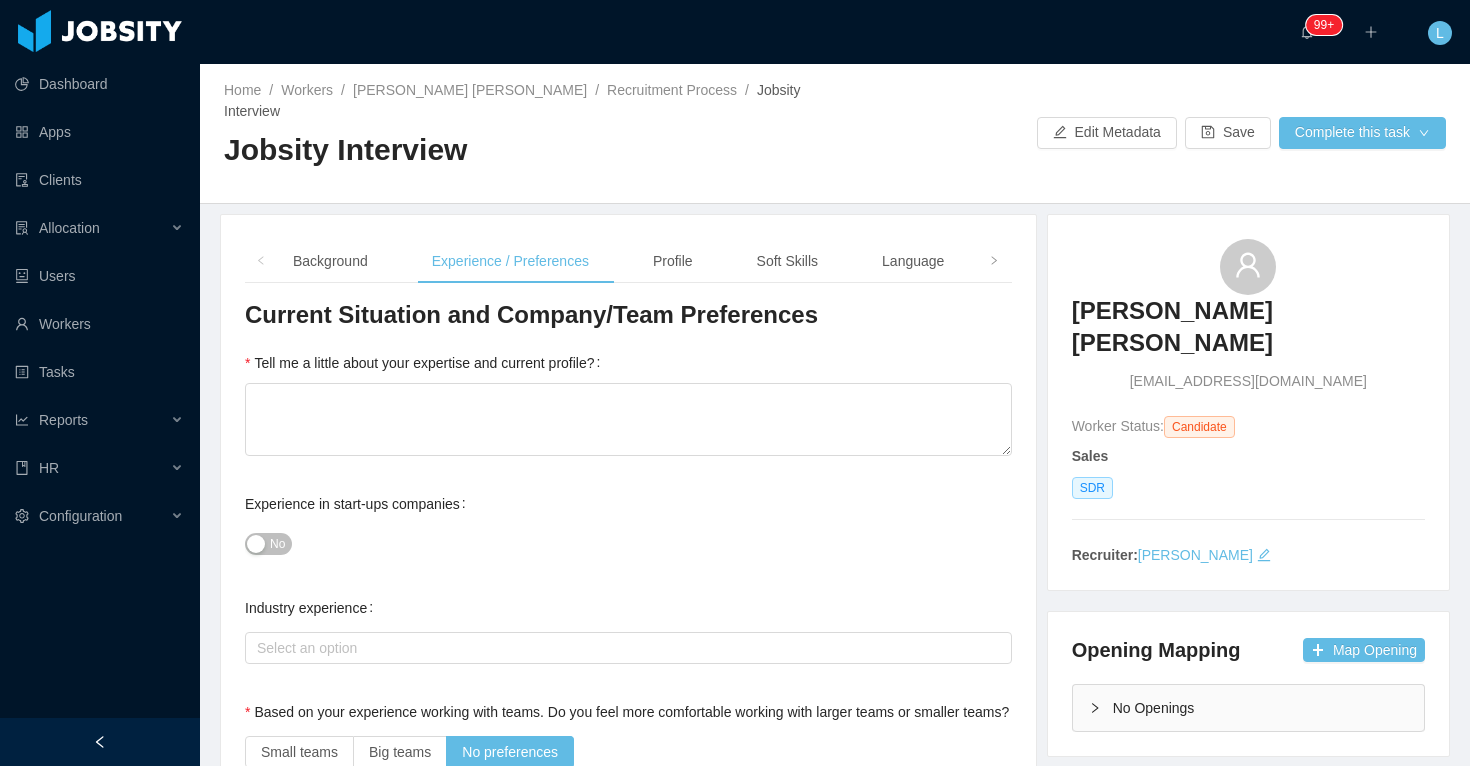 scroll, scrollTop: 0, scrollLeft: 0, axis: both 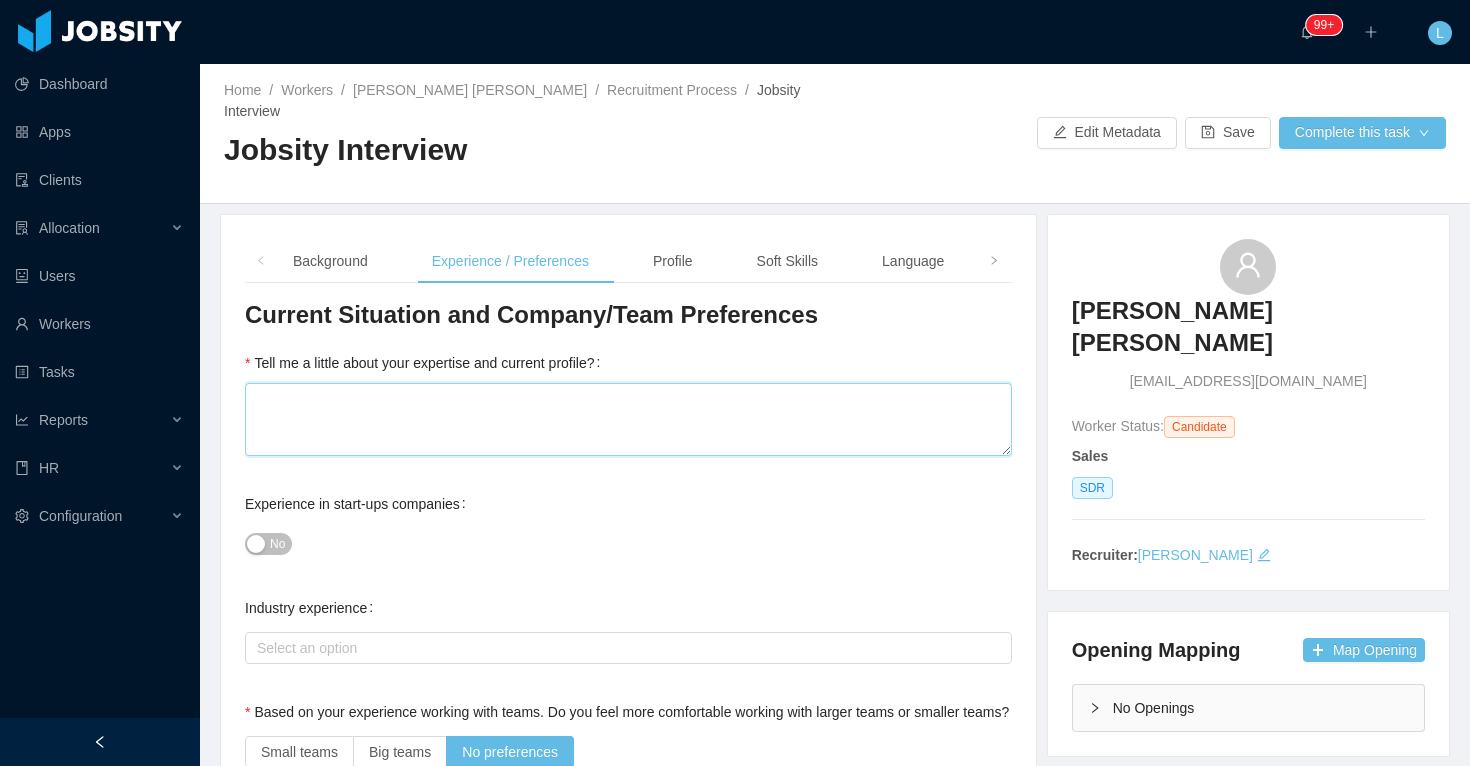 click on "Tell me a little about your expertise and current profile?" at bounding box center (628, 419) 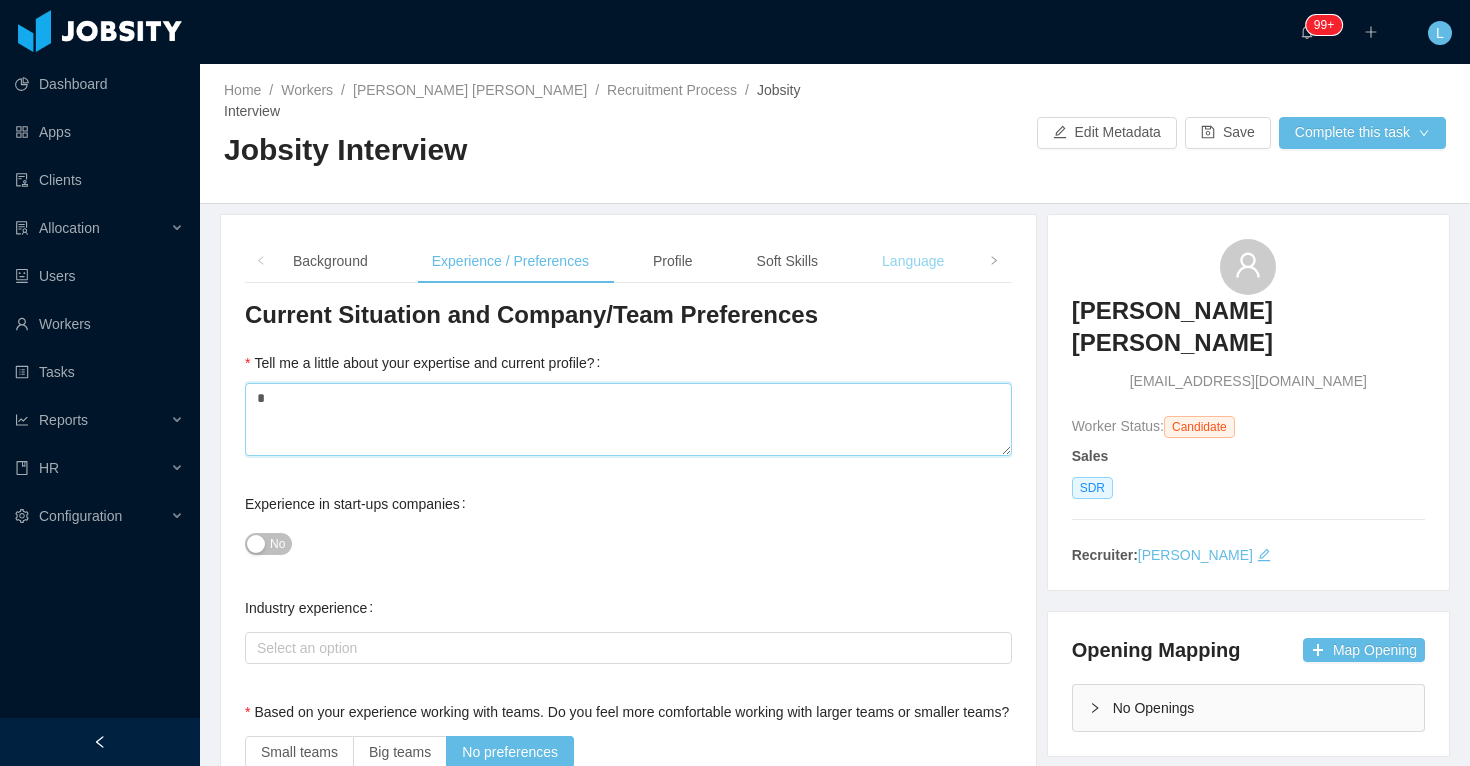 type on "*" 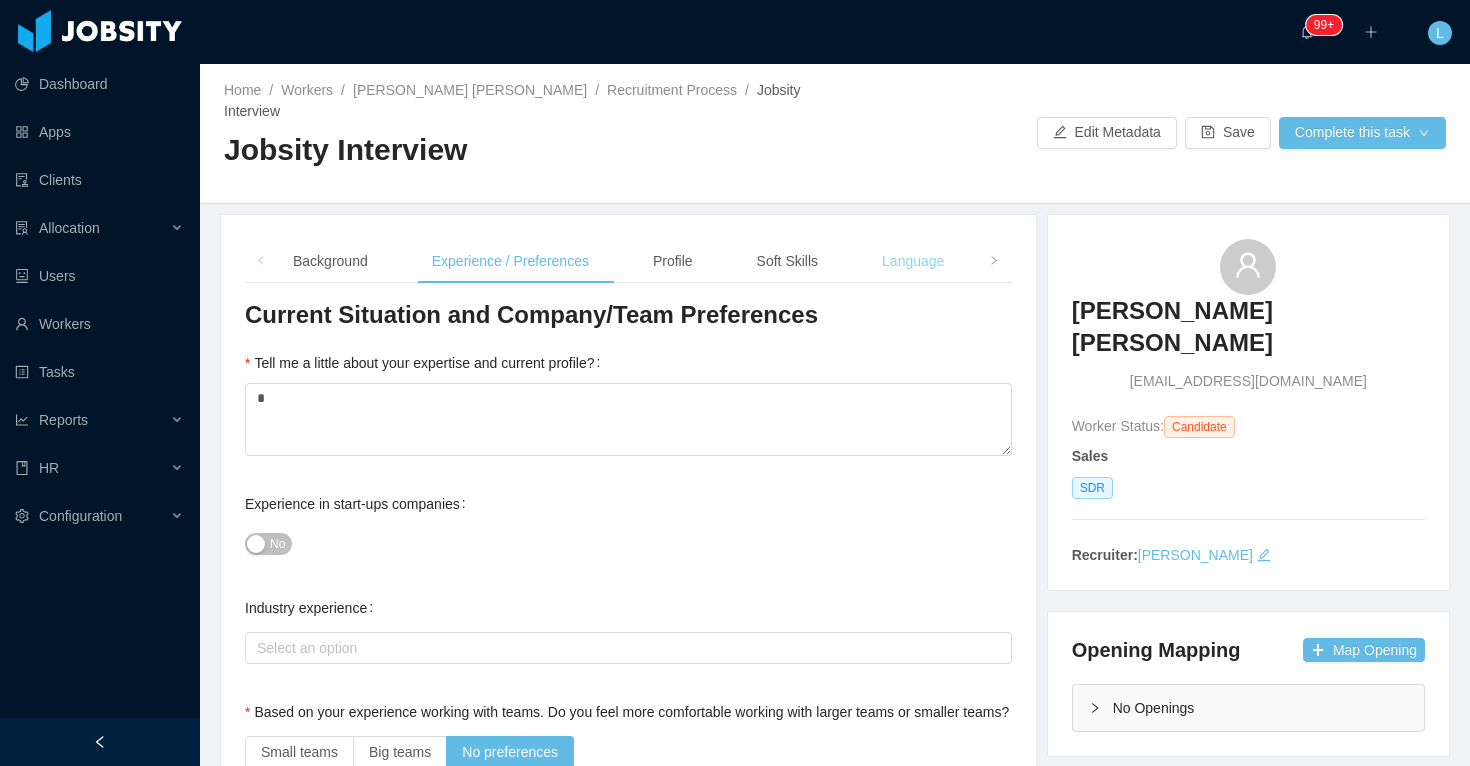 click on "Language" at bounding box center (913, 261) 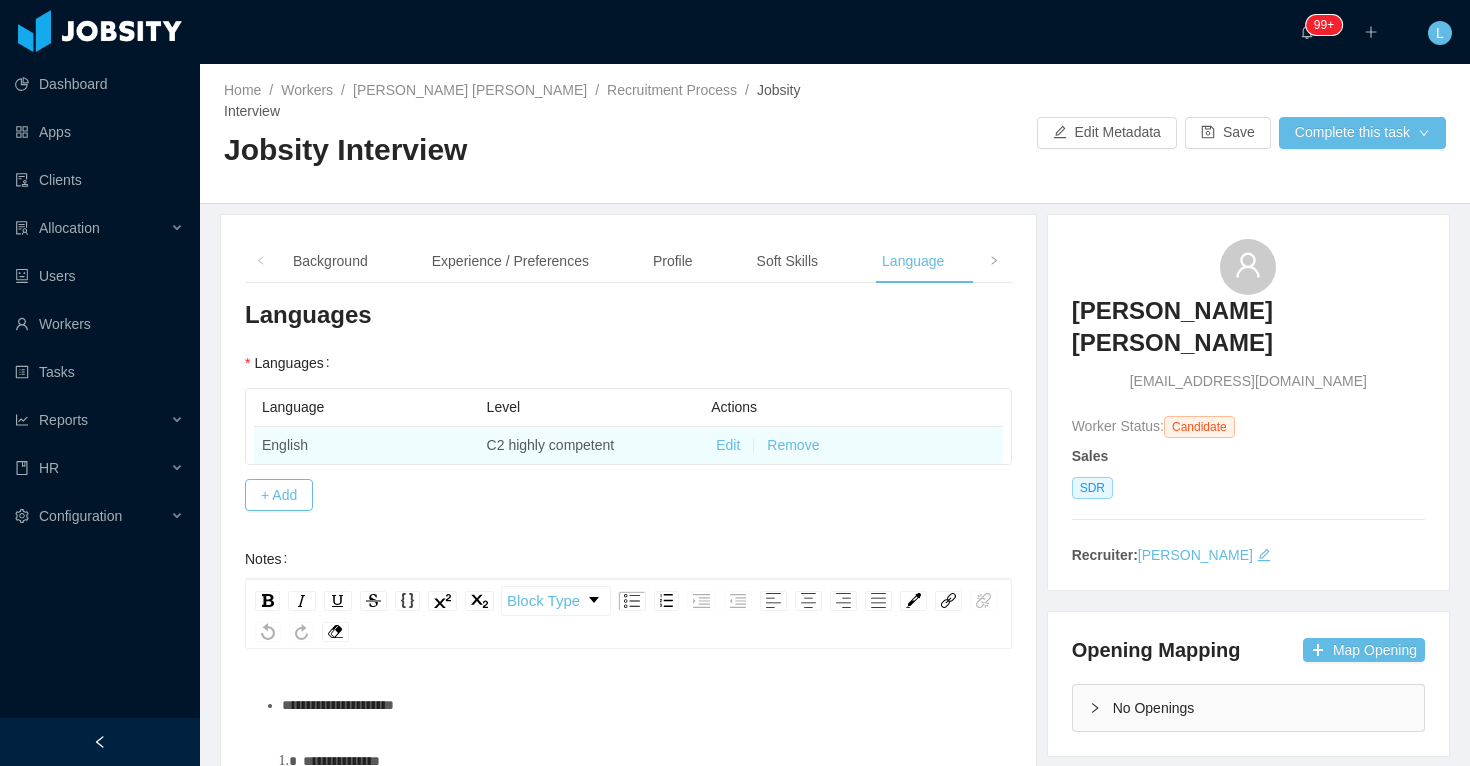 click on "Edit" at bounding box center [728, 445] 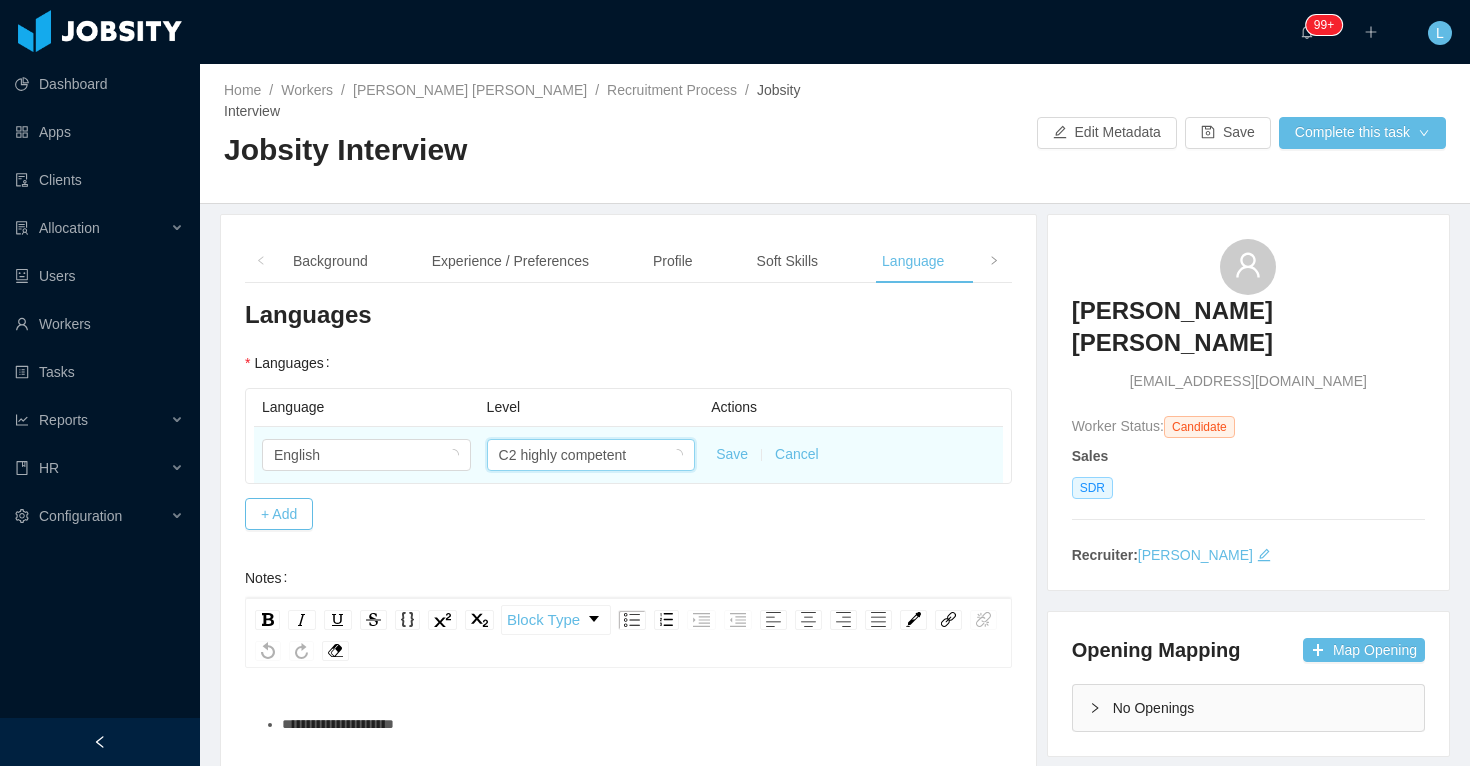 click on "C2 highly competent" at bounding box center [563, 455] 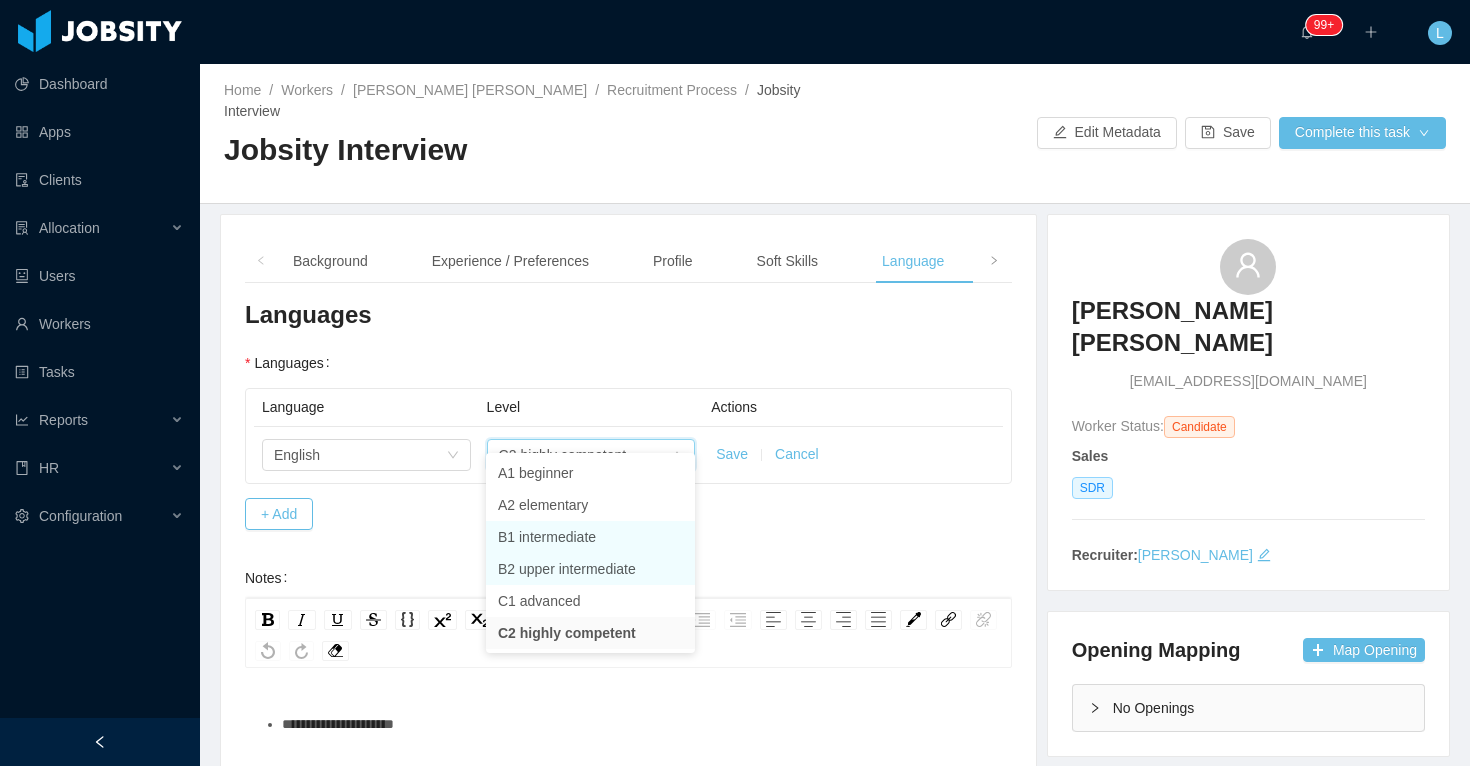 click on "B2 upper intermediate" at bounding box center [590, 569] 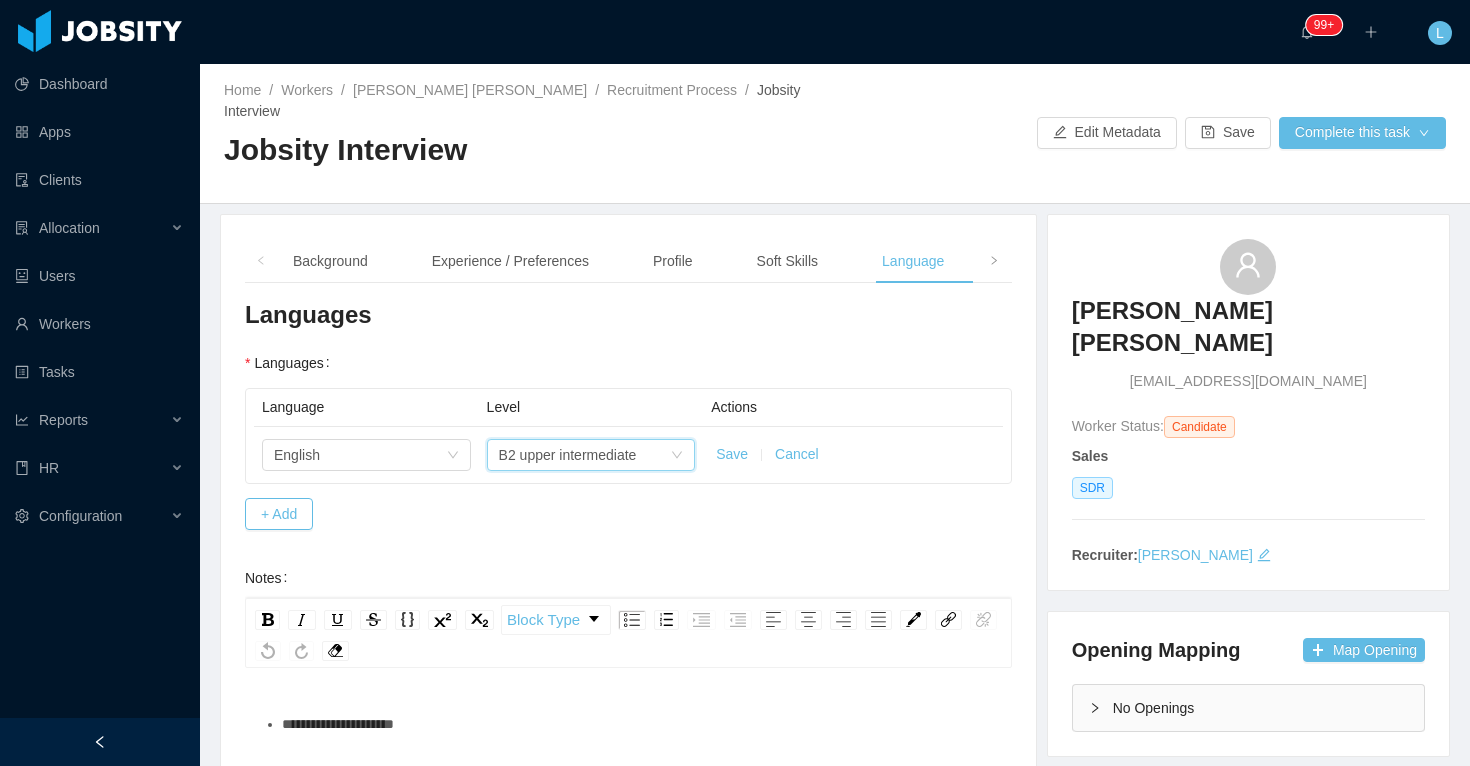 click on "Save" at bounding box center (732, 454) 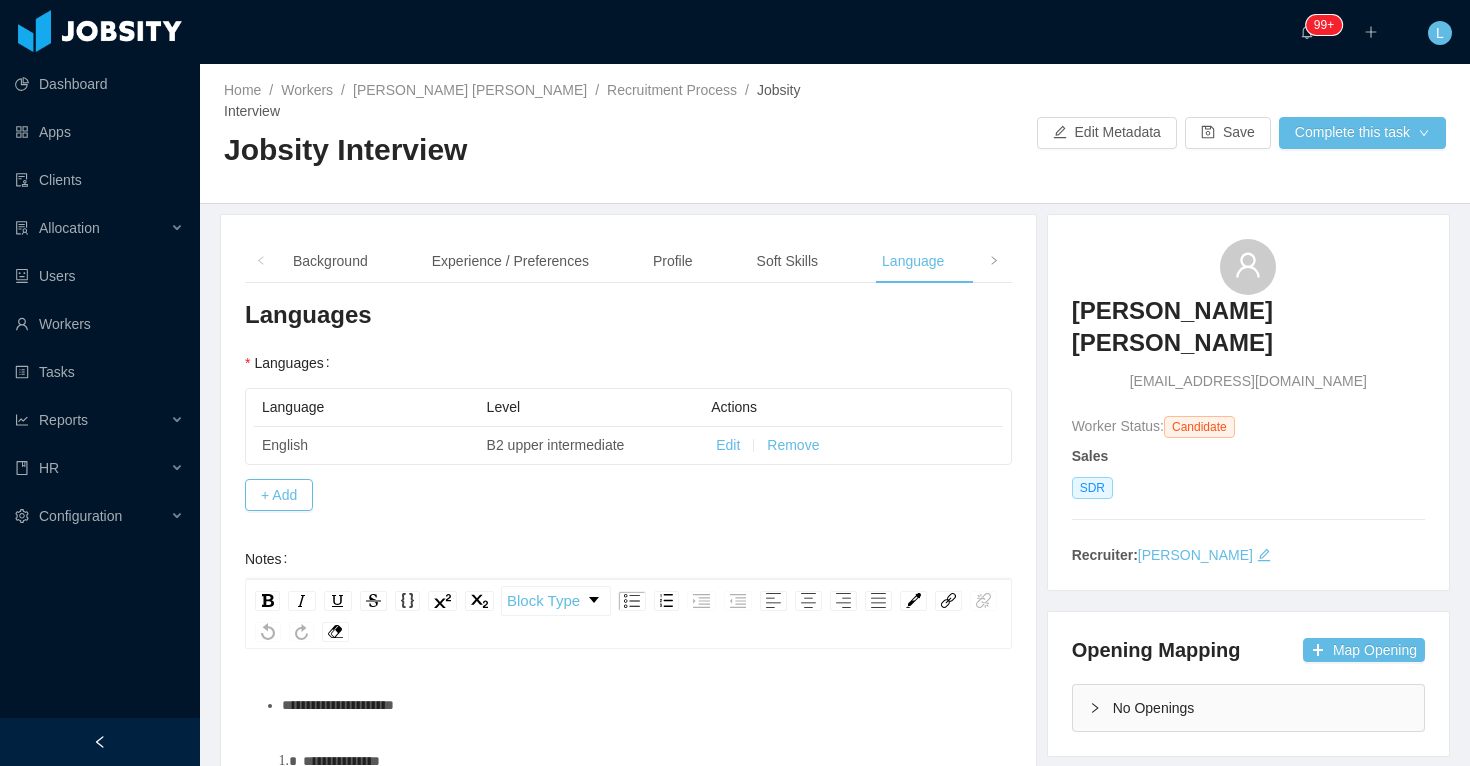 click on "**********" at bounding box center [639, 705] 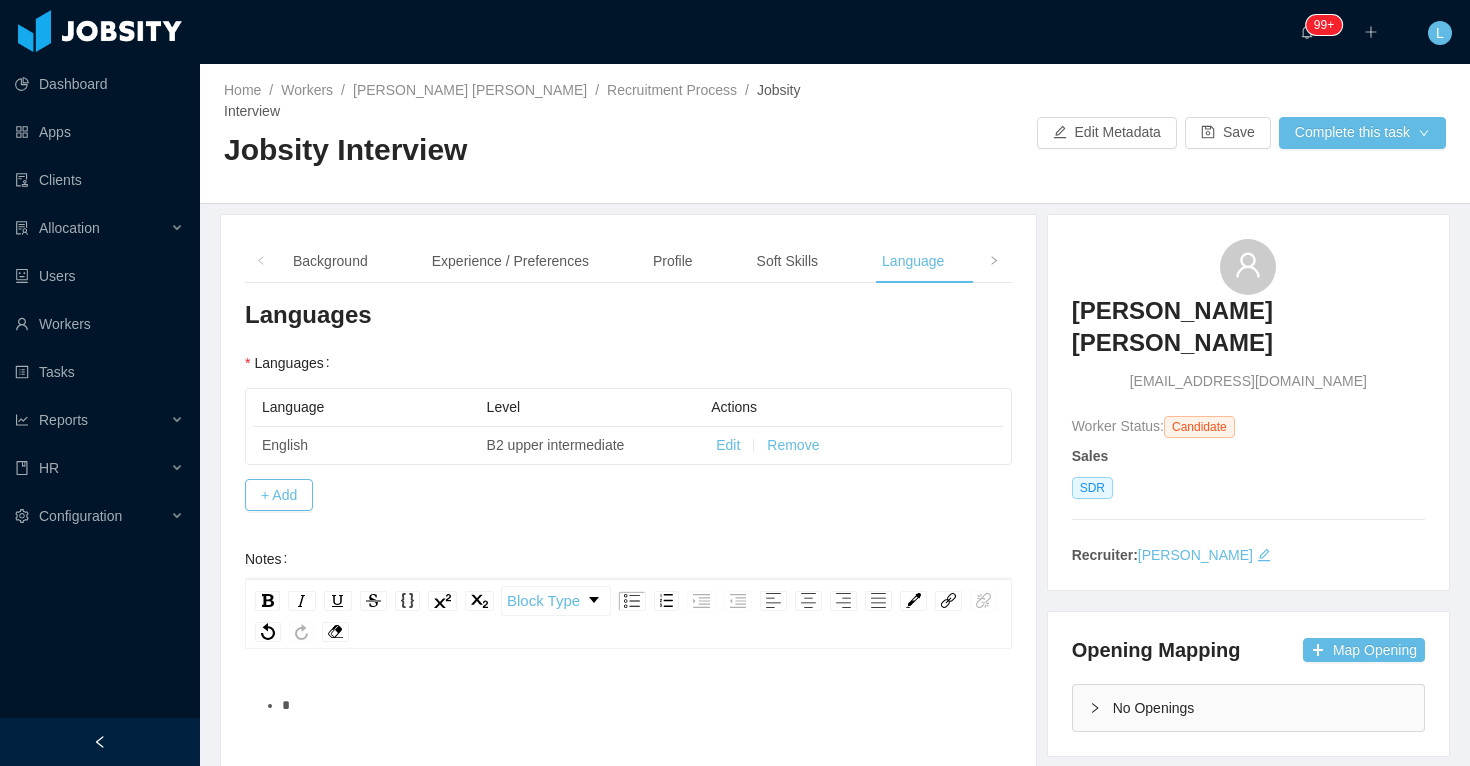 type 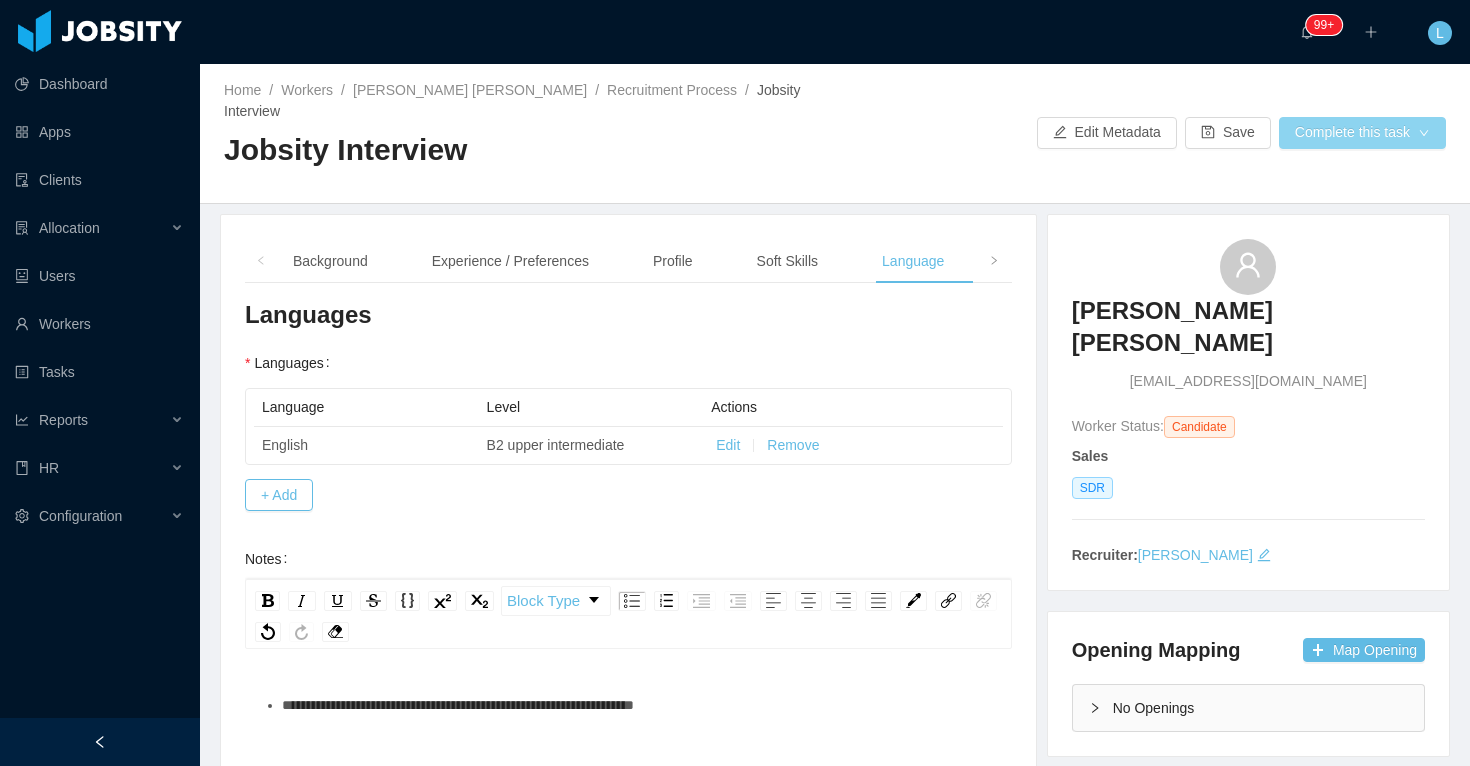 click on "Complete this task" at bounding box center [1362, 133] 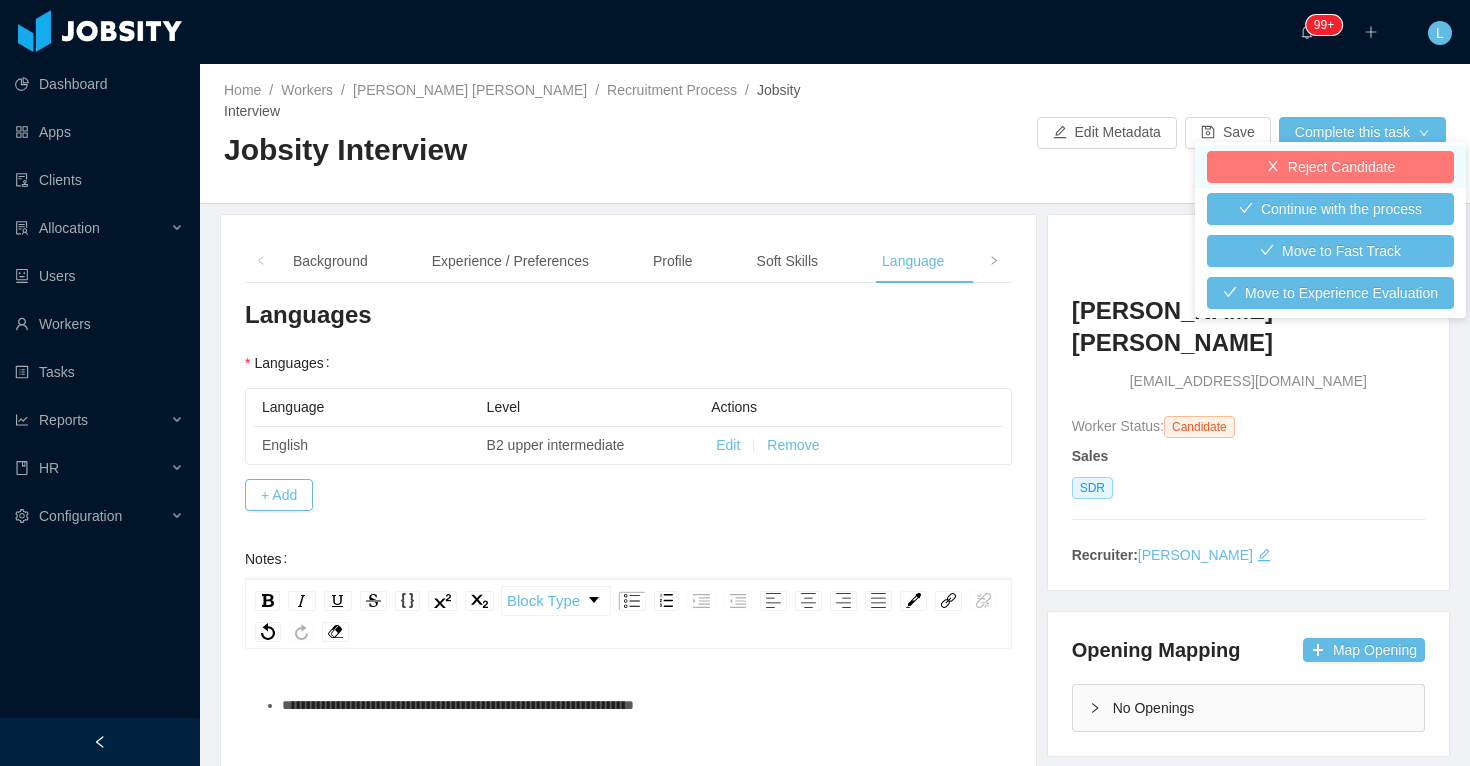 click on "Reject Candidate" at bounding box center (1330, 167) 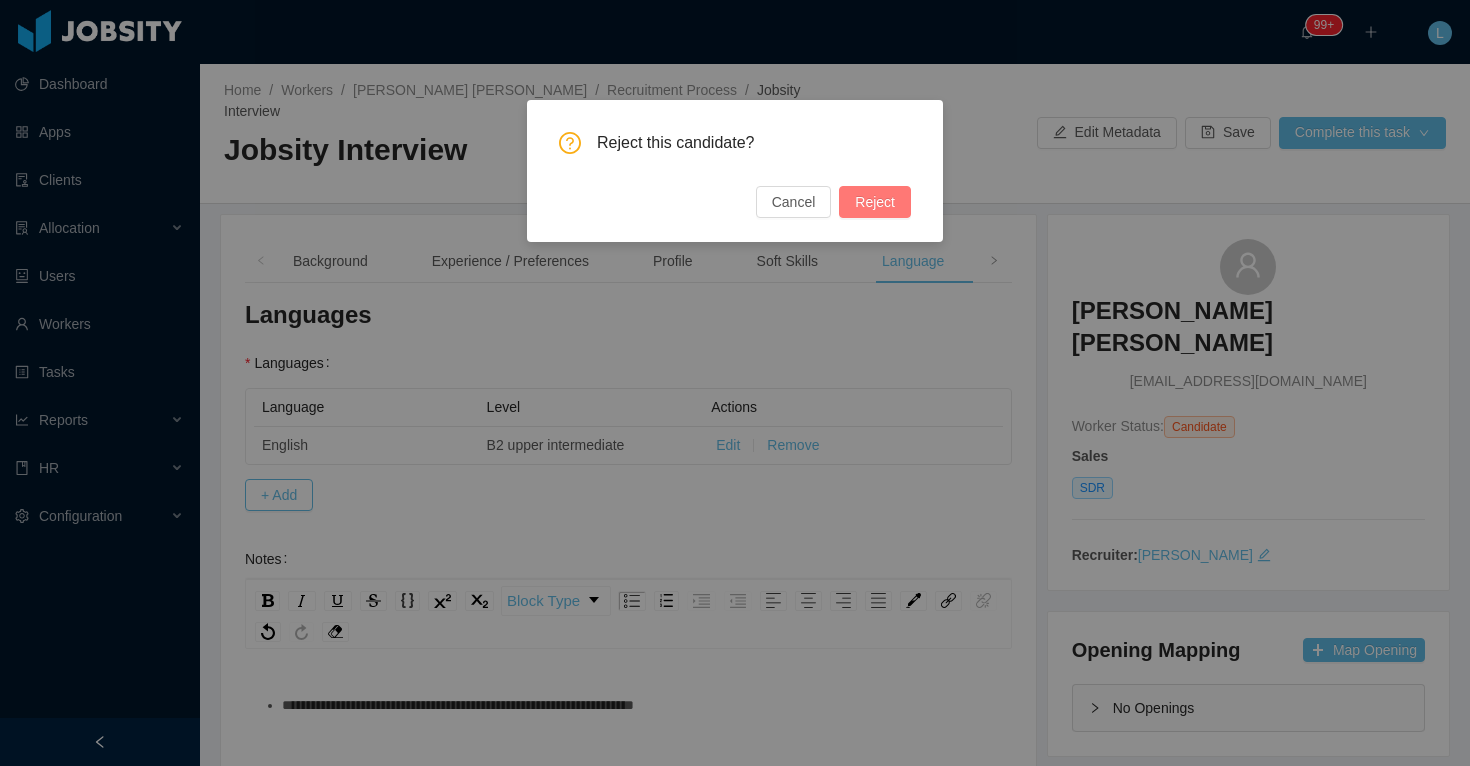 click on "Reject" at bounding box center [875, 202] 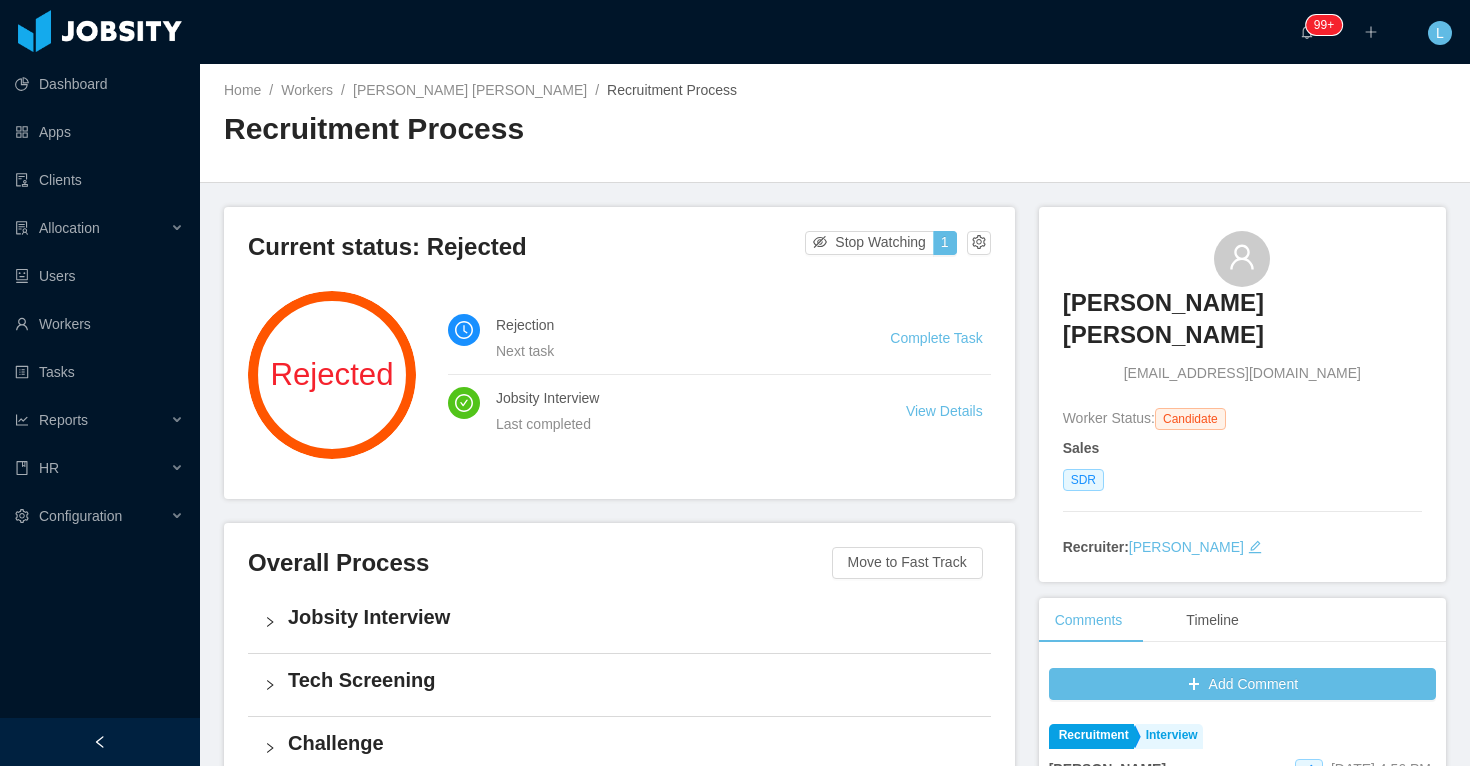 click on "[EMAIL_ADDRESS][DOMAIN_NAME]" at bounding box center (1242, 373) 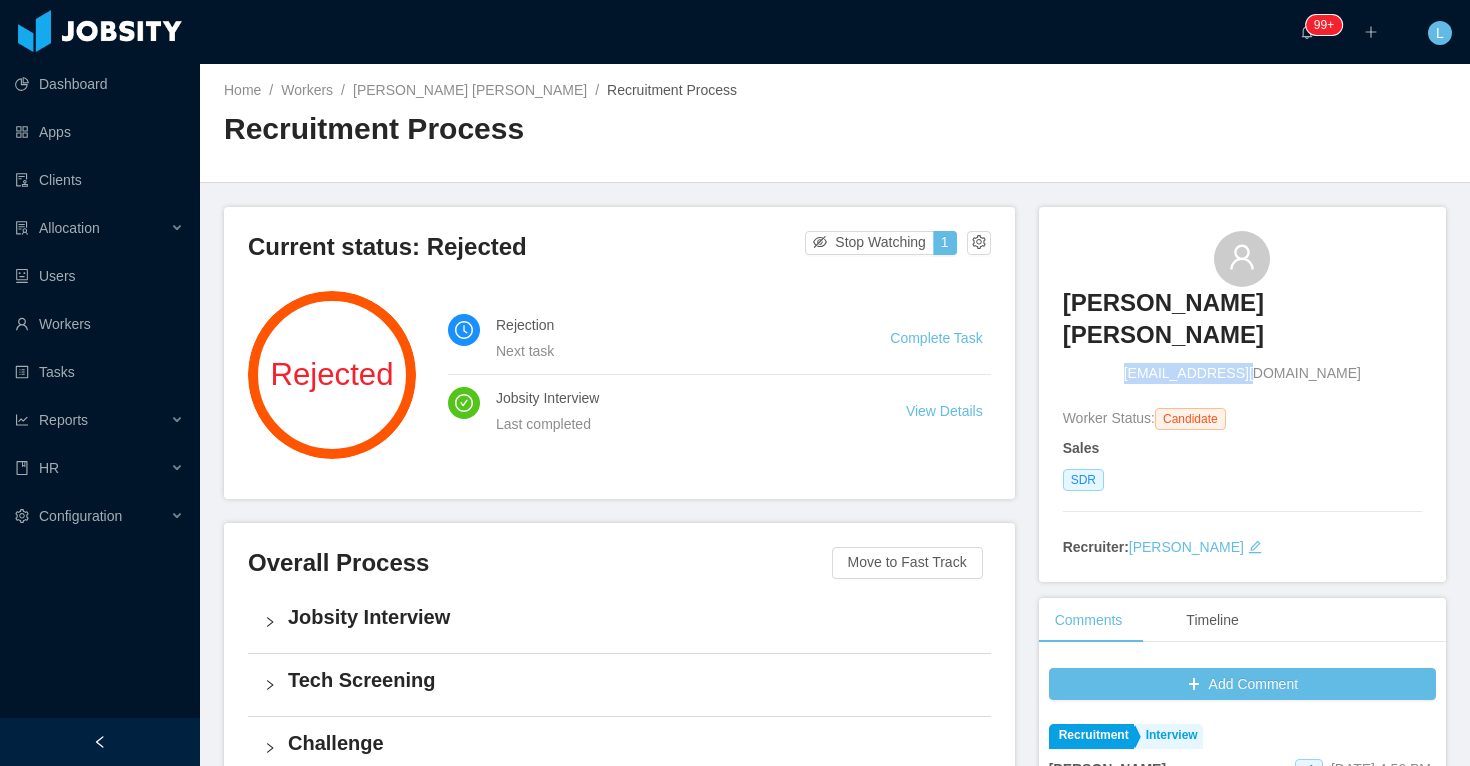 click on "[EMAIL_ADDRESS][DOMAIN_NAME]" at bounding box center (1242, 373) 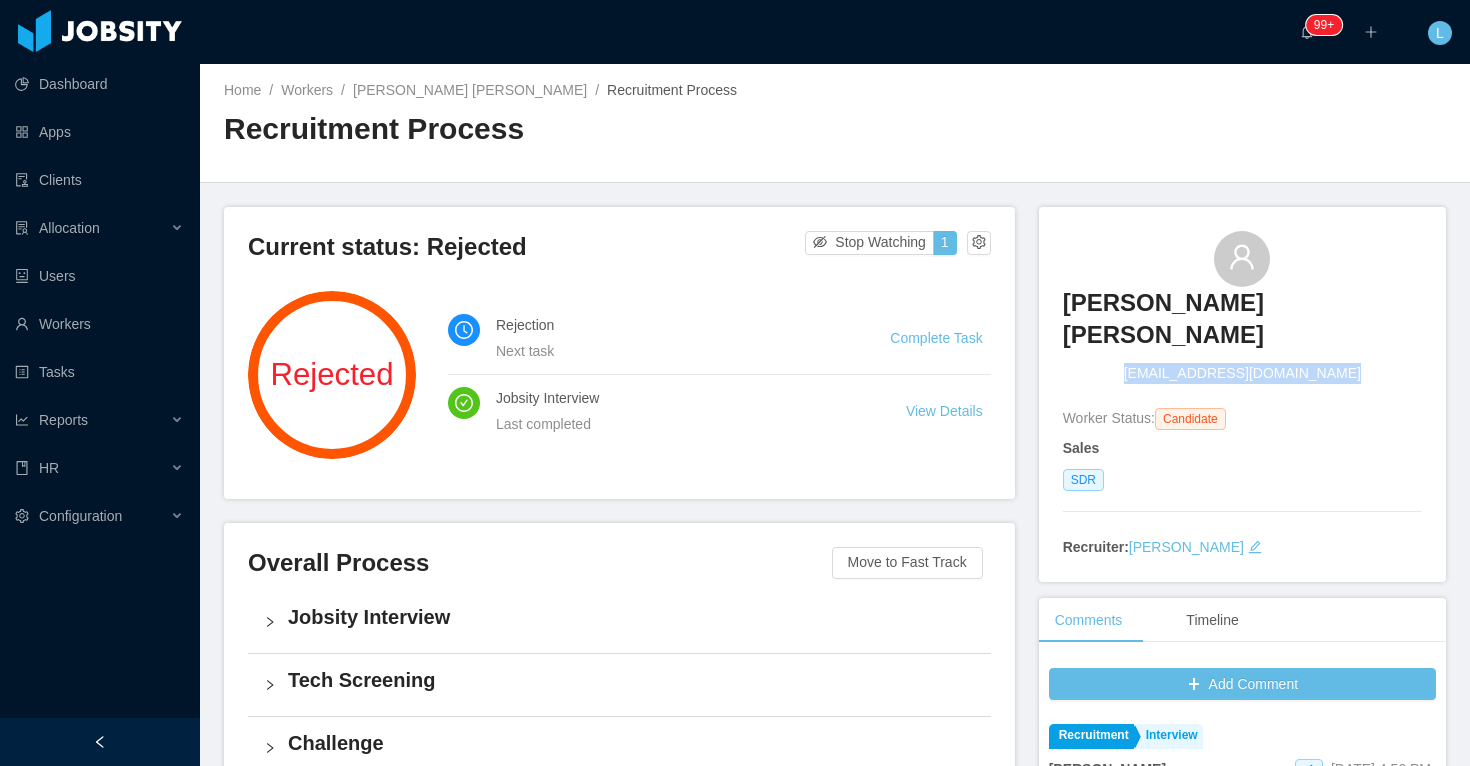 click on "[EMAIL_ADDRESS][DOMAIN_NAME]" at bounding box center (1242, 373) 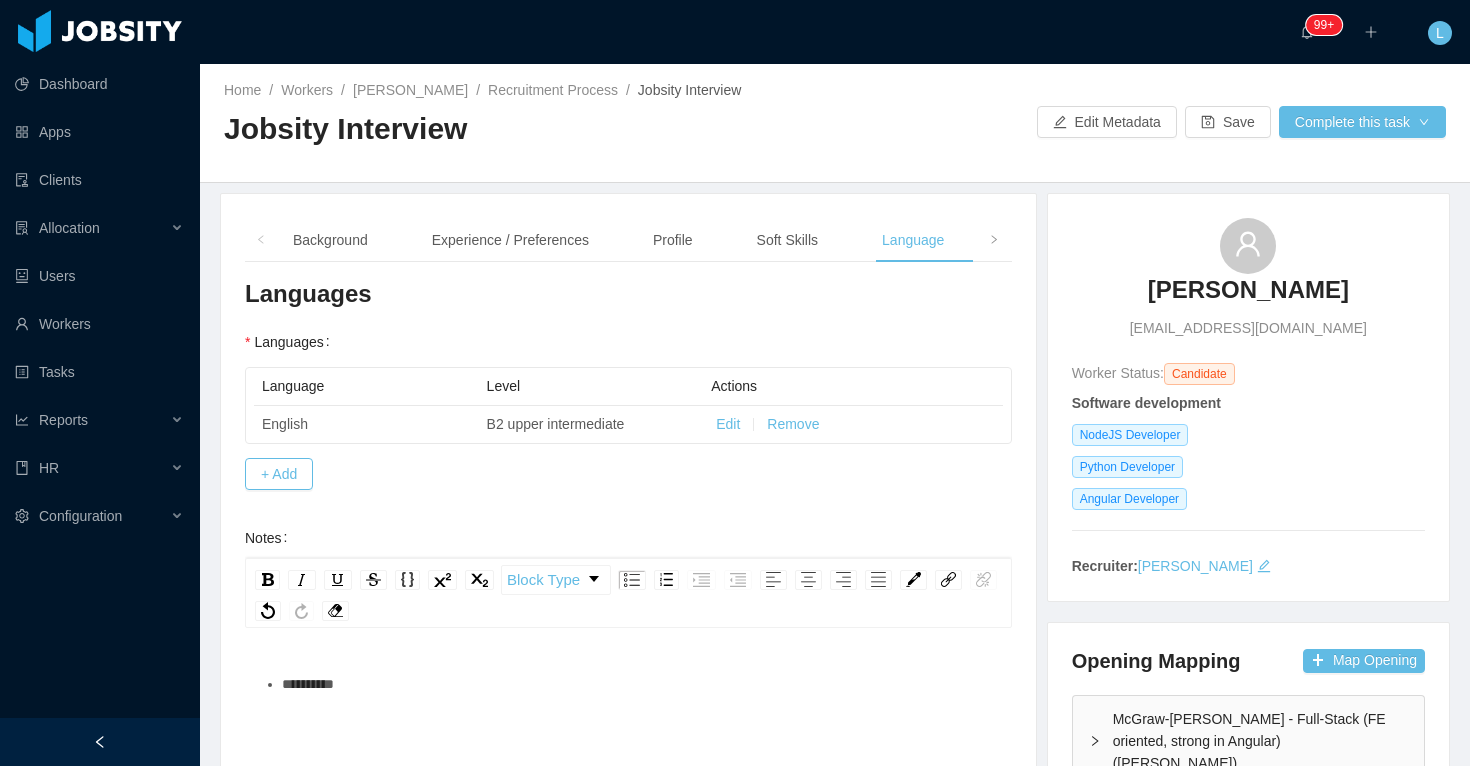 scroll, scrollTop: 0, scrollLeft: 0, axis: both 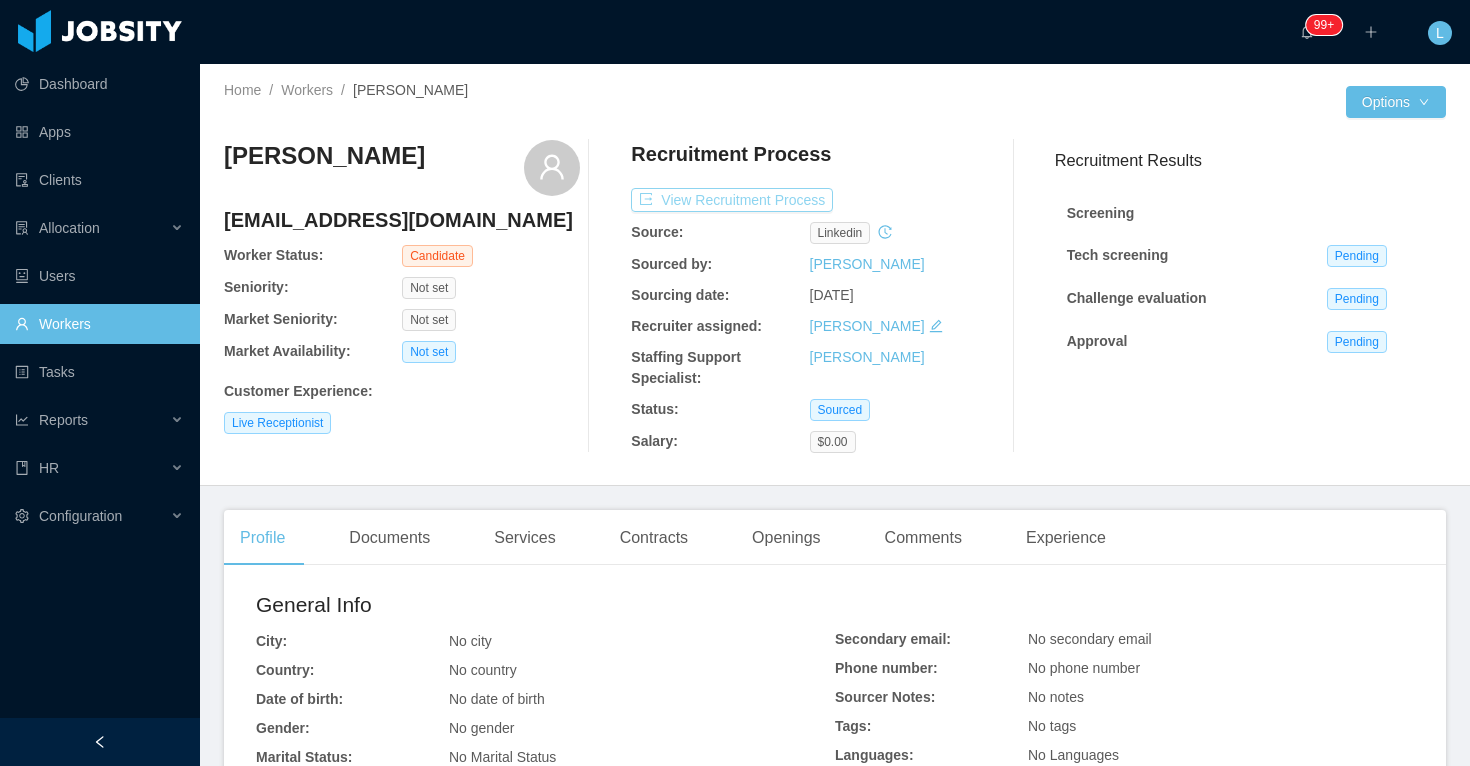 click on "View Recruitment Process" at bounding box center [732, 200] 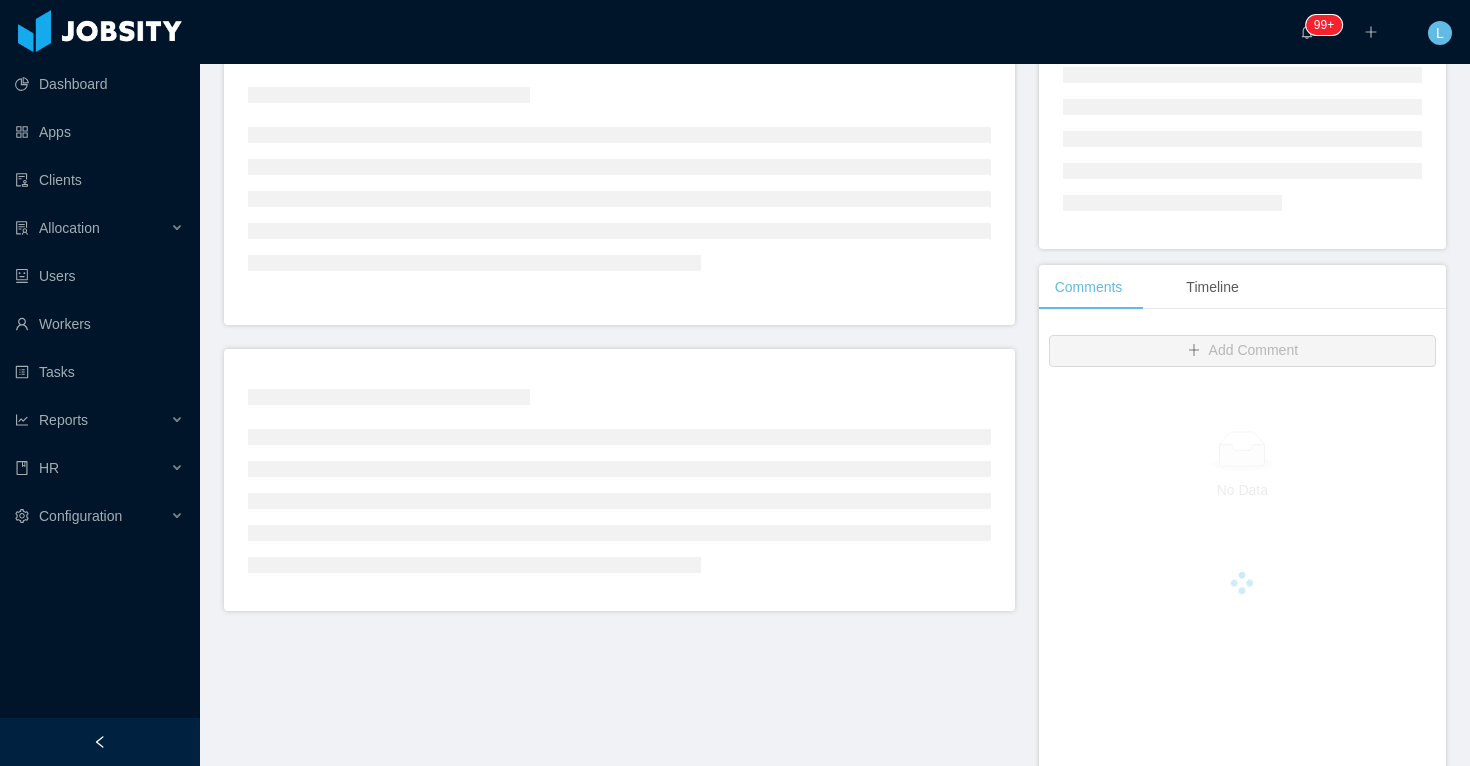 scroll, scrollTop: 0, scrollLeft: 0, axis: both 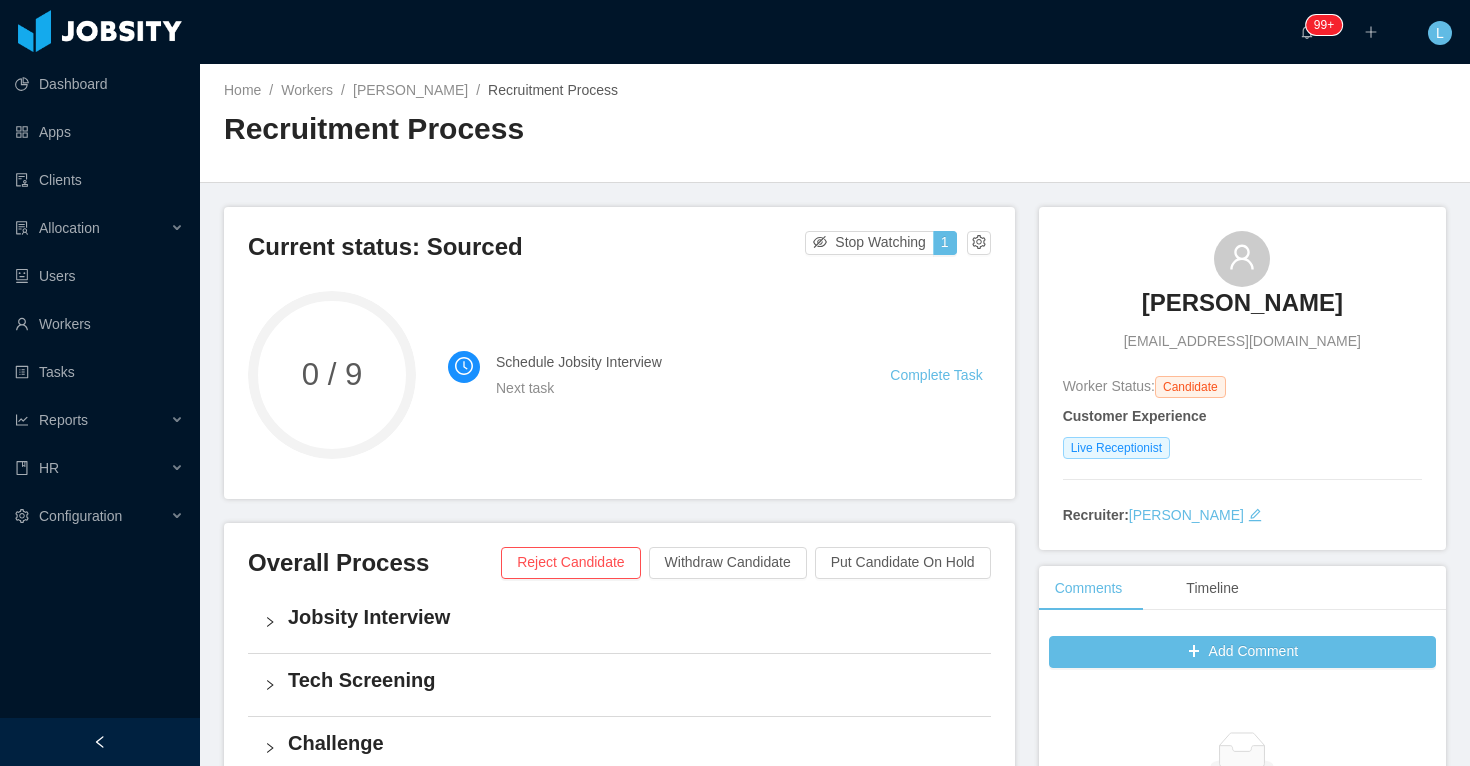 click on "Schedule Jobsity Interview Next task Complete Task" at bounding box center [719, 375] 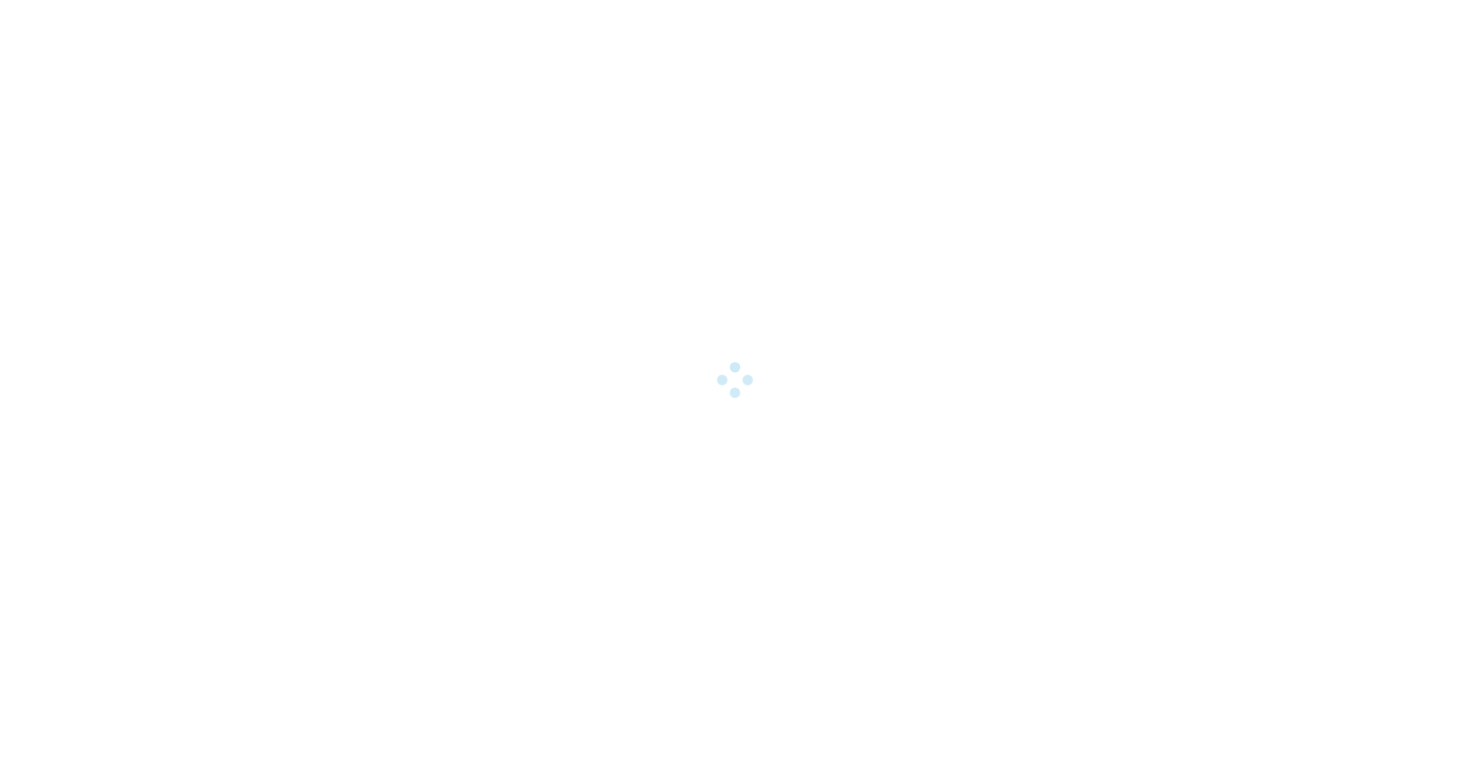 scroll, scrollTop: 0, scrollLeft: 0, axis: both 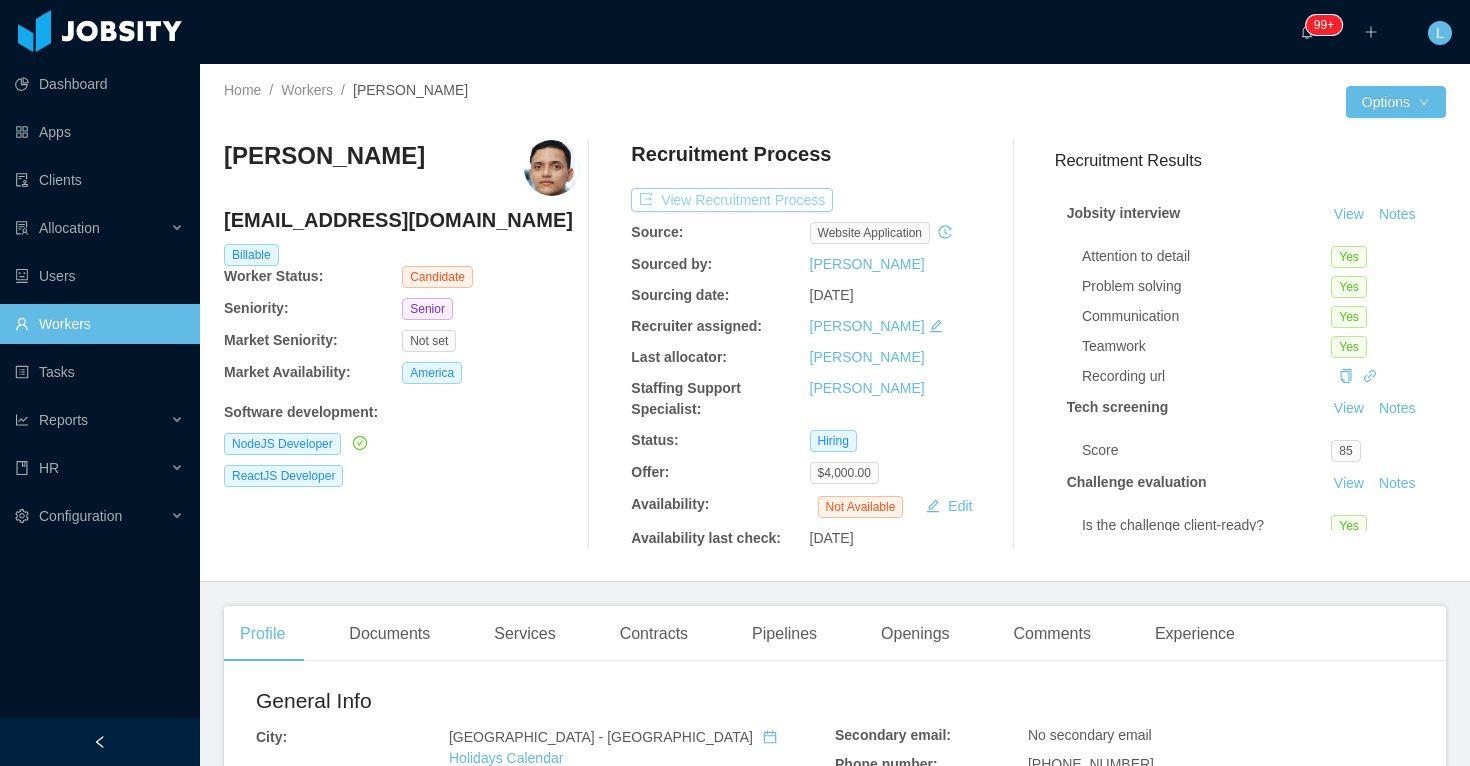 click on "View Recruitment Process" at bounding box center [732, 200] 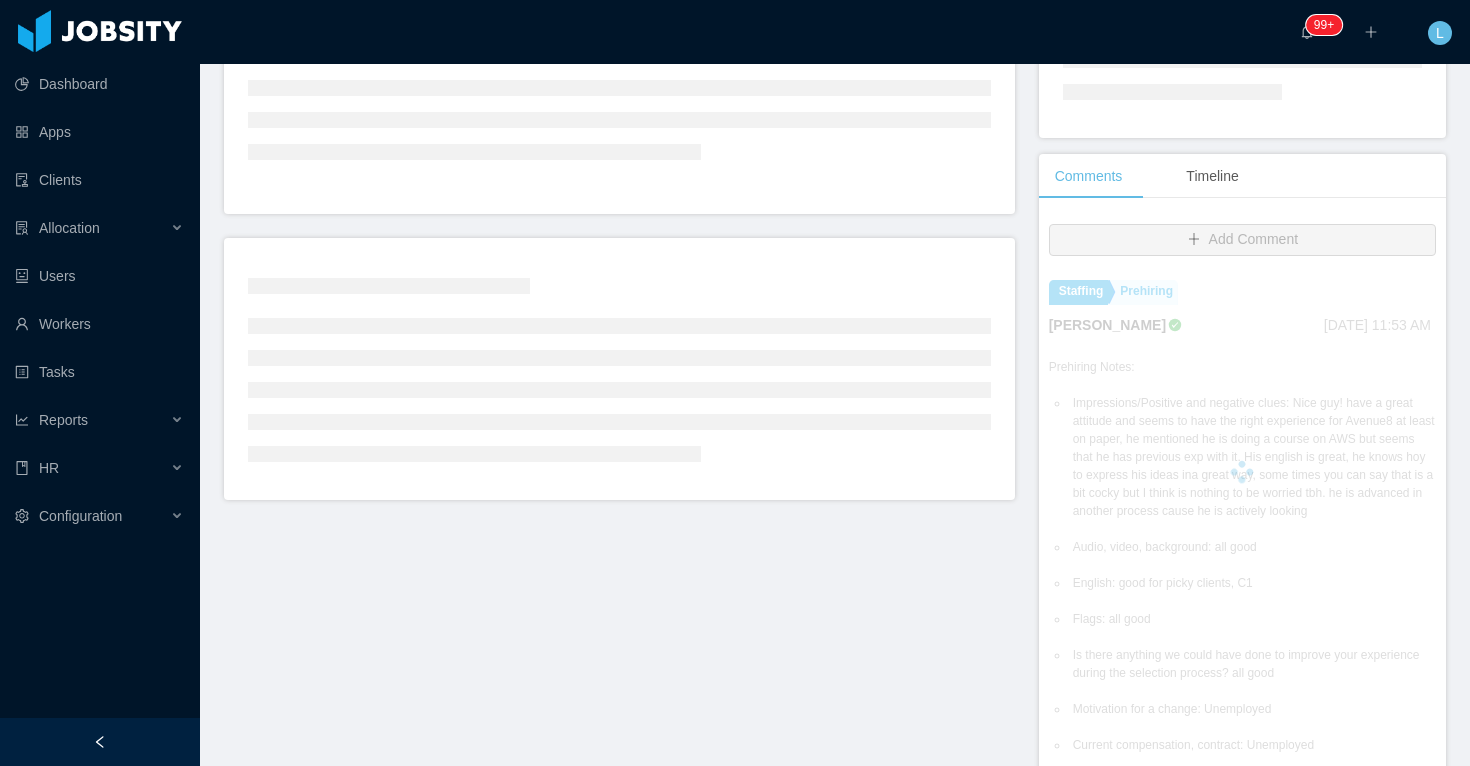 scroll, scrollTop: 334, scrollLeft: 0, axis: vertical 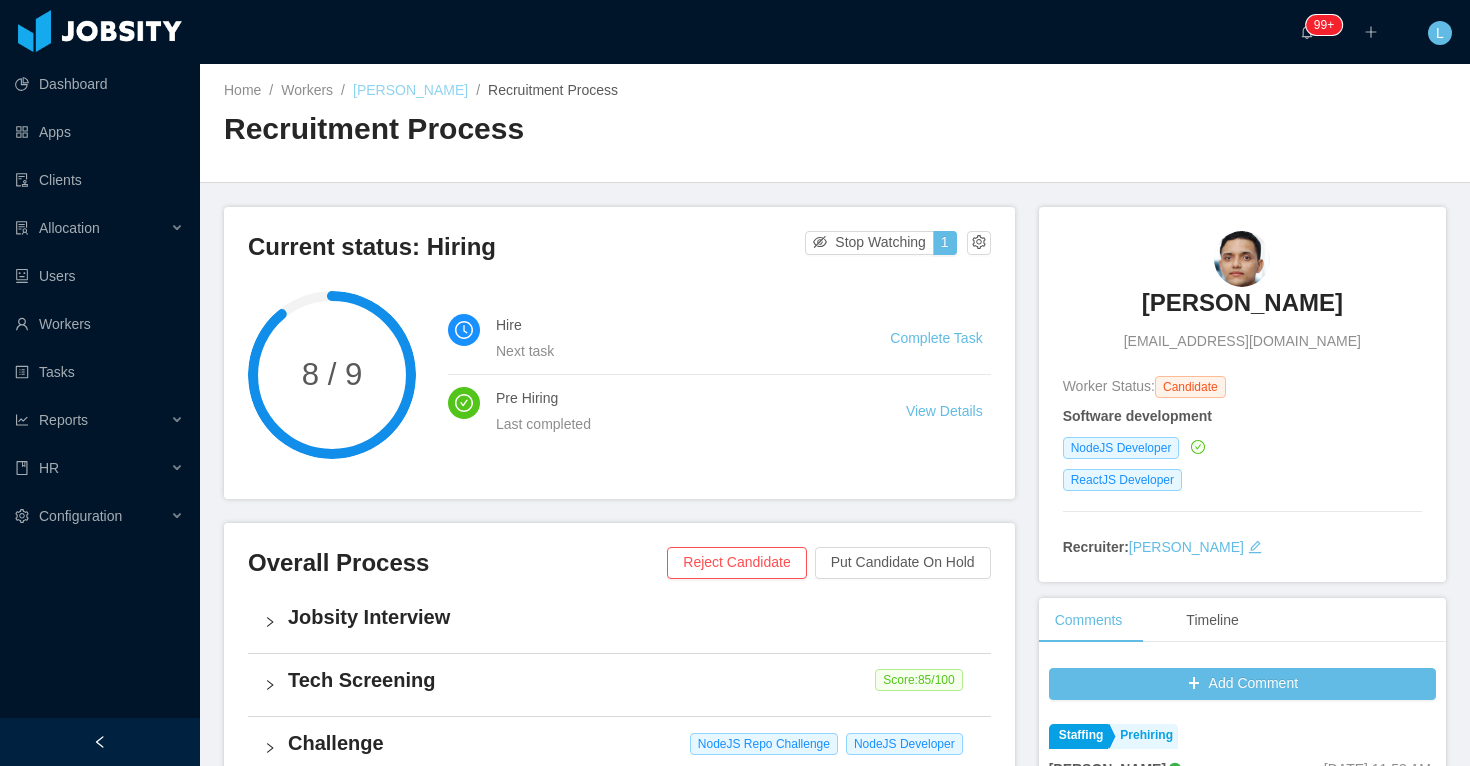 click on "[PERSON_NAME]" at bounding box center [410, 90] 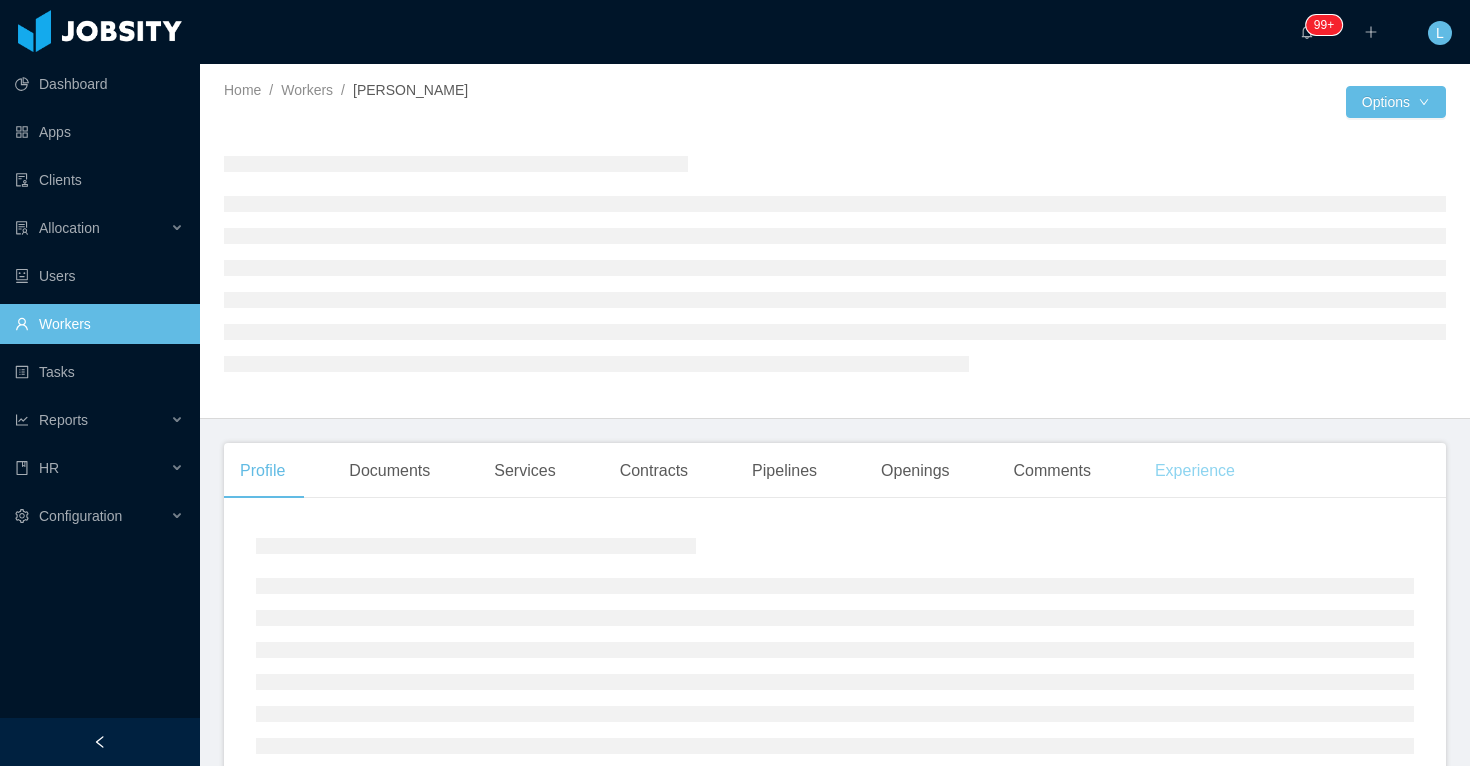 click on "Experience" at bounding box center [1195, 471] 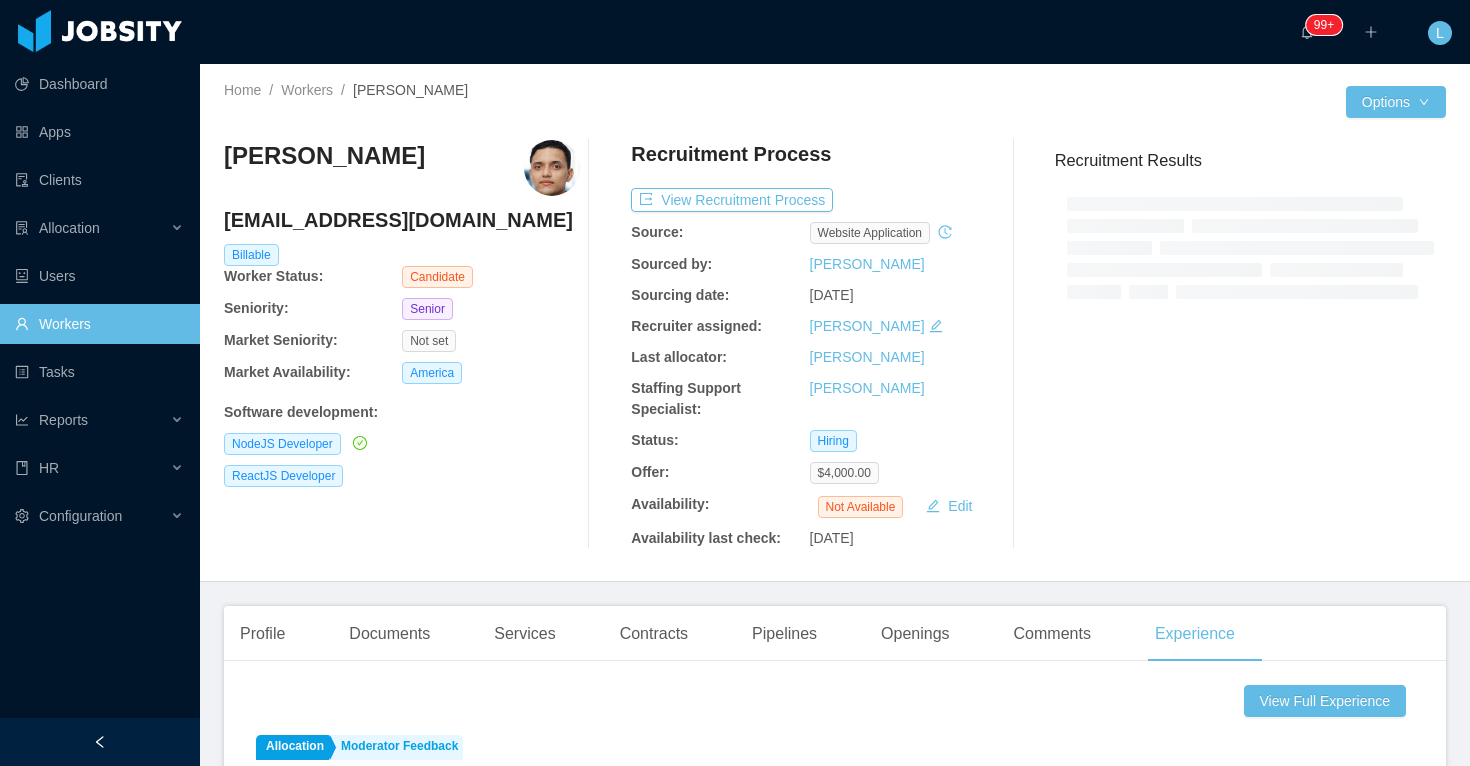 scroll, scrollTop: 269, scrollLeft: 0, axis: vertical 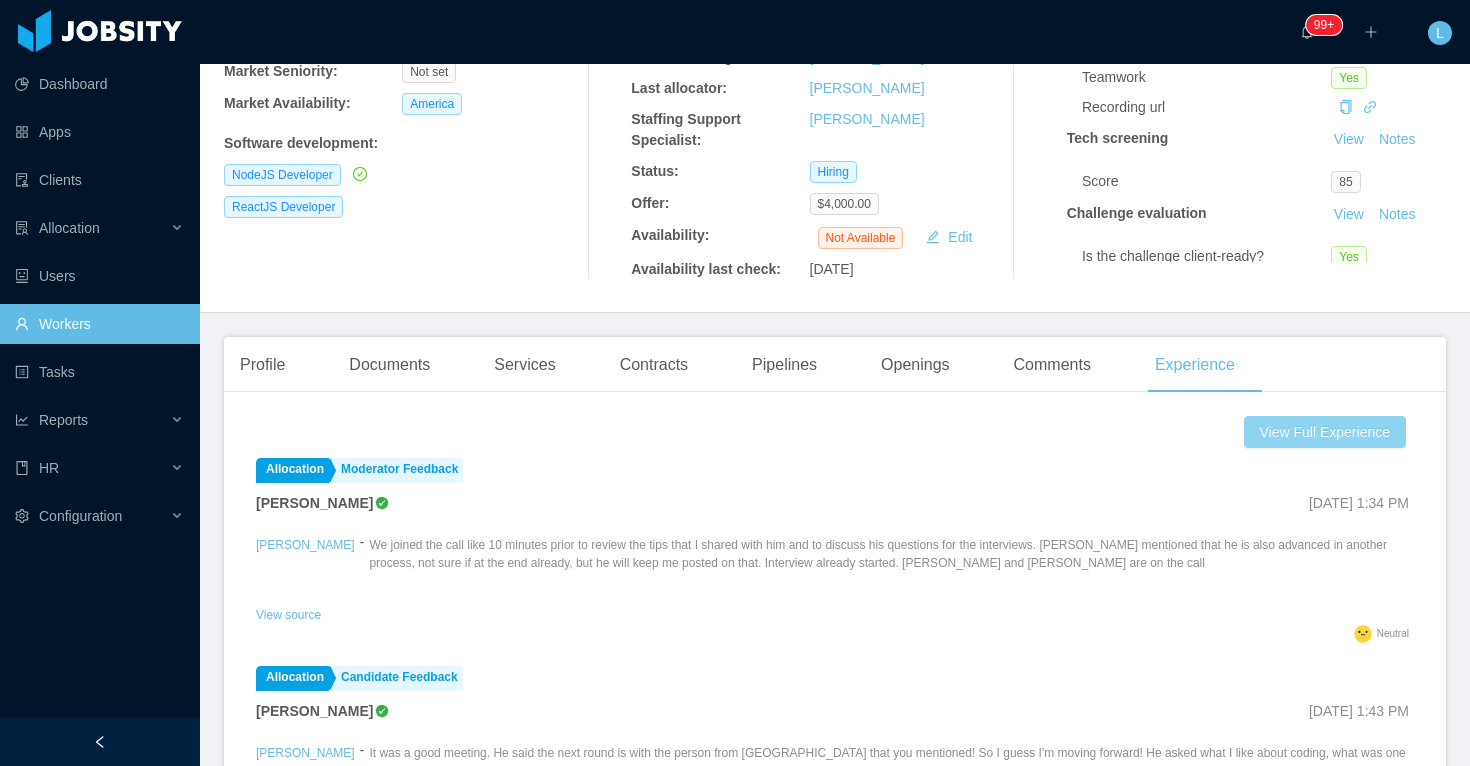 click on "View Full Experience" at bounding box center [1325, 432] 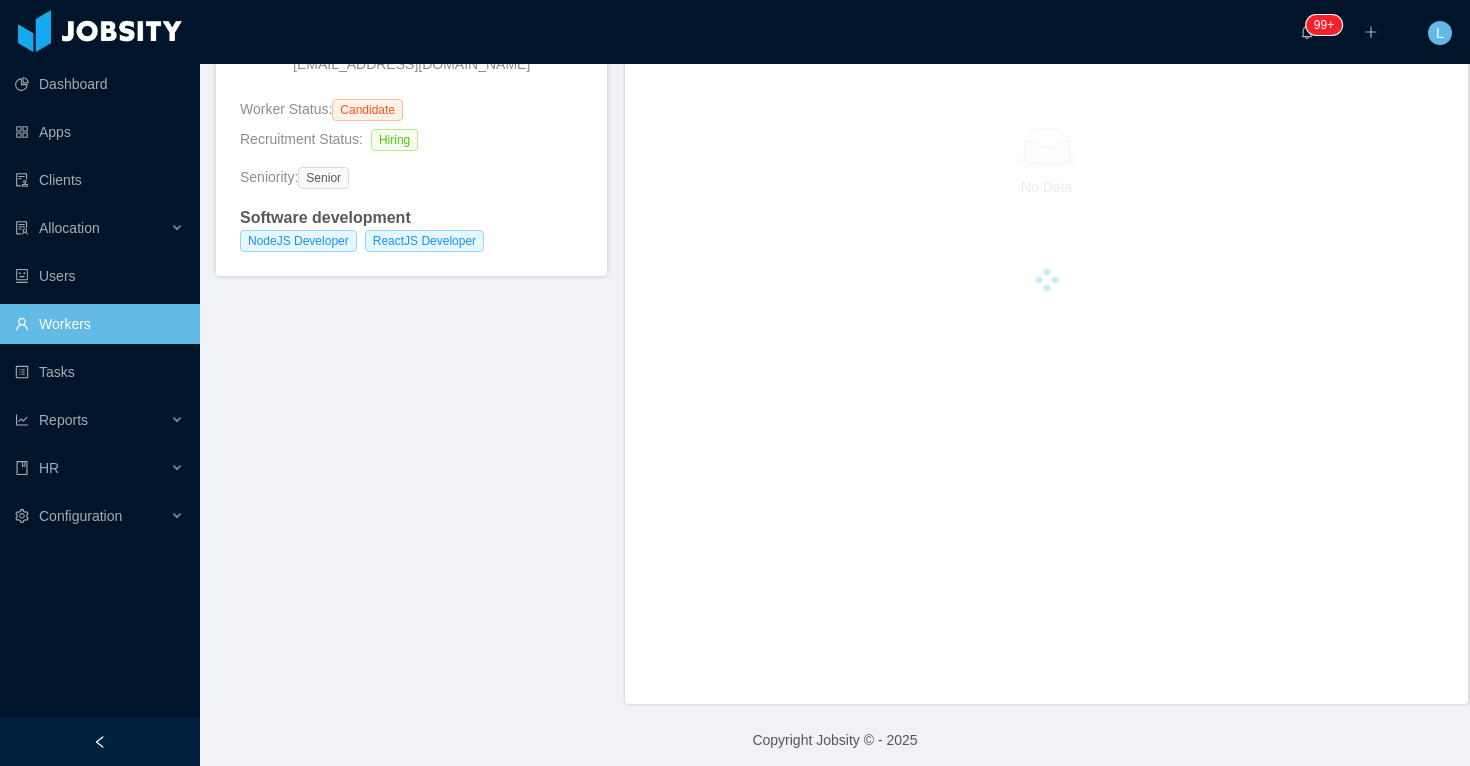 scroll, scrollTop: 0, scrollLeft: 0, axis: both 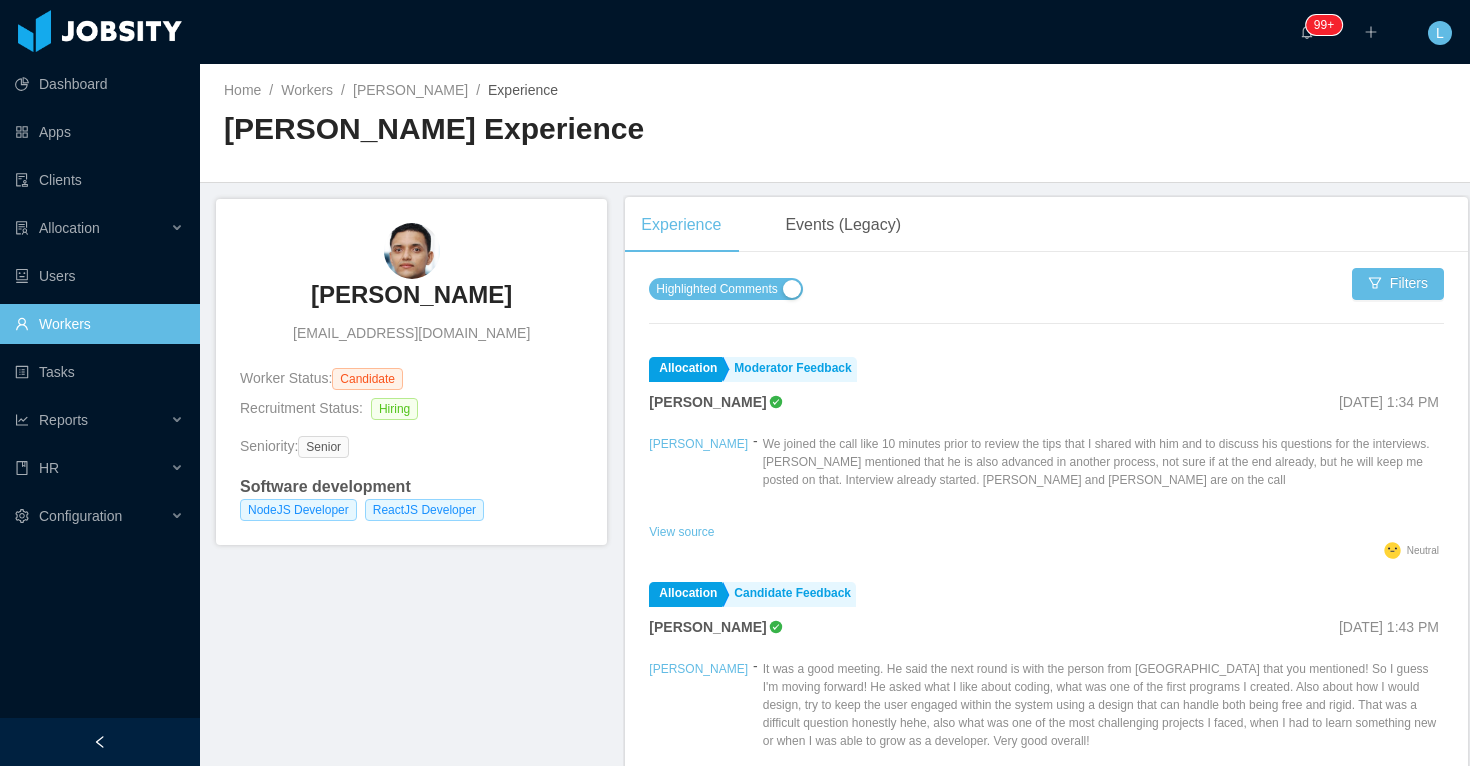 click on "Highlighted Comments" at bounding box center (716, 289) 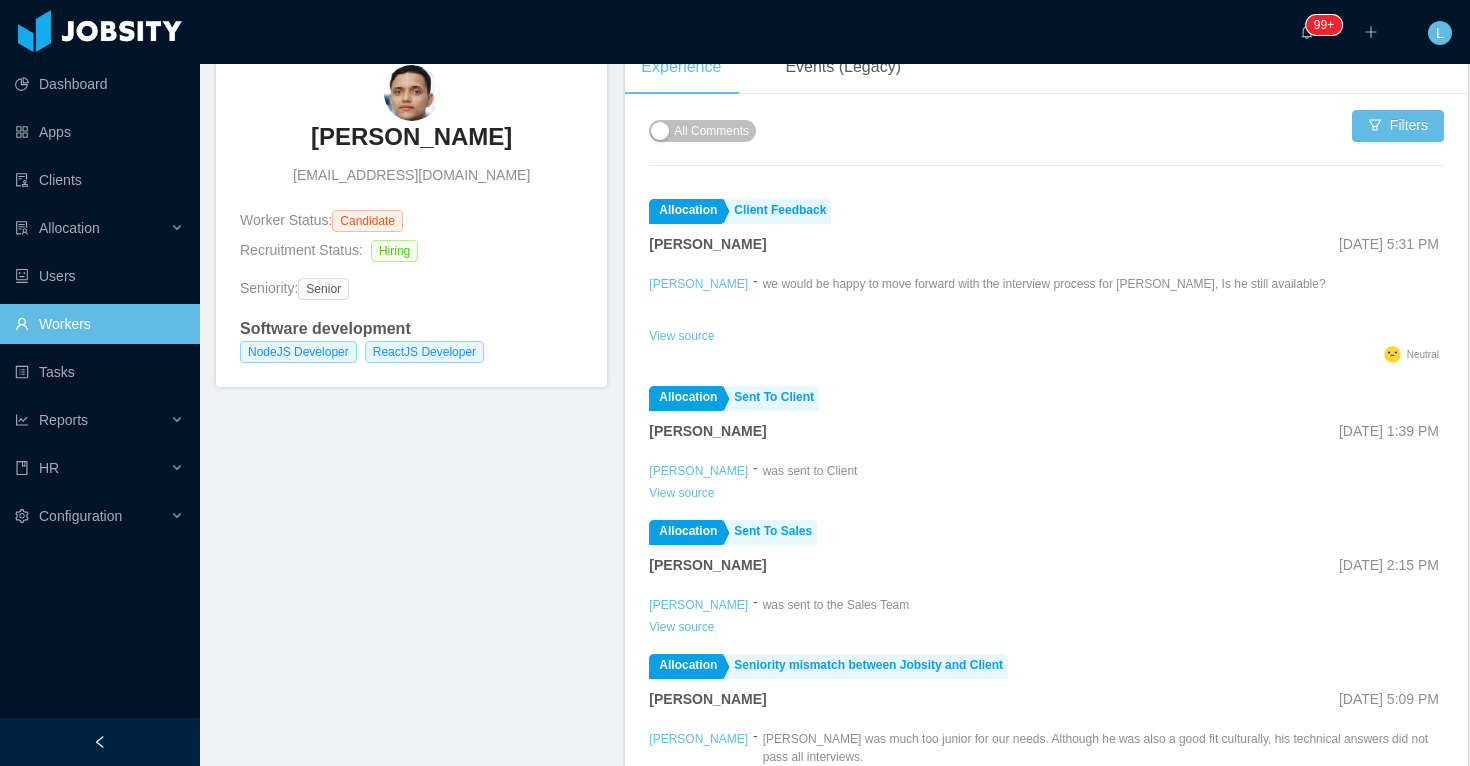 scroll, scrollTop: 160, scrollLeft: 0, axis: vertical 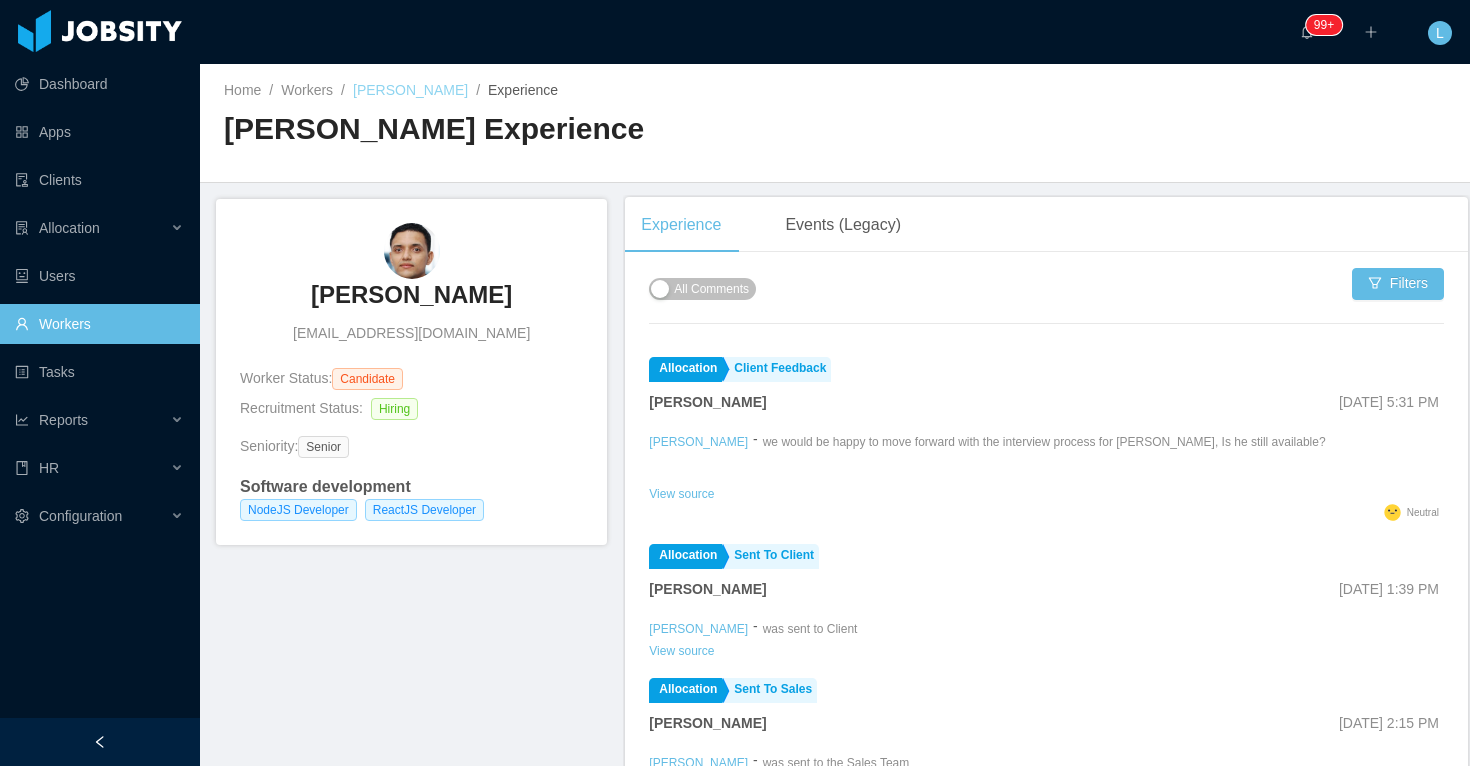click on "[PERSON_NAME]" at bounding box center [410, 90] 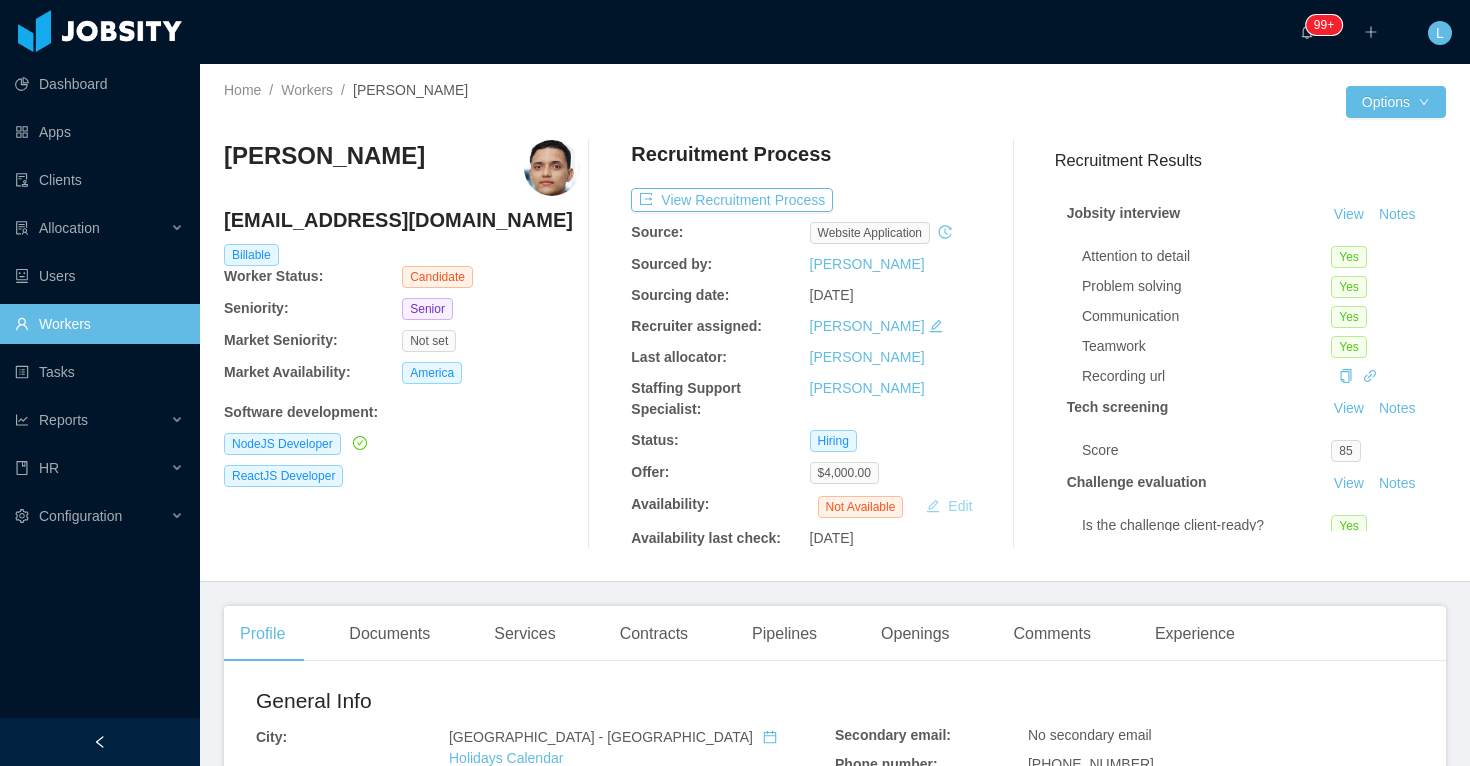 click on "Edit" at bounding box center (949, 506) 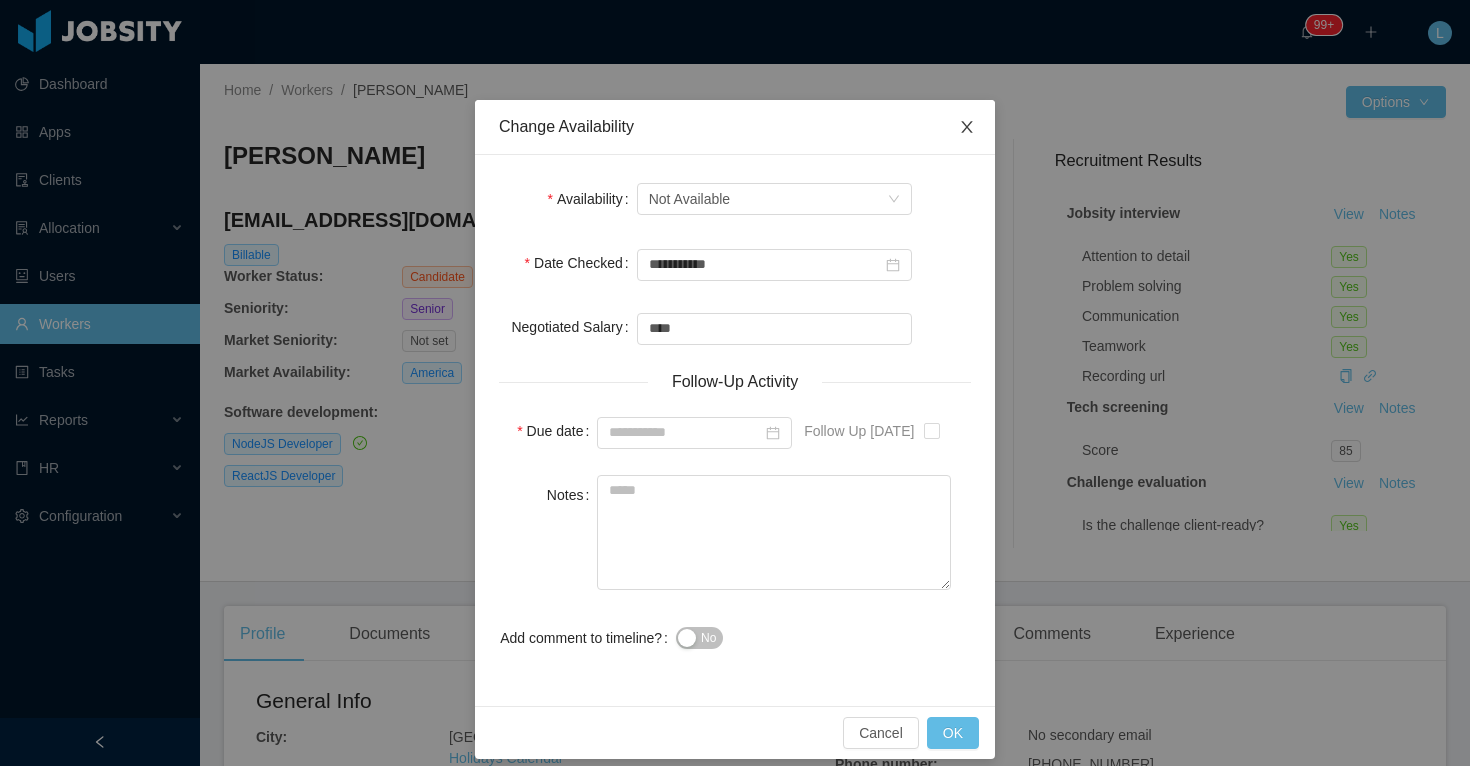 click 